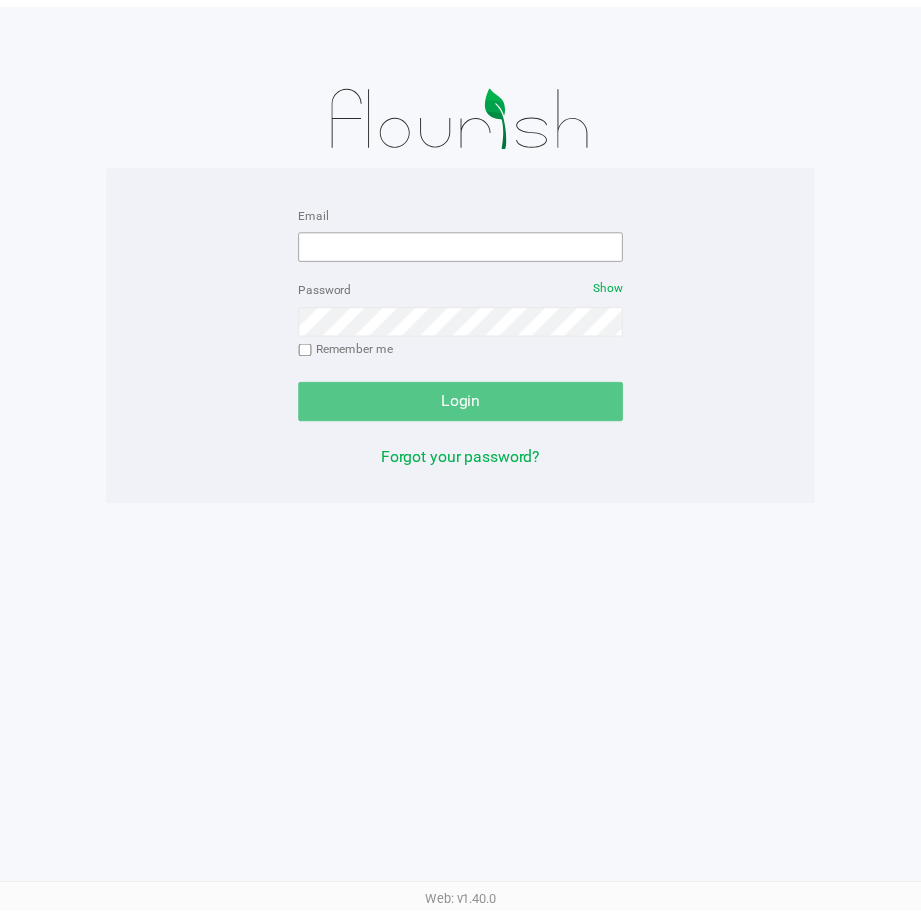 scroll, scrollTop: 0, scrollLeft: 0, axis: both 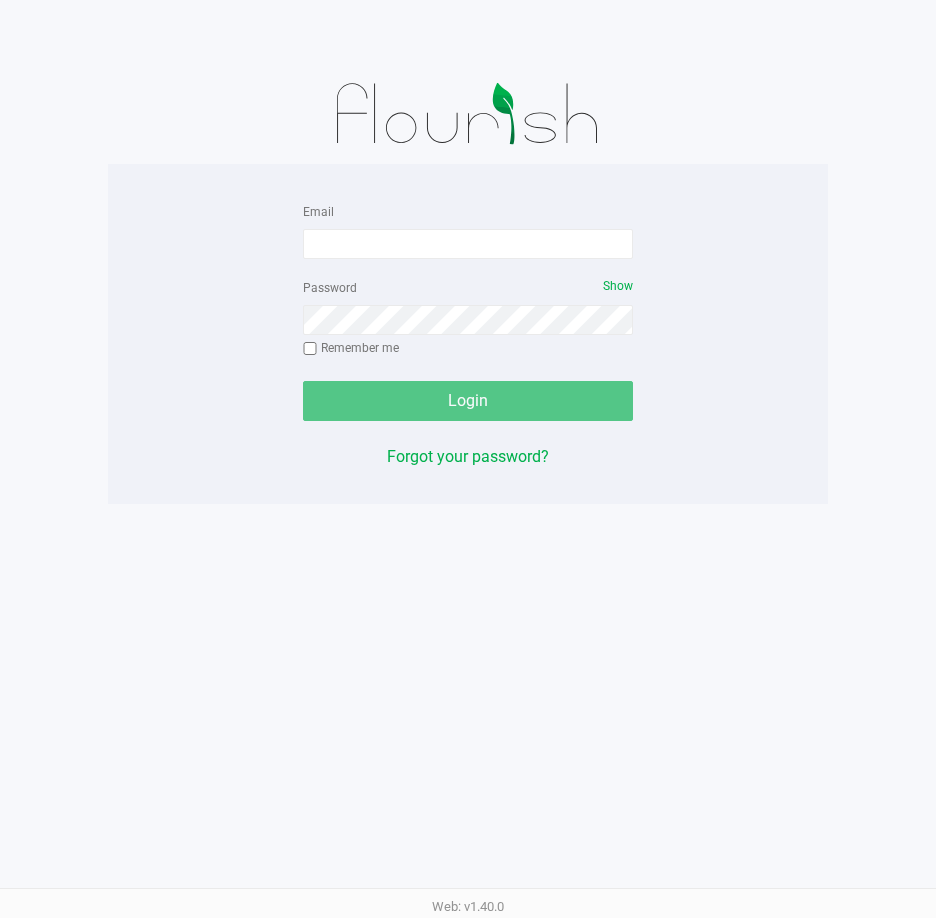 click 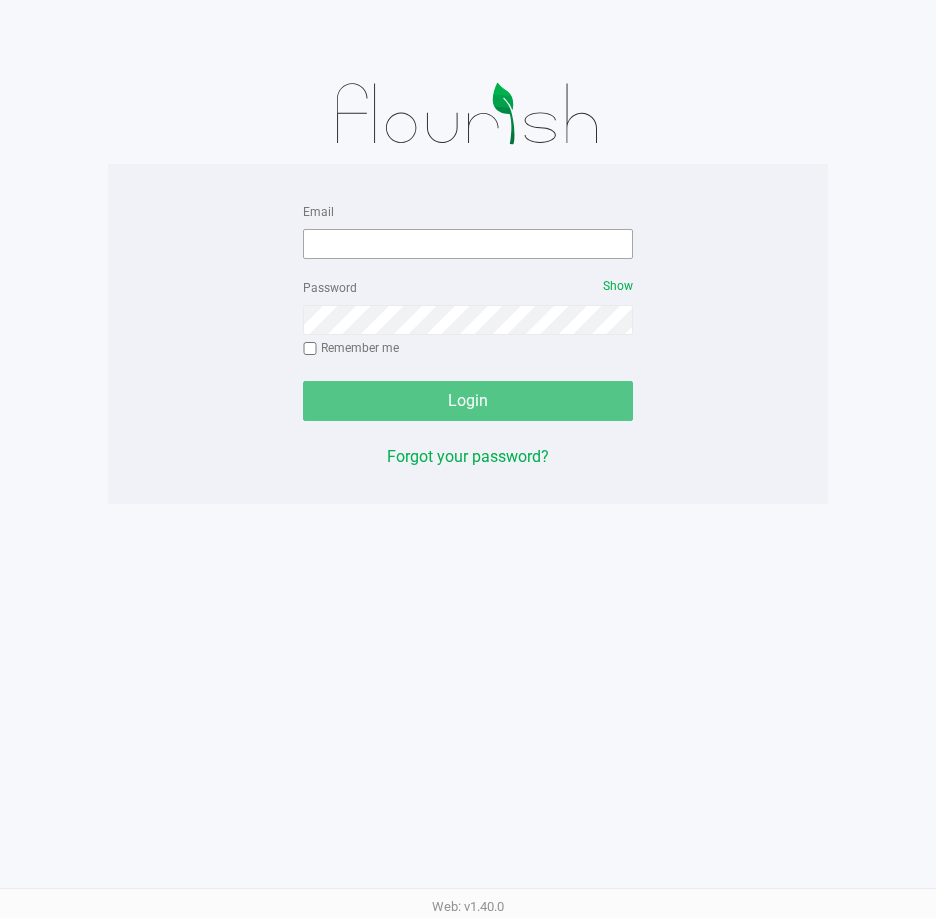 drag, startPoint x: 516, startPoint y: 222, endPoint x: 518, endPoint y: 243, distance: 21.095022 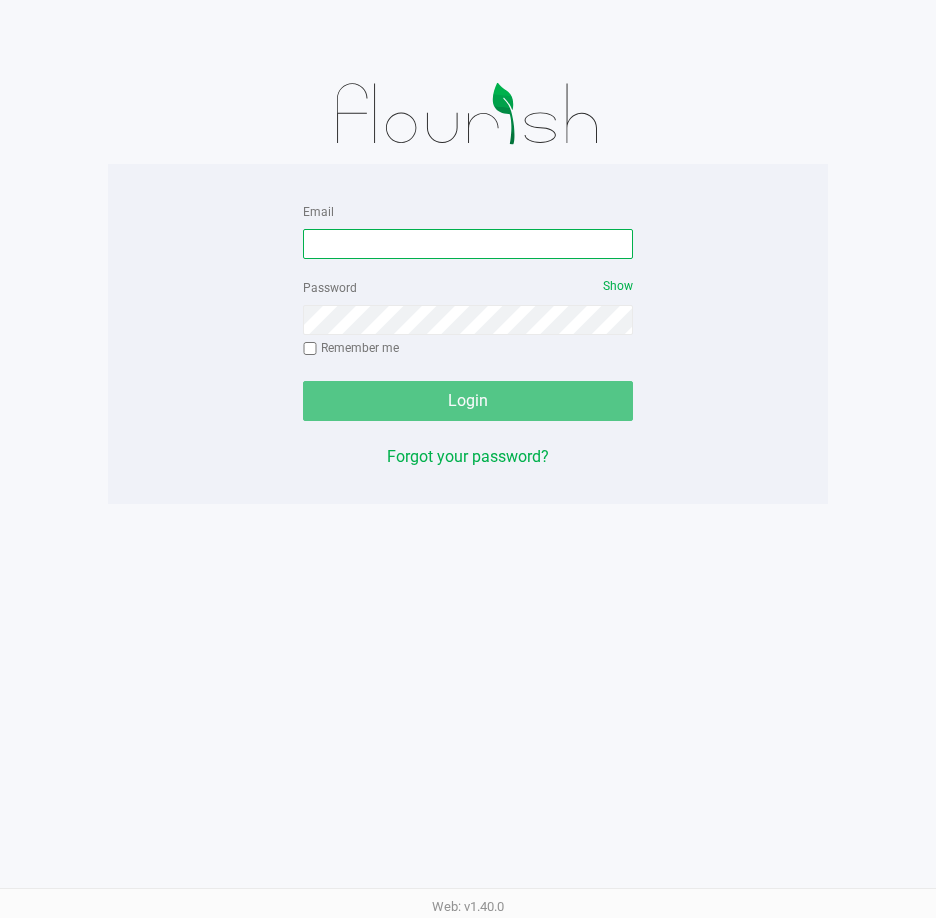click on "Email" at bounding box center (468, 244) 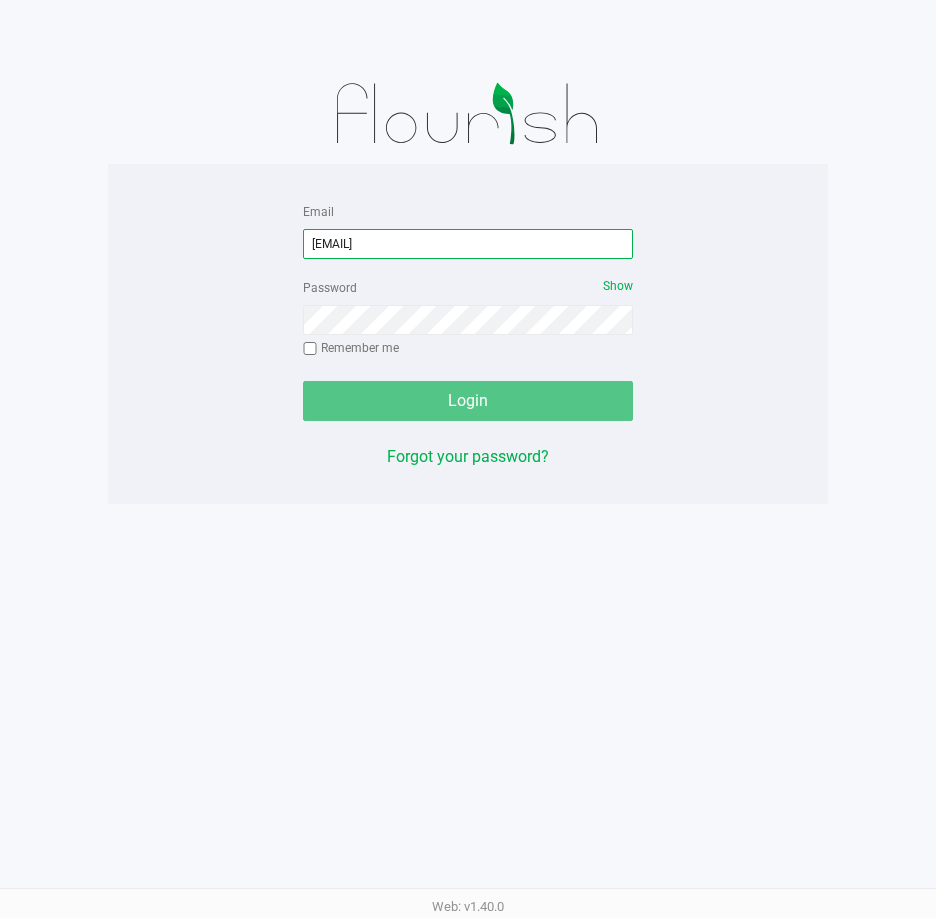 type on "kpierce@liveparallel.com" 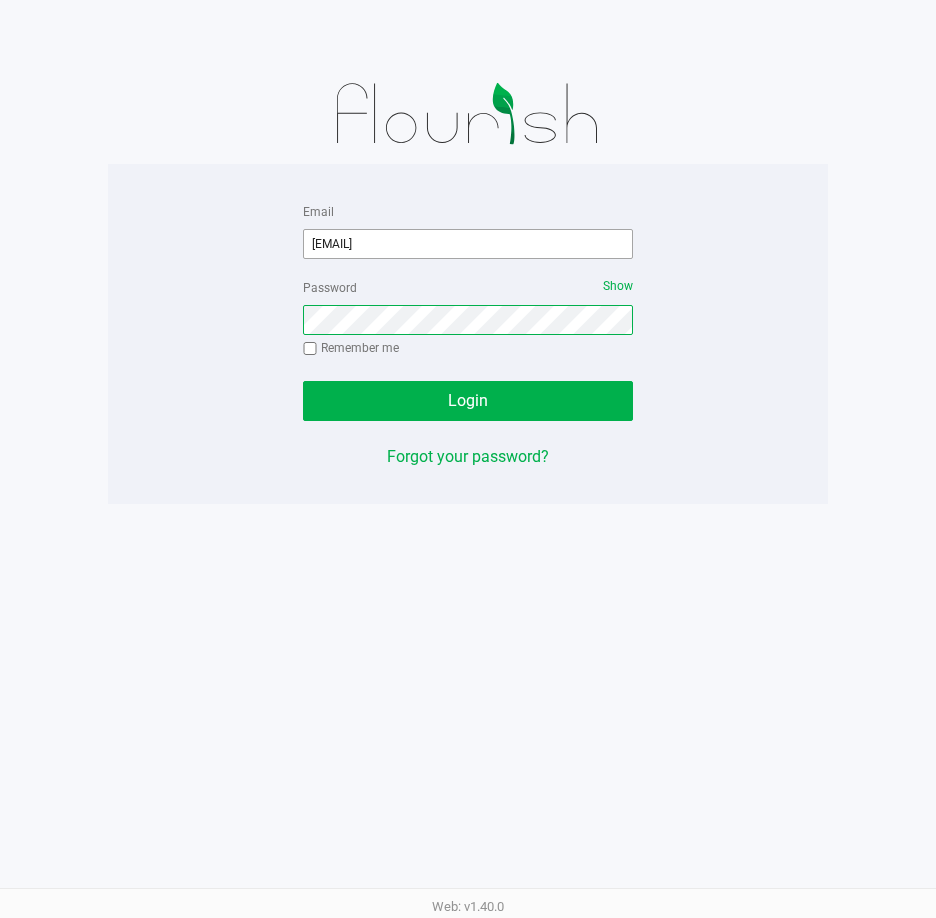 click on "Login" 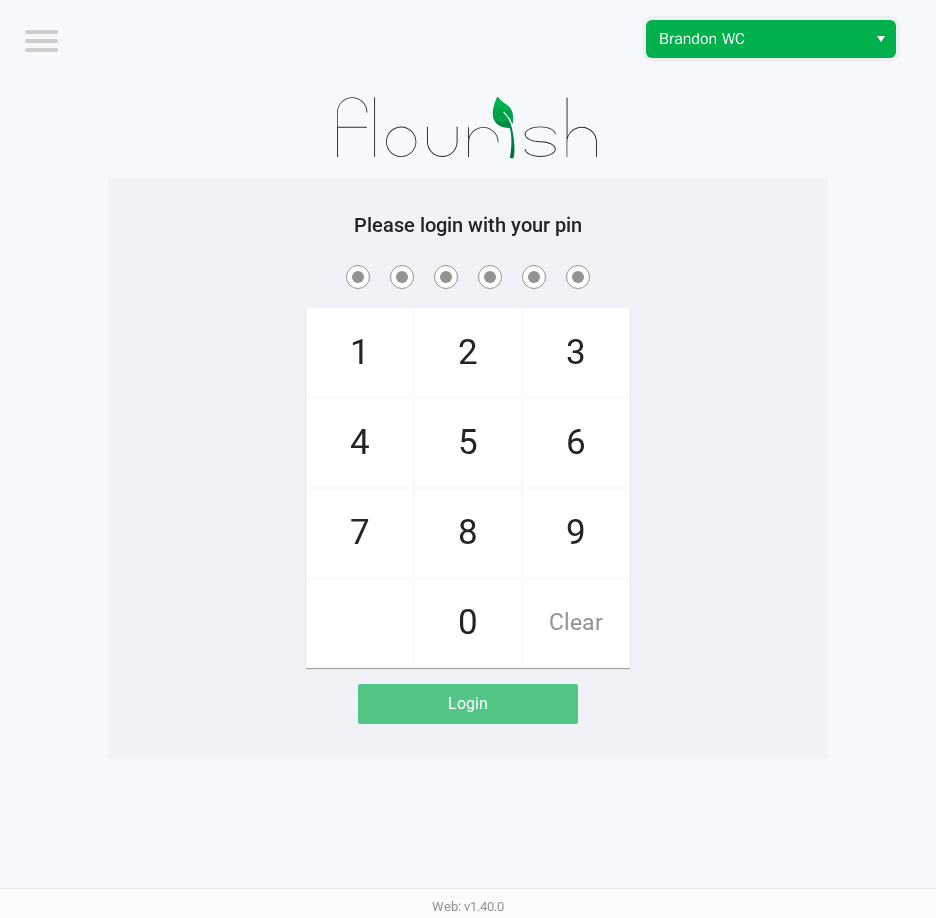 click on "Brandon WC" at bounding box center (756, 39) 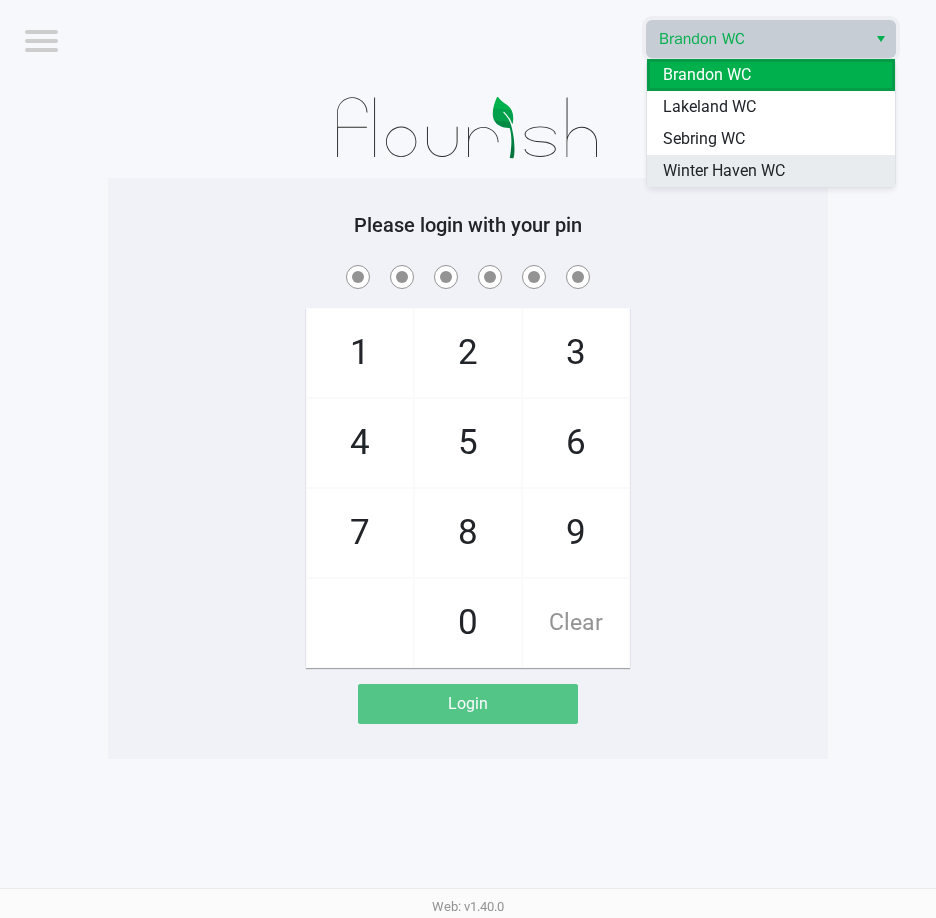 click on "Winter Haven WC" at bounding box center [724, 171] 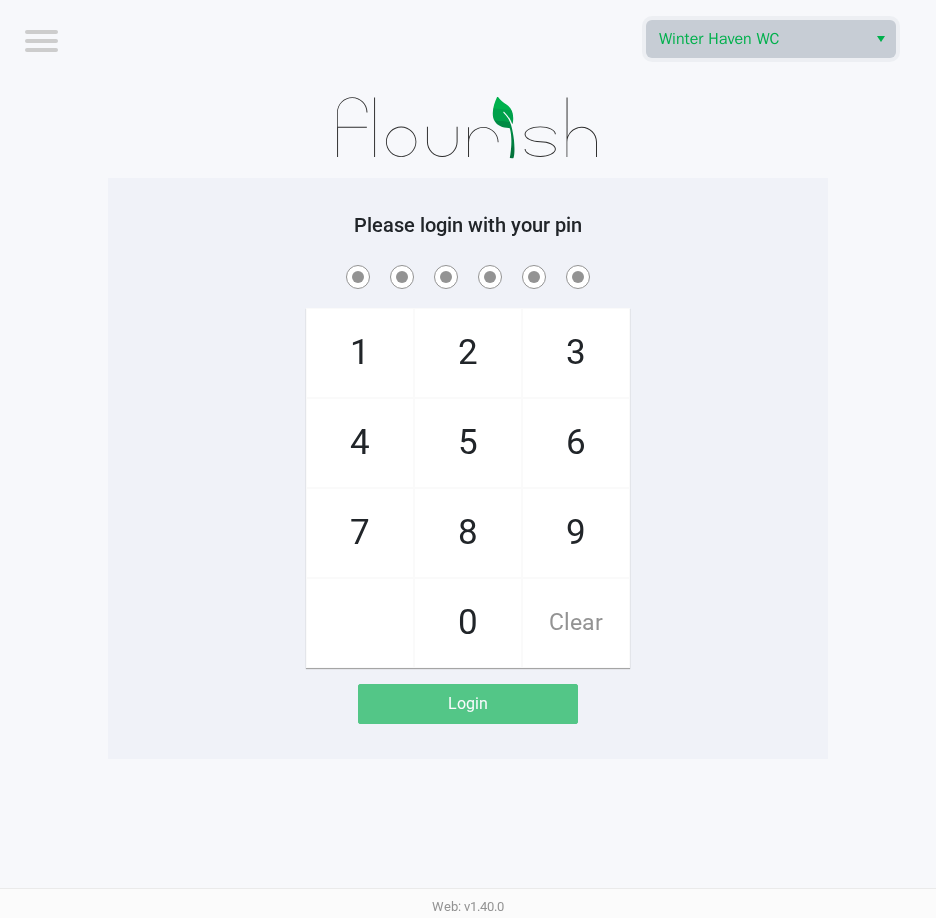 click on "1   4   7       2   5   8   0   3   6   9   Clear" 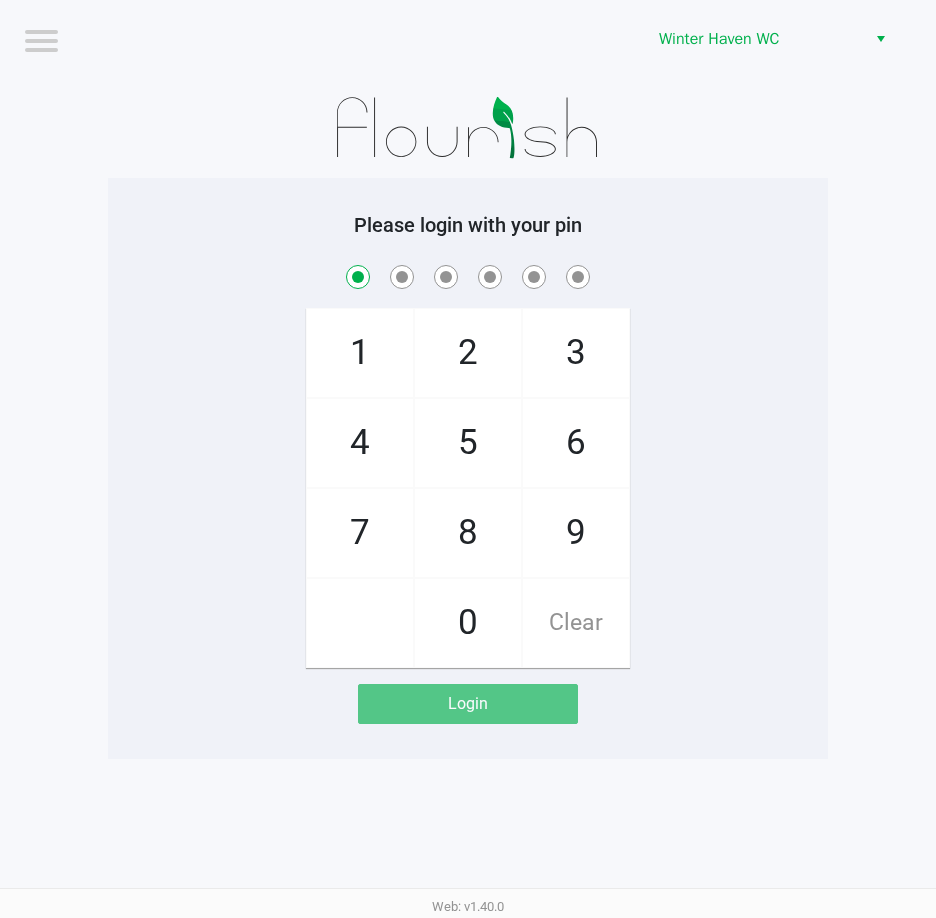 checkbox on "true" 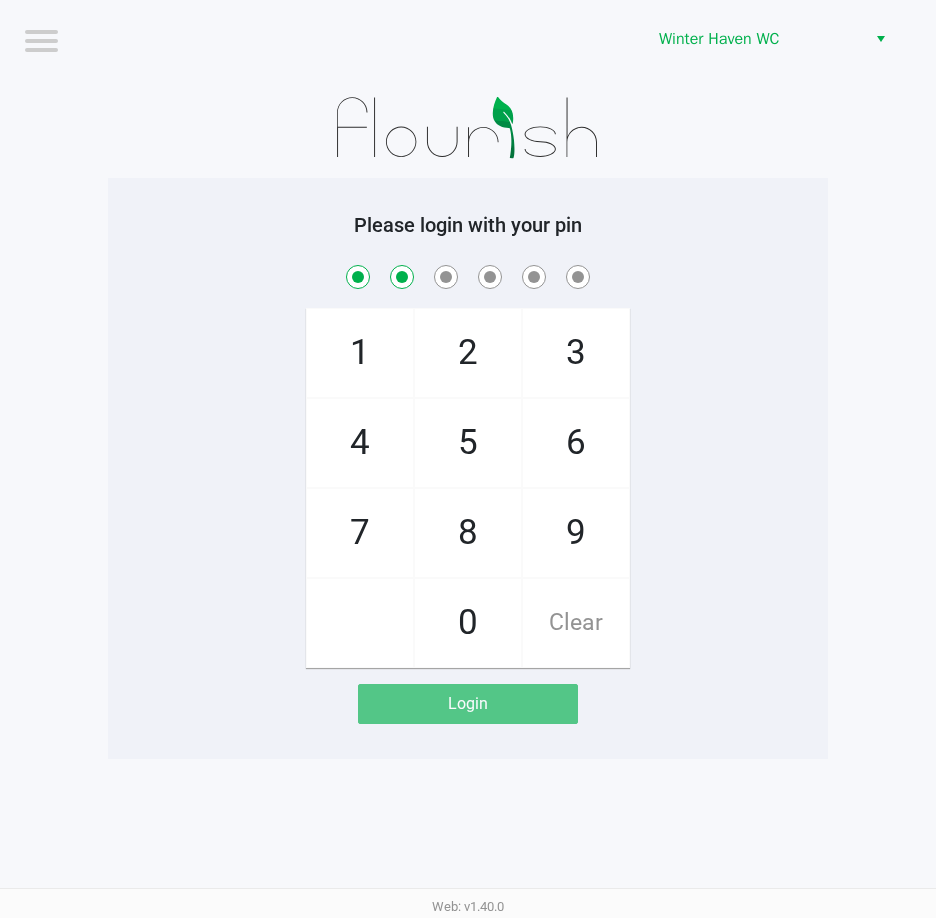 checkbox on "true" 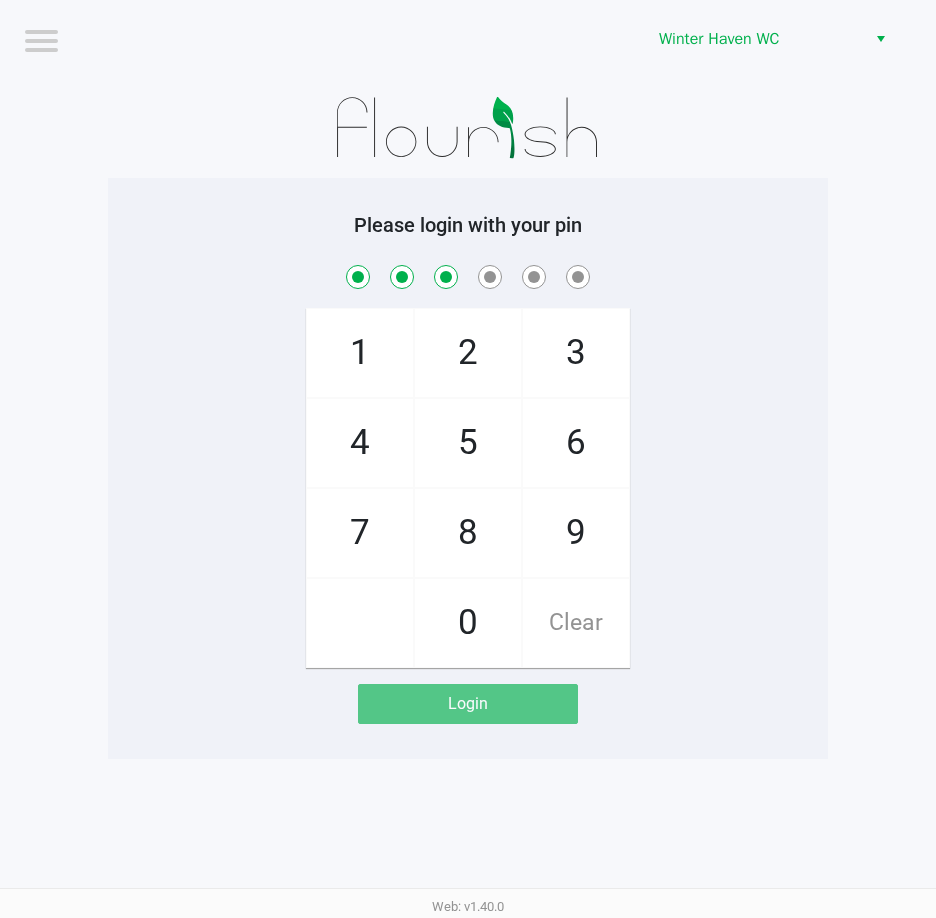 checkbox on "true" 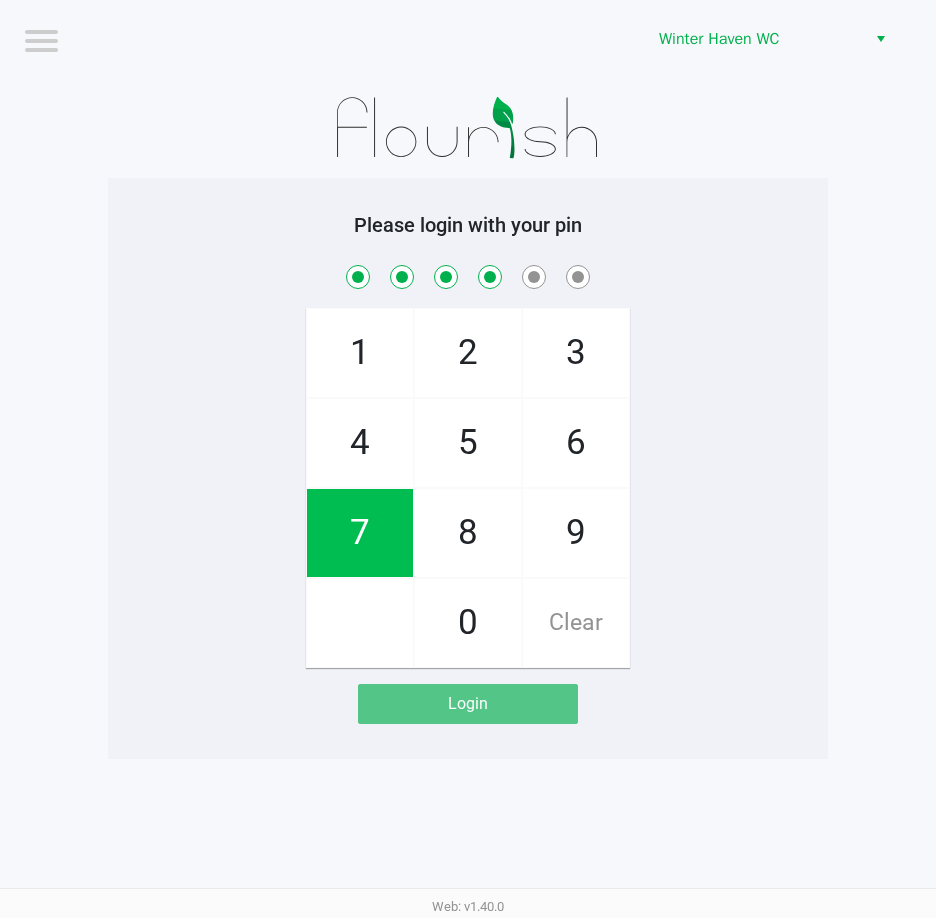 checkbox on "true" 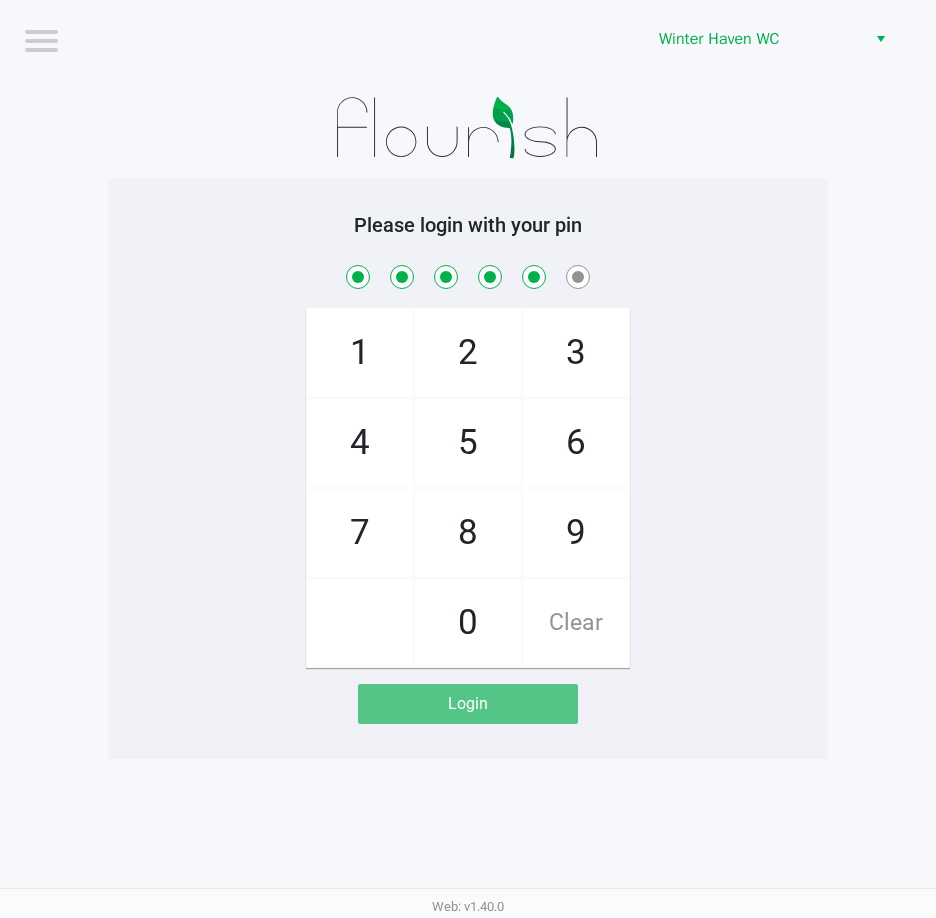checkbox on "true" 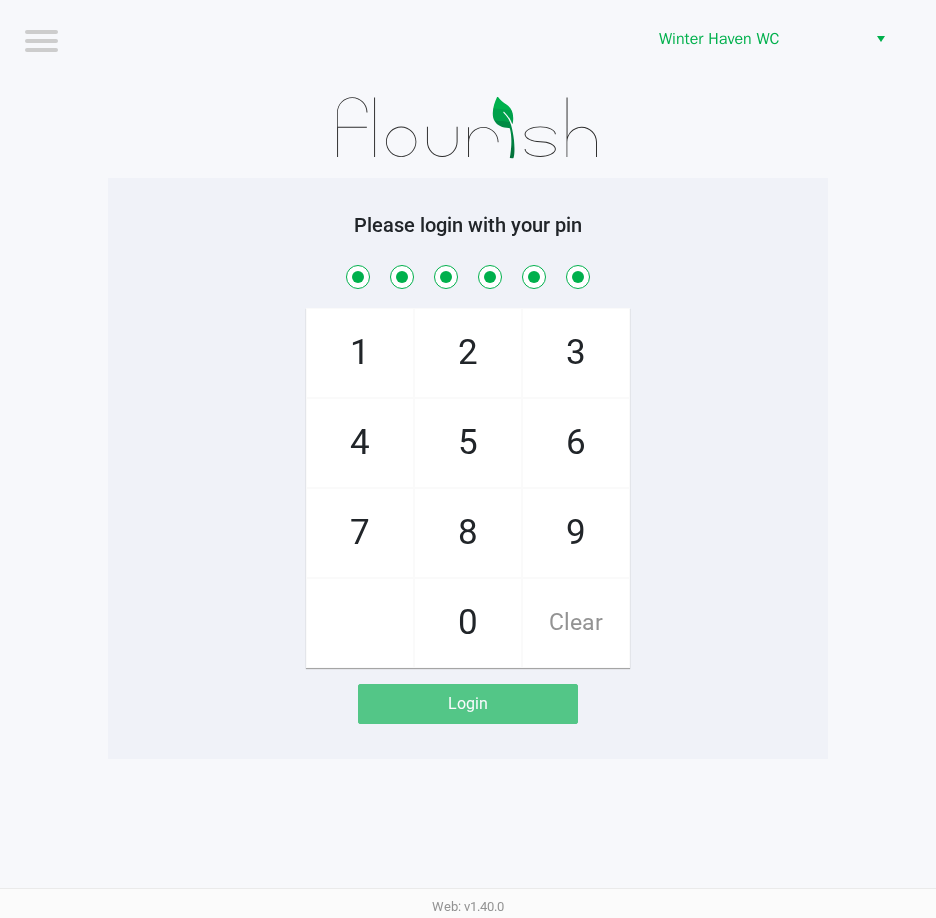 checkbox on "true" 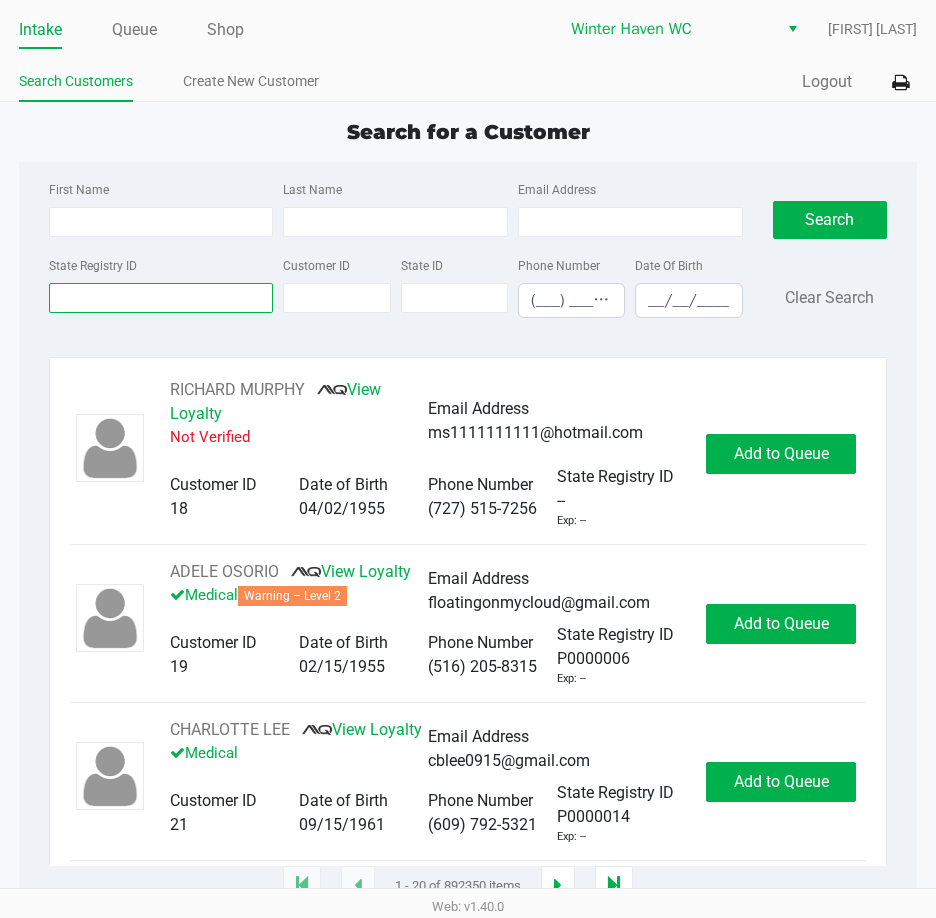 click on "State Registry ID" at bounding box center (161, 298) 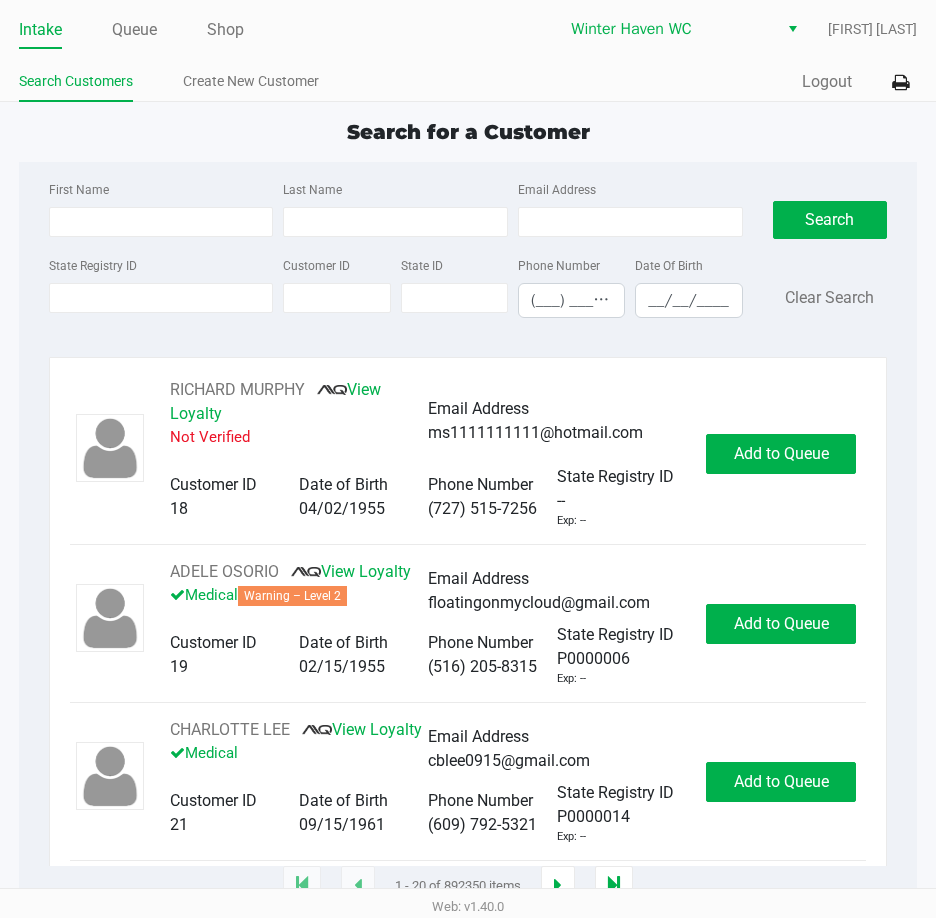 click on "Search for a Customer" 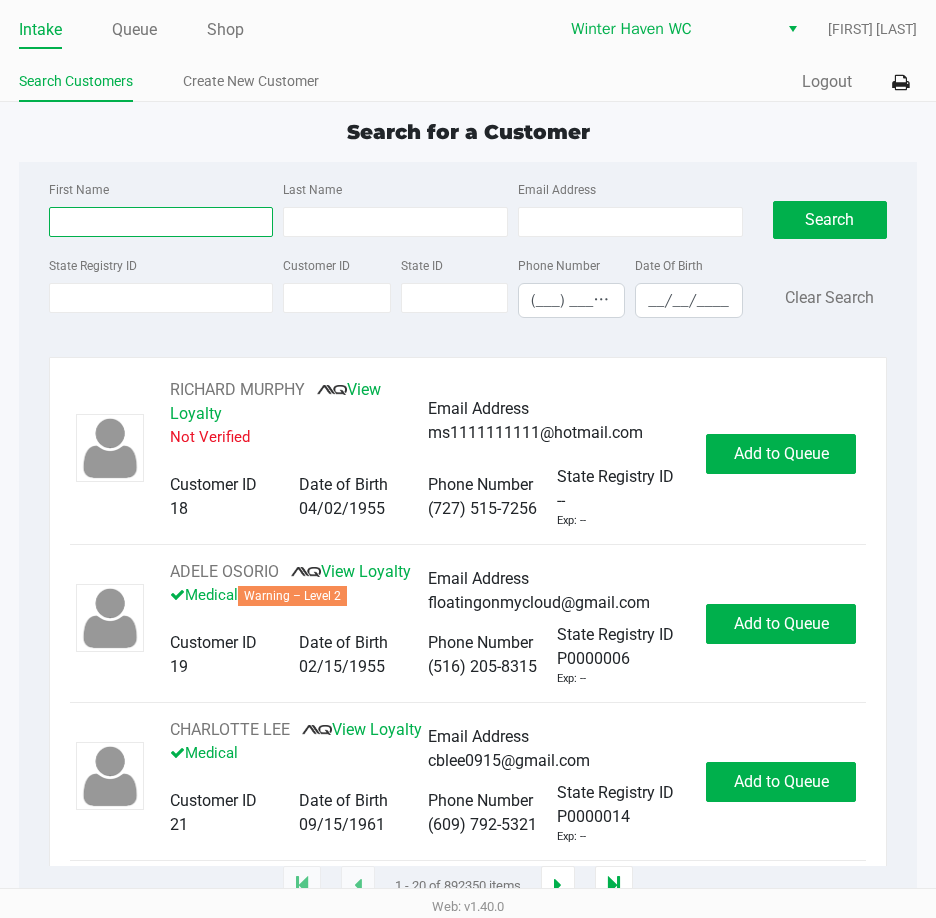 click on "First Name" at bounding box center (161, 222) 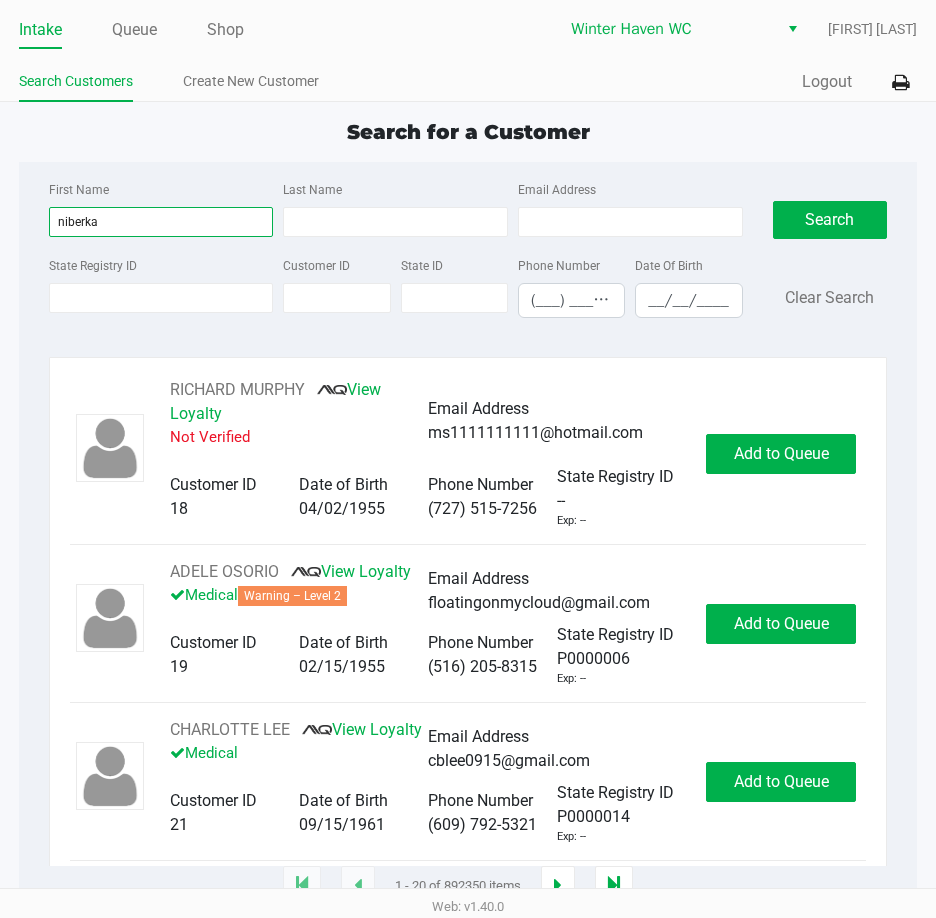 type on "niberka" 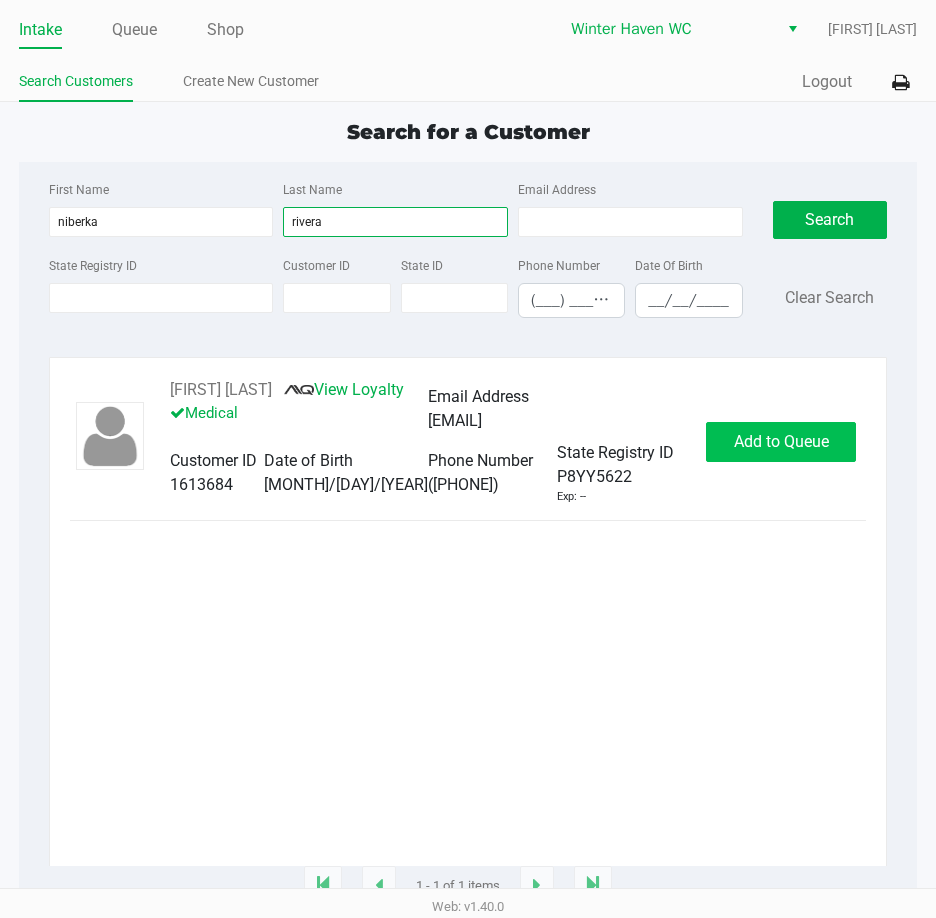 type on "rivera" 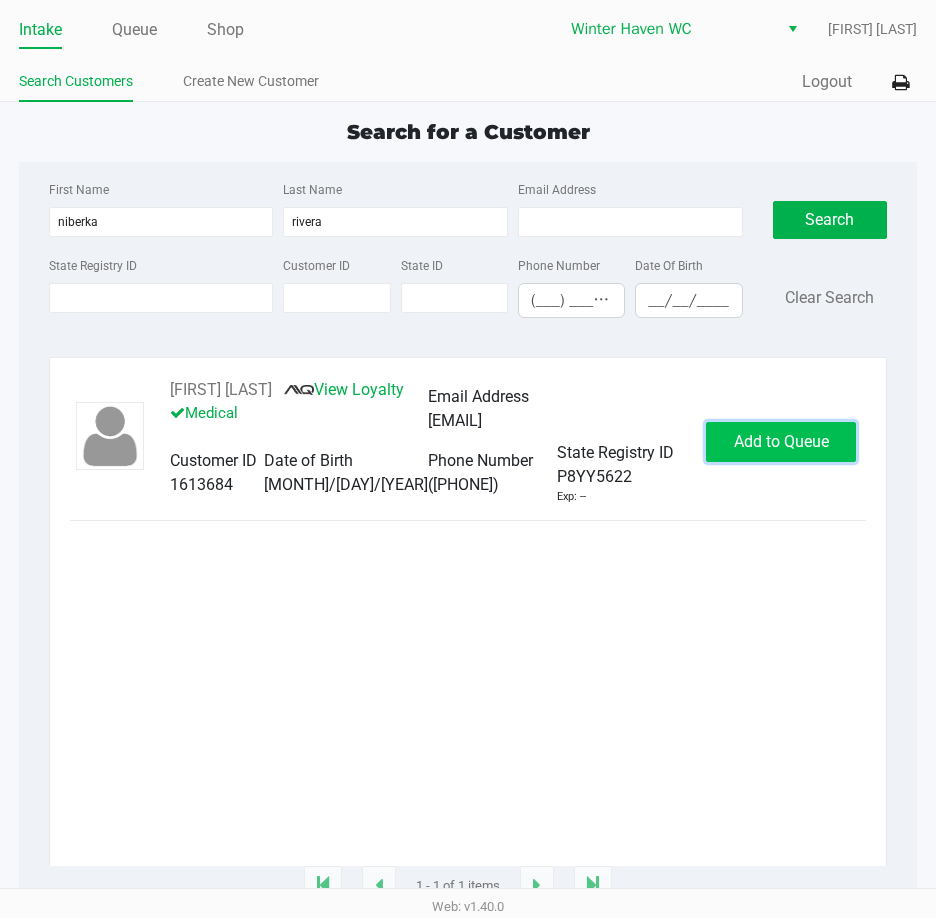 click on "Add to Queue" 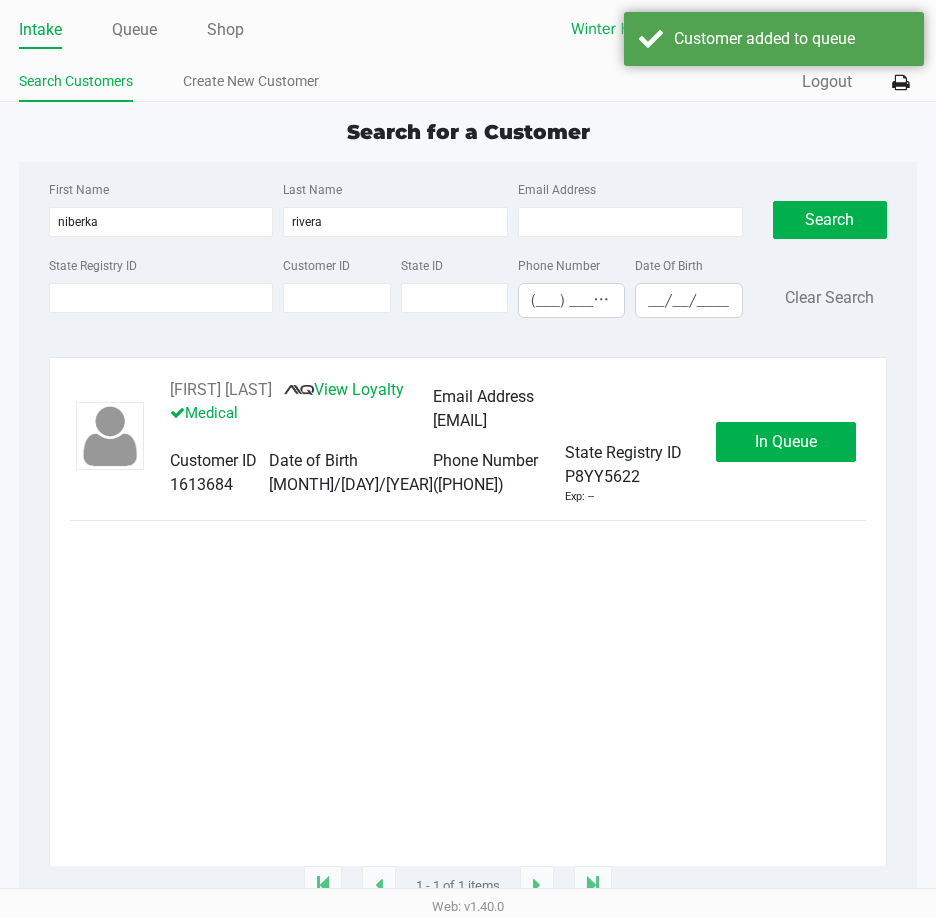 click on "In Queue" 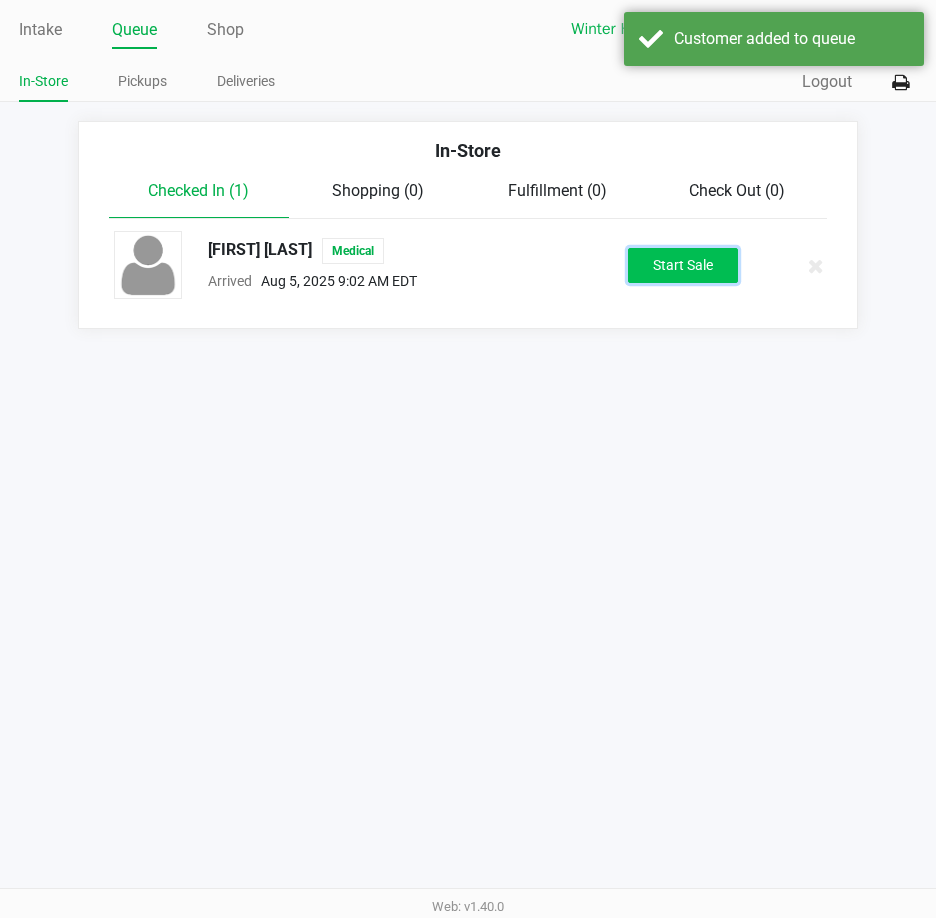 click on "Start Sale" 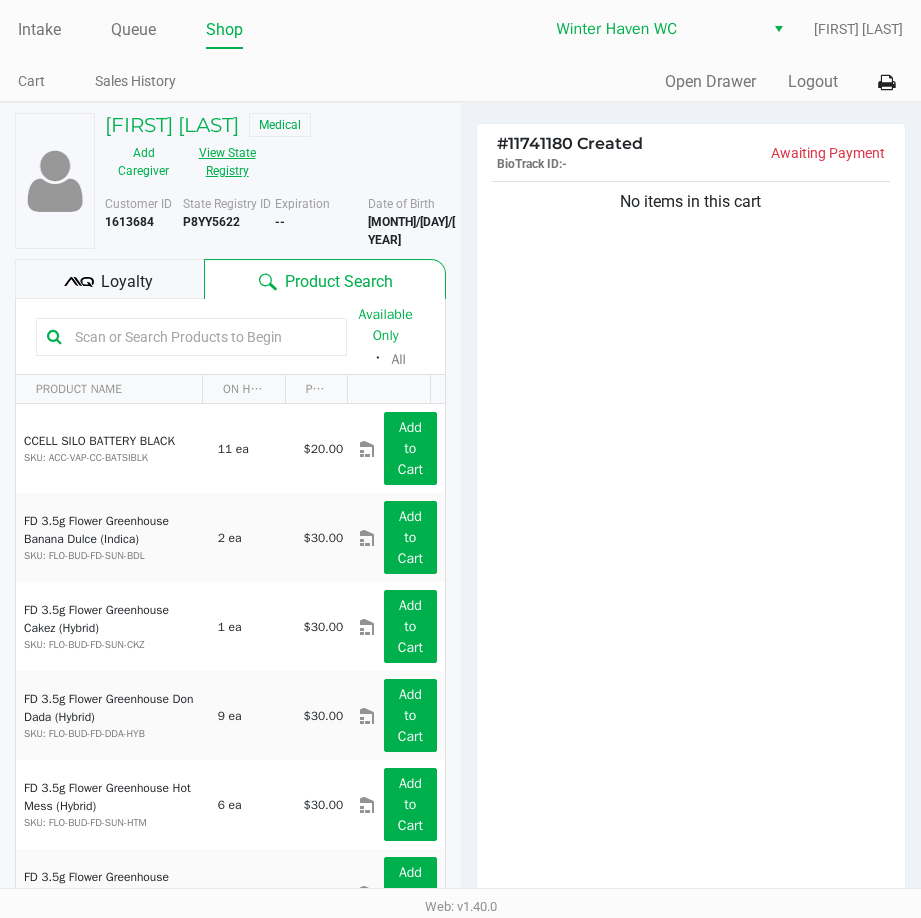 click on "View State Registry" 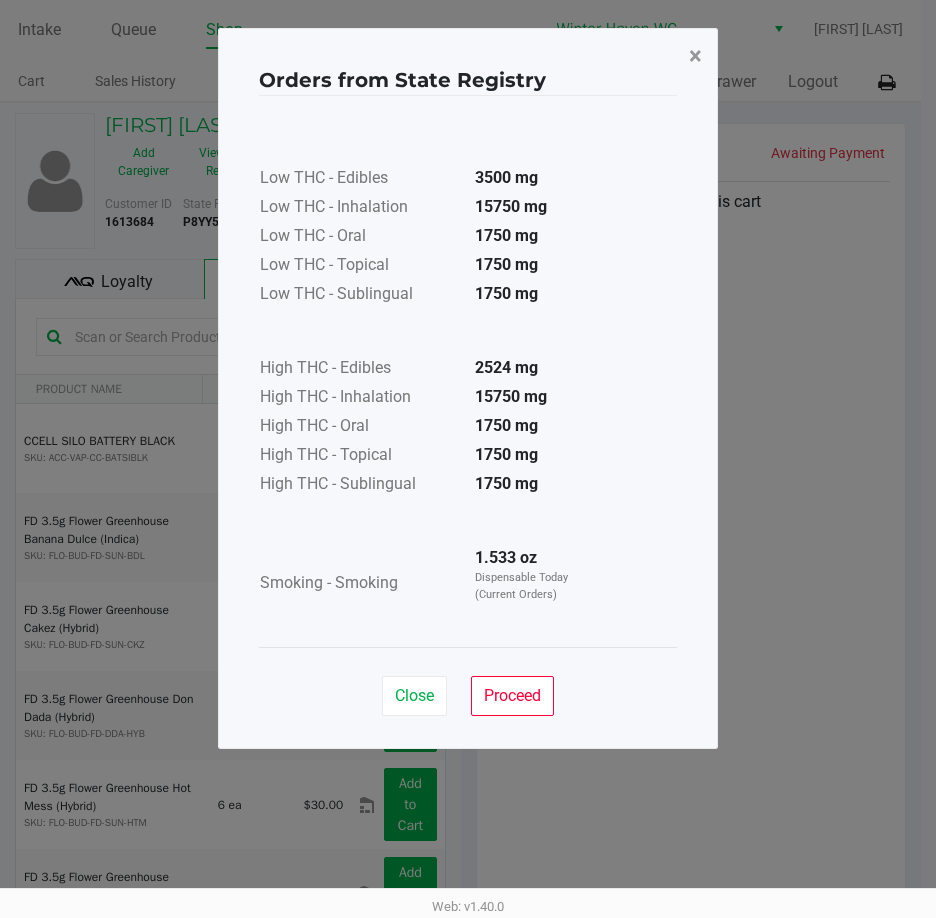 click on "×" 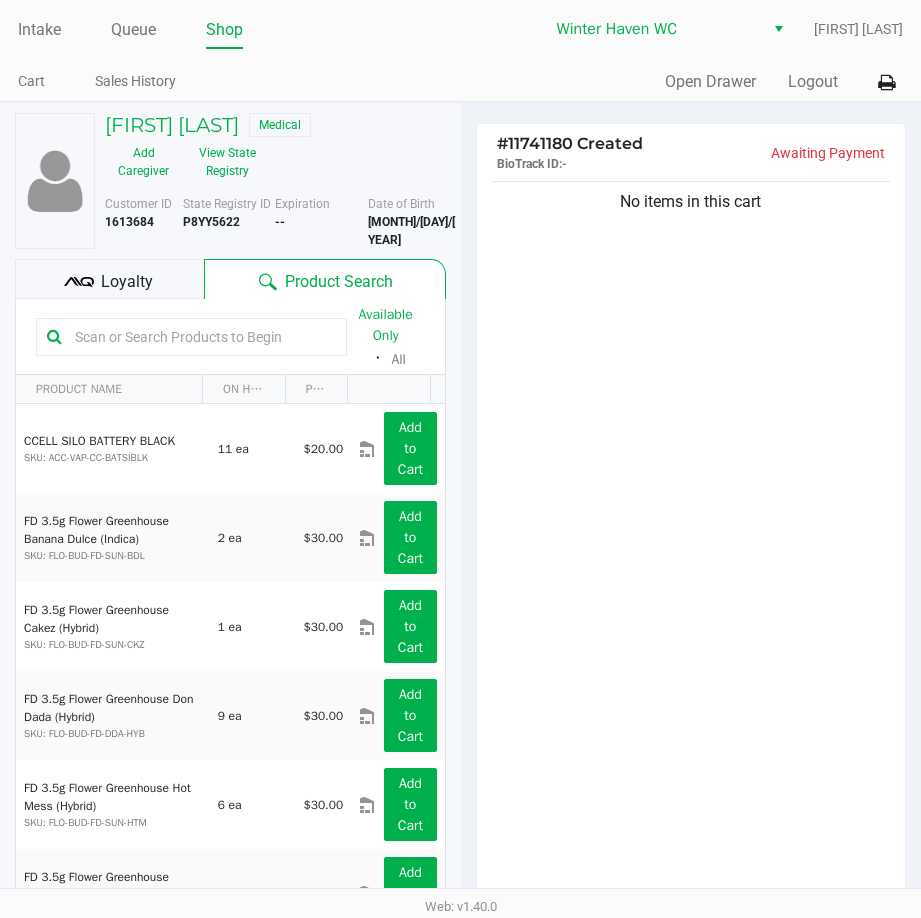 click 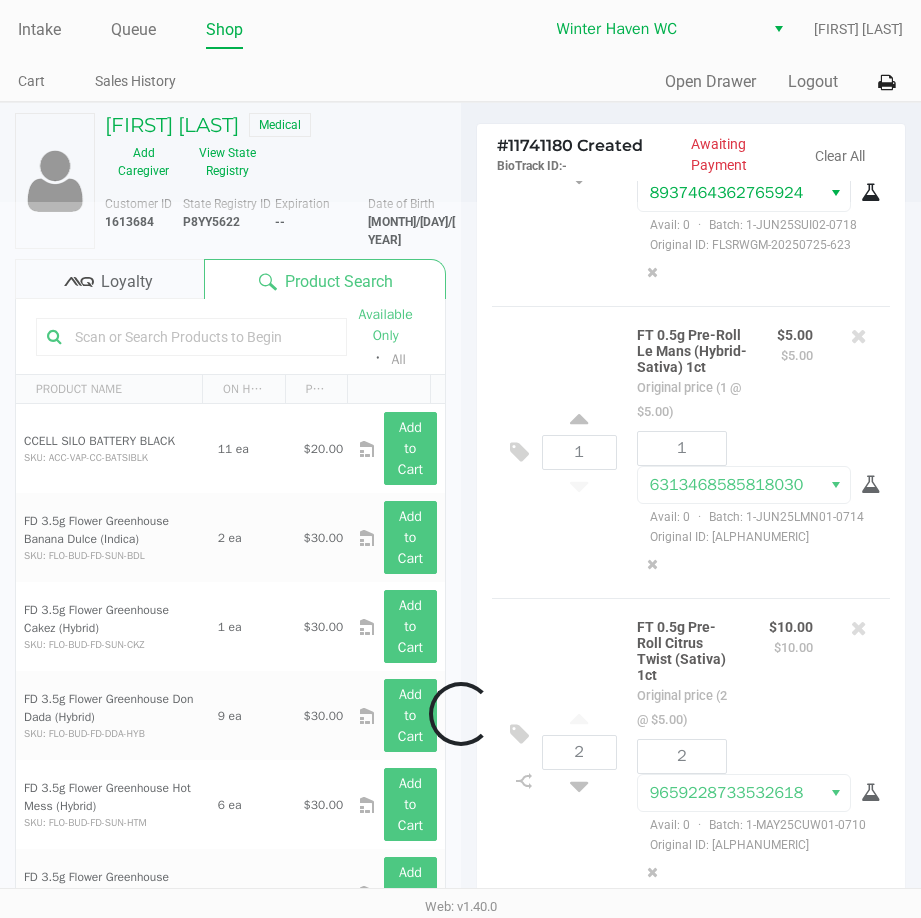 scroll, scrollTop: 965, scrollLeft: 0, axis: vertical 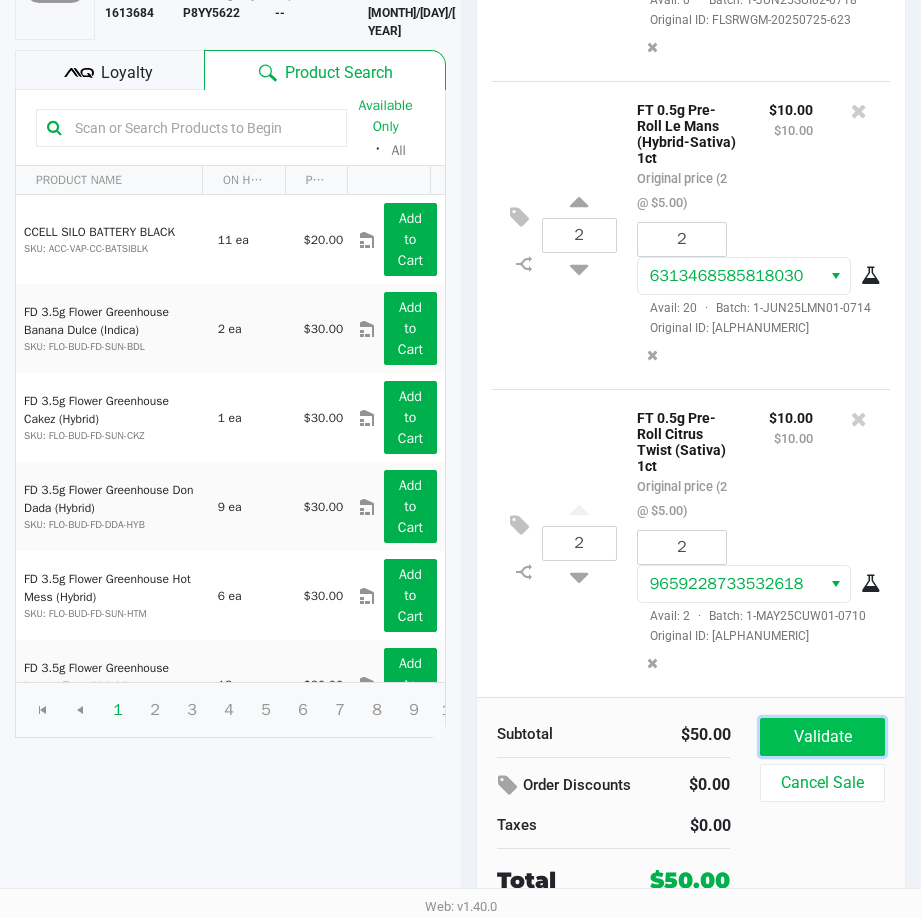 click on "Validate" 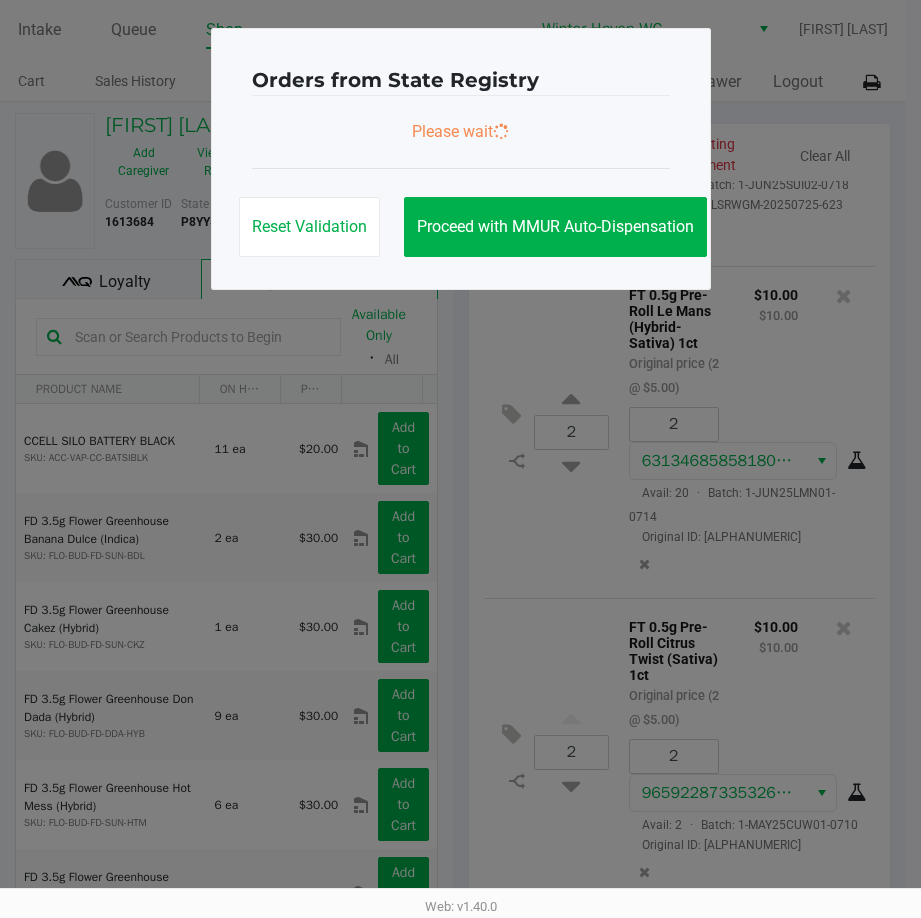 scroll, scrollTop: 0, scrollLeft: 0, axis: both 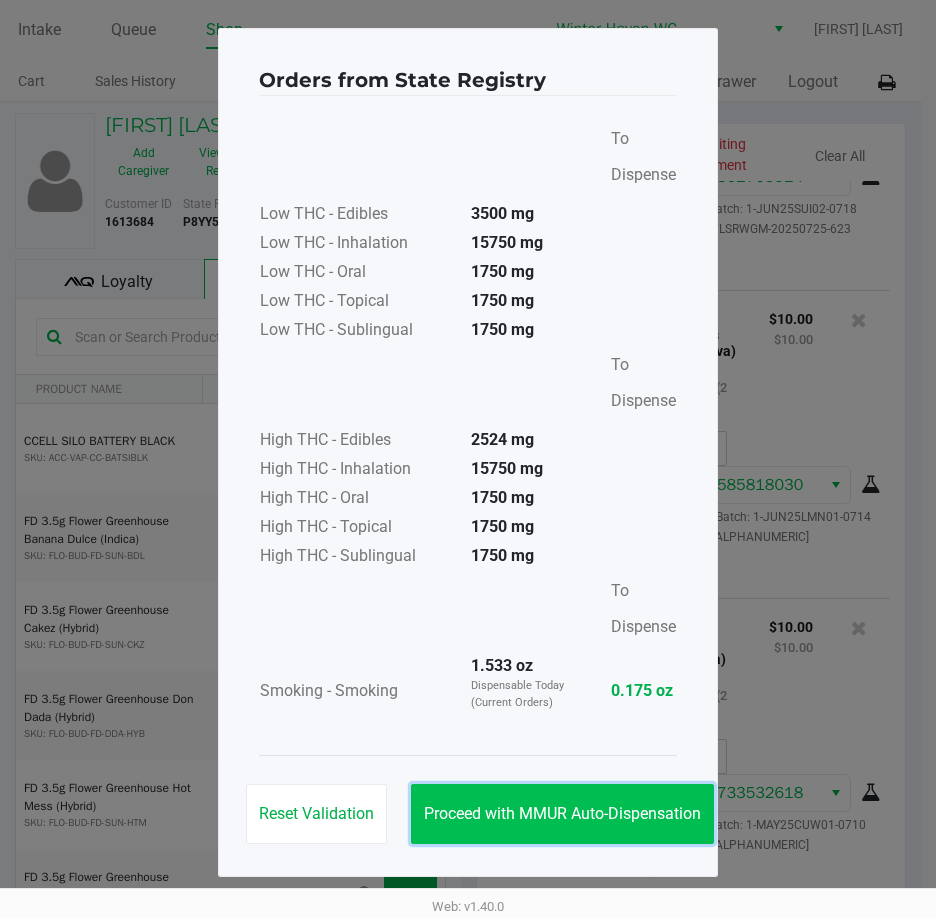 click on "Proceed with MMUR Auto-Dispensation" 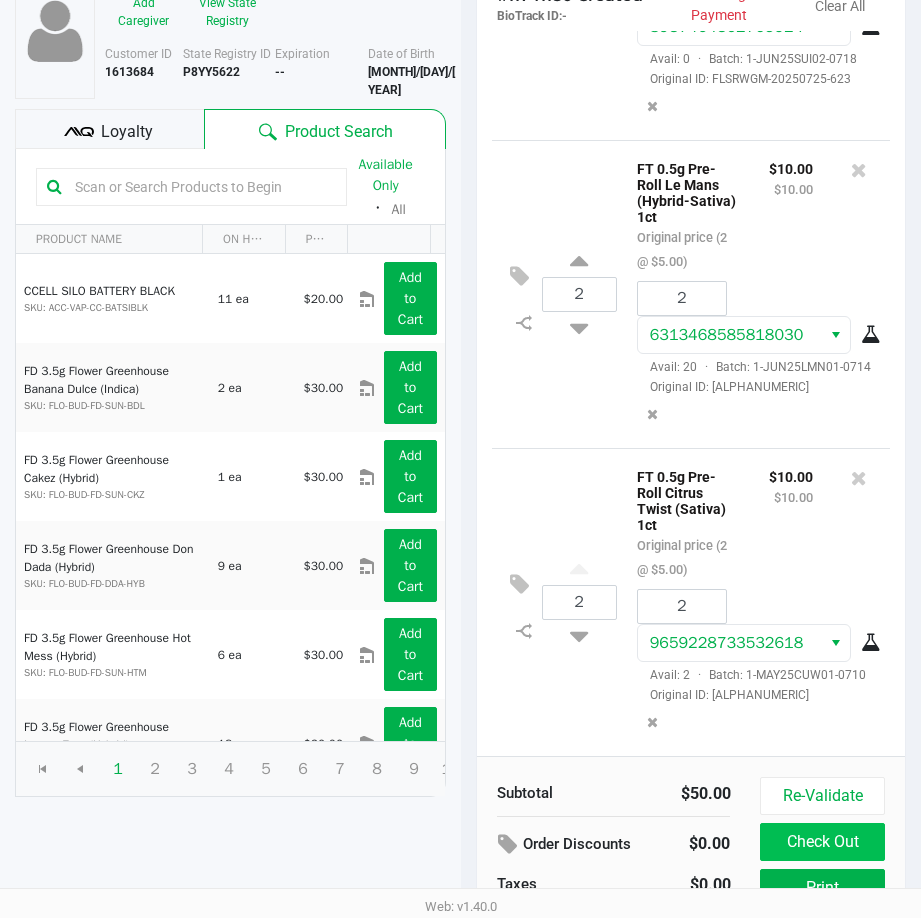 scroll, scrollTop: 254, scrollLeft: 0, axis: vertical 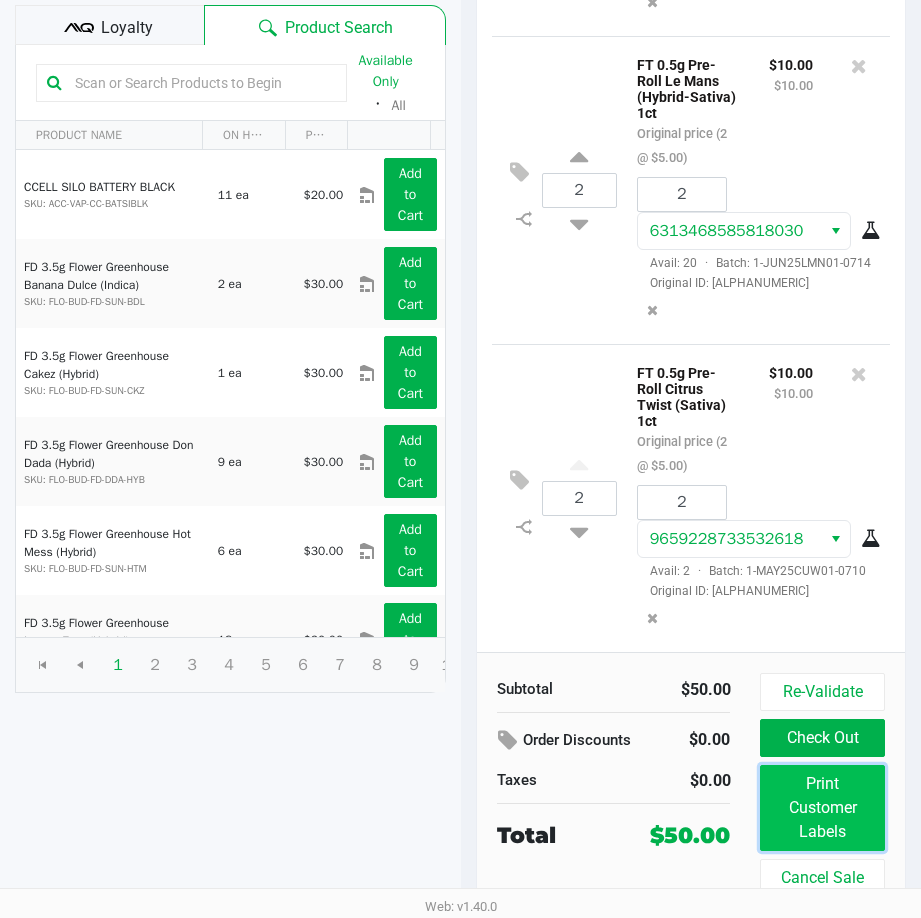 click on "Print Customer Labels" 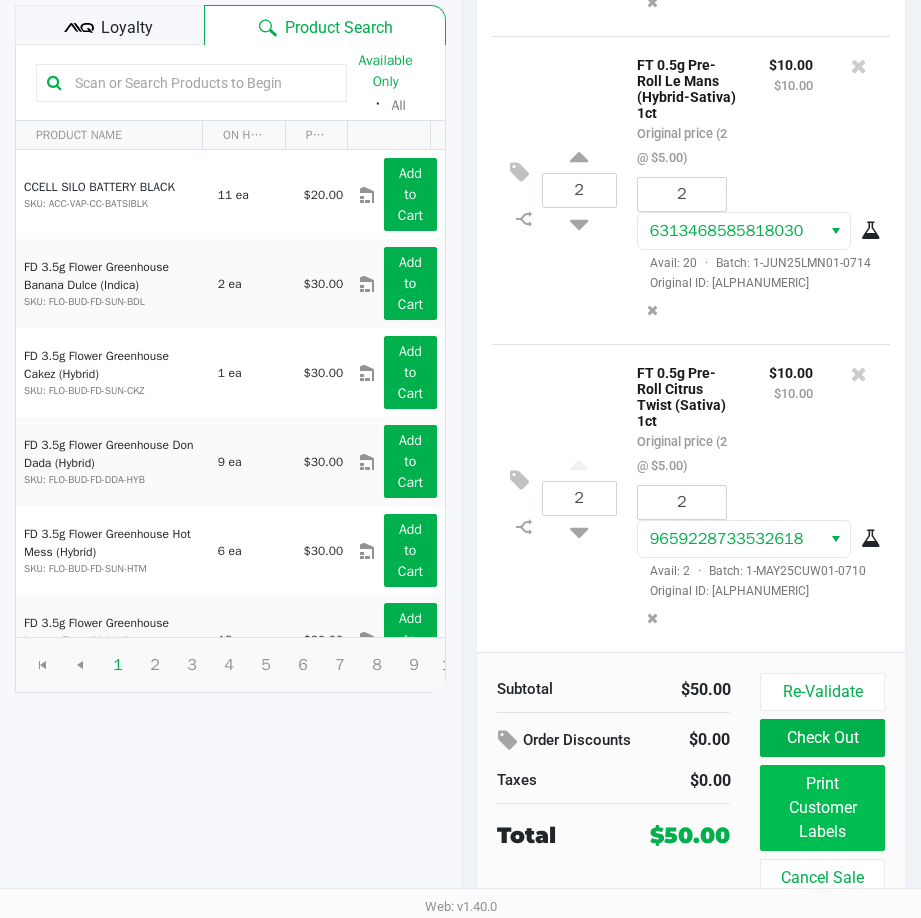 scroll, scrollTop: 0, scrollLeft: 0, axis: both 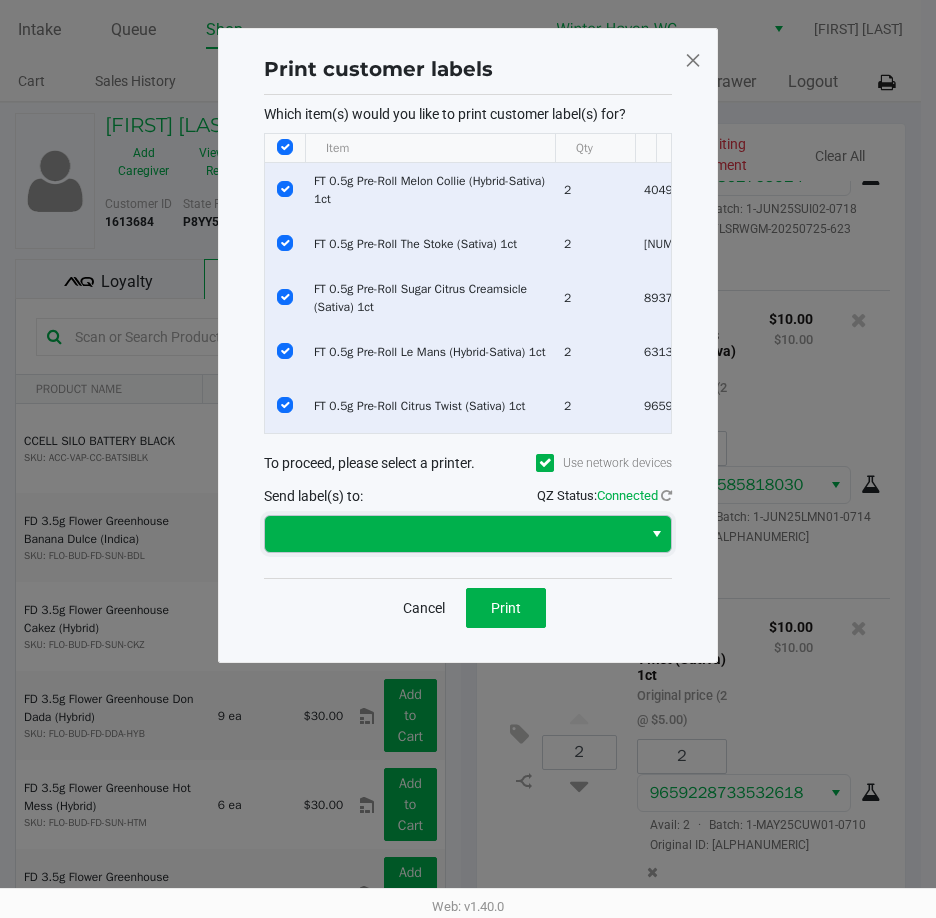 click at bounding box center [453, 534] 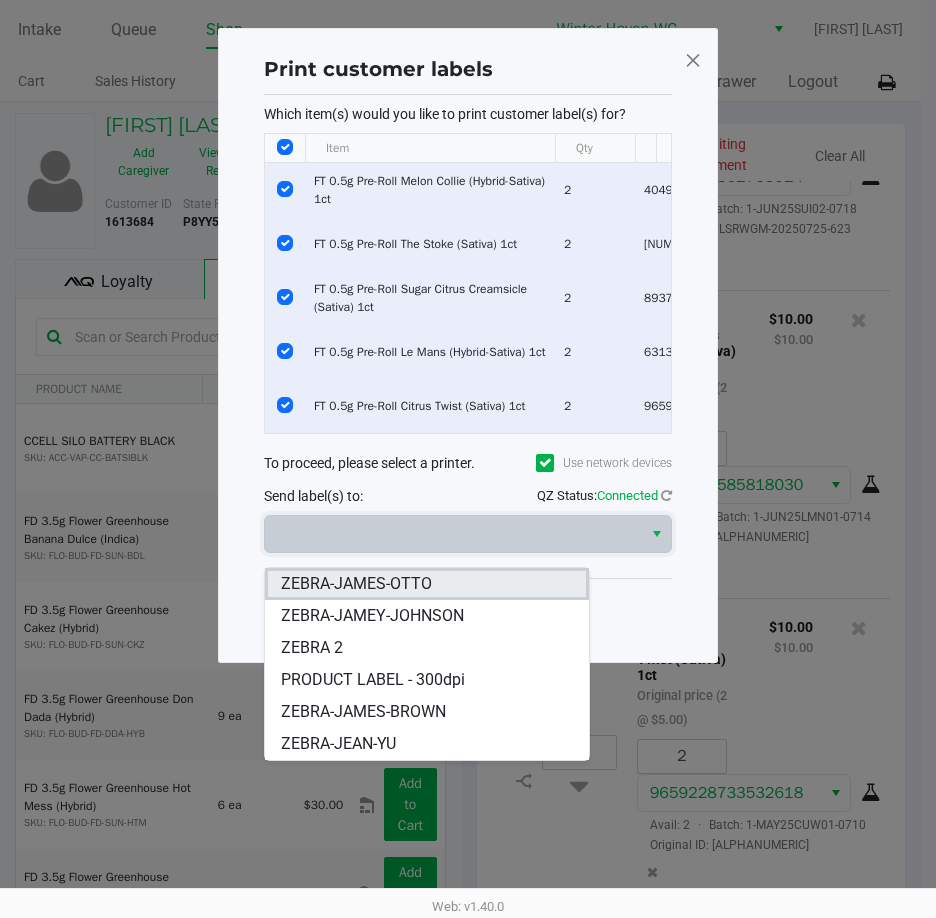 click on "ZEBRA-JAMES-OTTO" at bounding box center [427, 584] 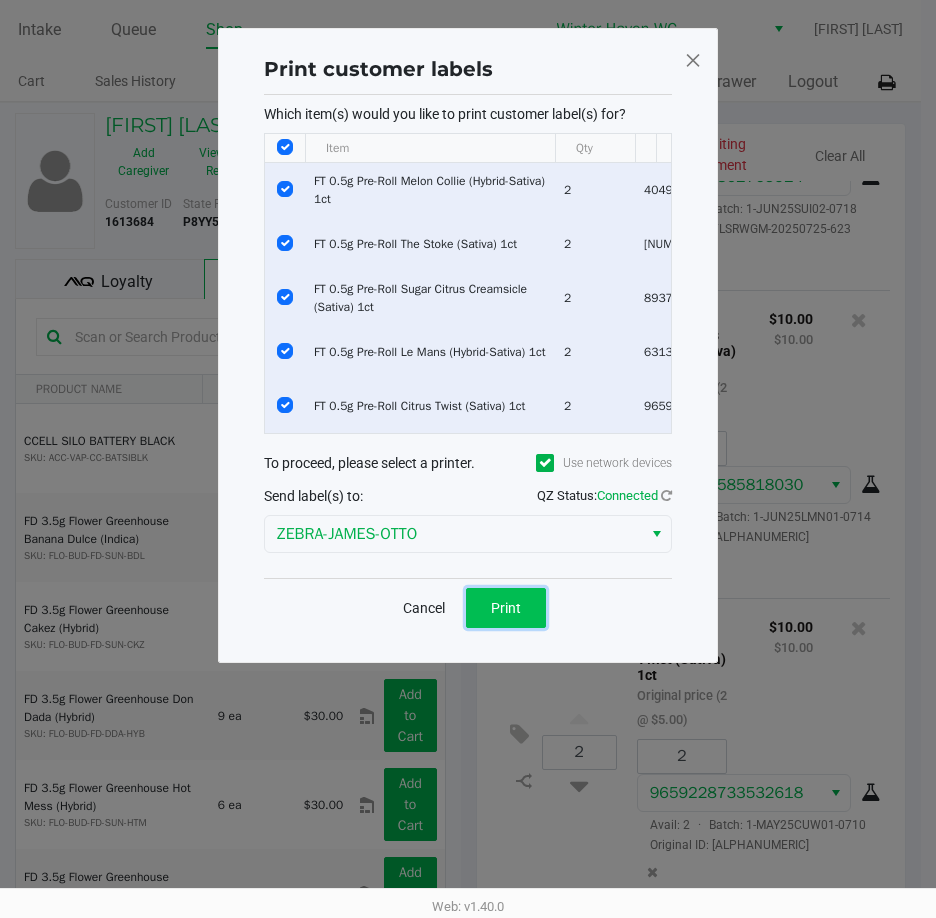 click on "Print" 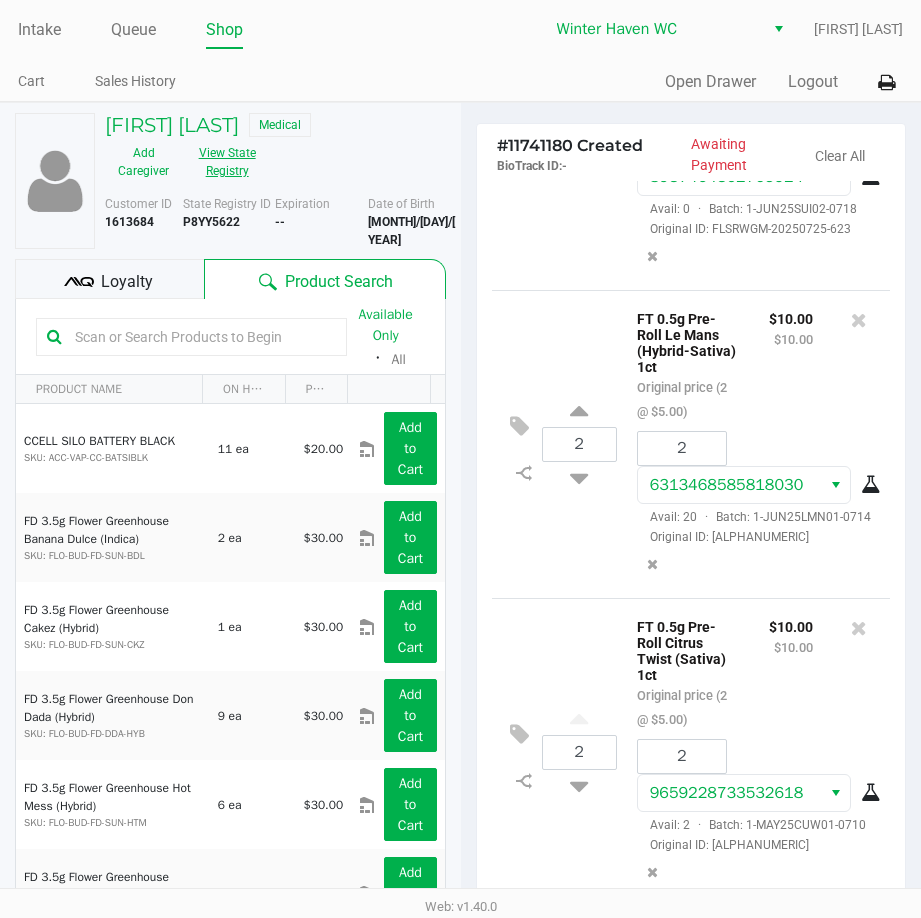 click on "View State Registry" 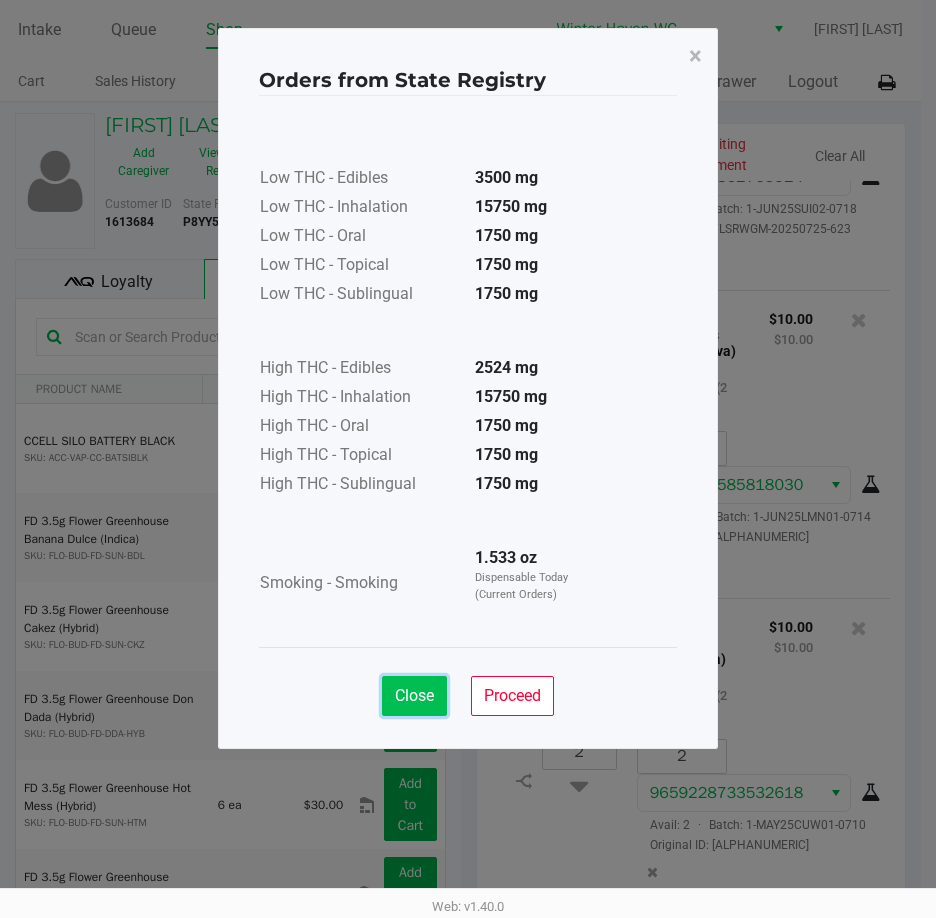 drag, startPoint x: 401, startPoint y: 702, endPoint x: 390, endPoint y: 671, distance: 32.89377 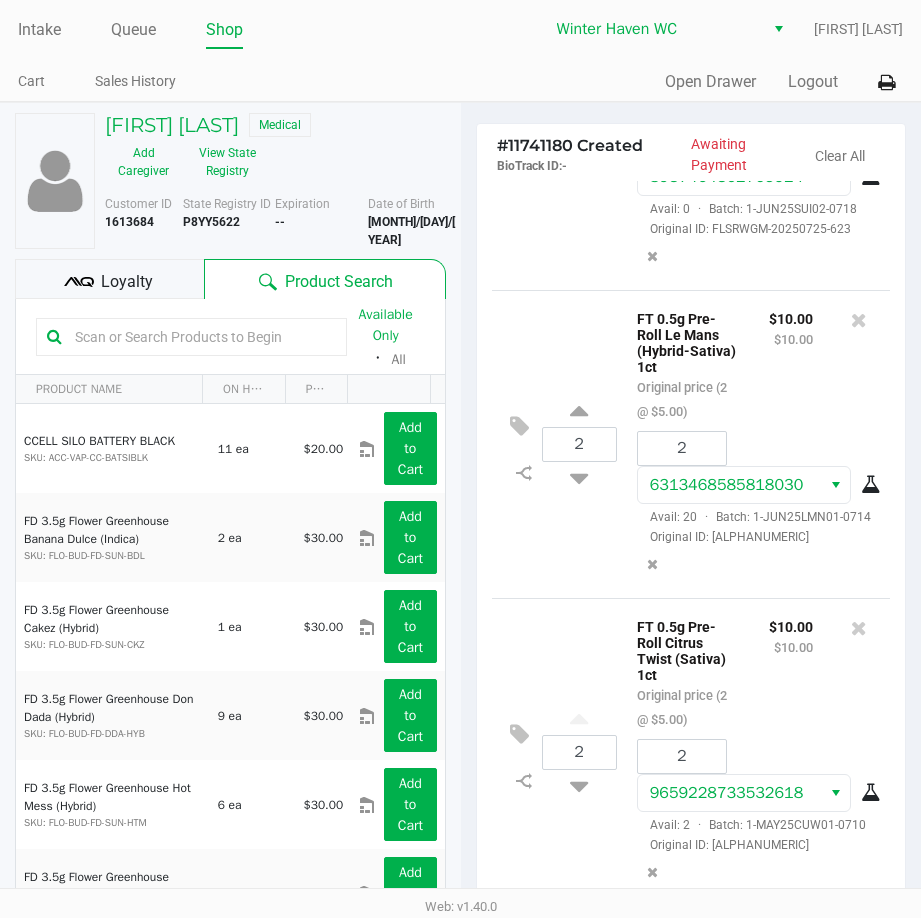 click on "Loyalty" 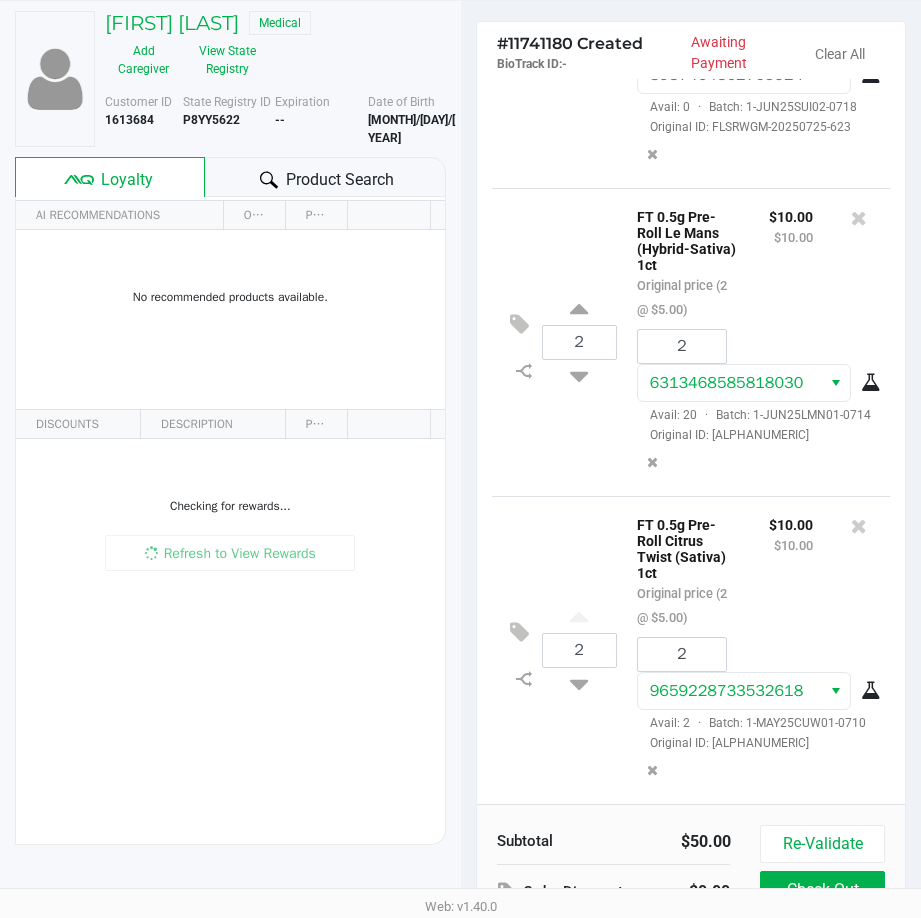 scroll, scrollTop: 254, scrollLeft: 0, axis: vertical 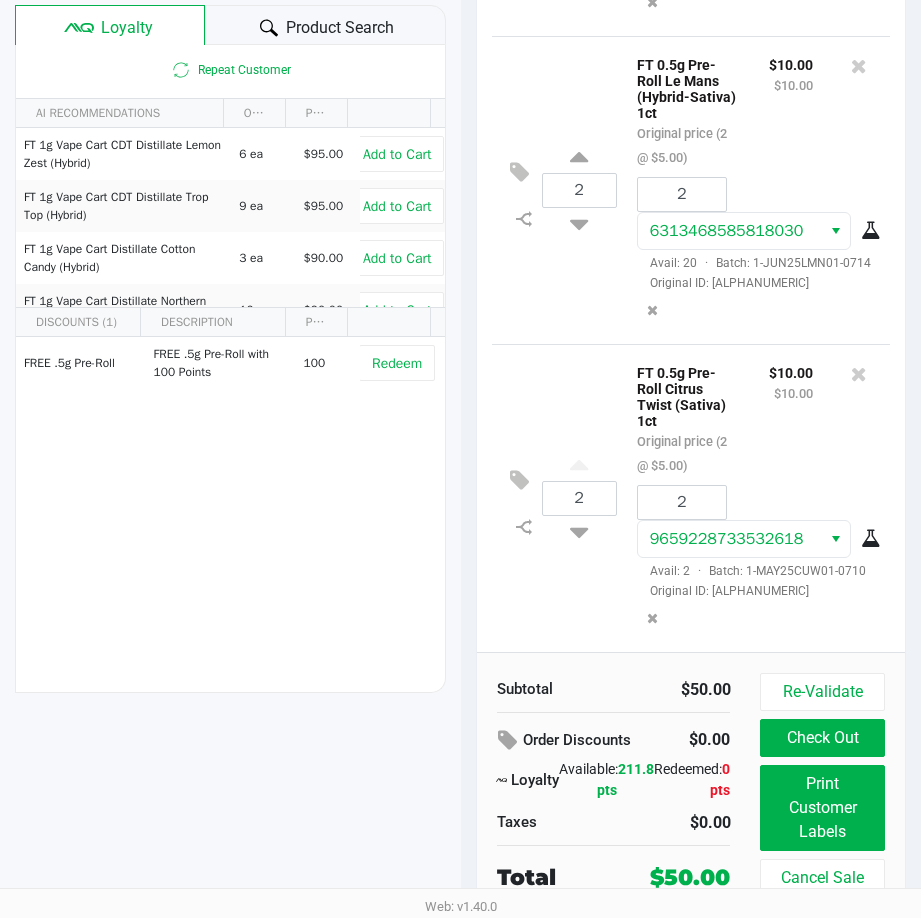 click on "Order Discounts" 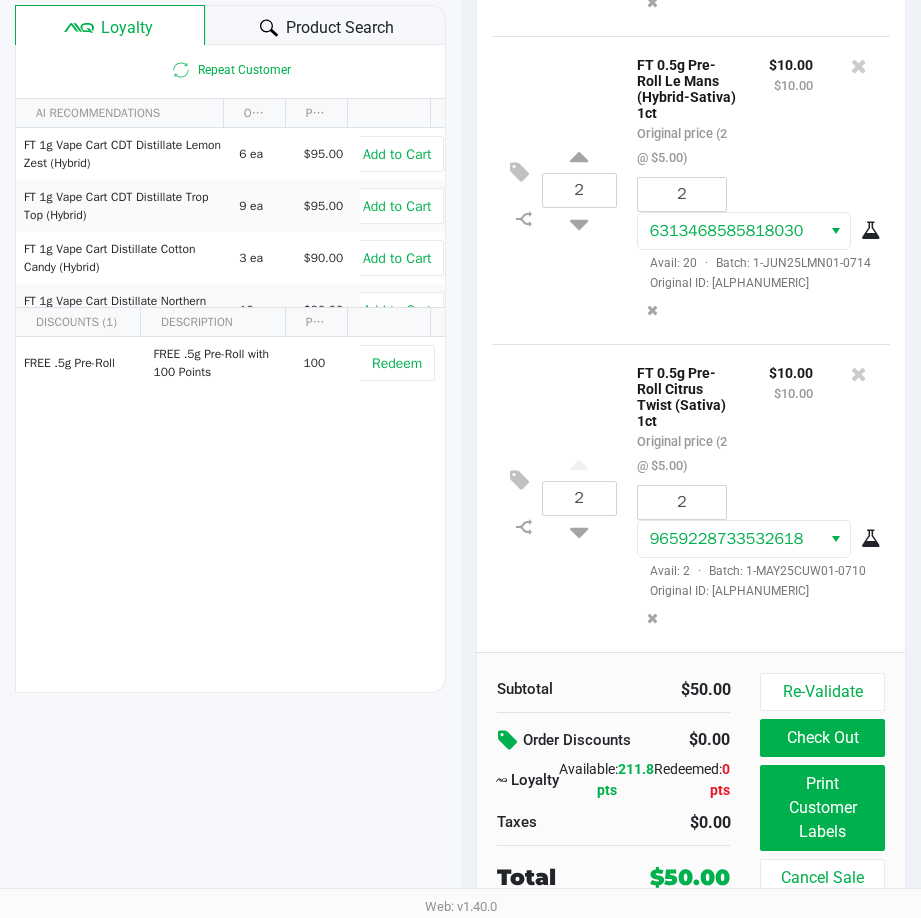 click 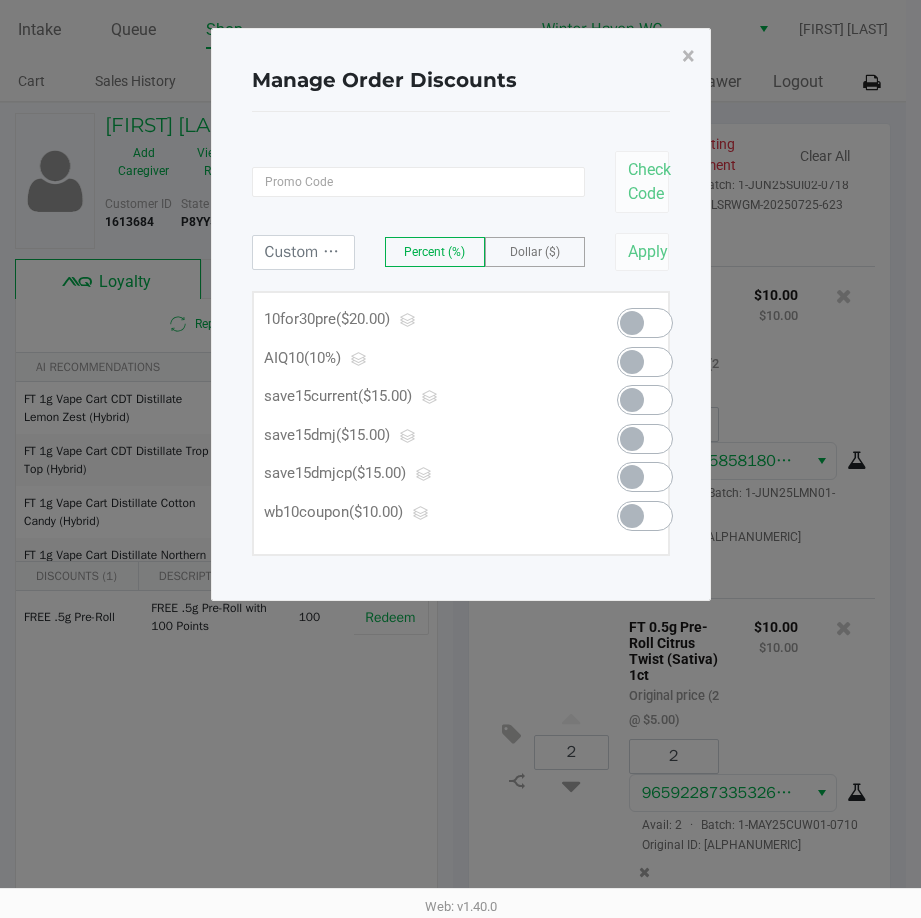 scroll, scrollTop: 0, scrollLeft: 0, axis: both 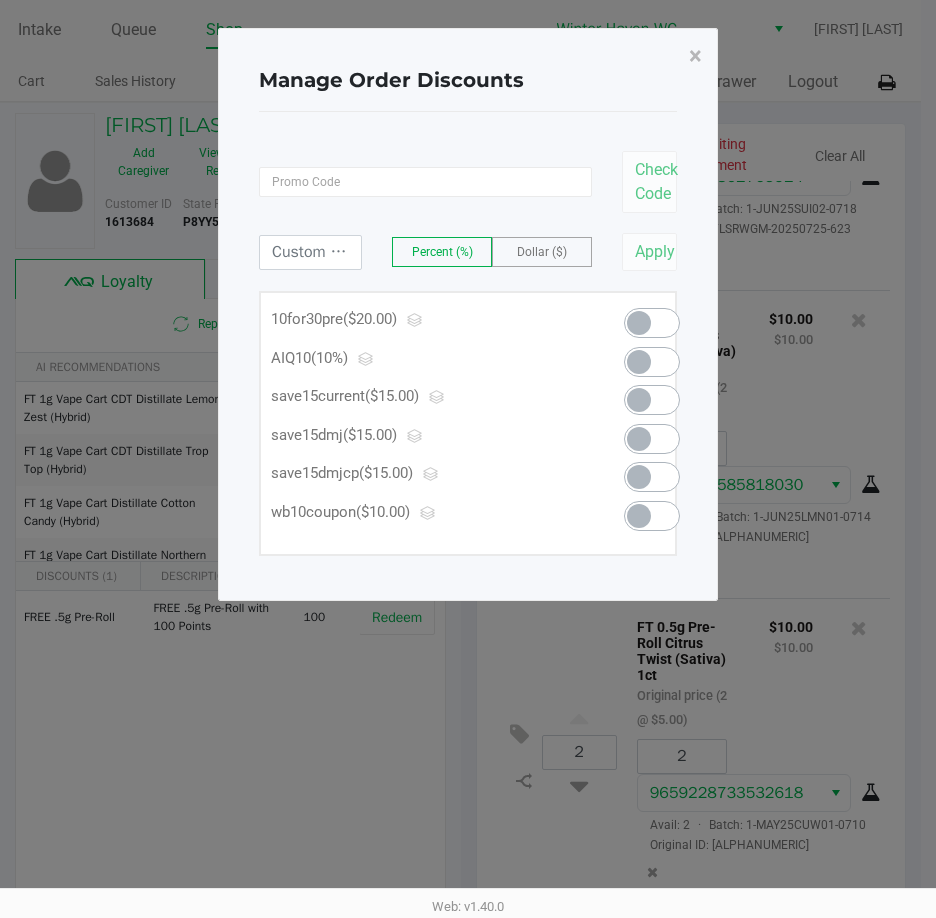 click 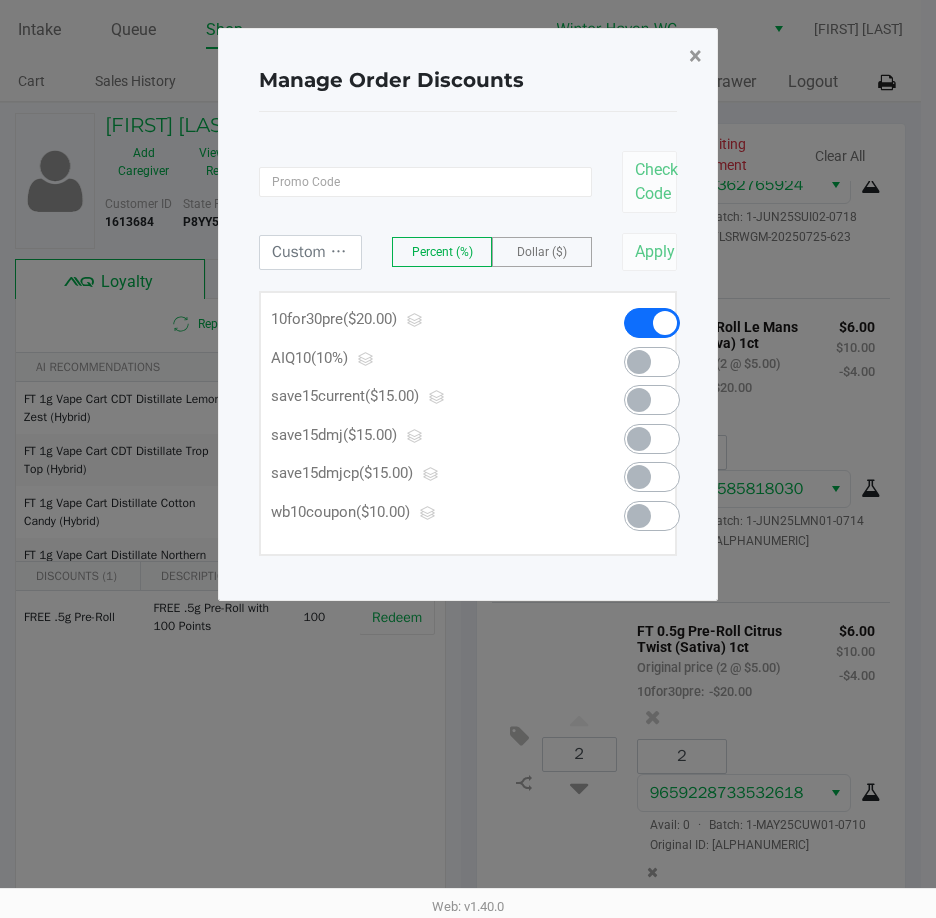 click on "×" 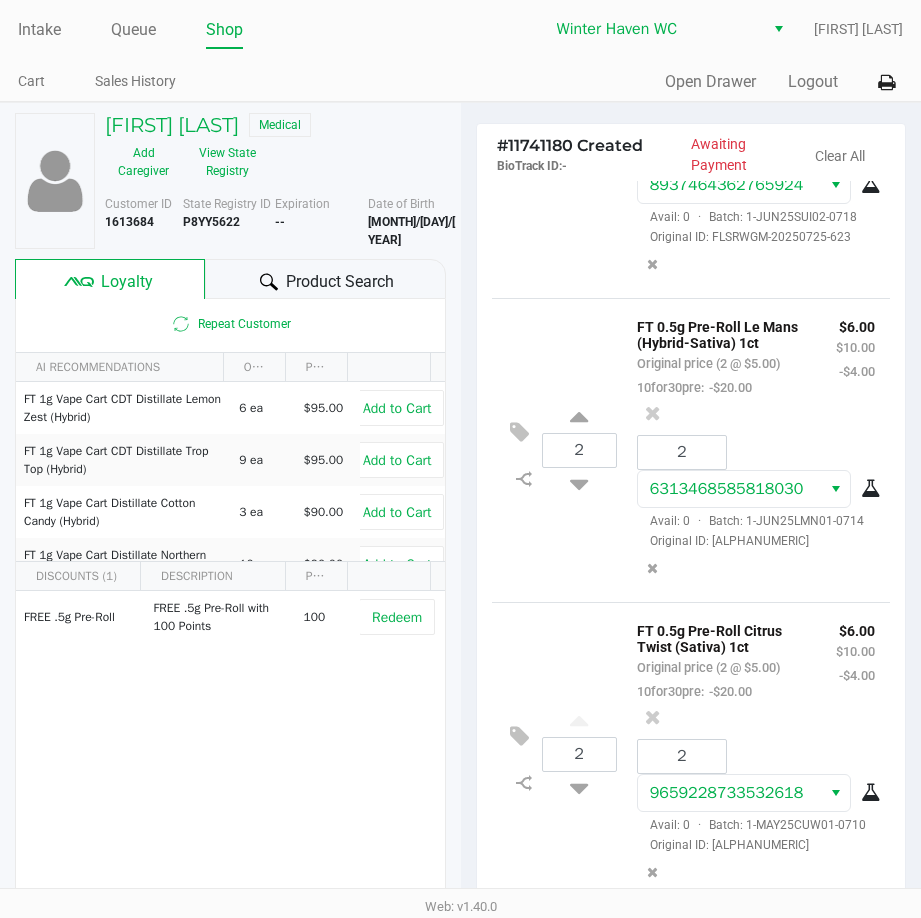 scroll, scrollTop: 1171, scrollLeft: 0, axis: vertical 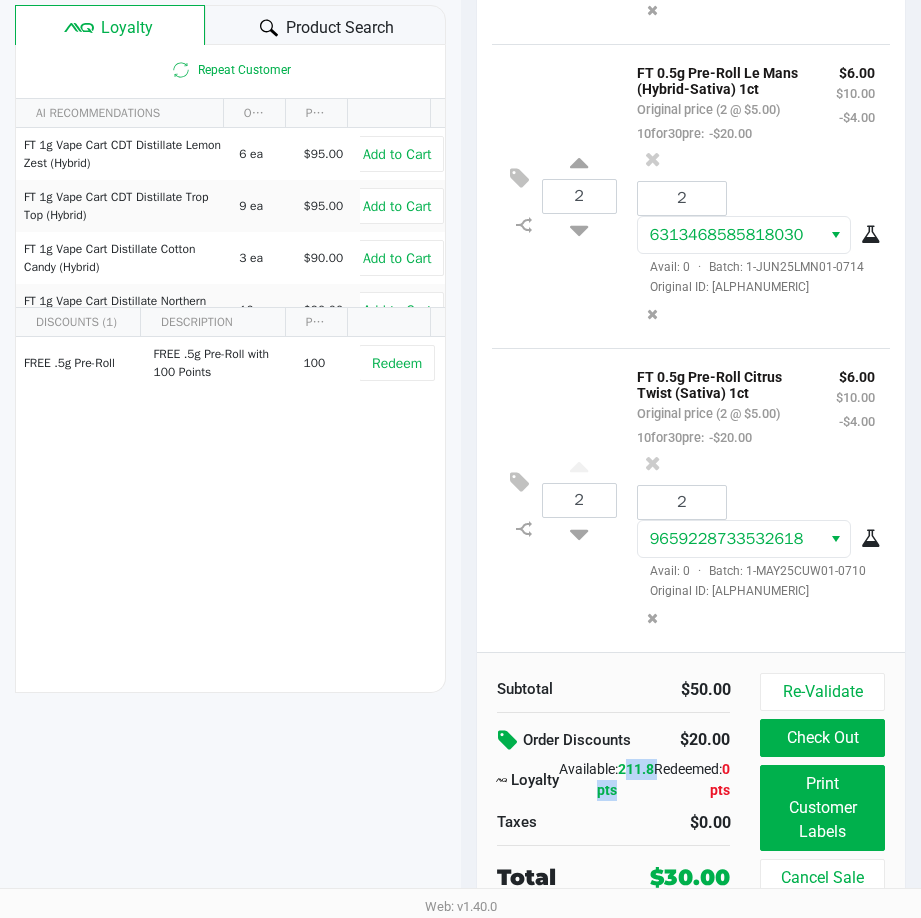 drag, startPoint x: 586, startPoint y: 790, endPoint x: 636, endPoint y: 794, distance: 50.159744 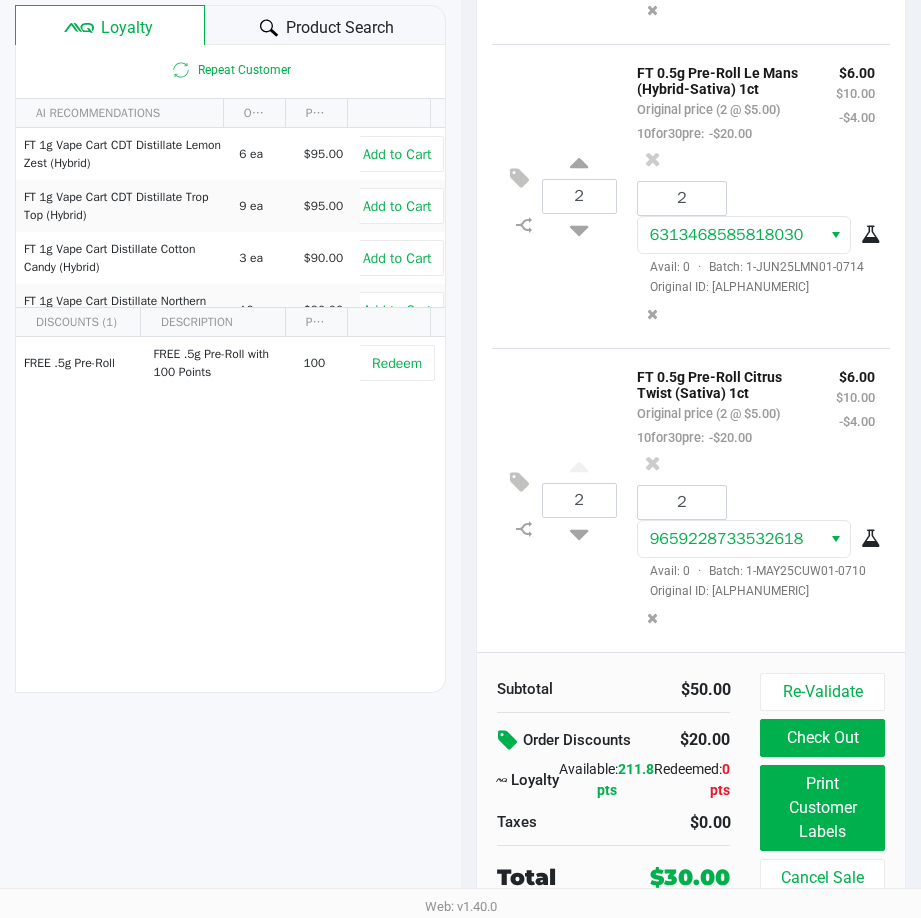 click on "Available:   211.8 pts" 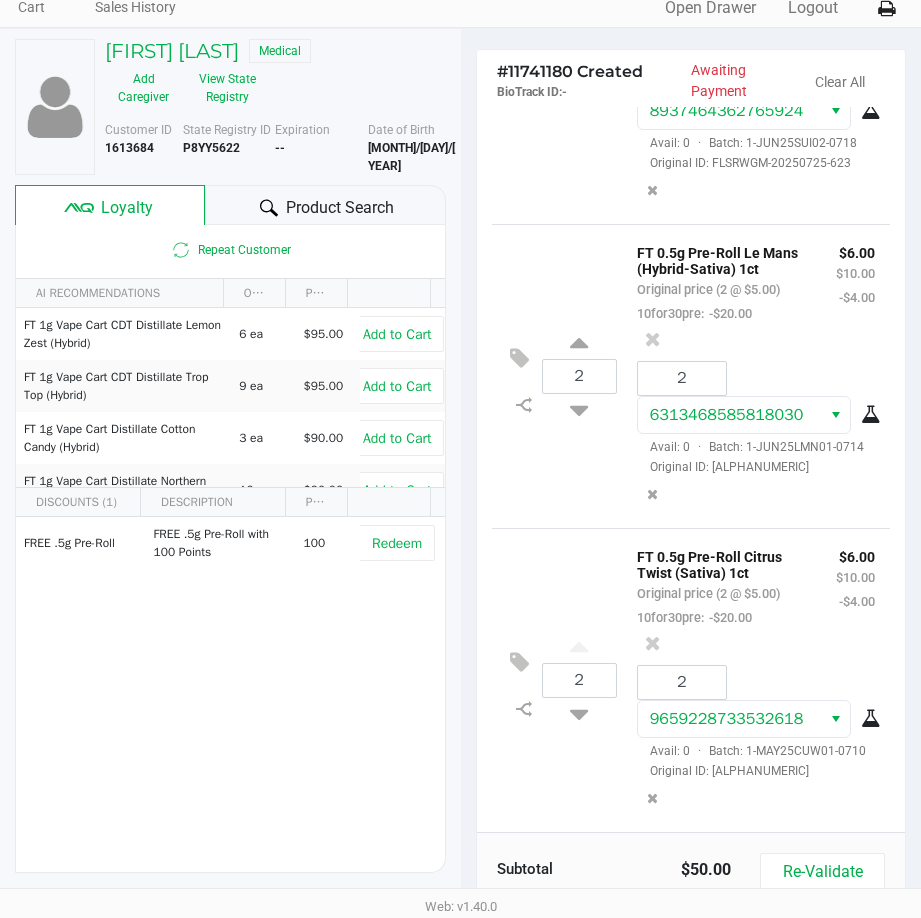 scroll, scrollTop: 0, scrollLeft: 0, axis: both 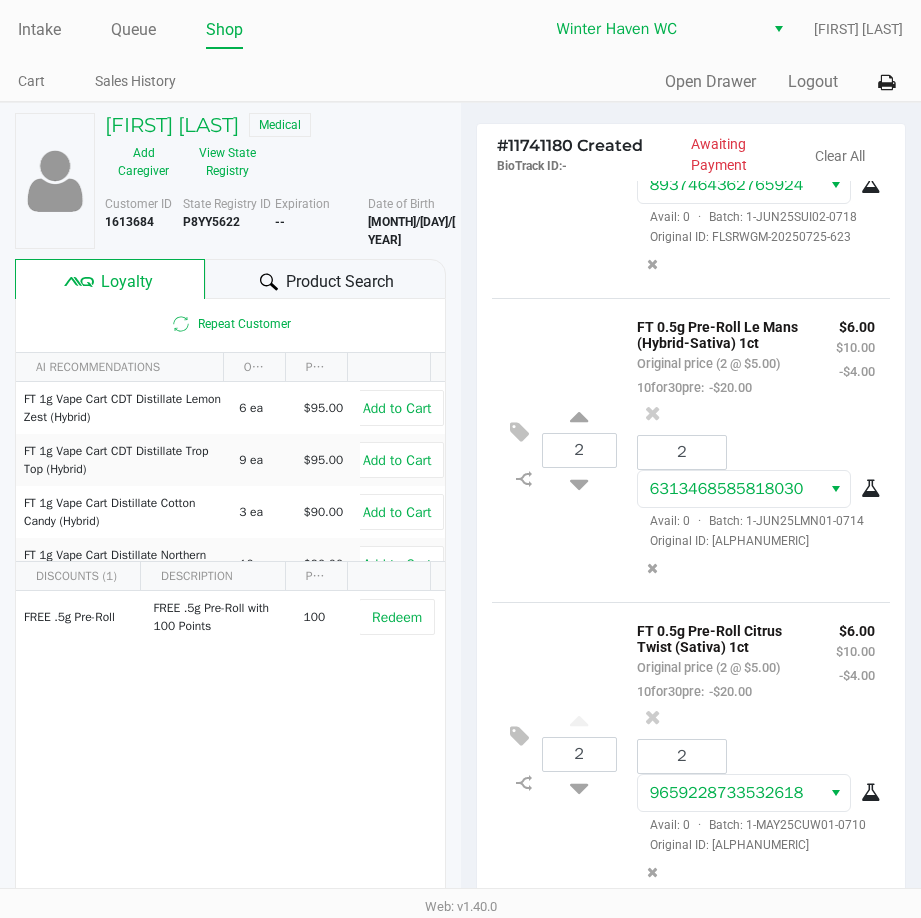 click on "Product Search" 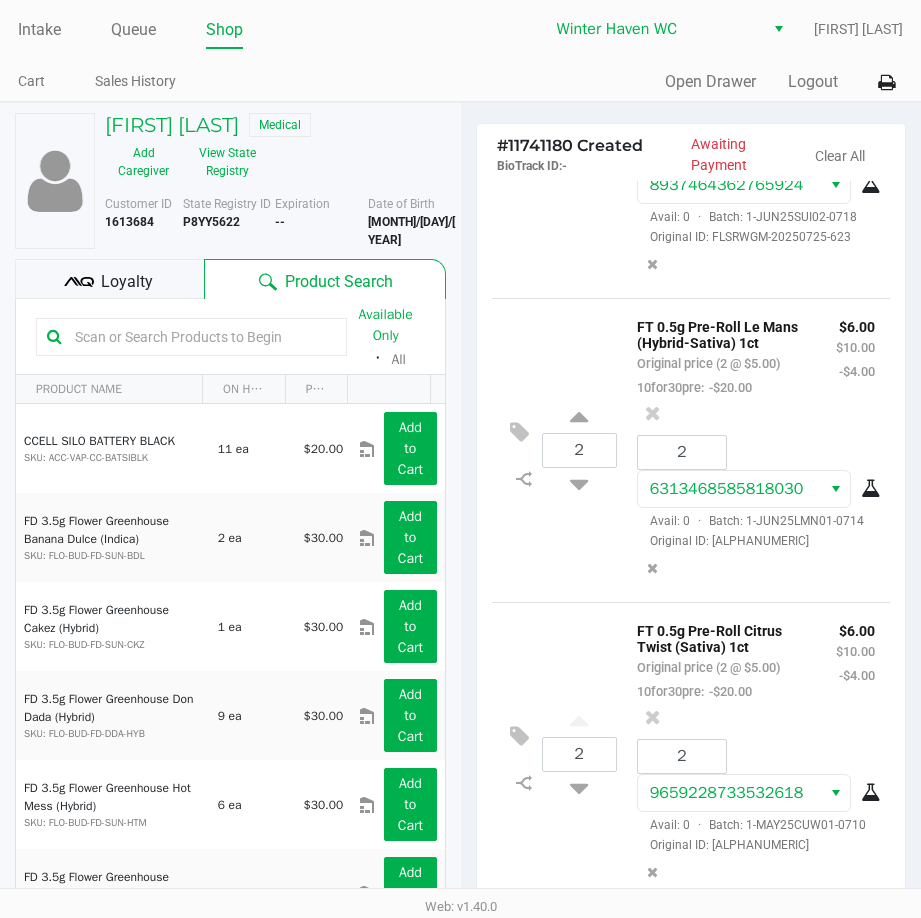 click 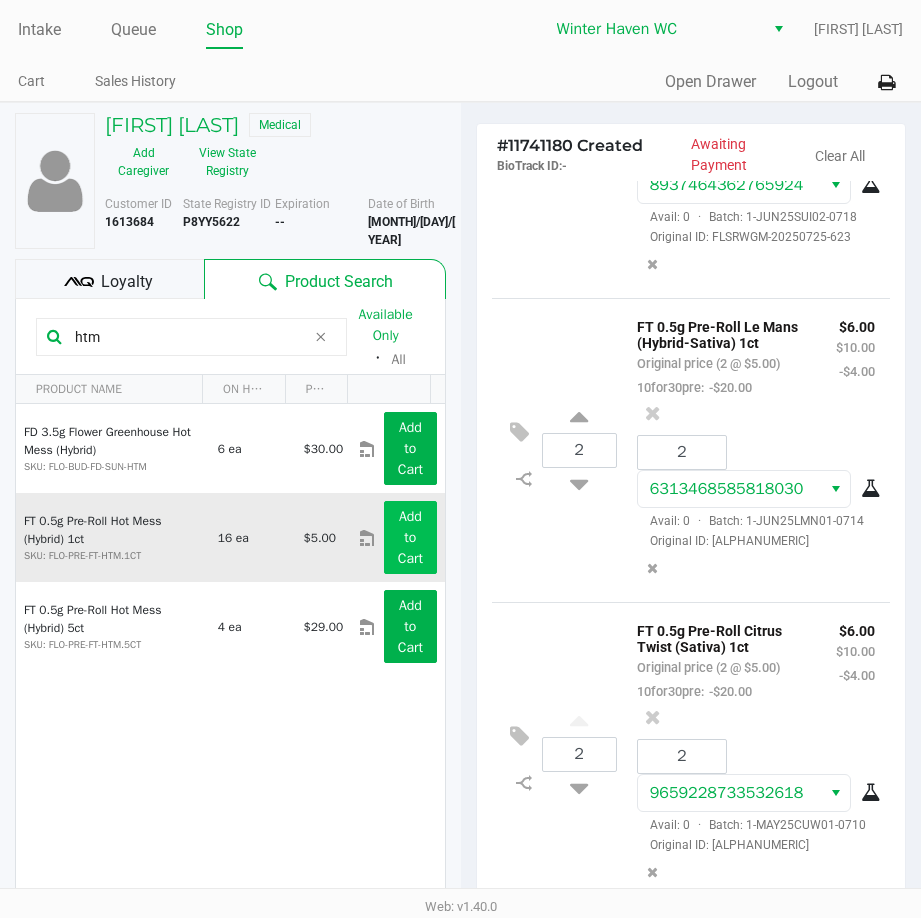 type on "htm" 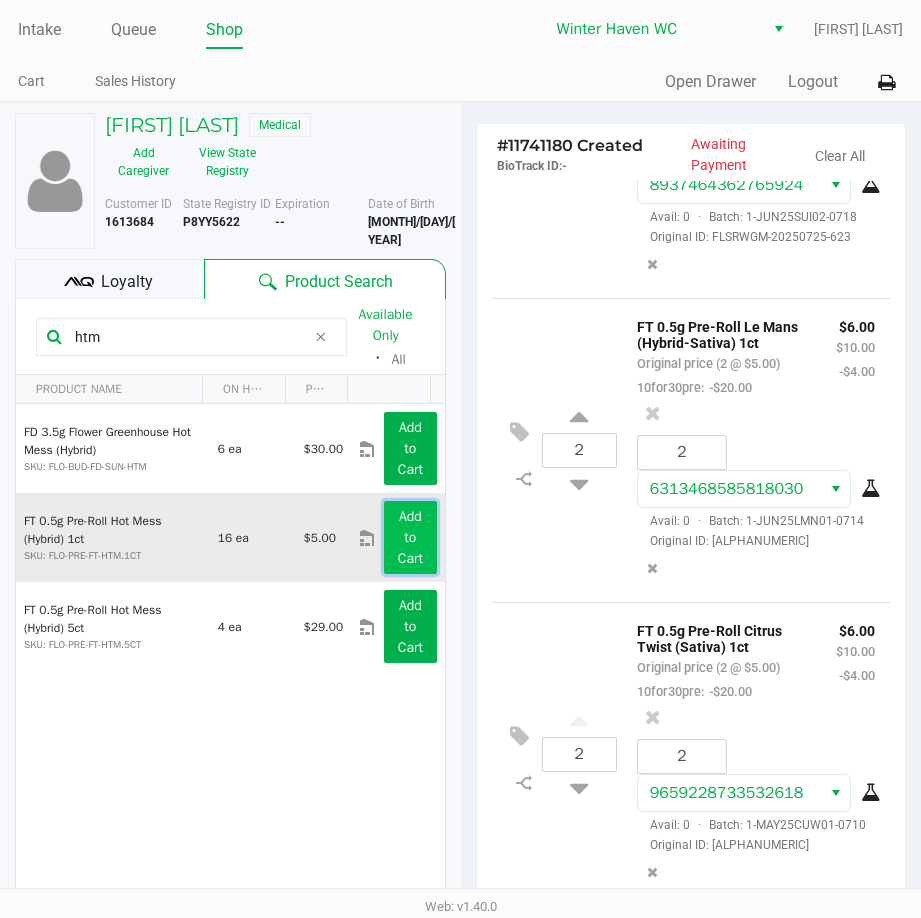 click on "Add to Cart" 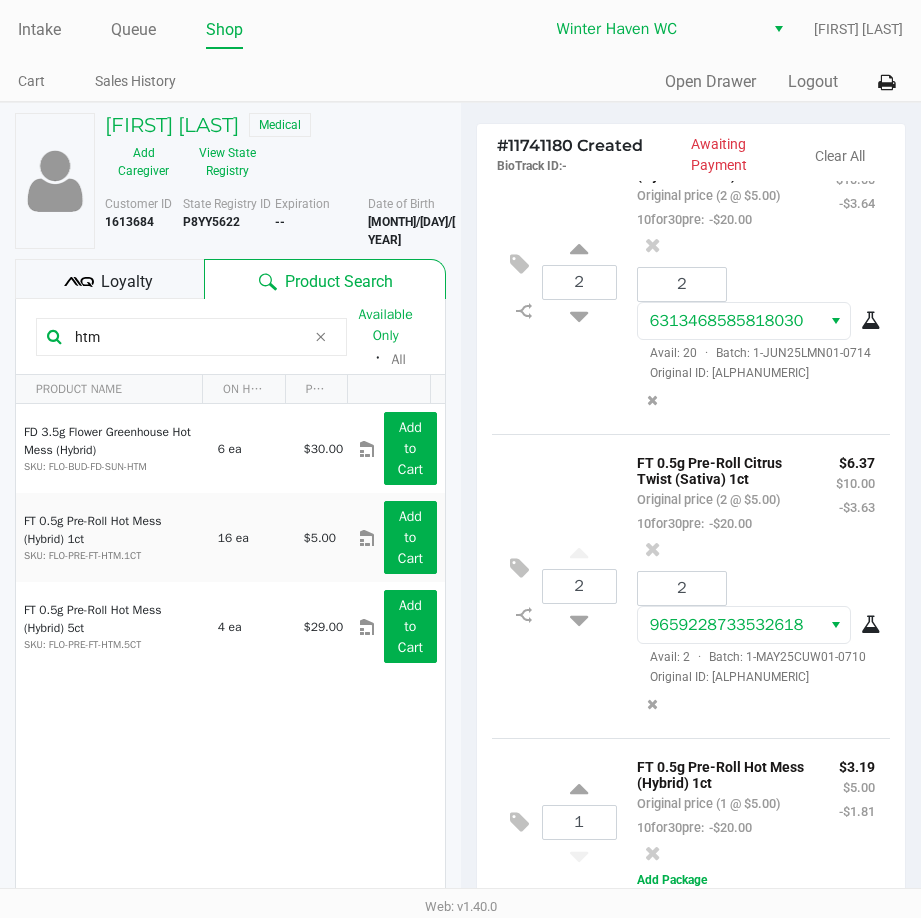 scroll, scrollTop: 1378, scrollLeft: 0, axis: vertical 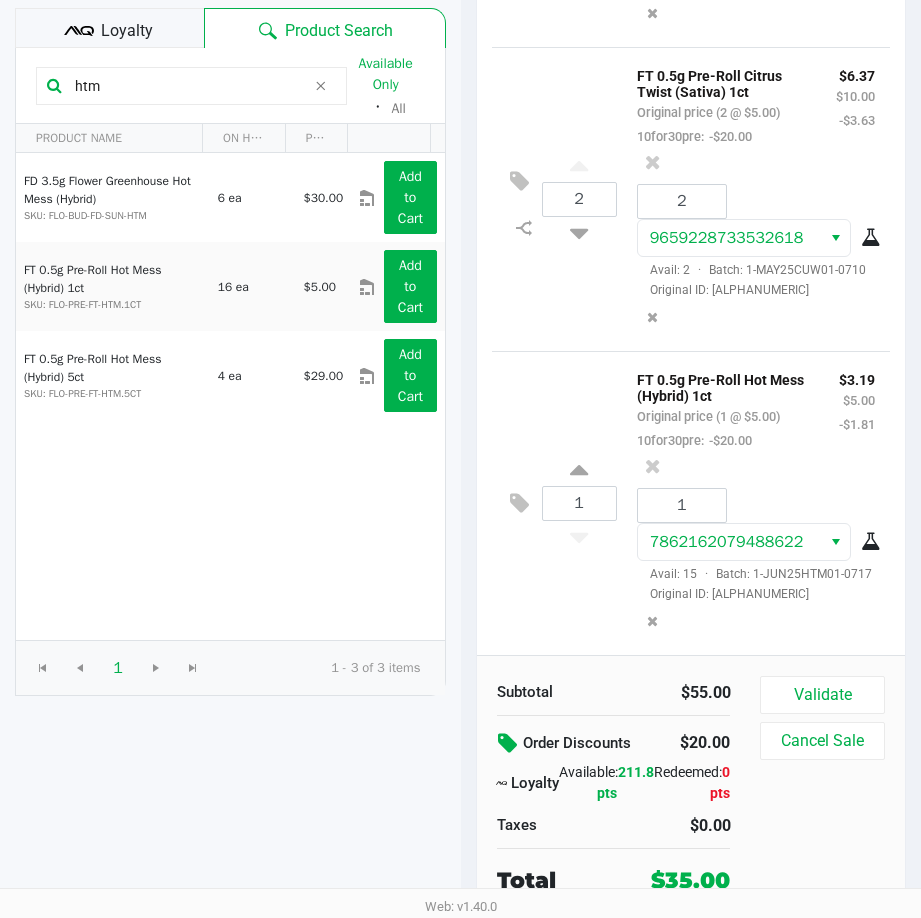 click on "Loyalty" 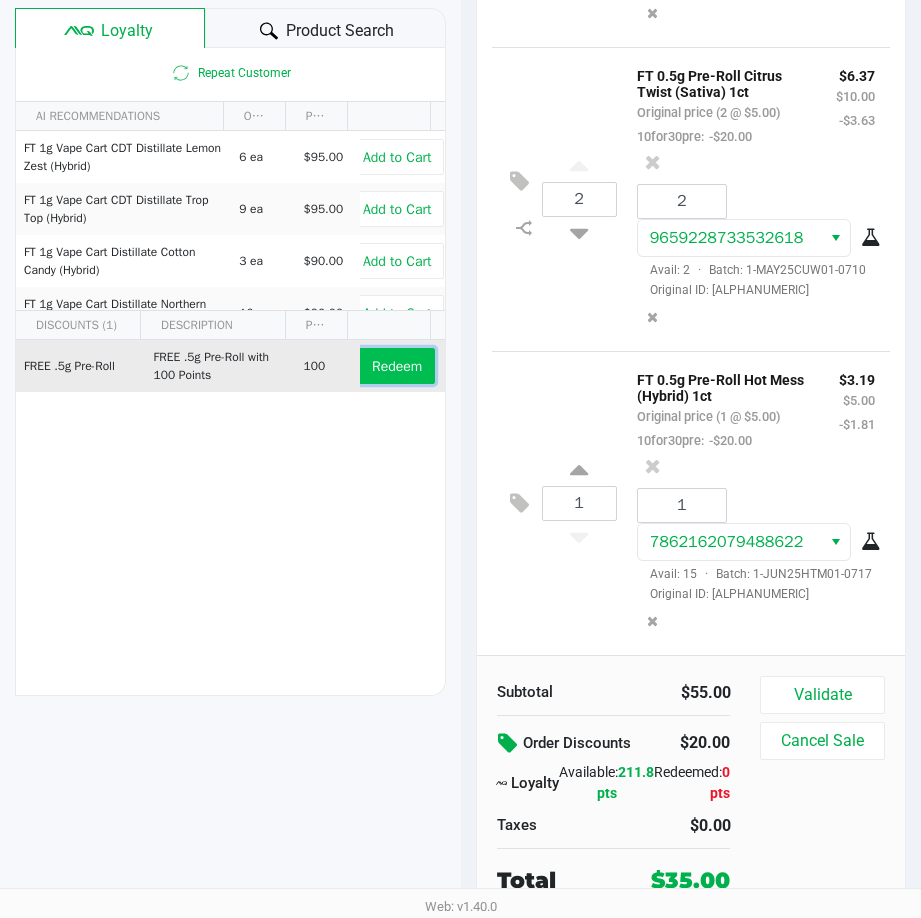 click on "Redeem" 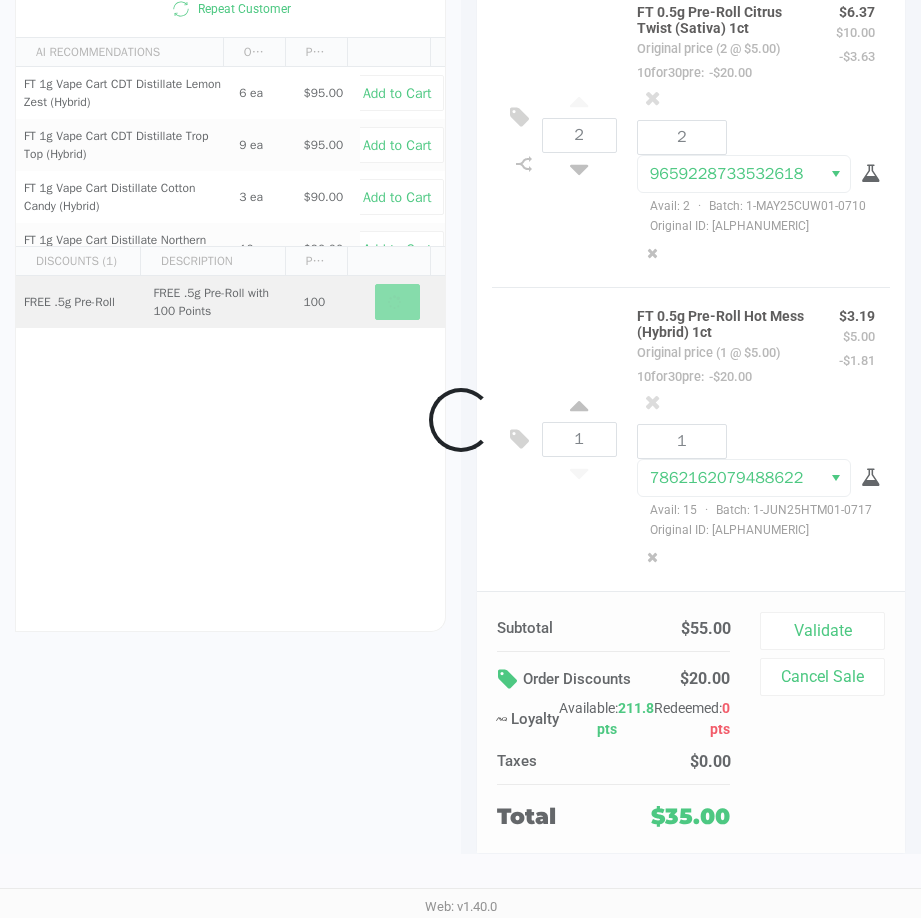 scroll, scrollTop: 351, scrollLeft: 0, axis: vertical 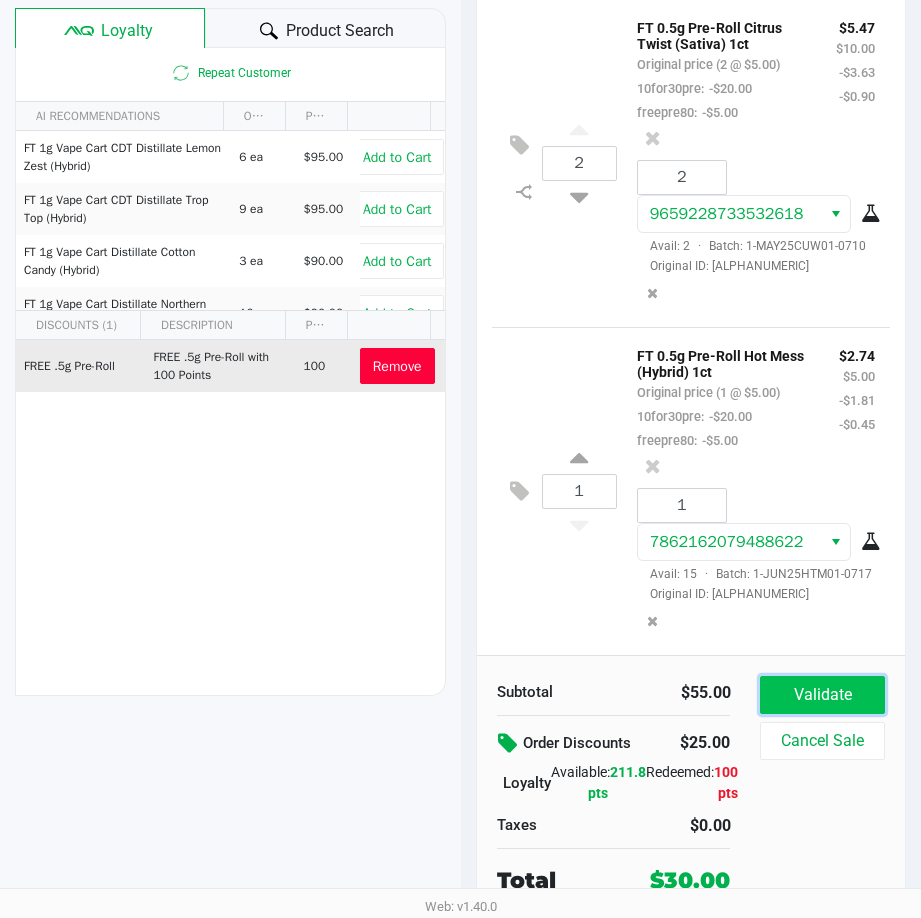 click on "Validate" 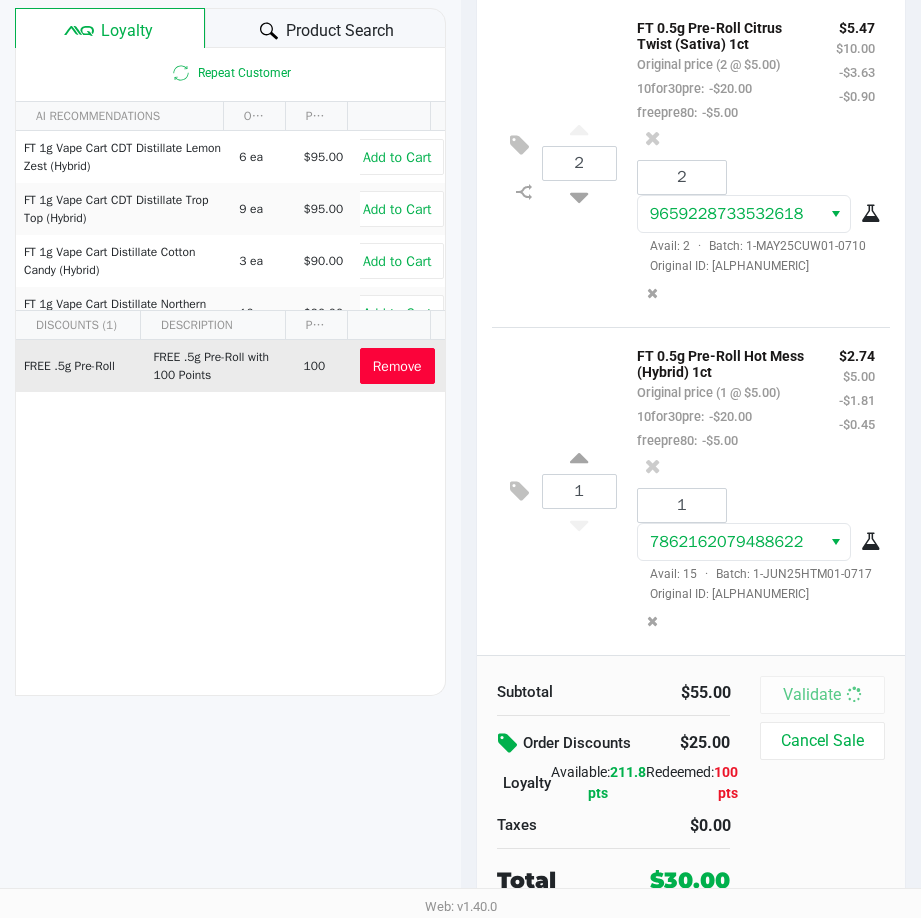 scroll, scrollTop: 0, scrollLeft: 0, axis: both 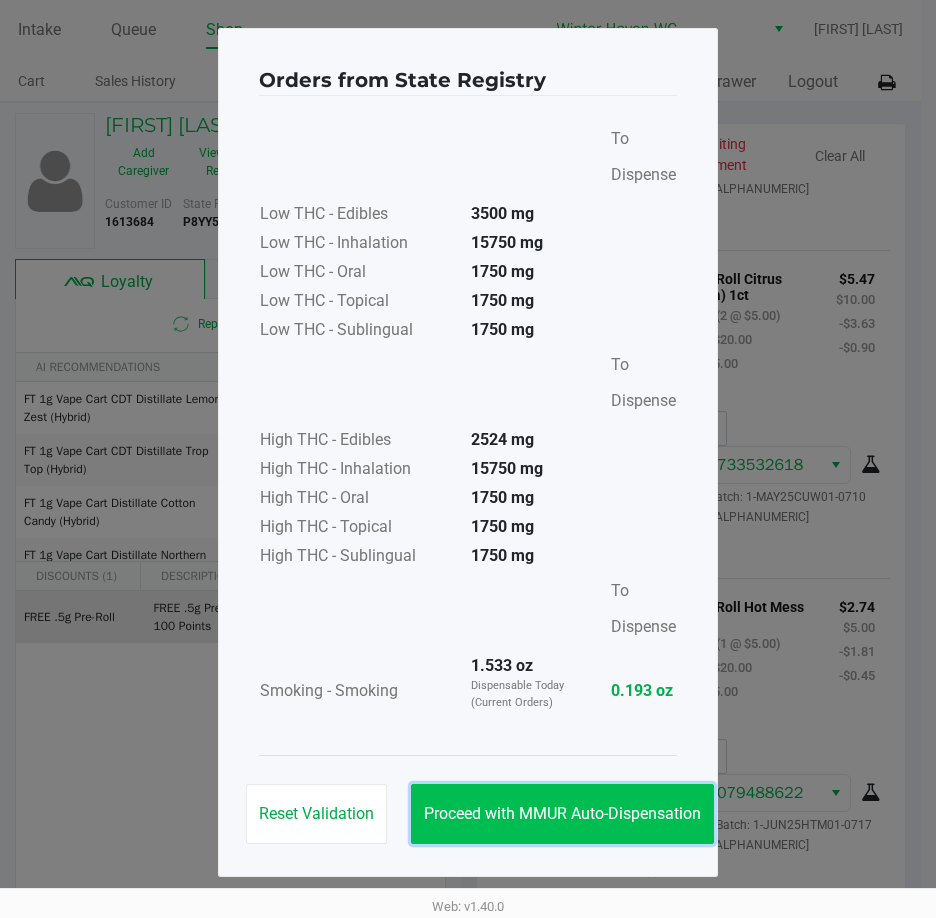 click on "Proceed with MMUR Auto-Dispensation" 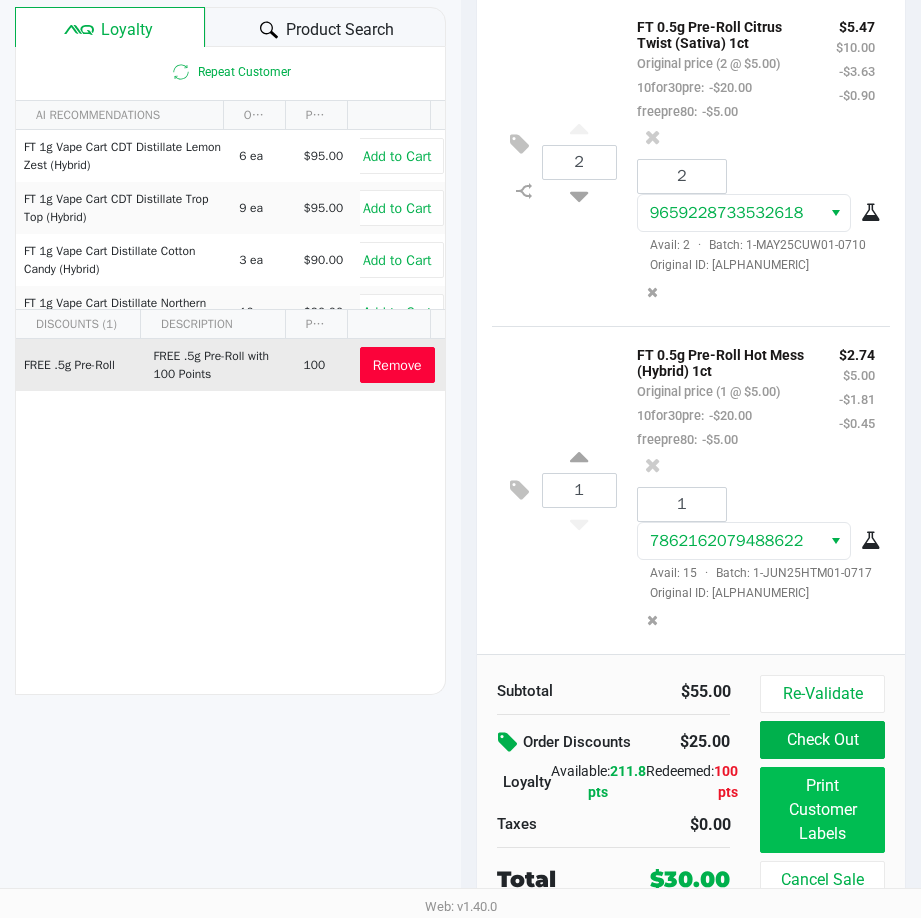 scroll, scrollTop: 254, scrollLeft: 0, axis: vertical 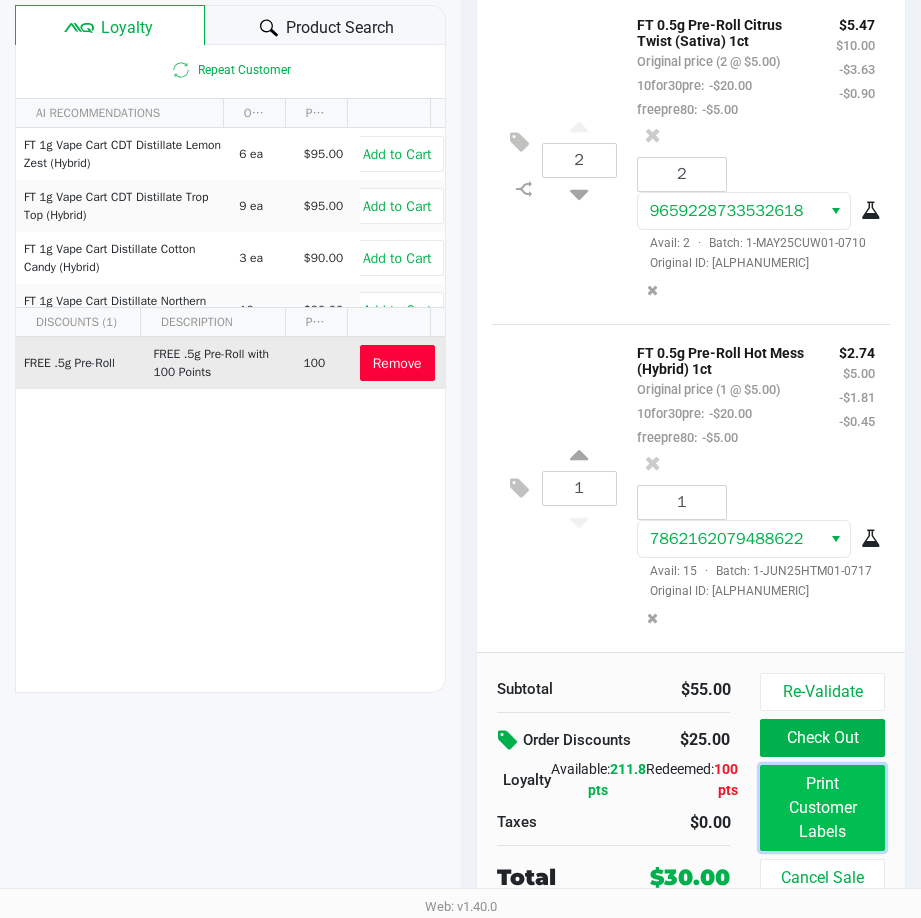 click on "Print Customer Labels" 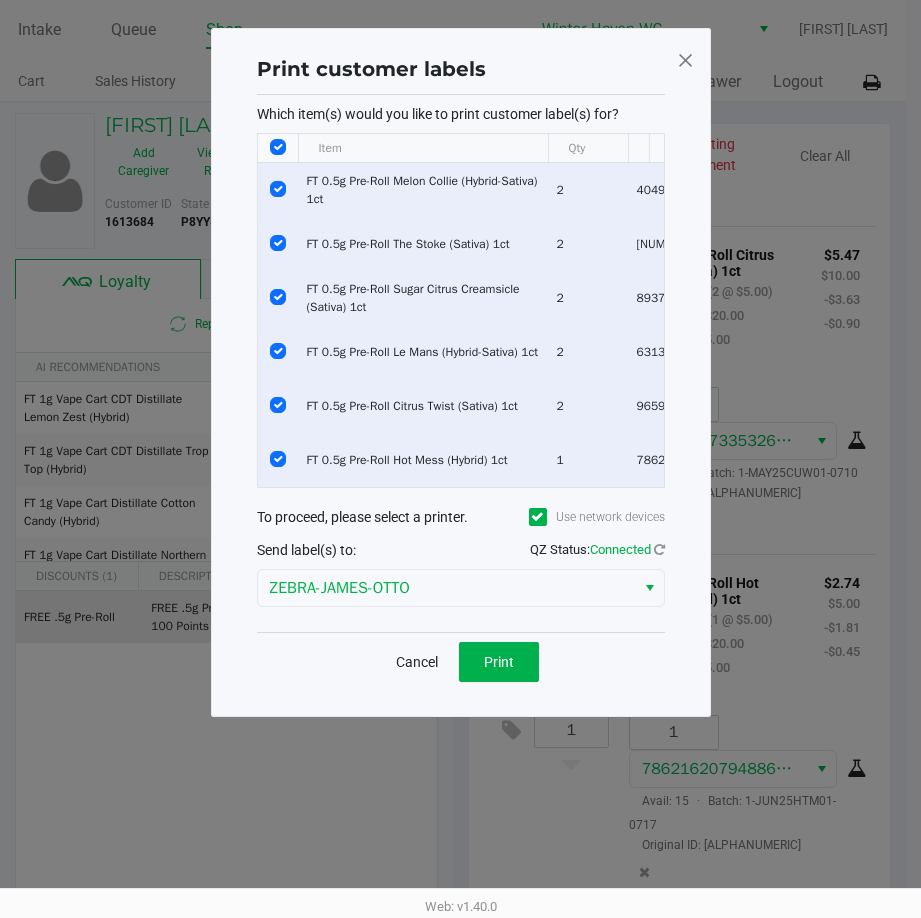 scroll, scrollTop: 0, scrollLeft: 0, axis: both 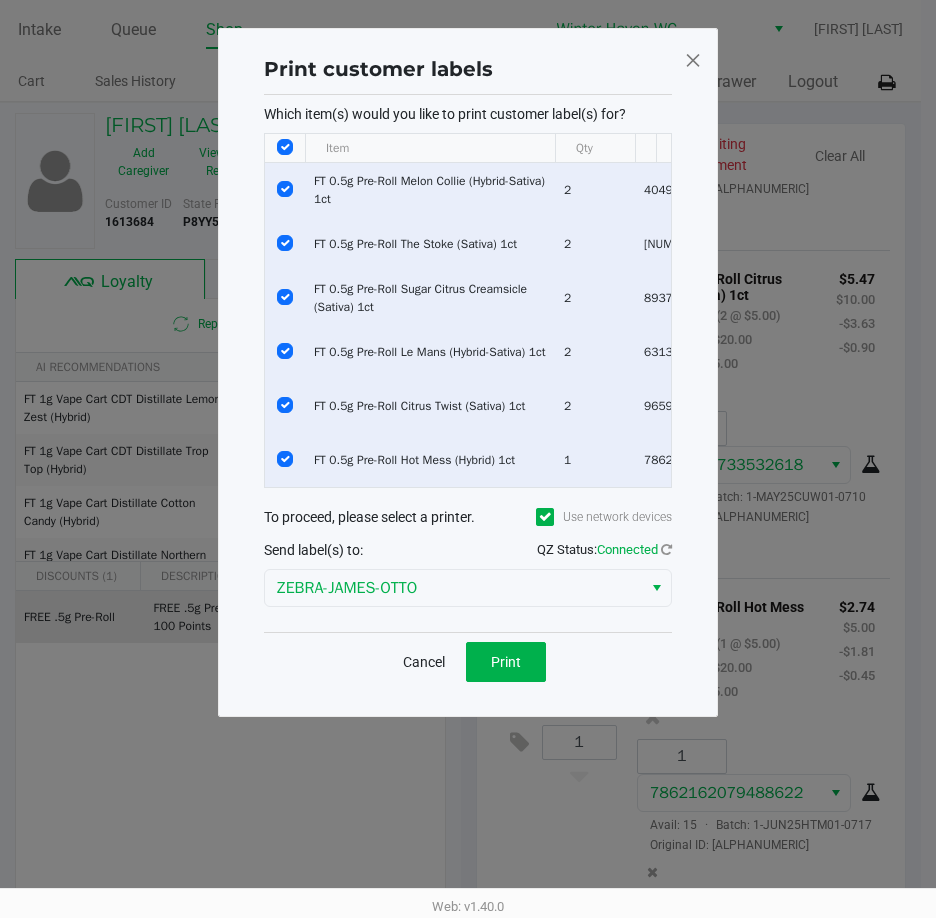 click 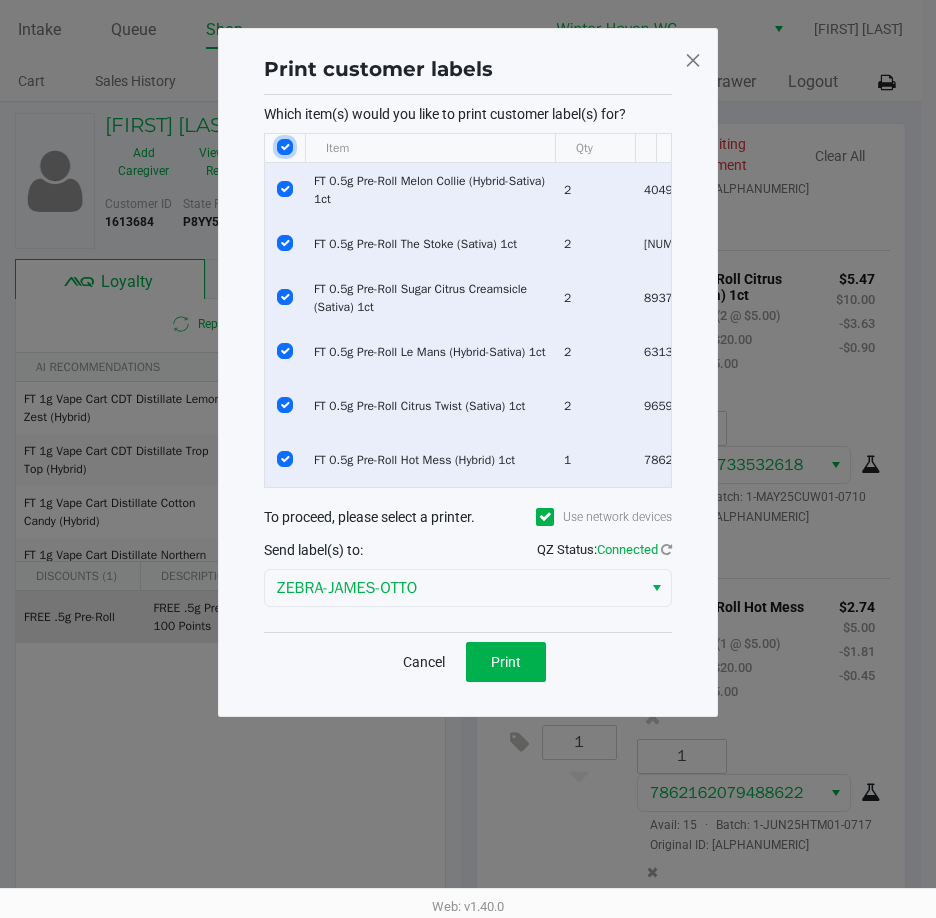click 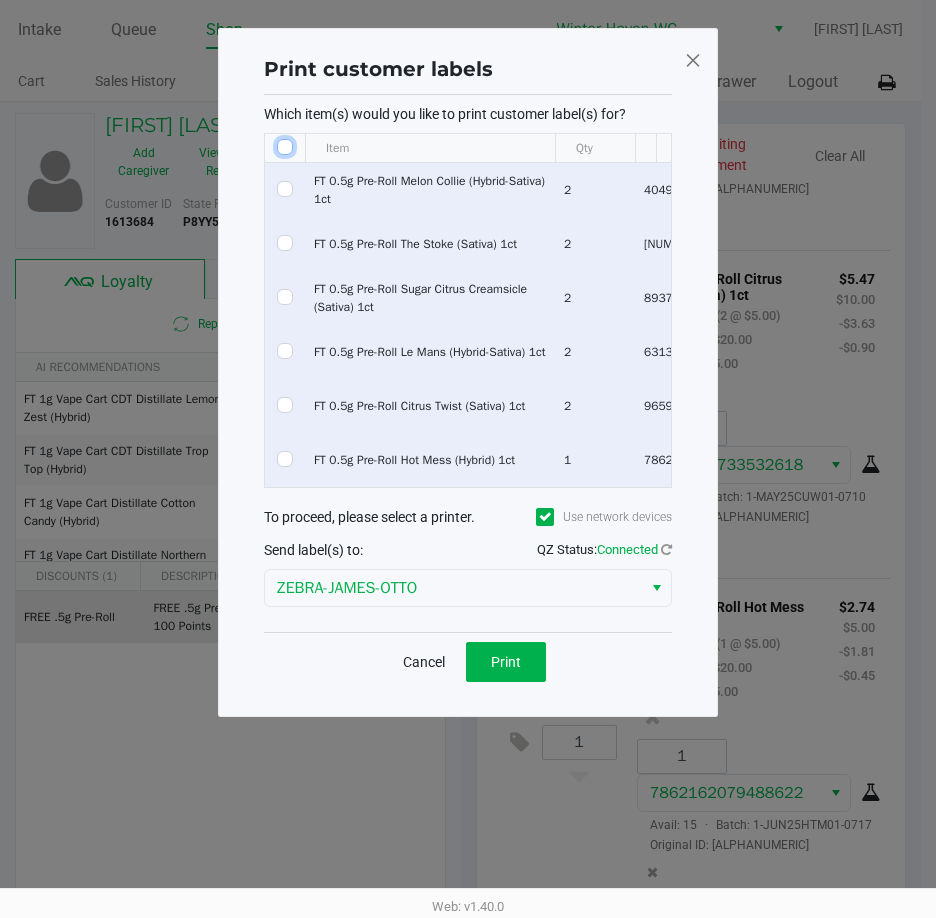 checkbox on "false" 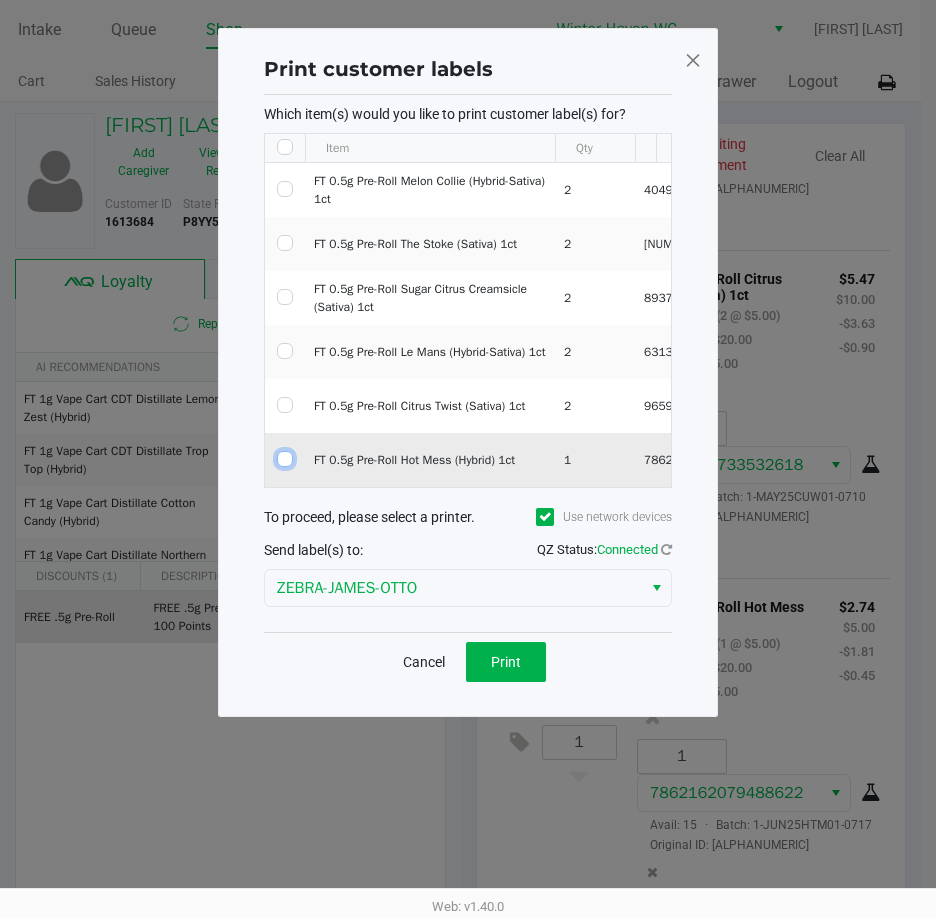 click at bounding box center [285, 459] 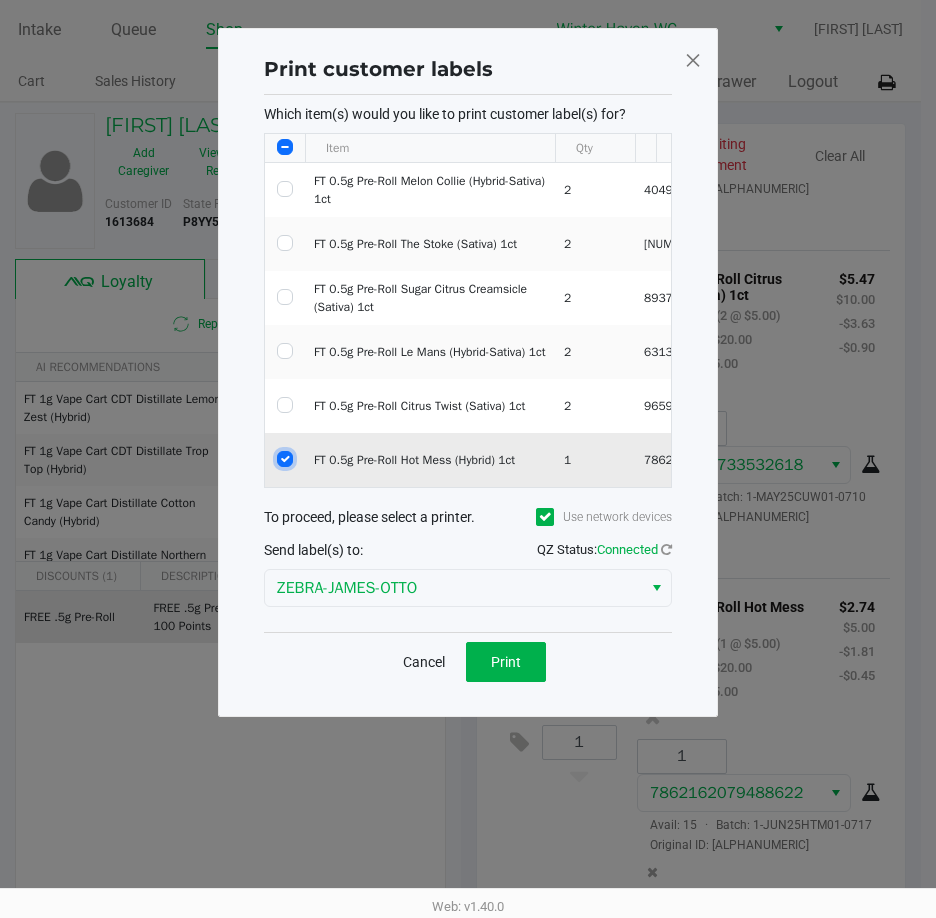 checkbox on "true" 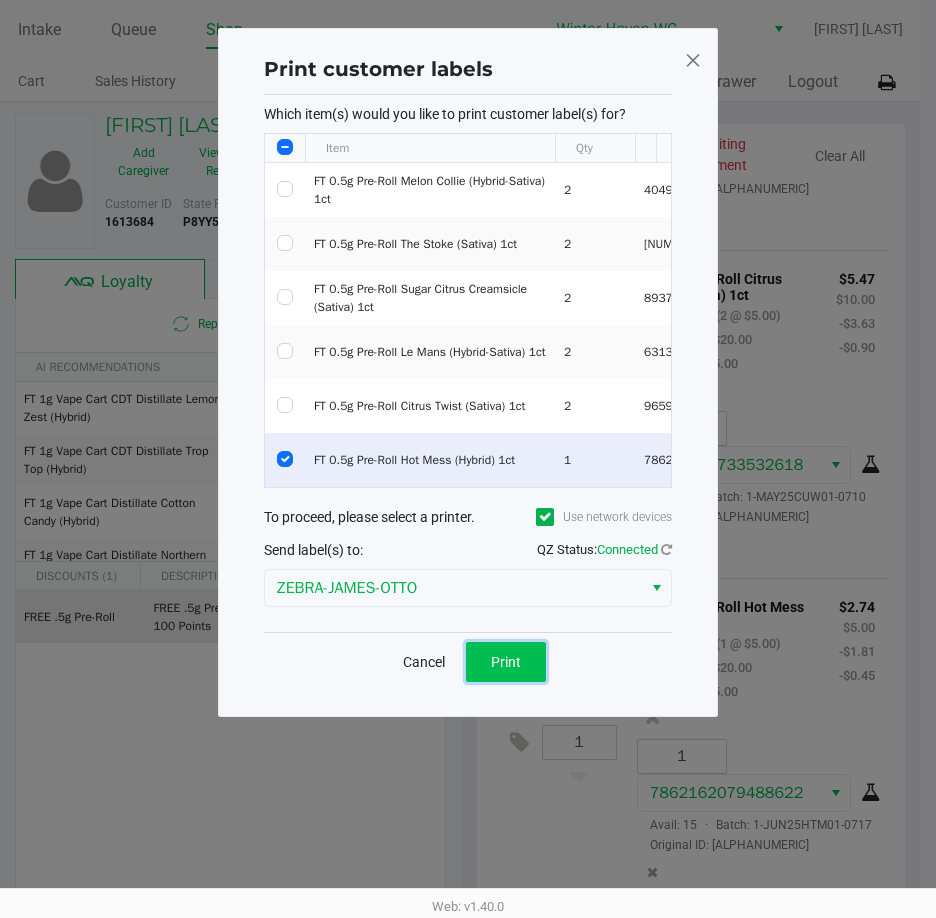 click on "Print" 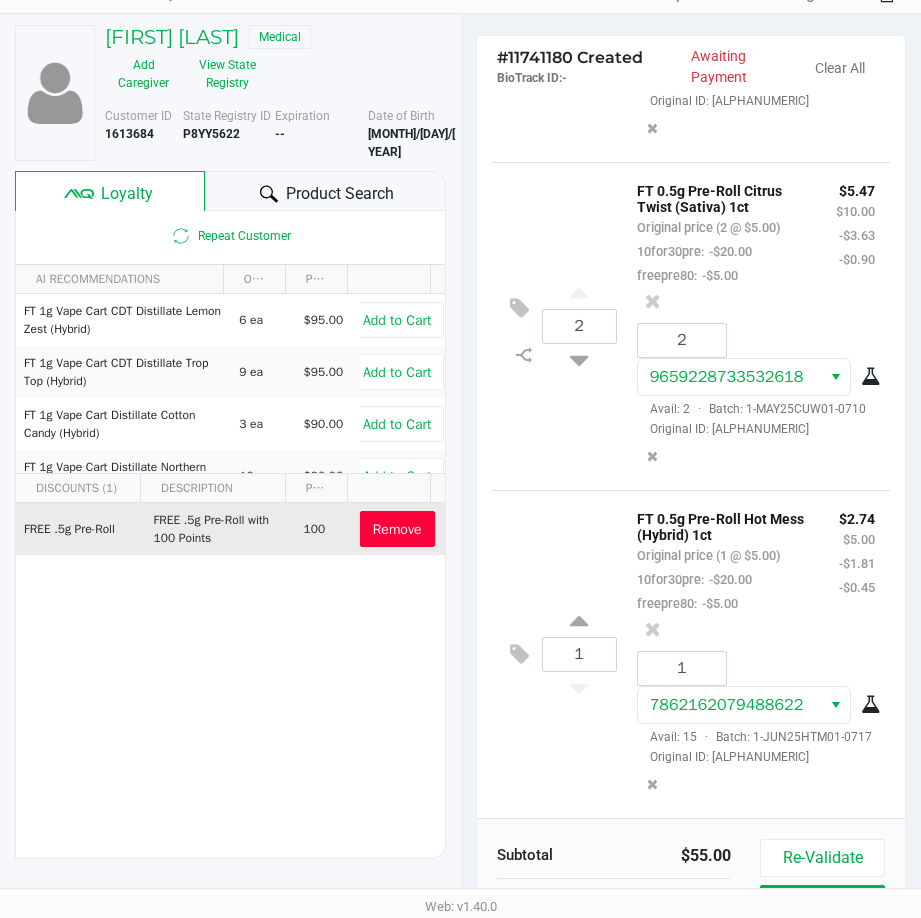 scroll, scrollTop: 254, scrollLeft: 0, axis: vertical 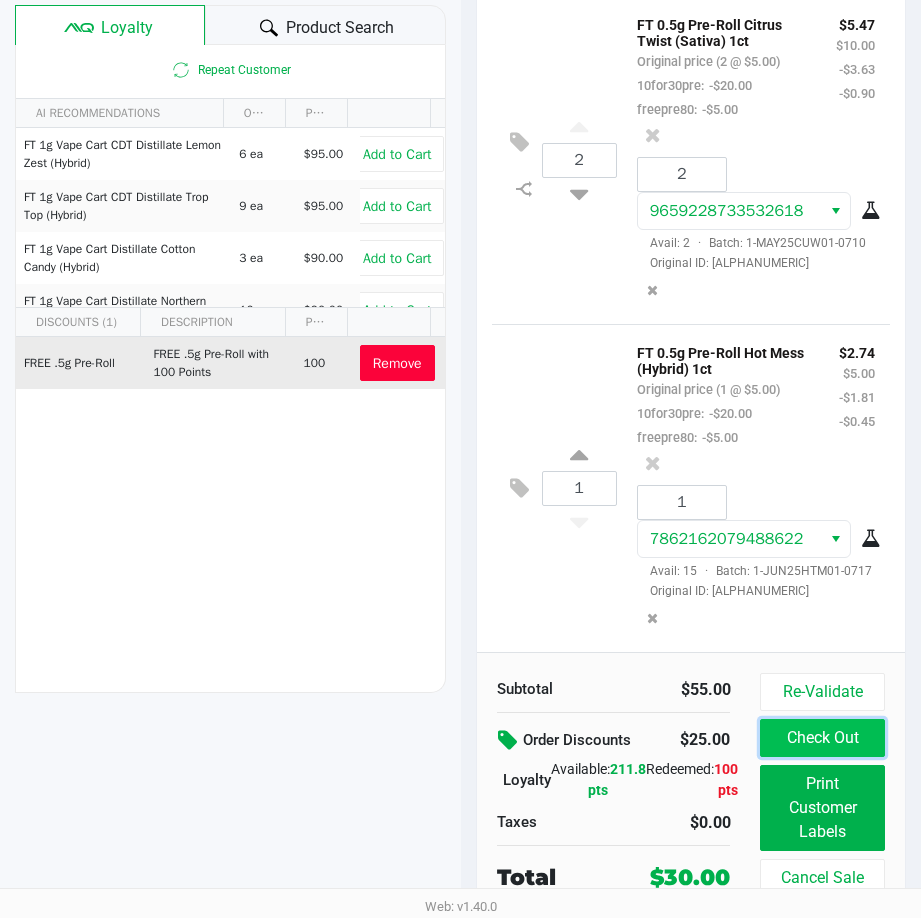 click on "Check Out" 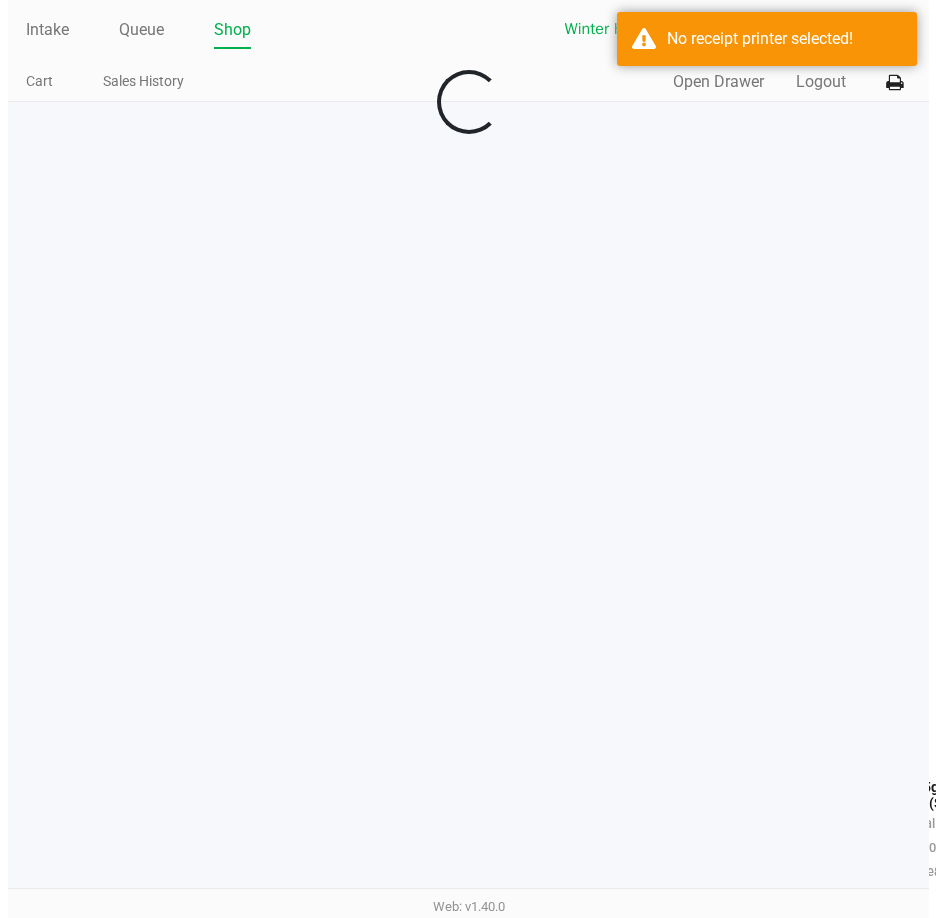 scroll, scrollTop: 0, scrollLeft: 0, axis: both 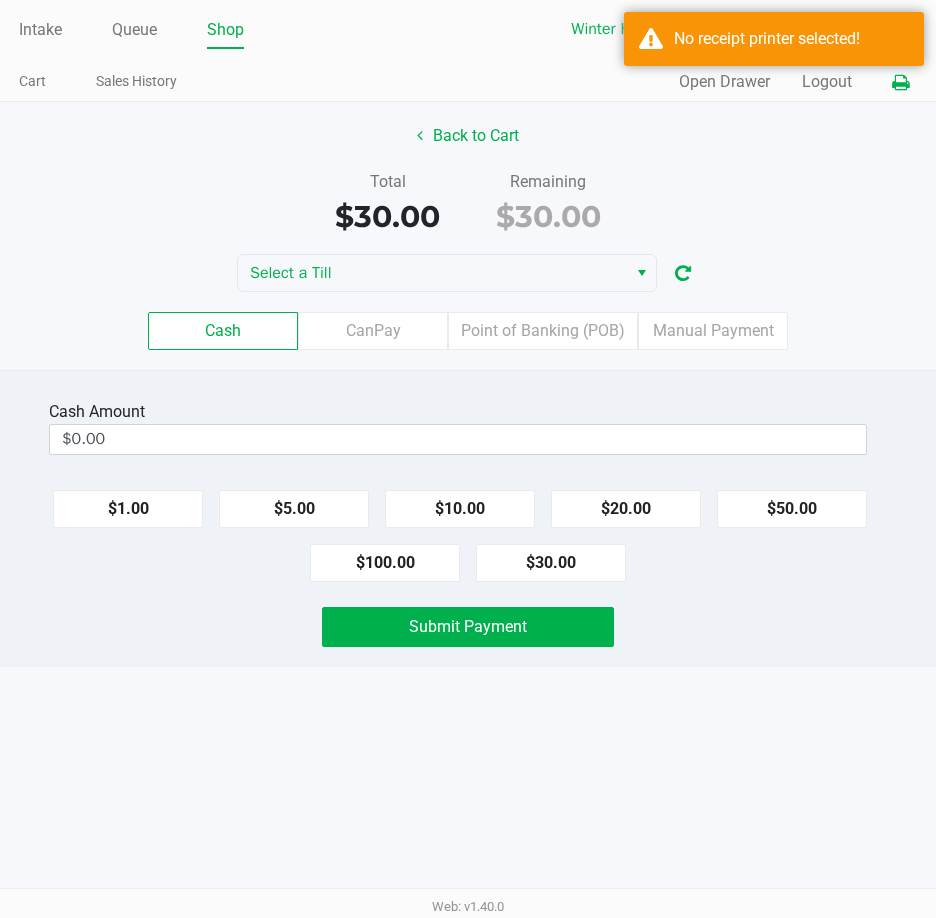 click 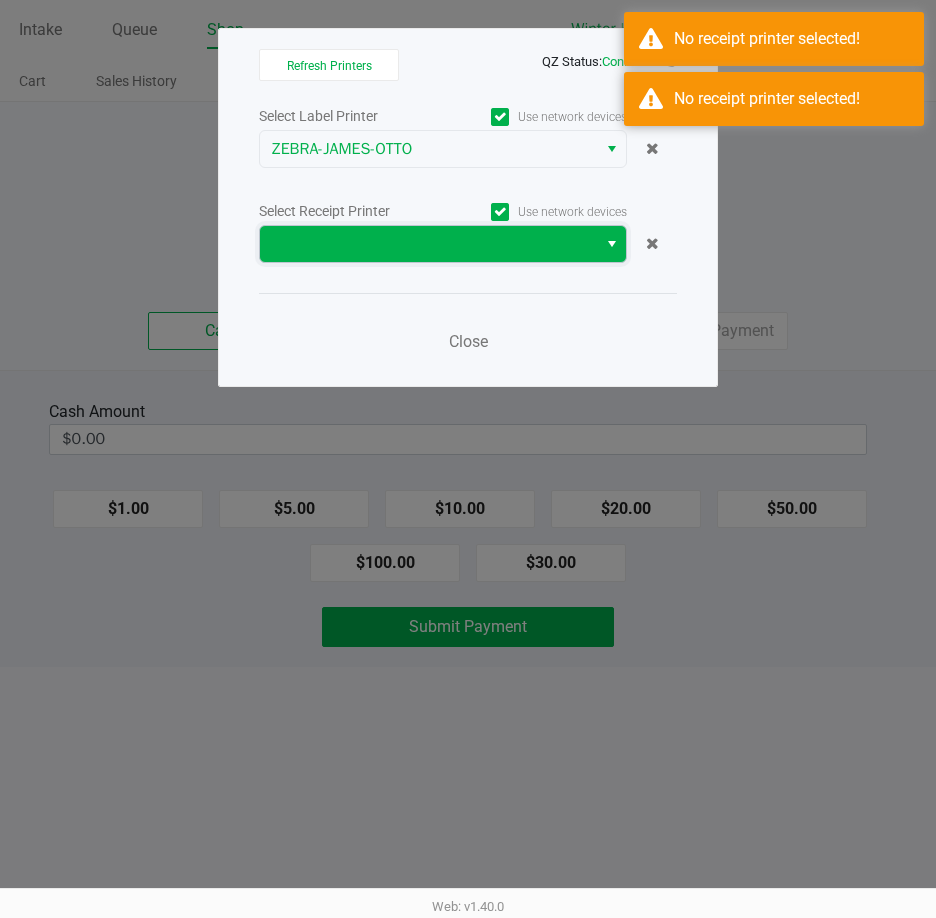 click at bounding box center [428, 244] 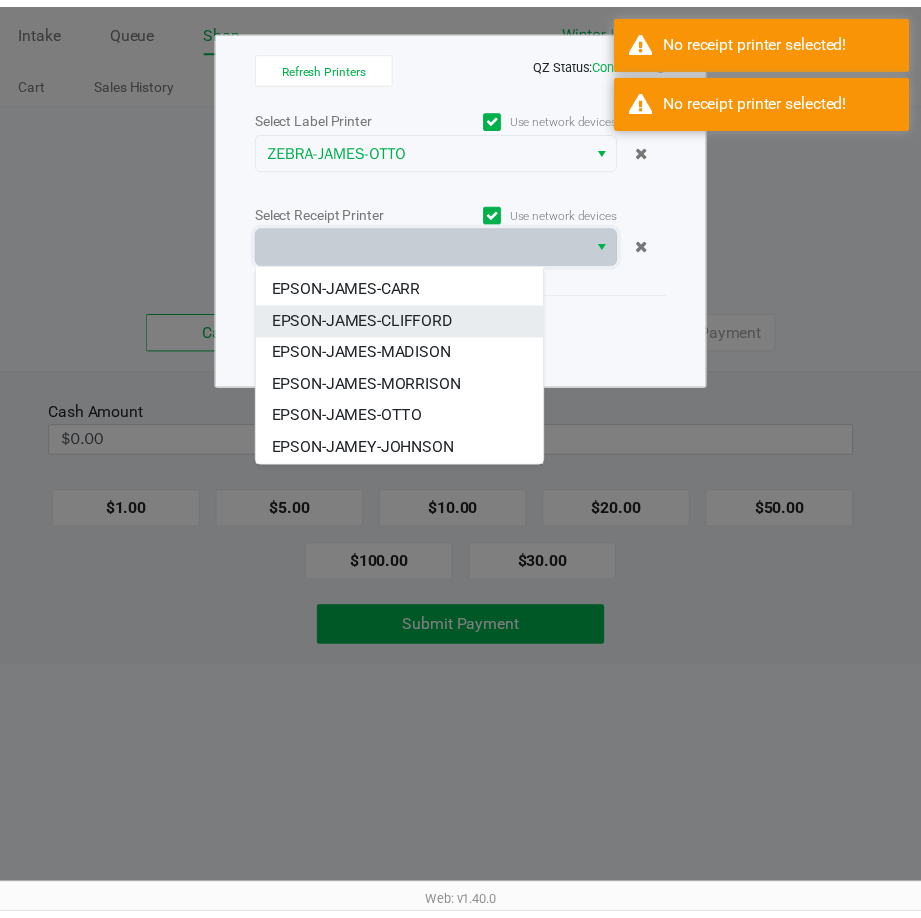 scroll, scrollTop: 88, scrollLeft: 0, axis: vertical 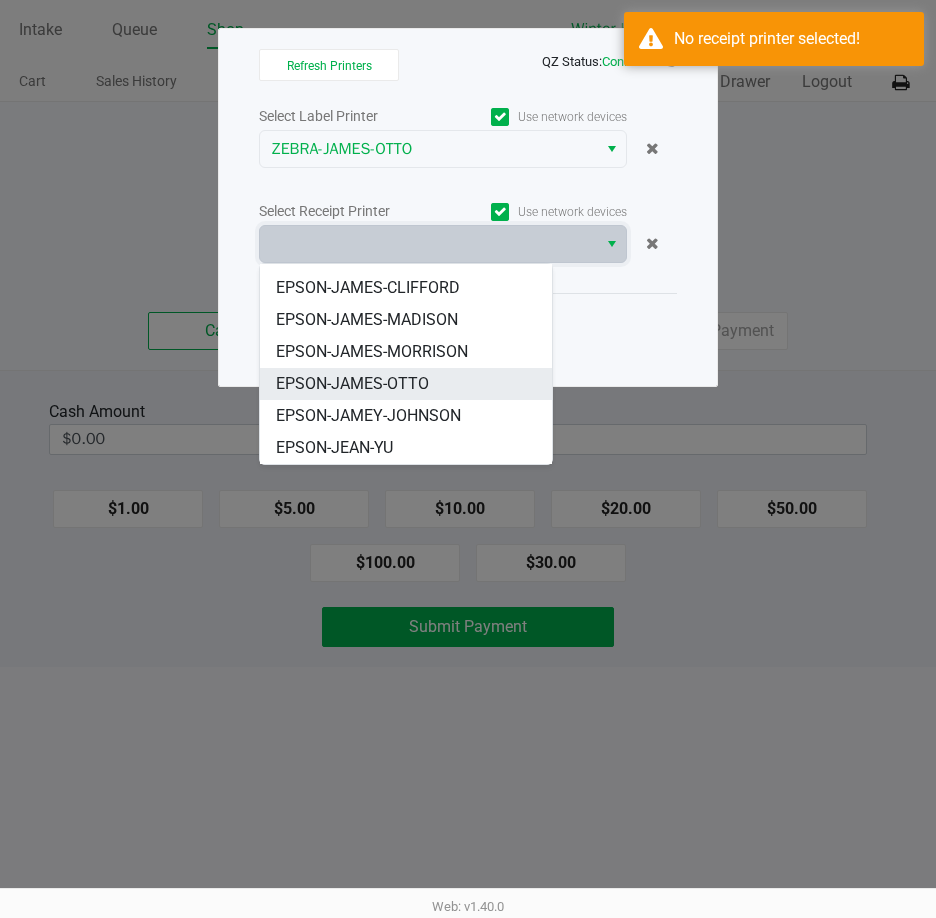 click on "EPSON-JAMES-OTTO" at bounding box center (406, 384) 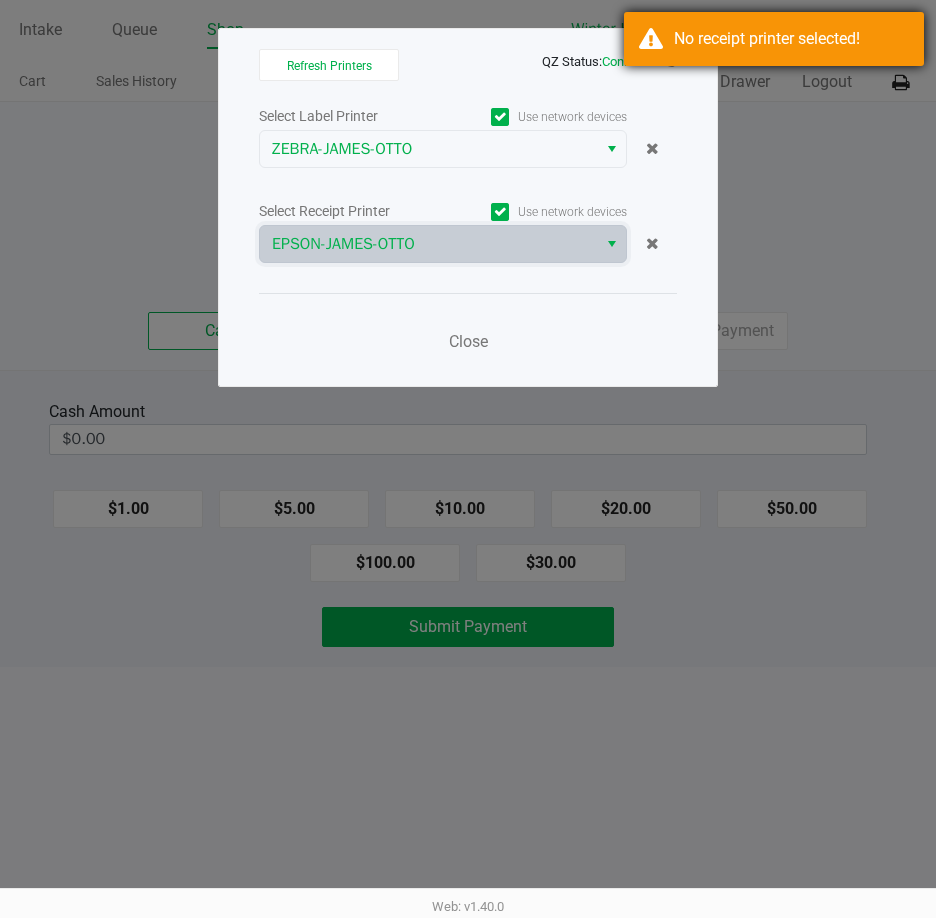 click on "No receipt printer selected!" at bounding box center (774, 39) 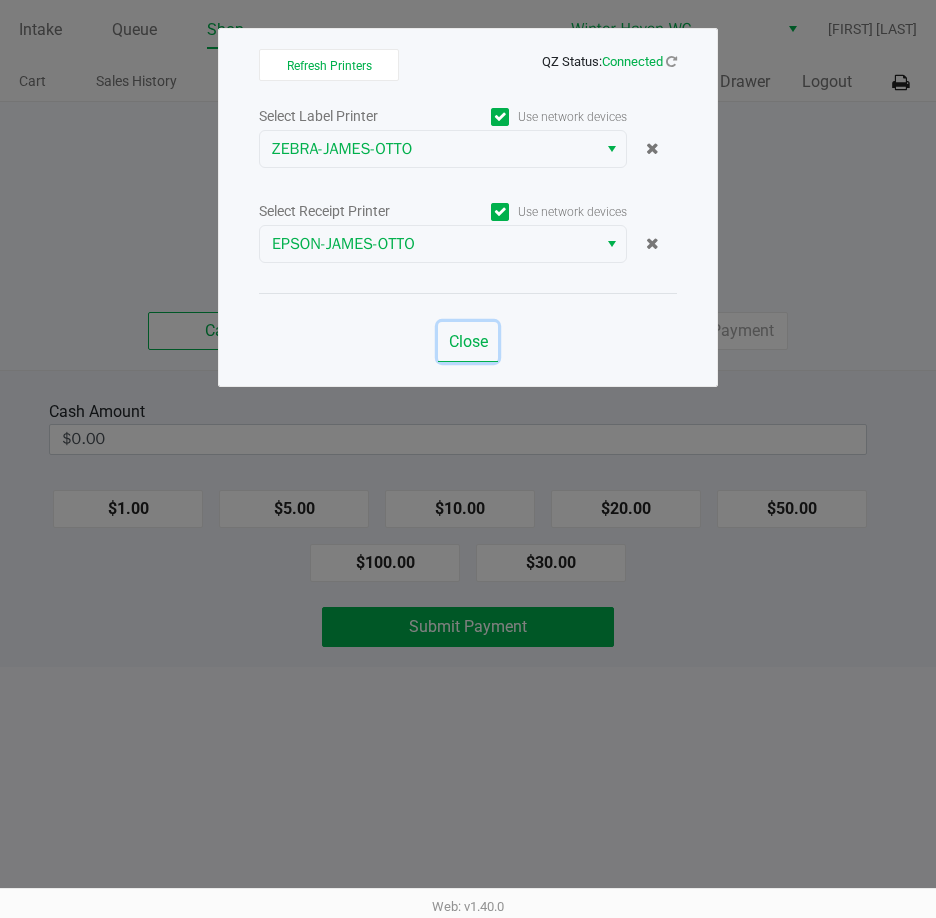click on "Close" 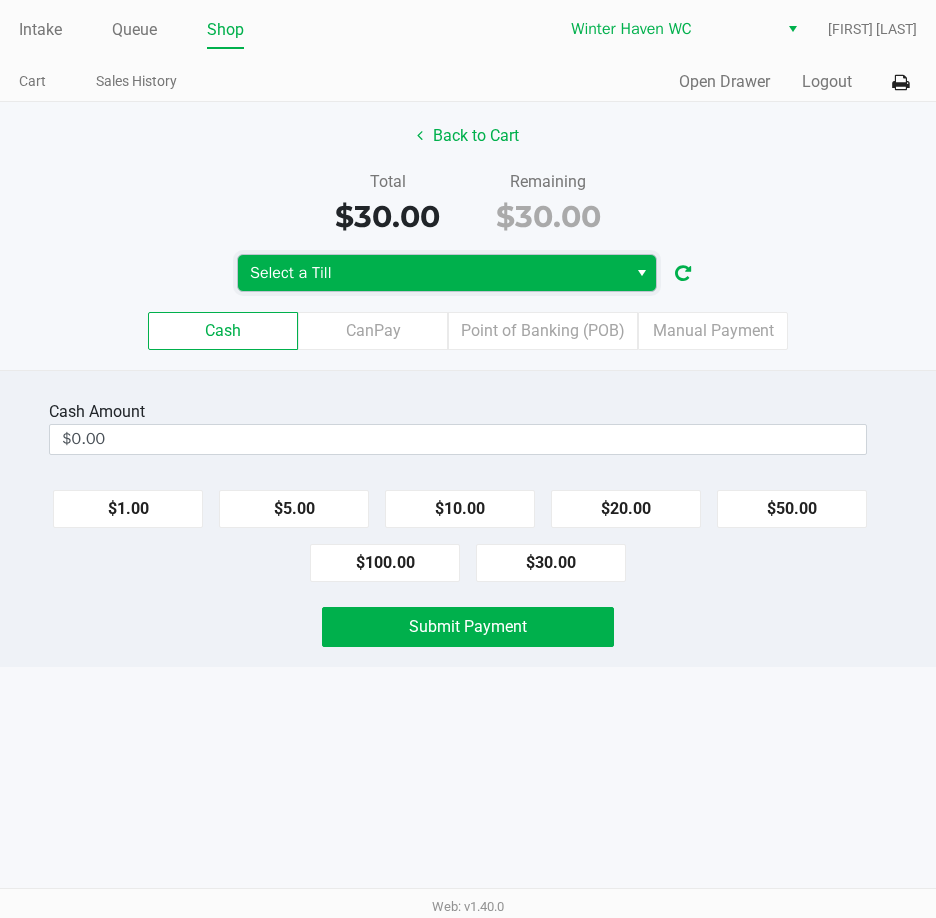 click on "Select a Till" at bounding box center (432, 273) 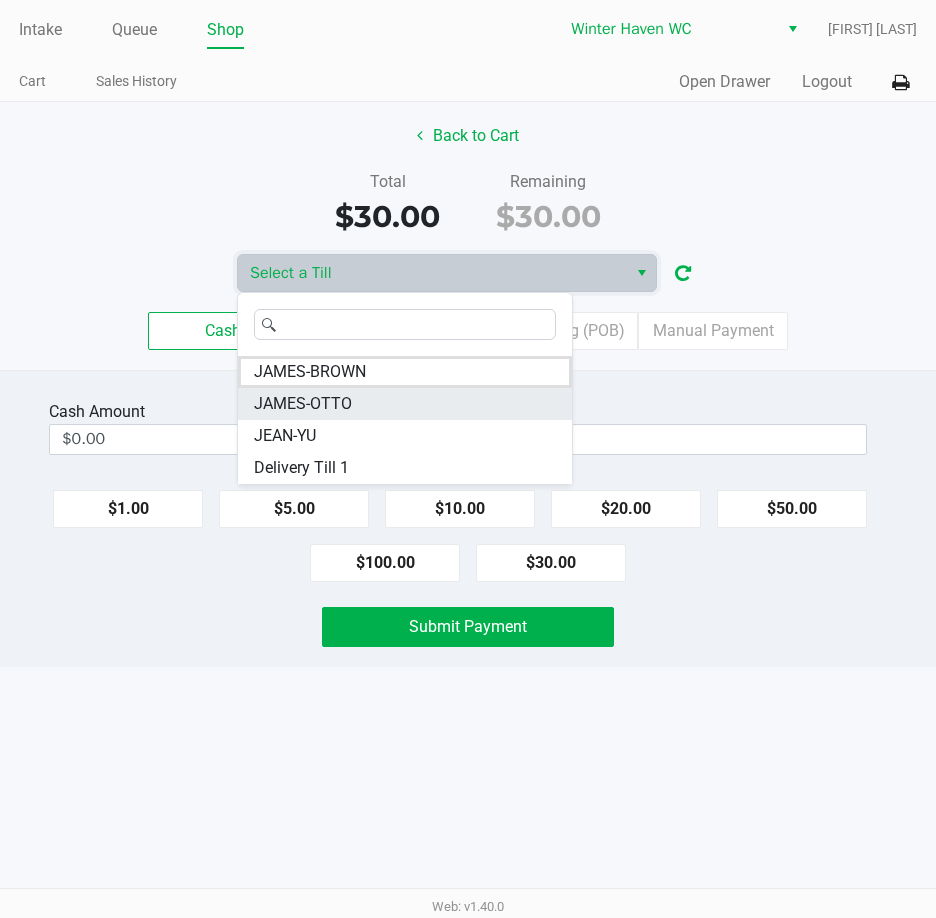 click on "JAMES-OTTO" at bounding box center [303, 404] 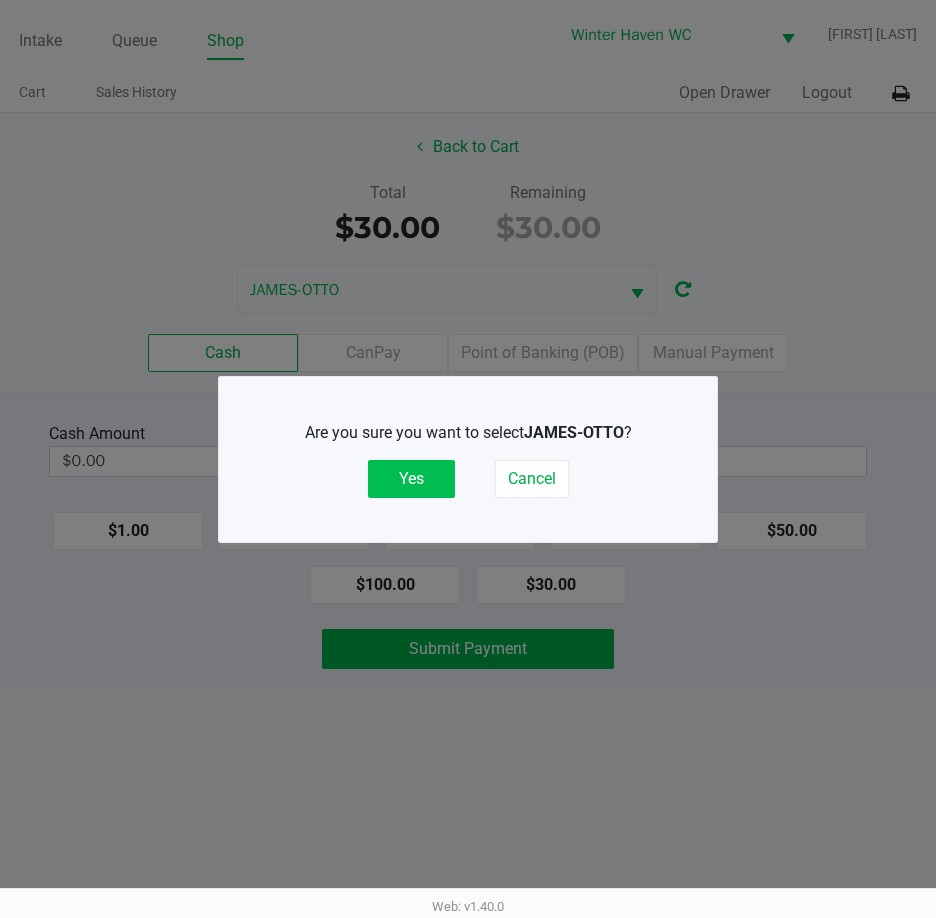 click on "Yes" 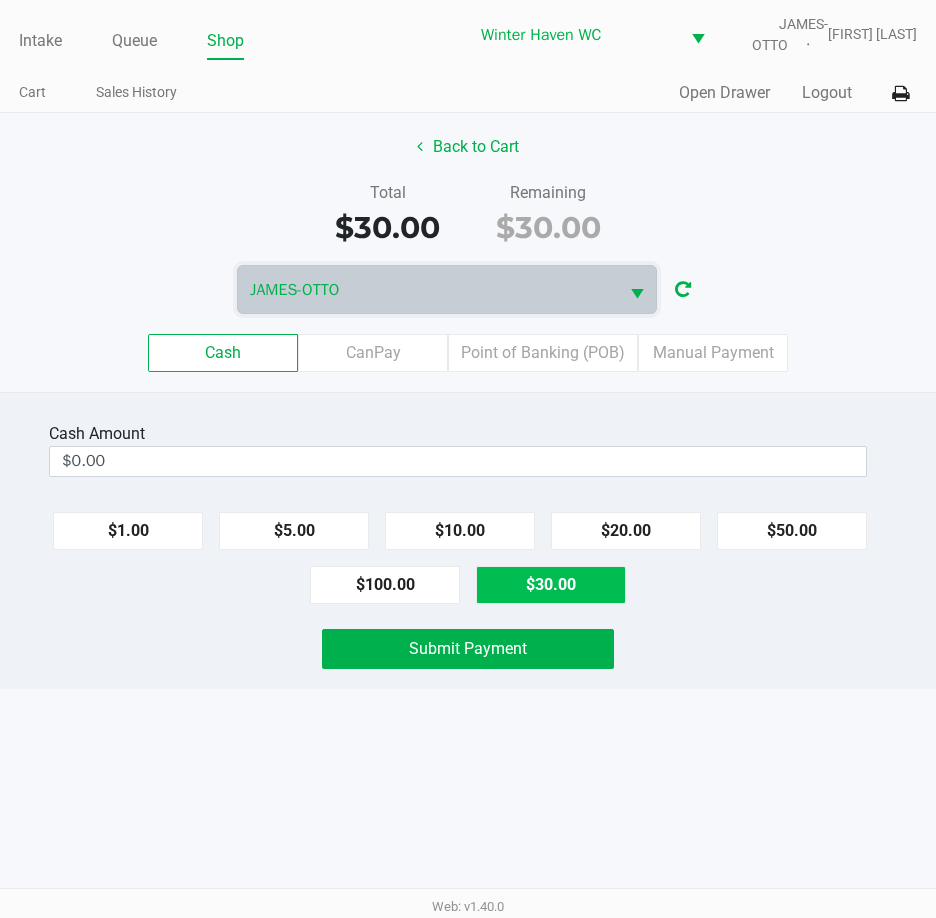 click on "$30.00" 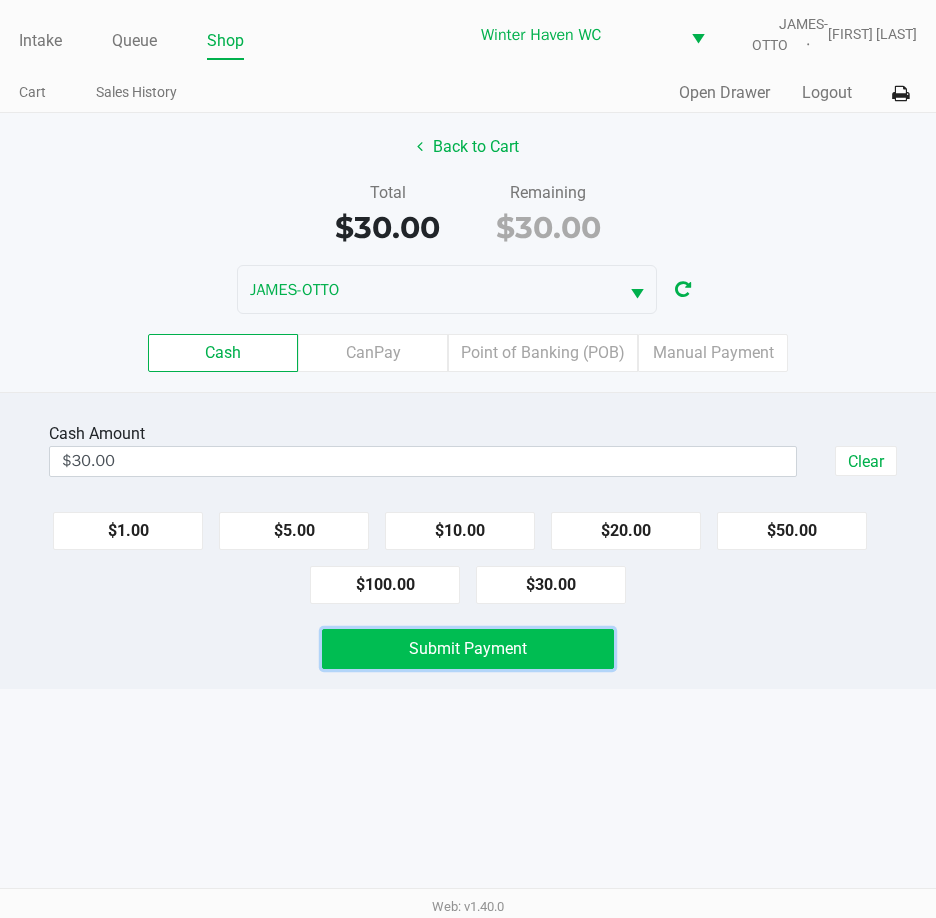 click on "Submit Payment" 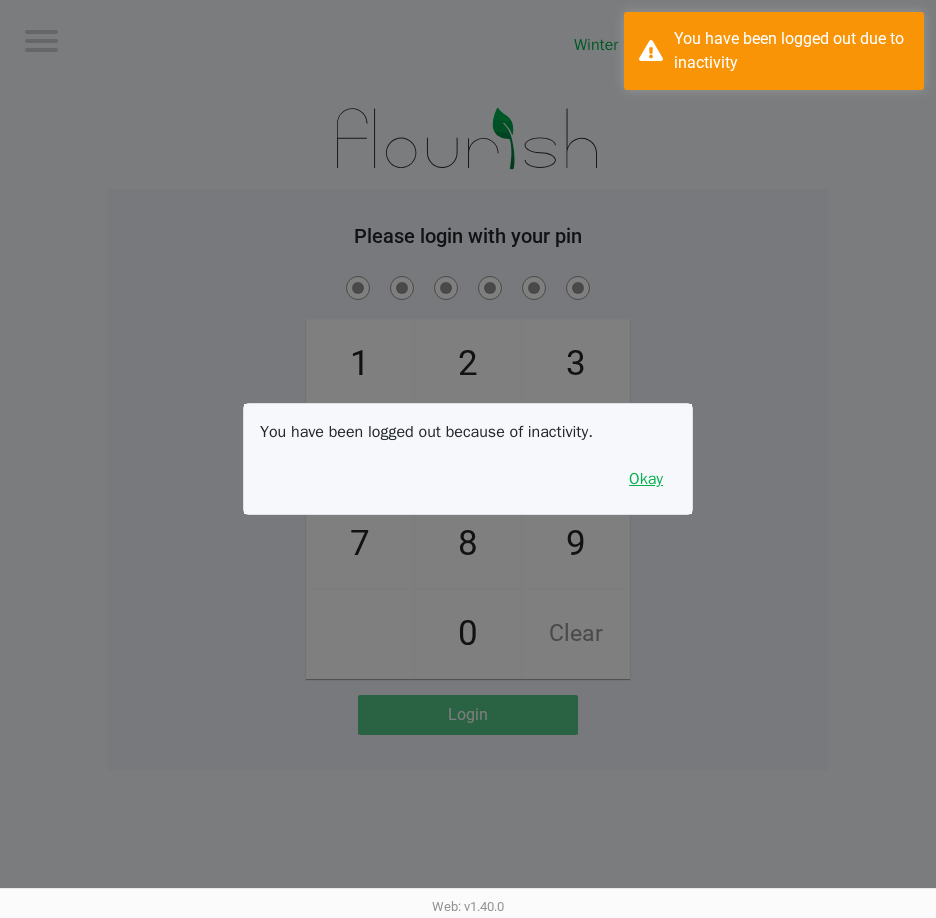 click on "Okay" at bounding box center (646, 479) 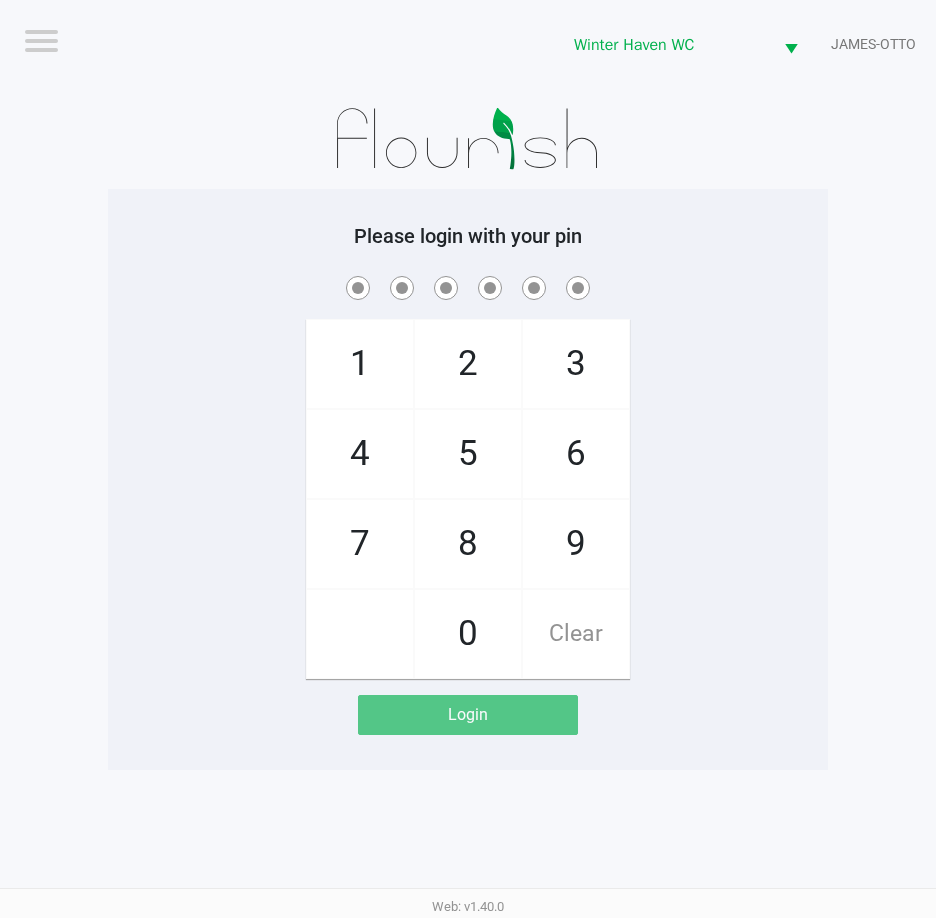 click on "Logout  Winter Haven WC  JAMES-OTTO  Please login with your pin  1   4   7       2   5   8   0   3   6   9   Clear   Login" 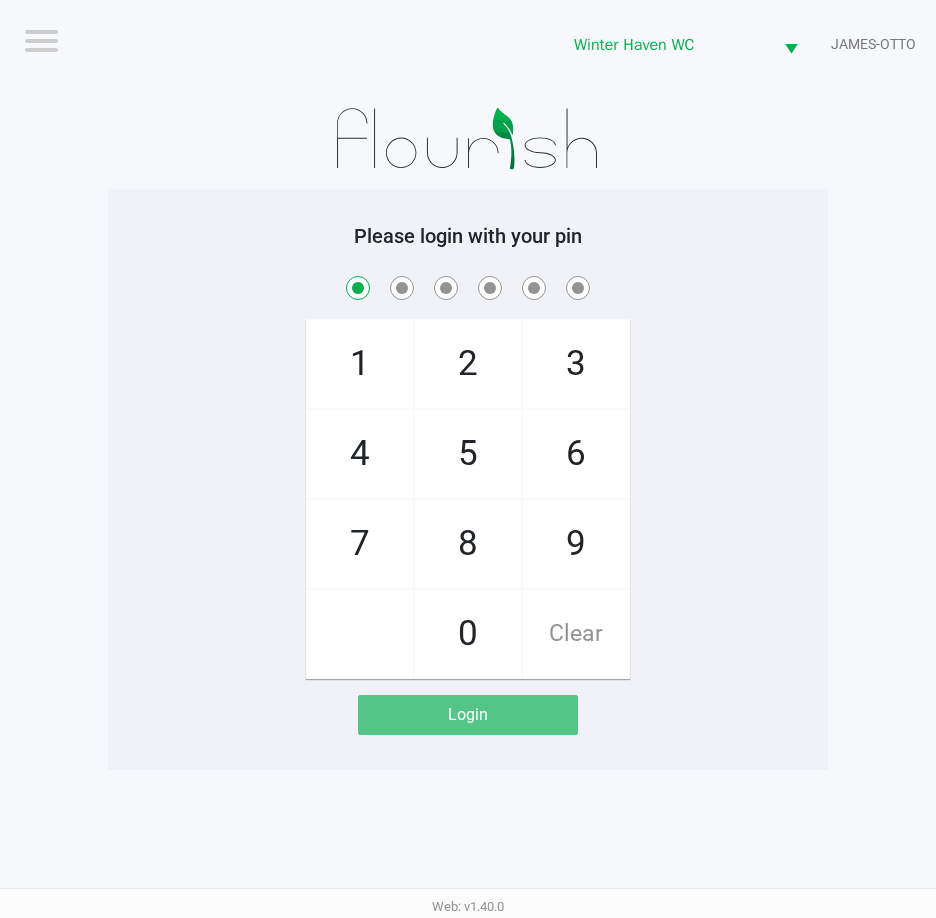 checkbox on "true" 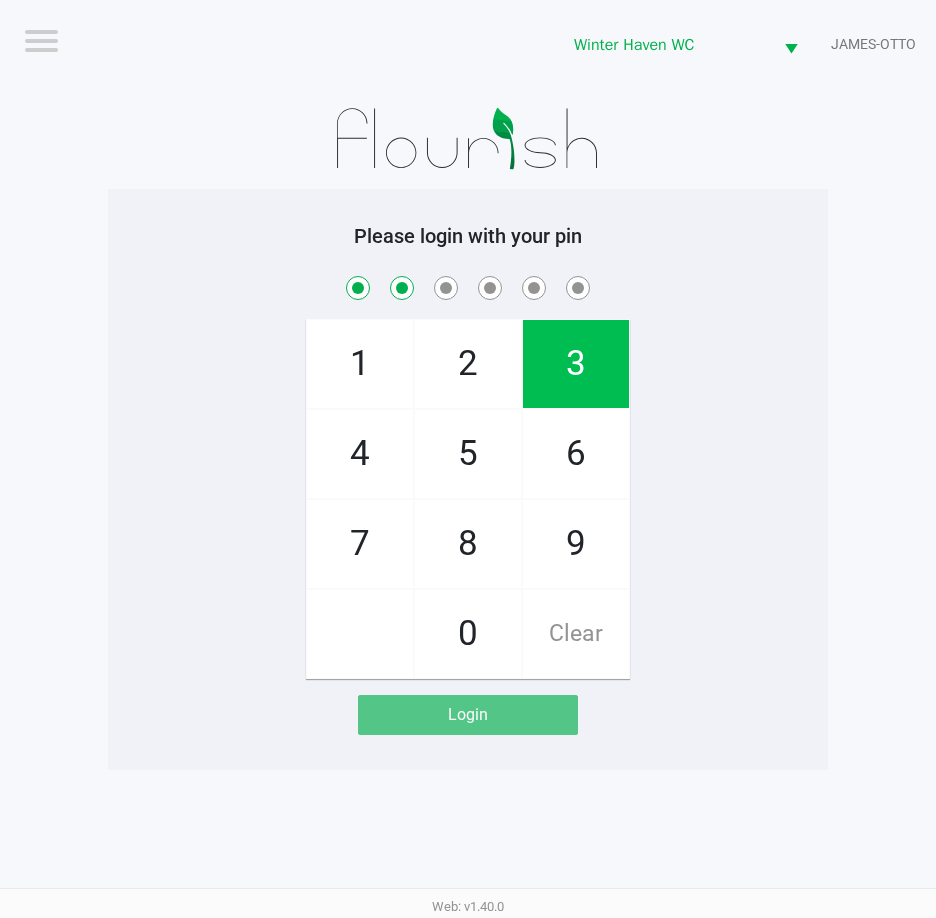 checkbox on "true" 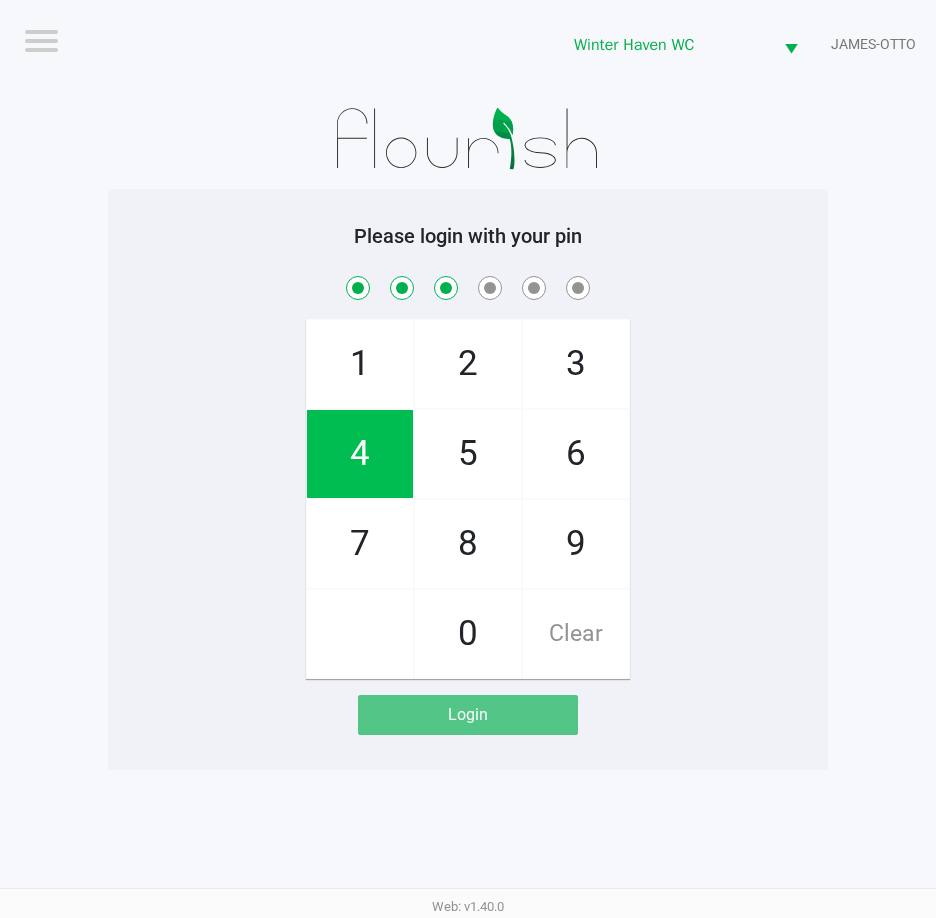 checkbox on "true" 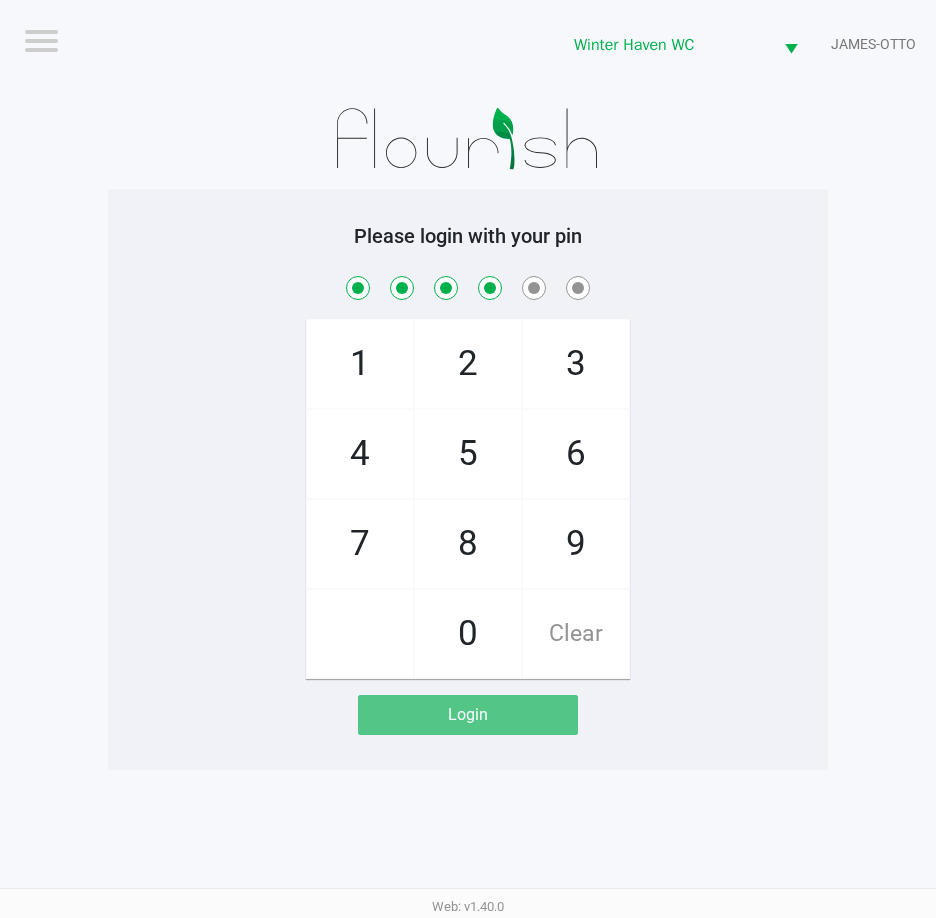 checkbox on "true" 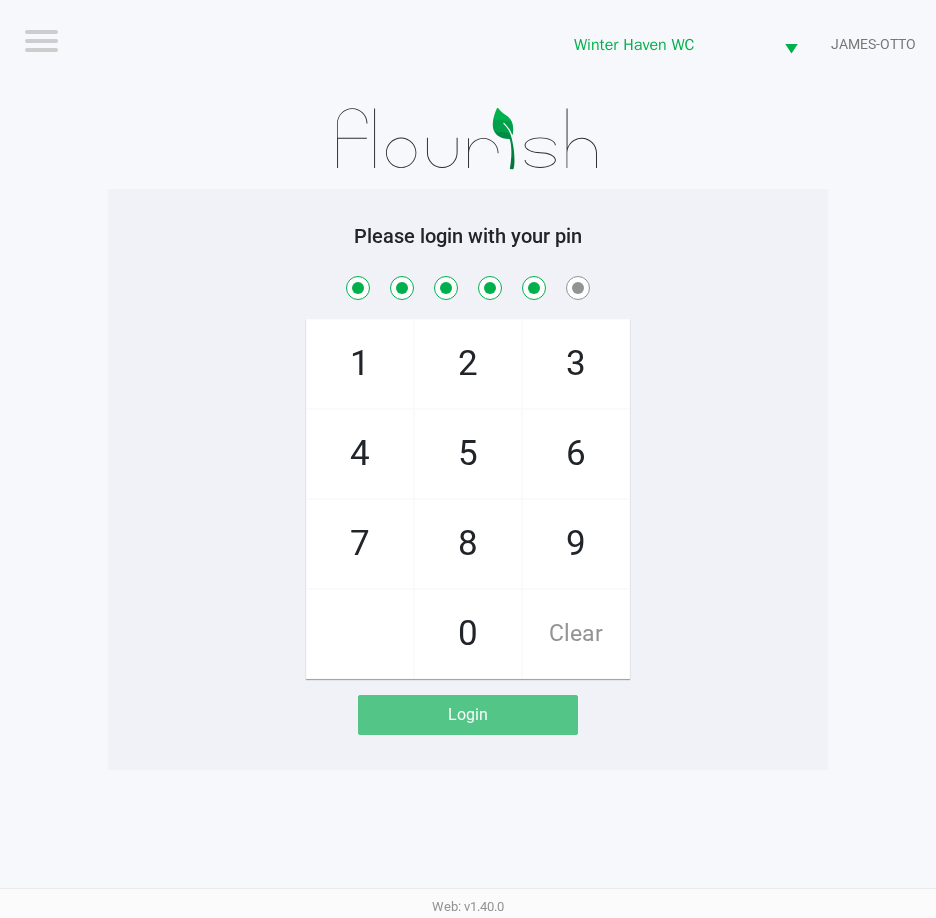 checkbox on "true" 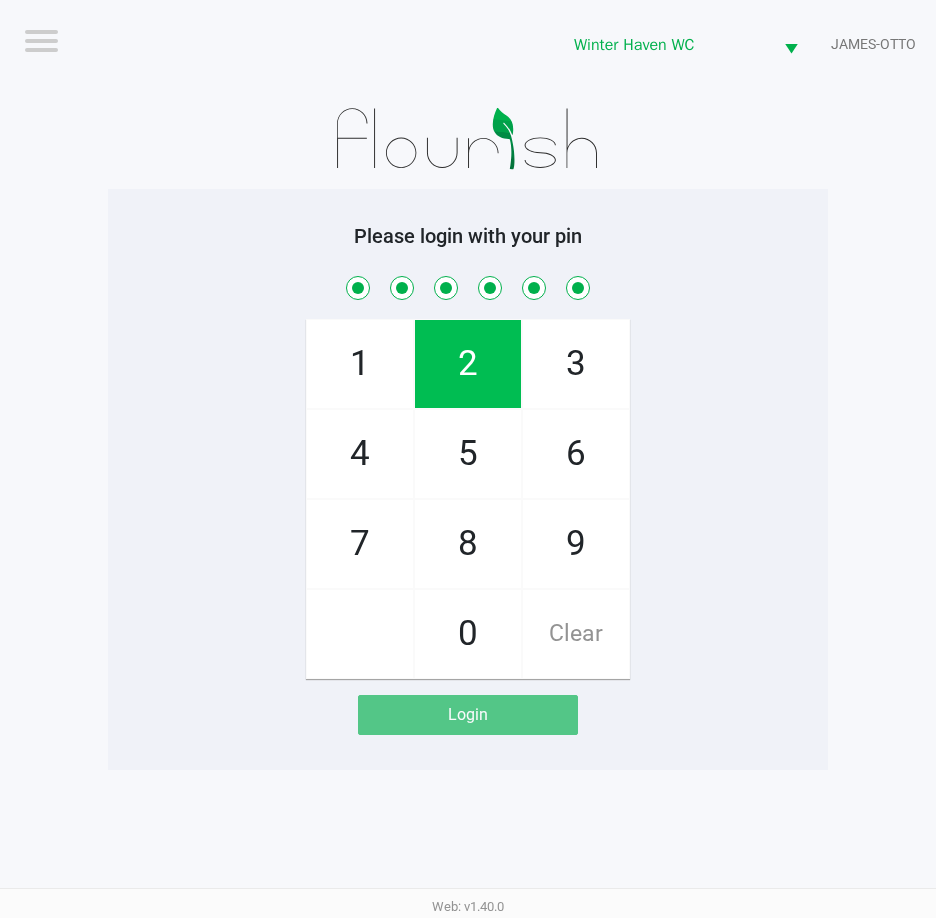 checkbox on "true" 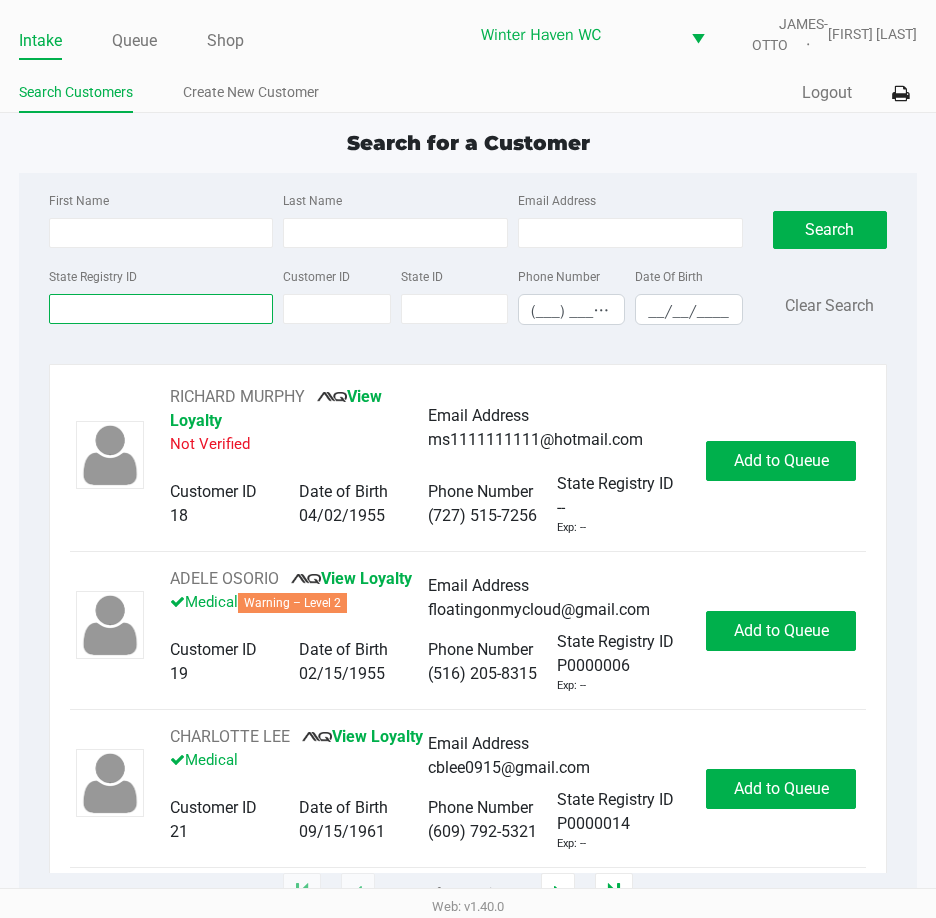 click on "State Registry ID" at bounding box center (161, 309) 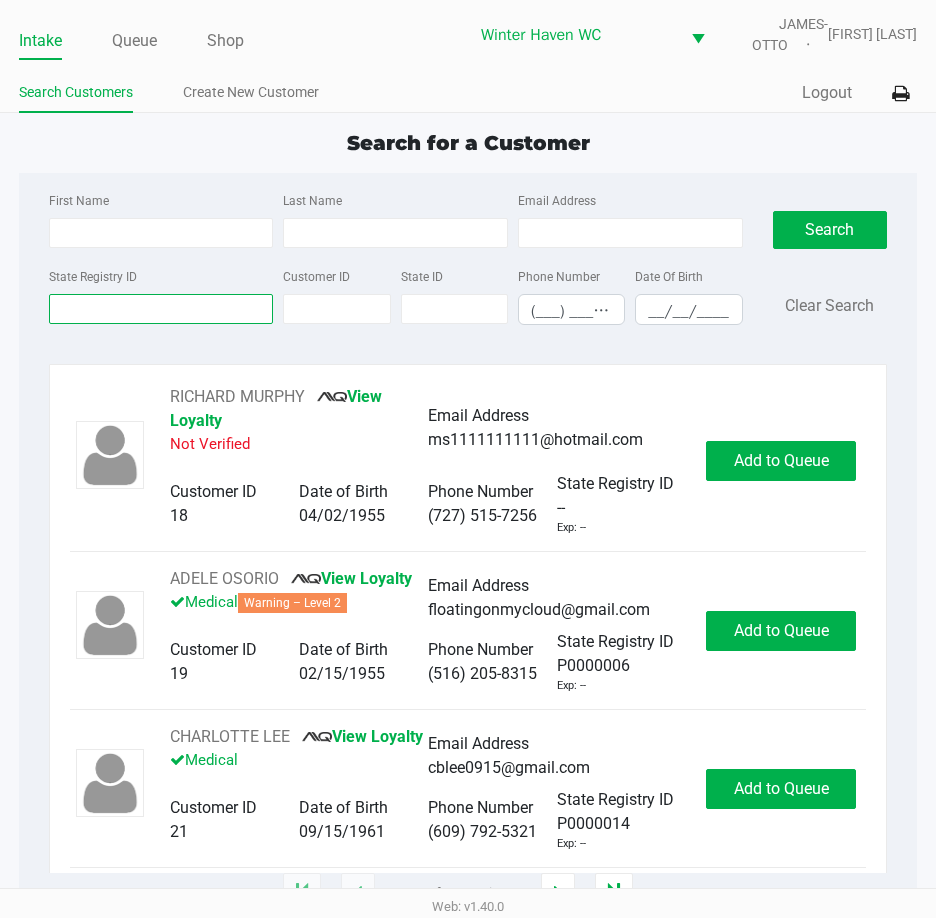click on "State Registry ID" at bounding box center (161, 309) 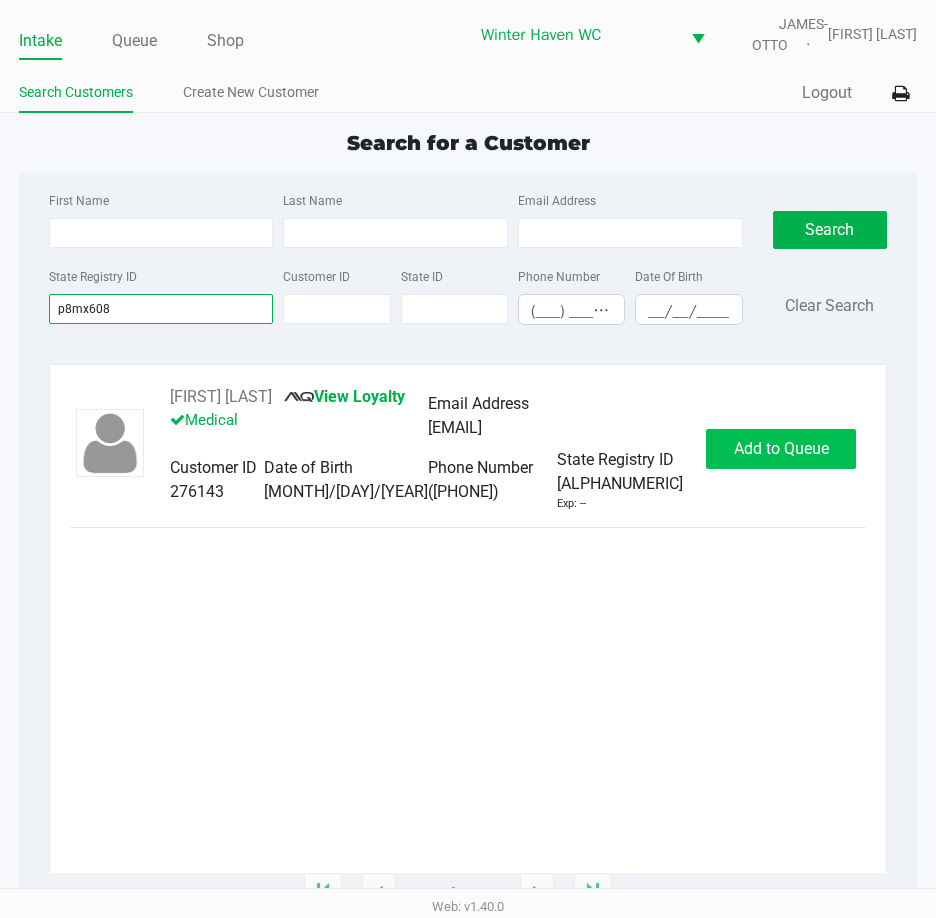 type on "p8mx6081" 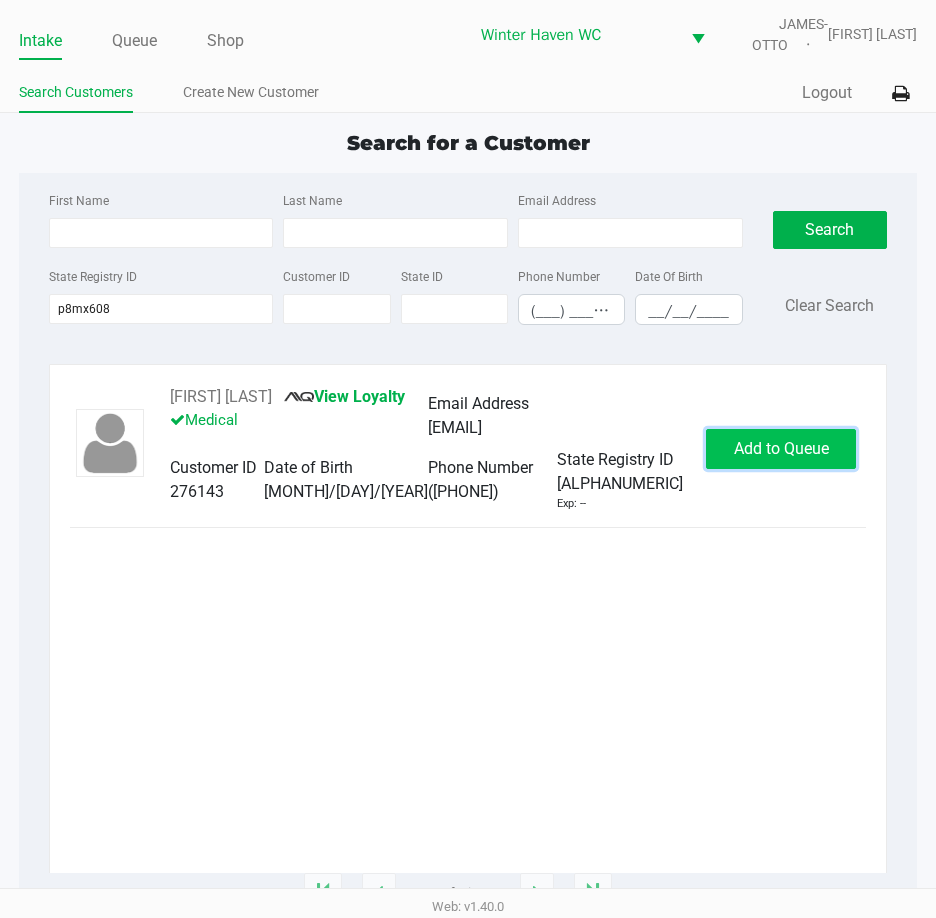 click on "Add to Queue" 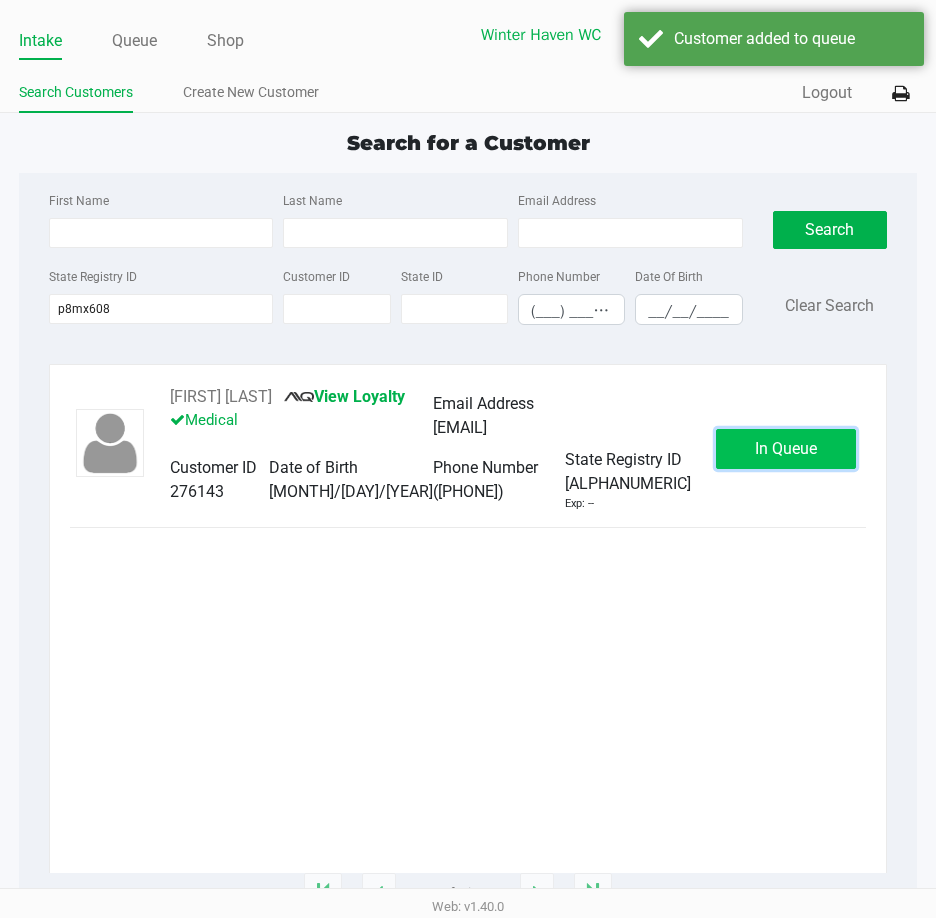 click on "In Queue" 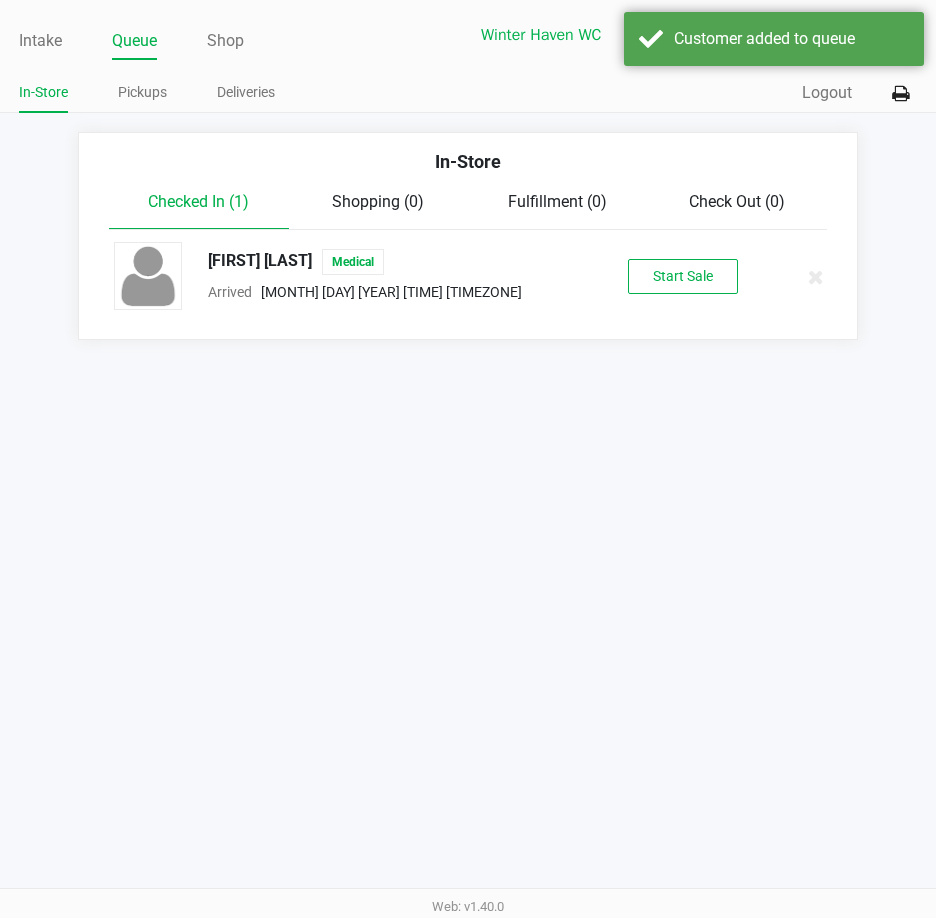 click on "Start Sale" 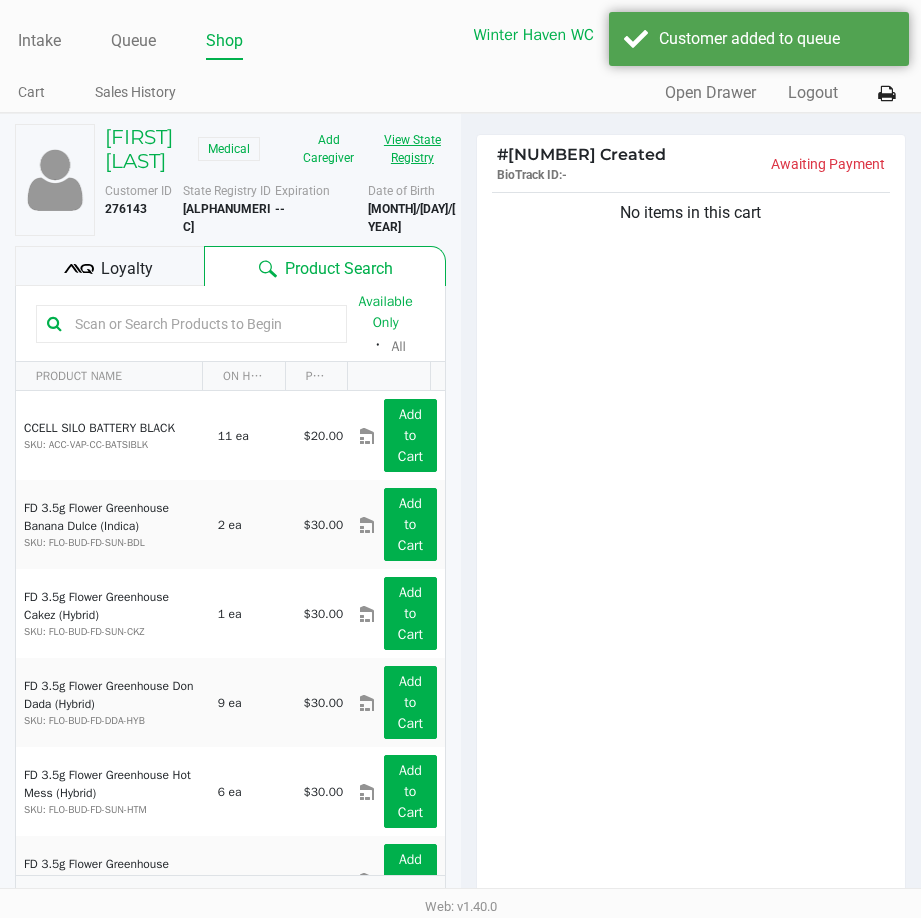 click on "View State Registry" 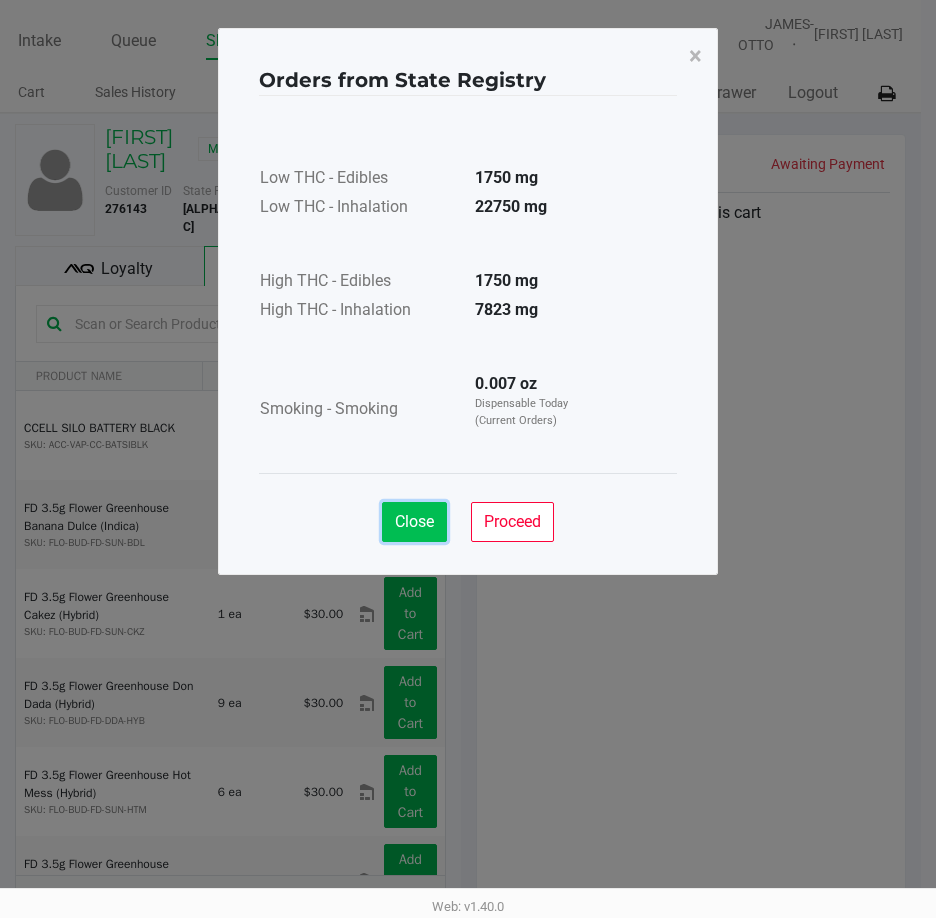 click on "Close" 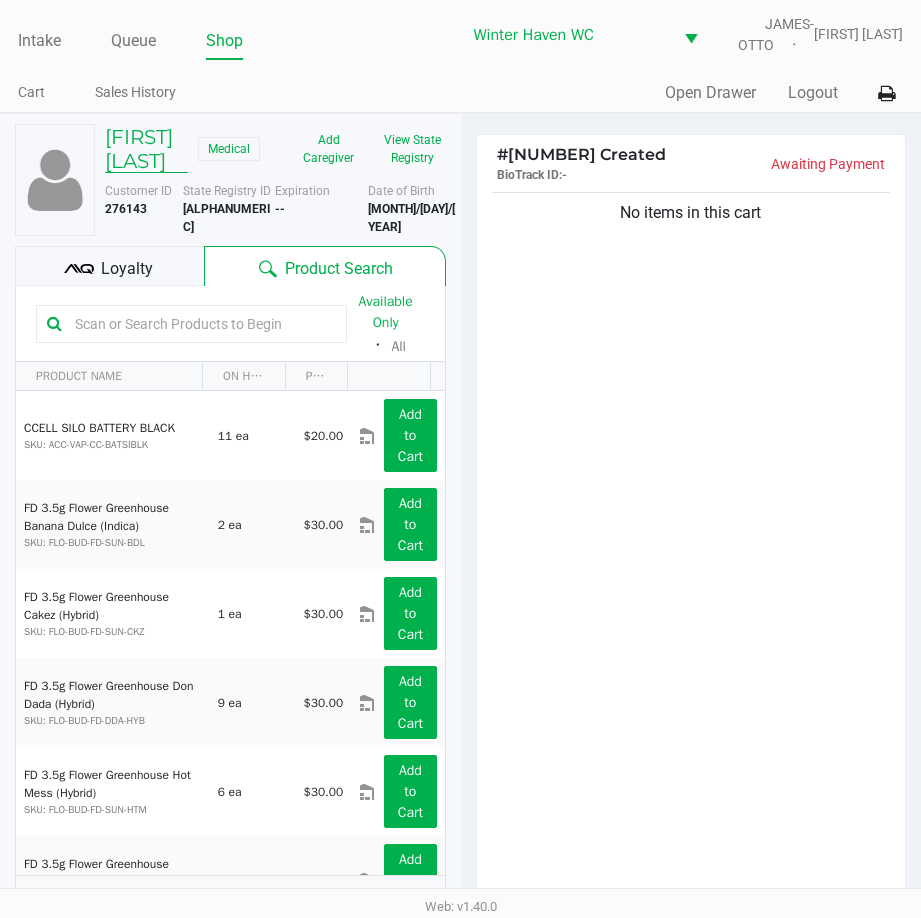 click on "DAVID LITTLETON" 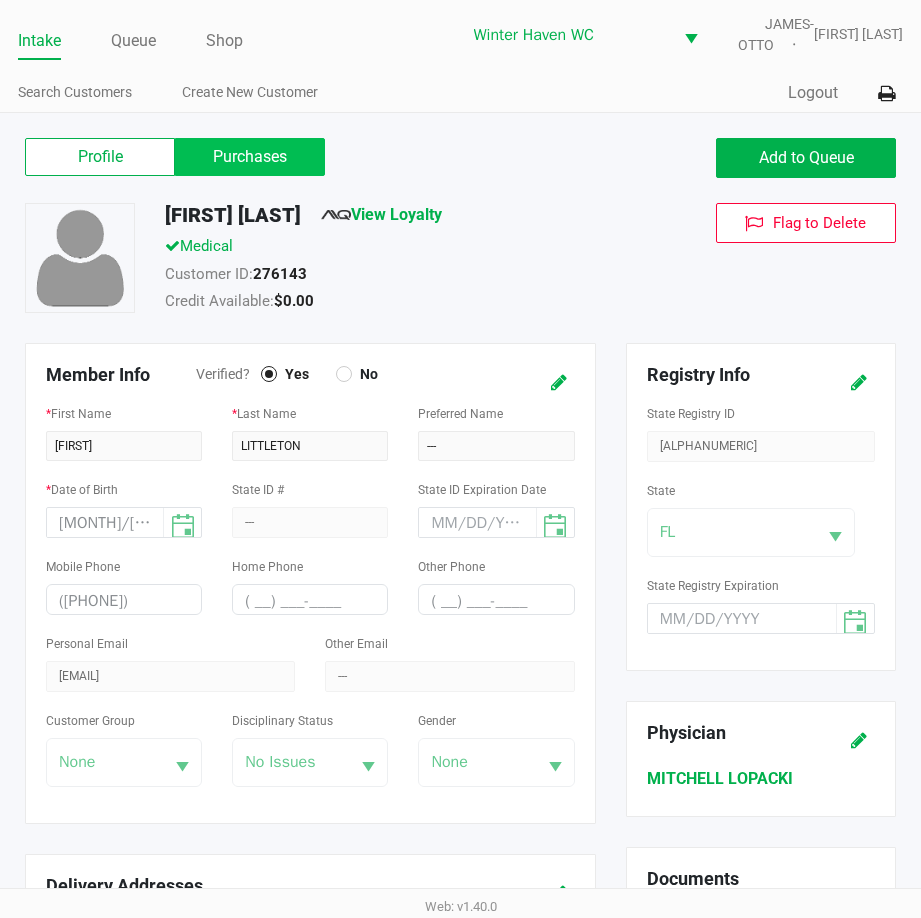 click on "Purchases" 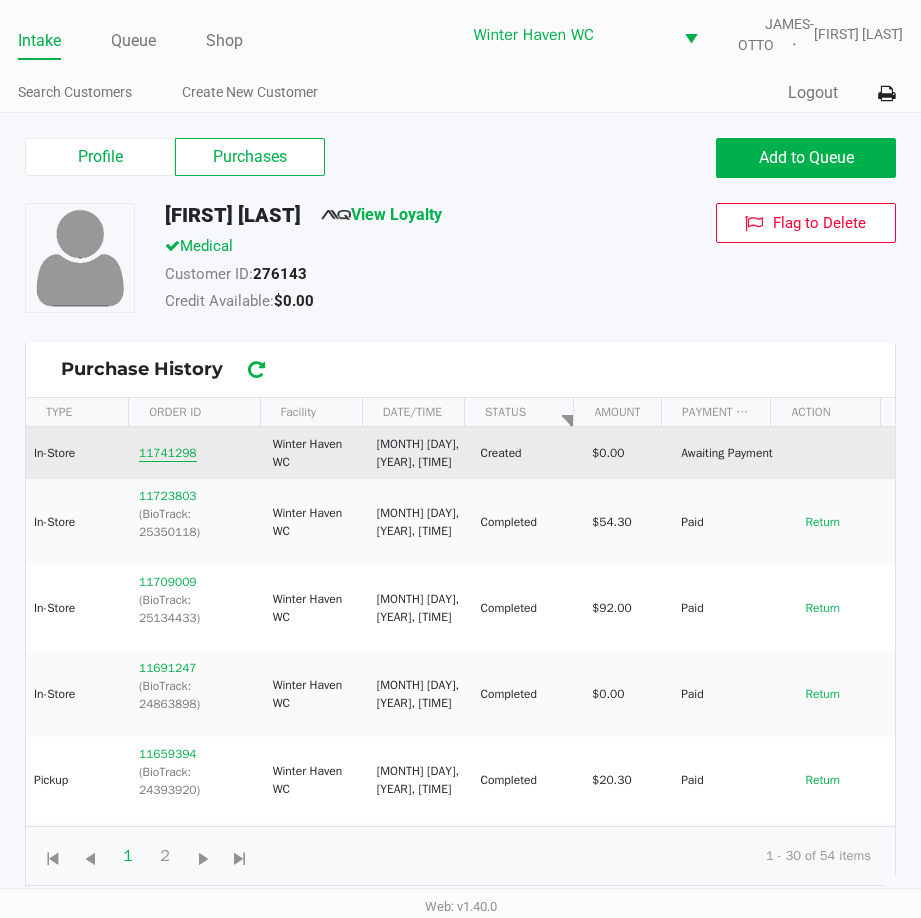 click on "11741298" 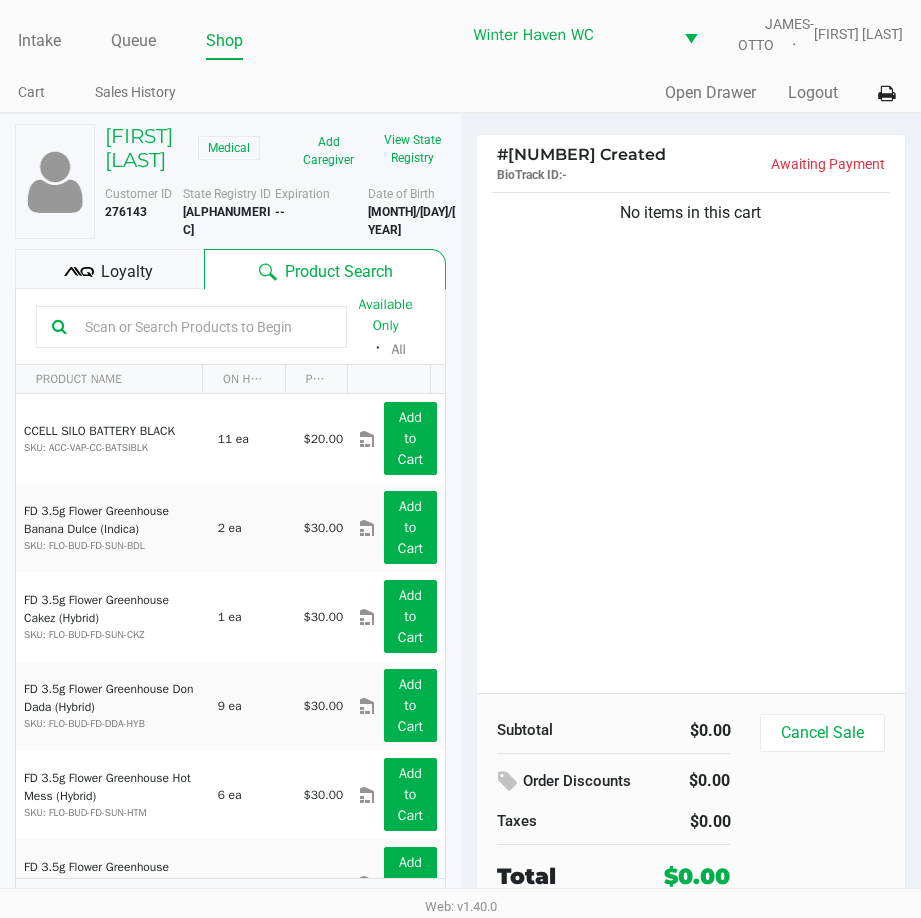 click 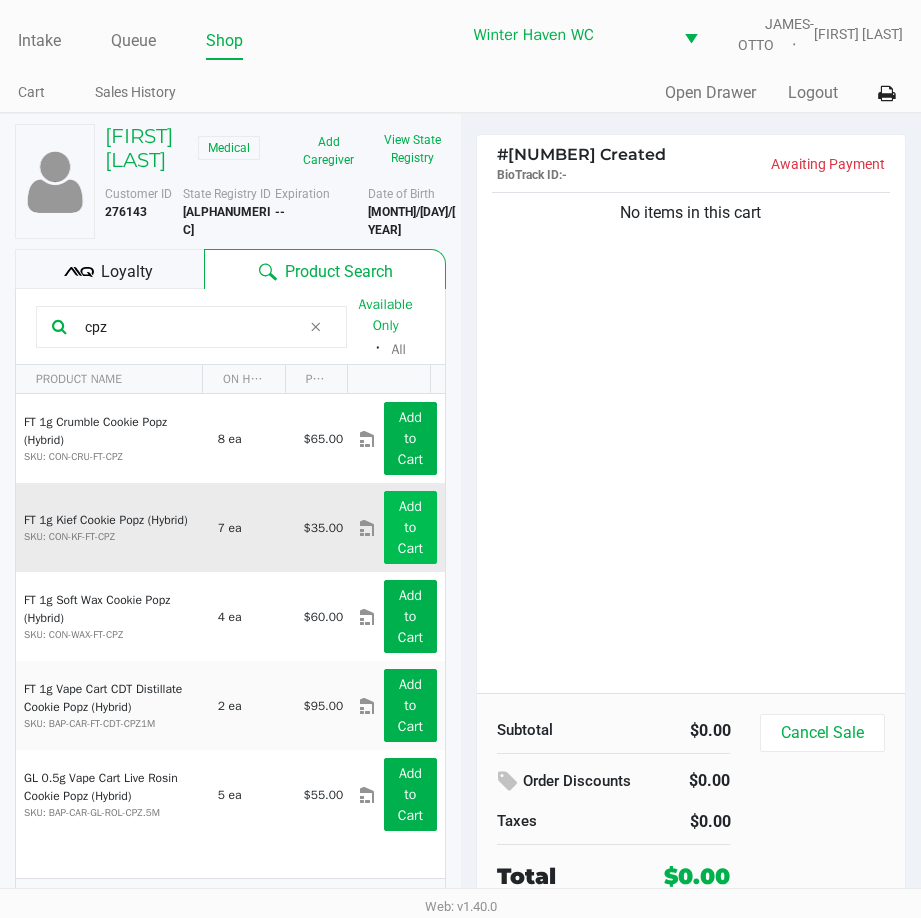 type on "cpz" 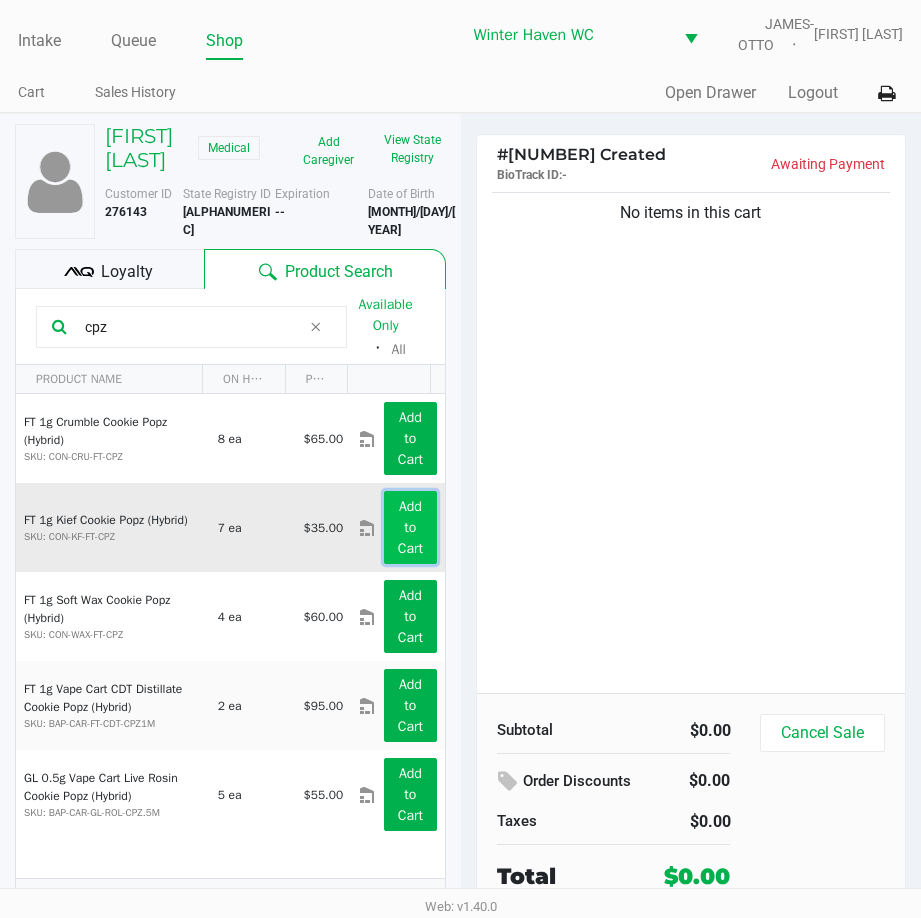 click on "Add to Cart" 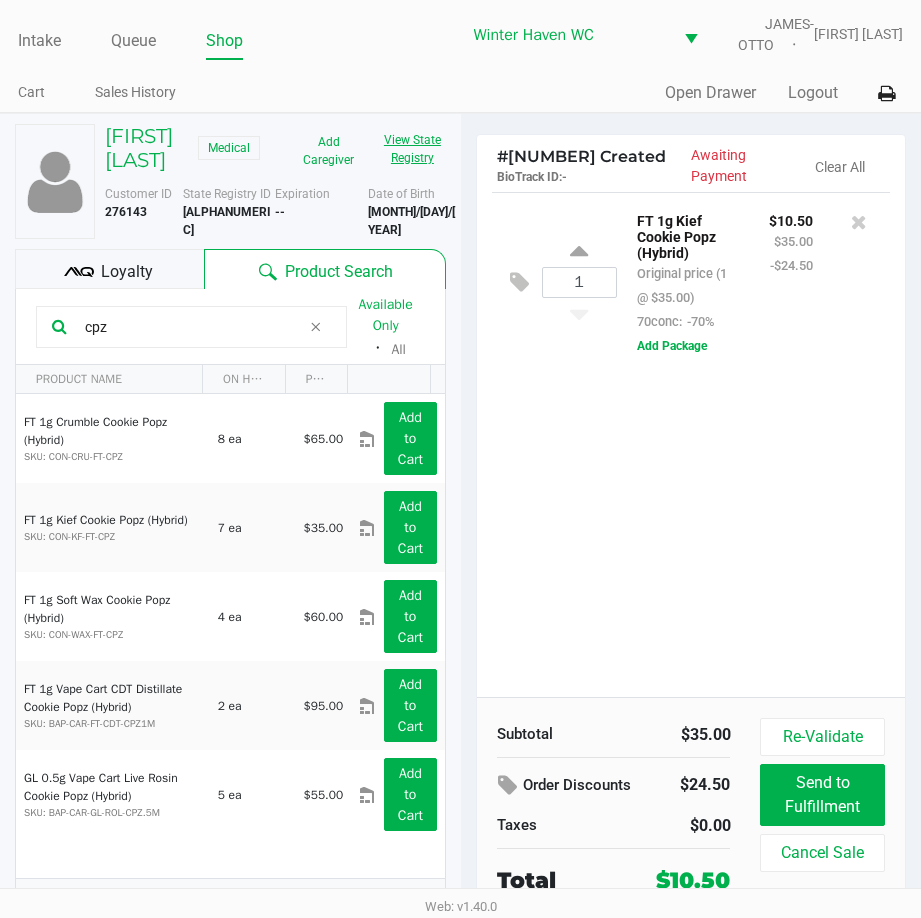 click on "View State Registry" 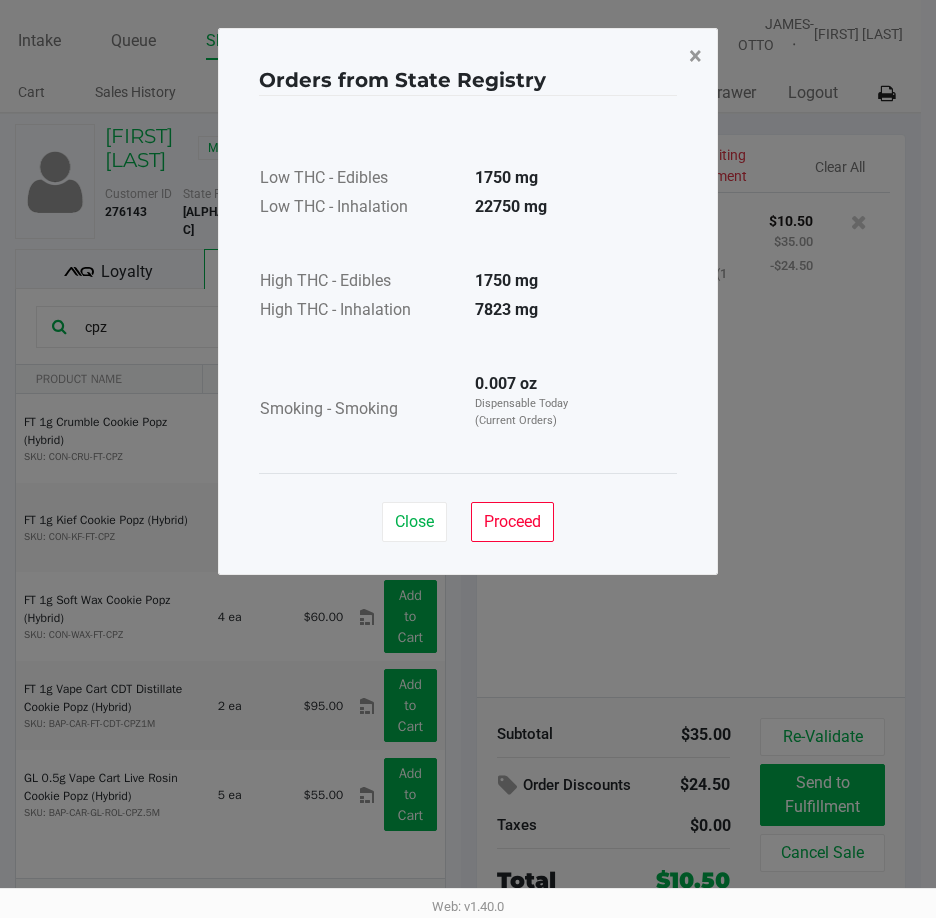 click on "×" 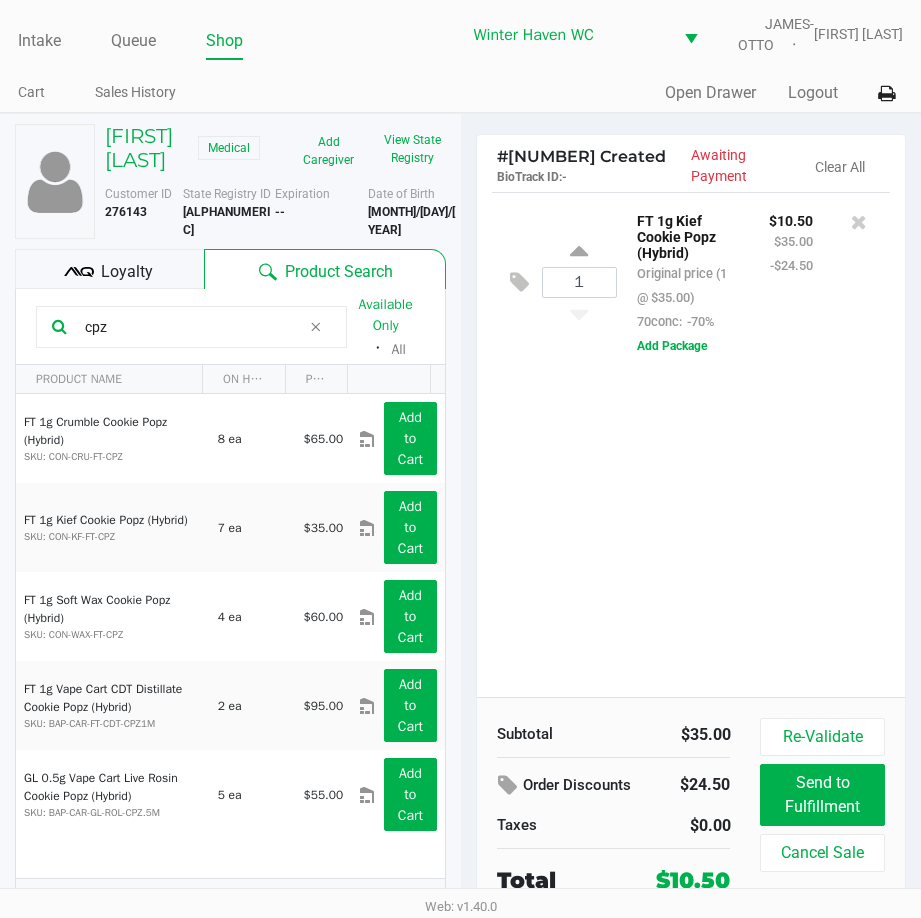 click on "1  FT 1g Kief Cookie Popz (Hybrid)   Original price (1 @ $35.00)  70conc:  -70% $10.50 $35.00 -$24.50  Add Package" 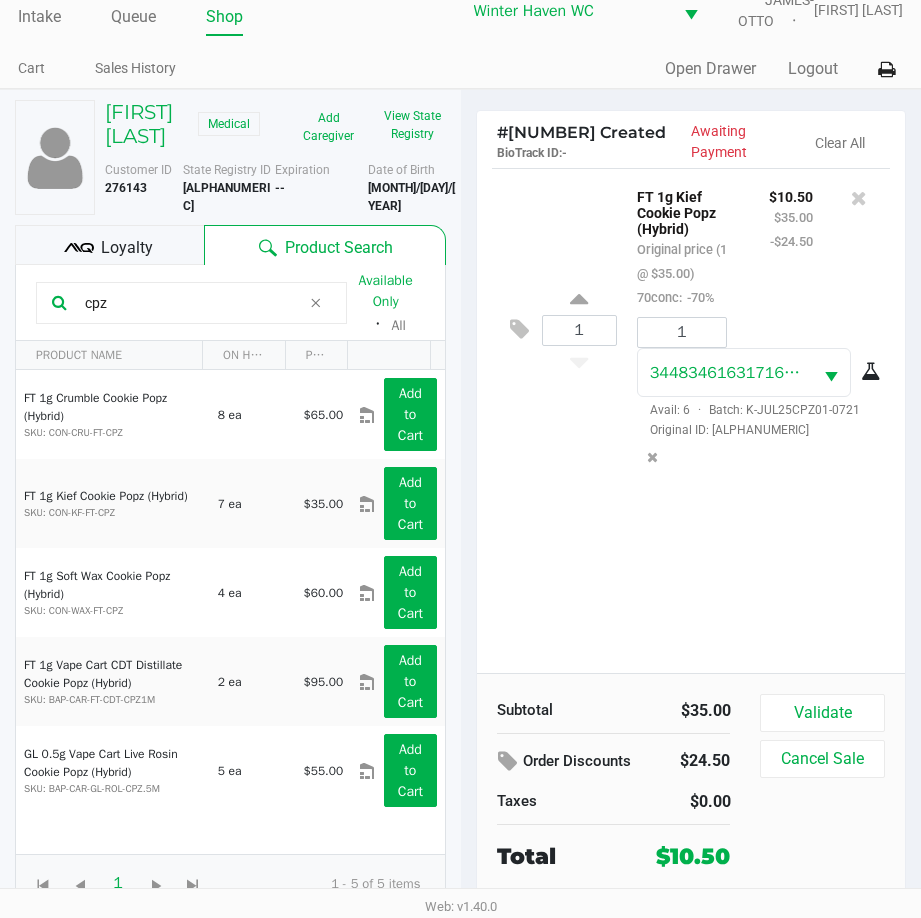 scroll, scrollTop: 37, scrollLeft: 0, axis: vertical 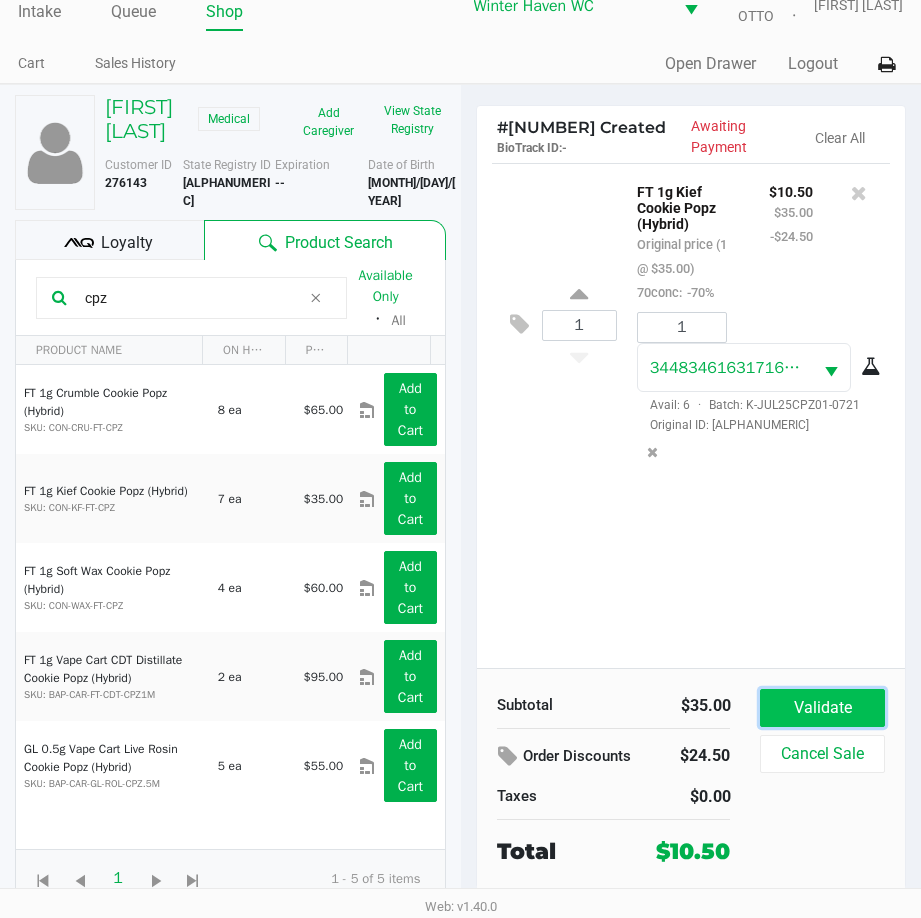 click on "Validate" 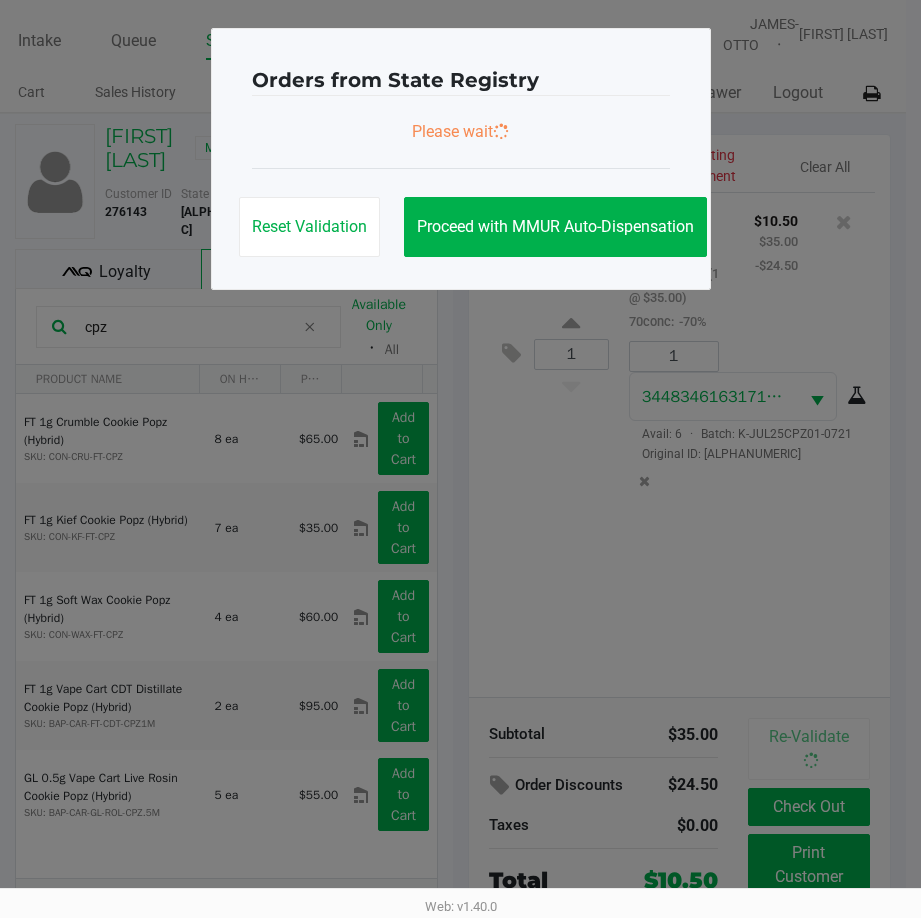scroll, scrollTop: 0, scrollLeft: 0, axis: both 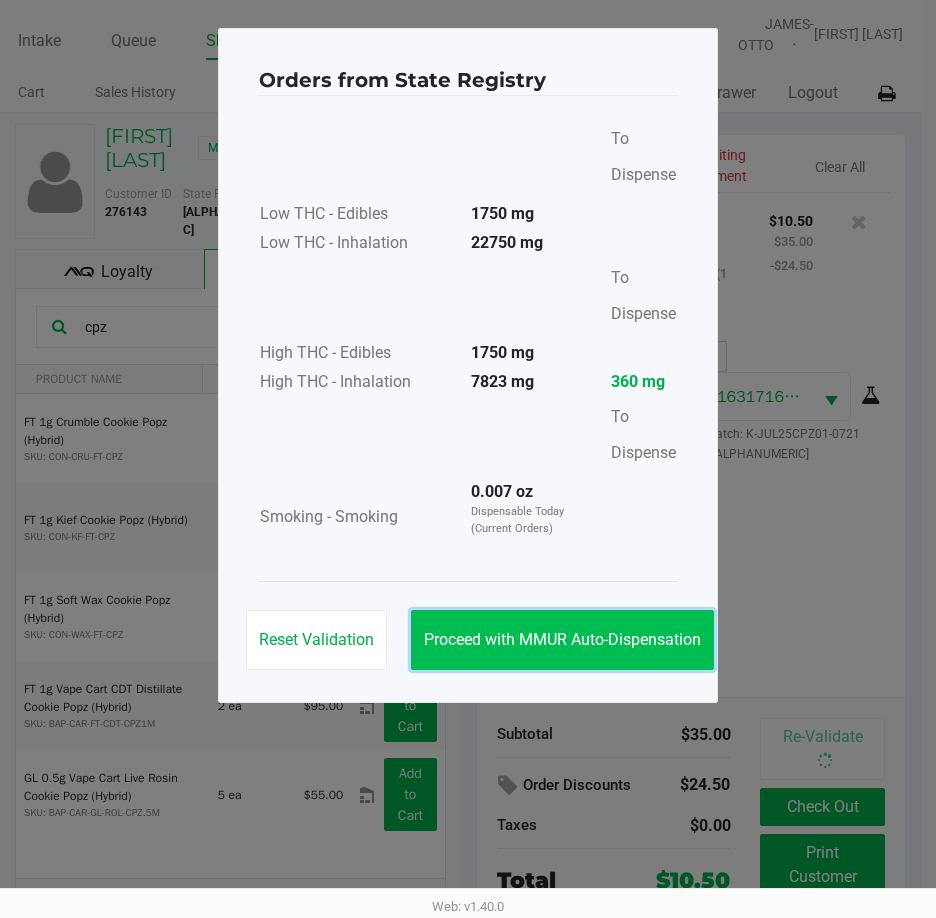 click on "Proceed with MMUR Auto-Dispensation" 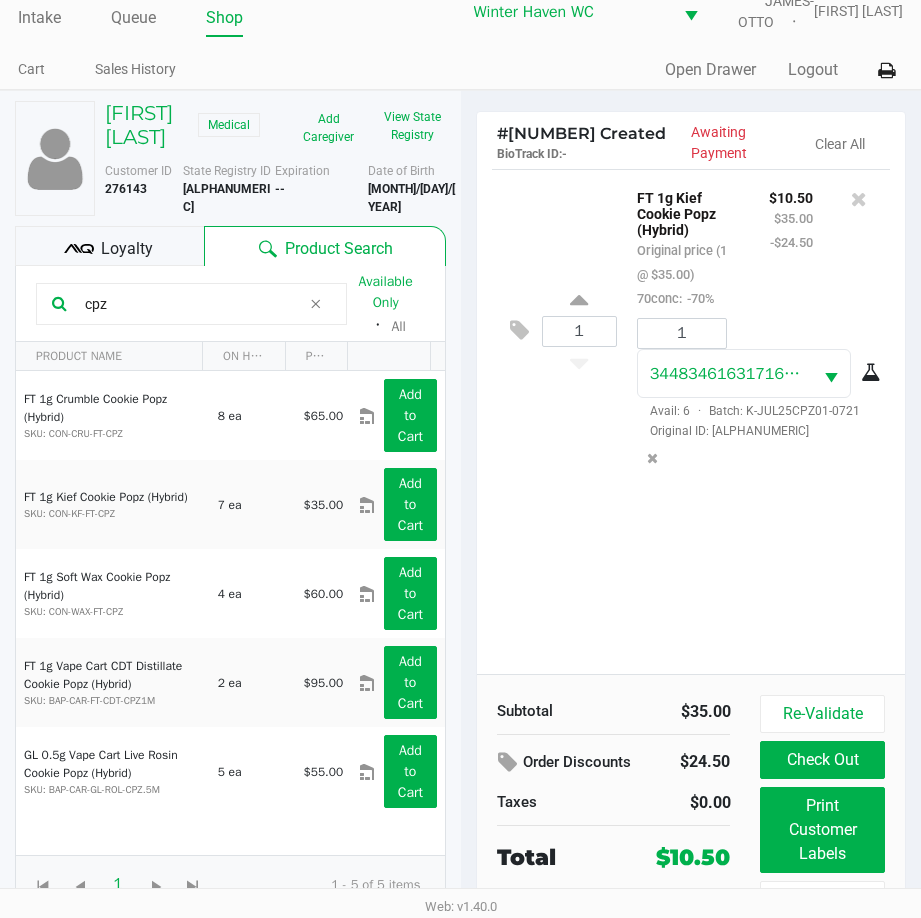 scroll, scrollTop: 45, scrollLeft: 0, axis: vertical 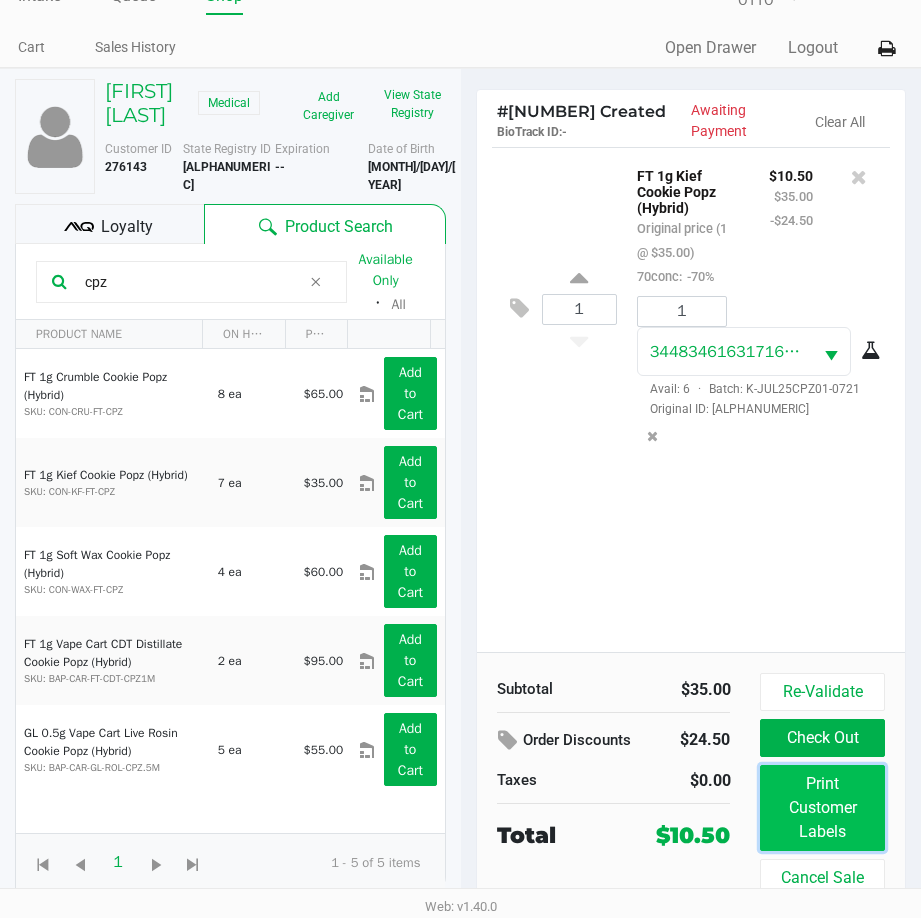 click on "Print Customer Labels" 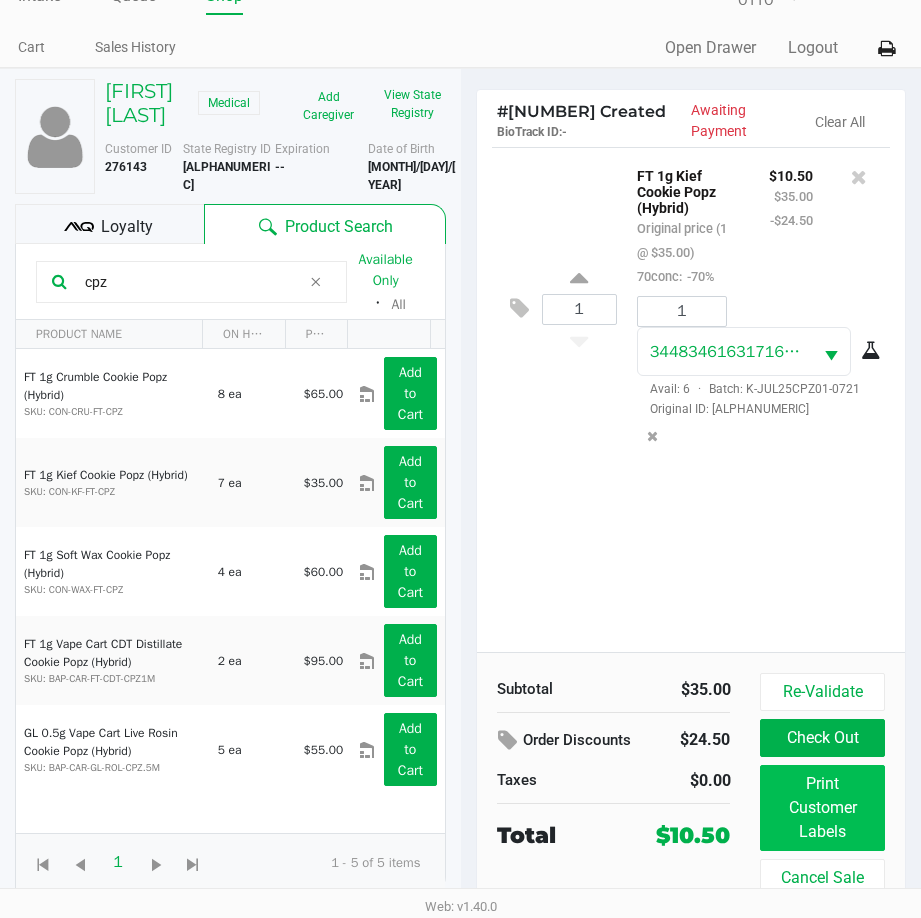 scroll, scrollTop: 0, scrollLeft: 0, axis: both 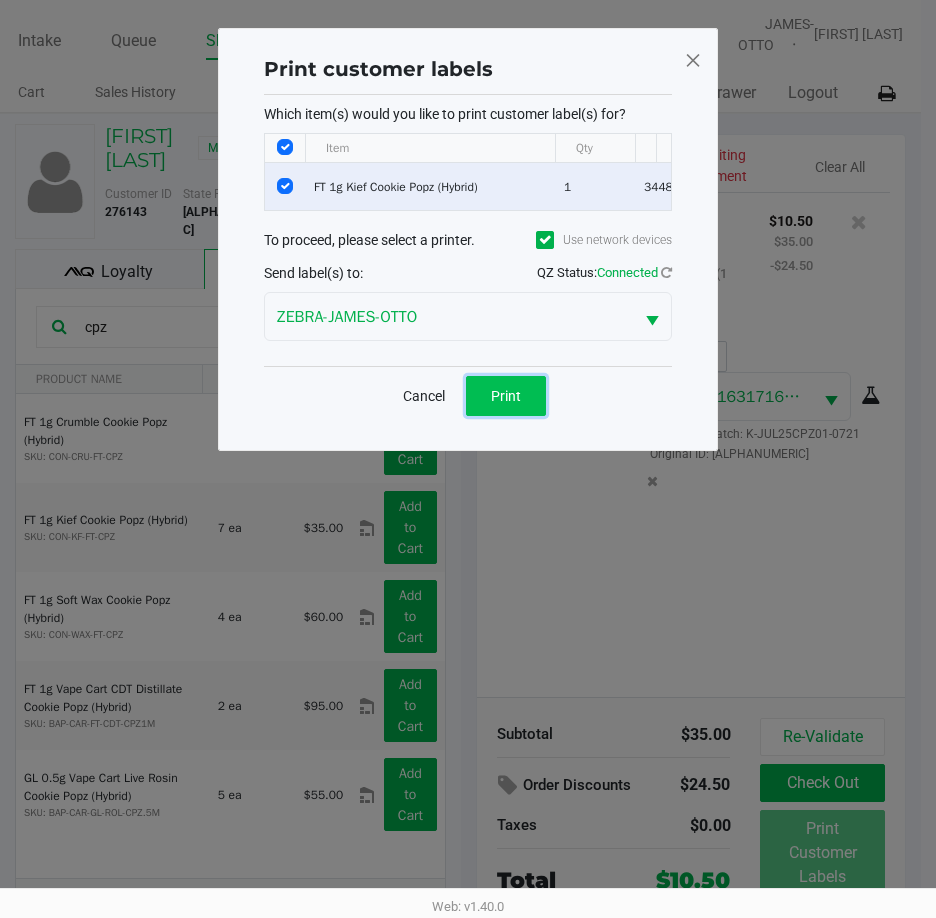 click on "Print" 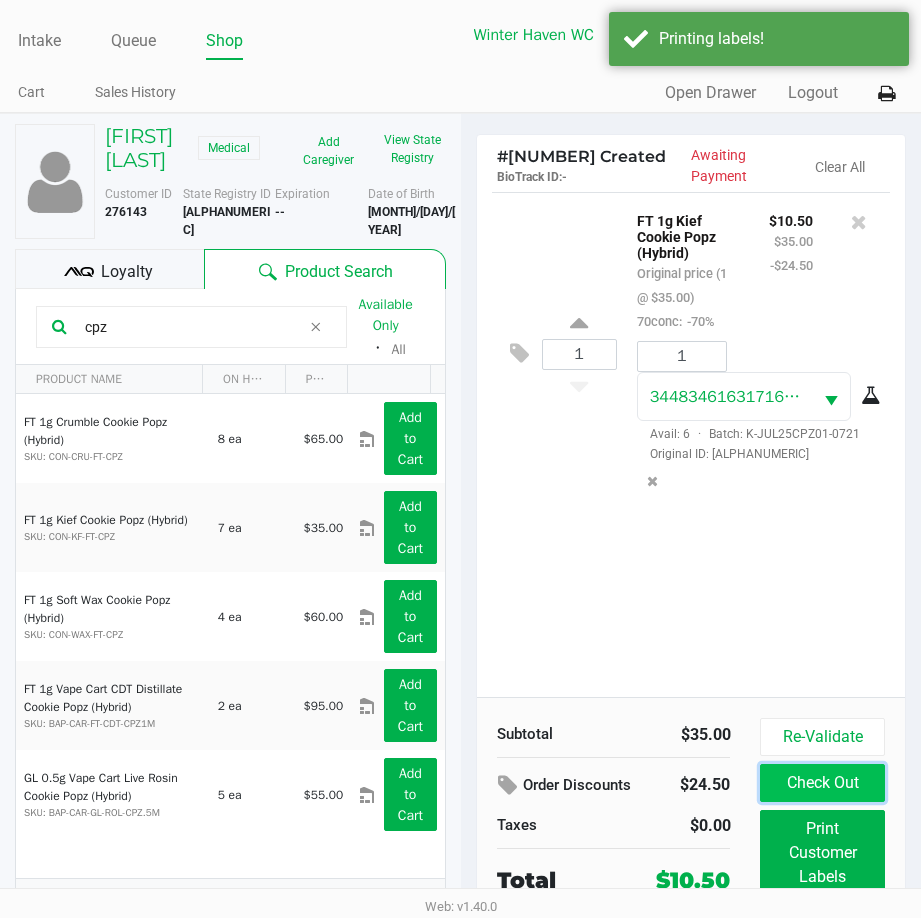 click on "Check Out" 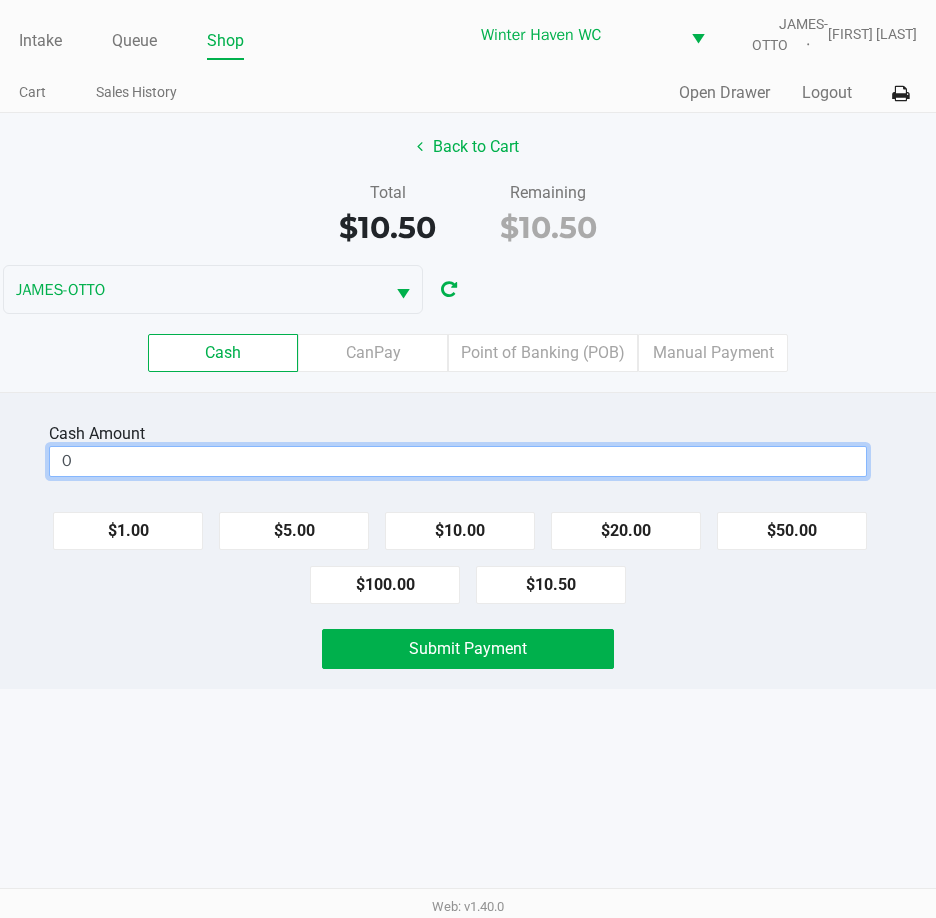 click on "0" at bounding box center [458, 461] 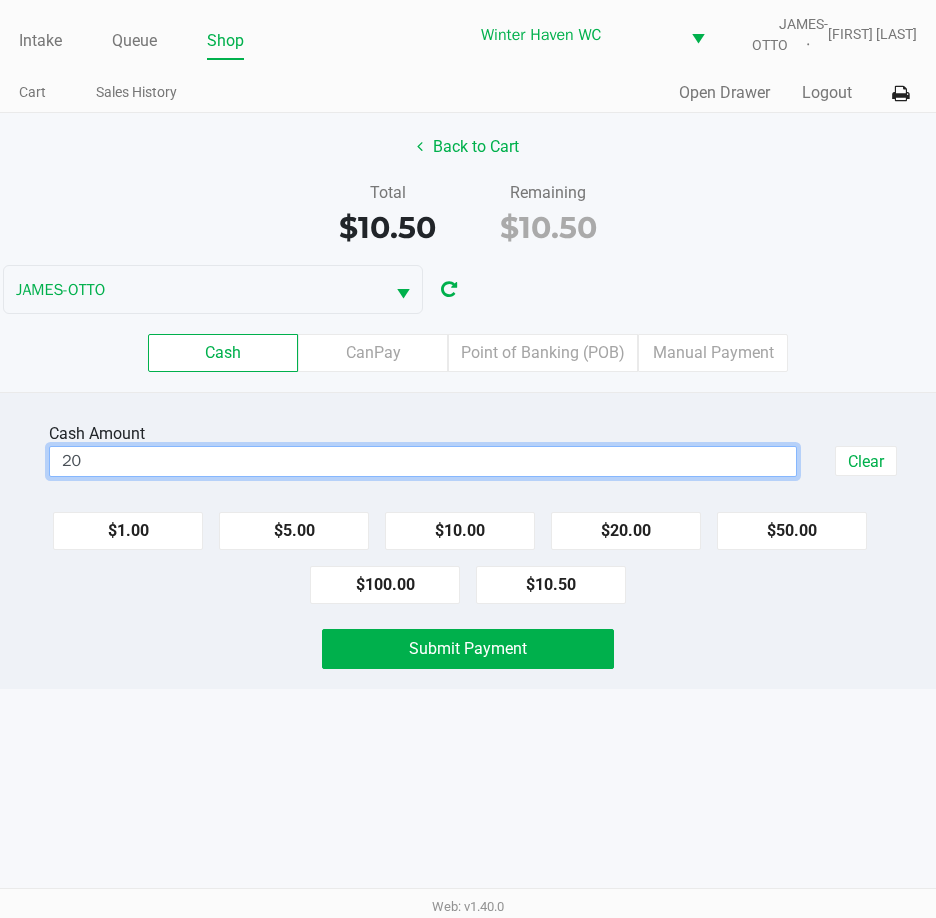 type on "$20.00" 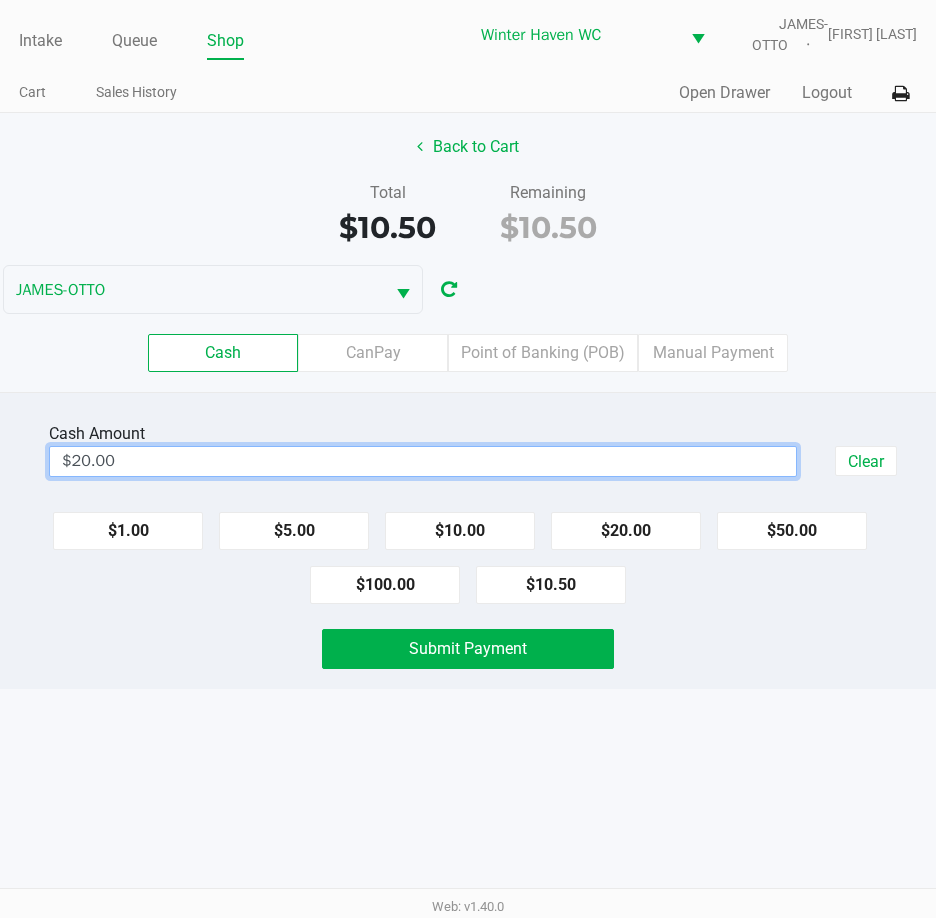 click on "Cash  Amount  $20.00  Clear   $1.00   $5.00   $10.00   $20.00   $50.00   $100.00   $10.50   Submit Payment" 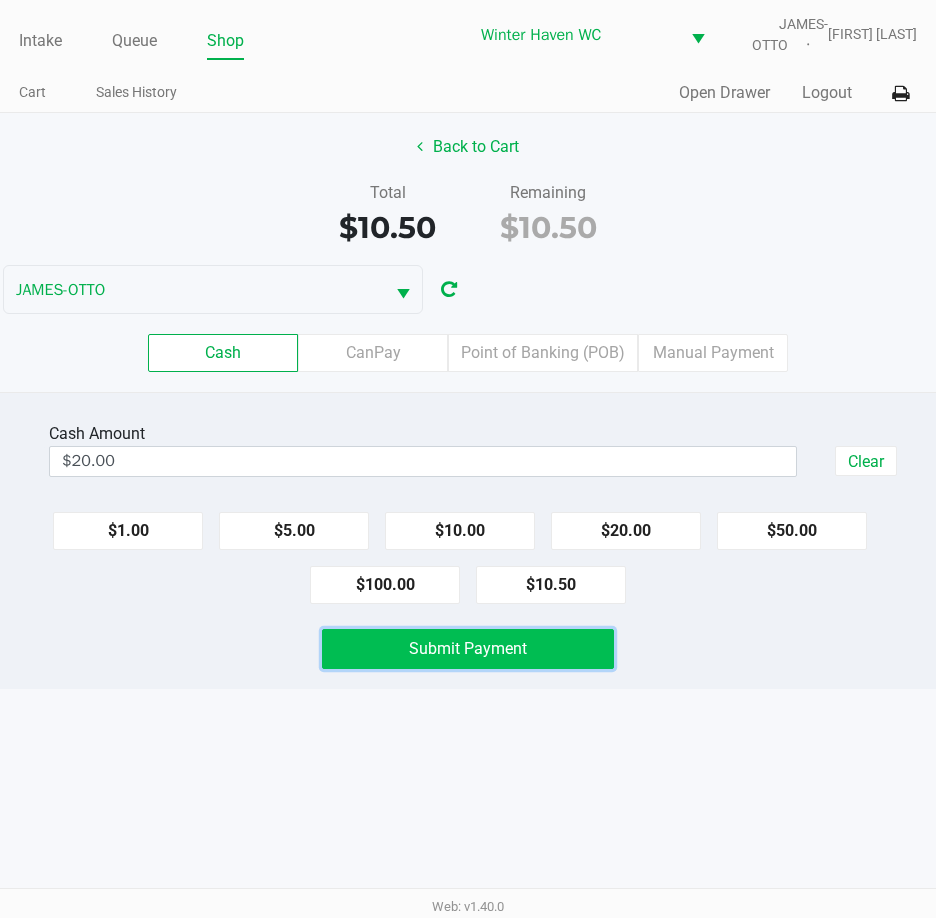 click on "Submit Payment" 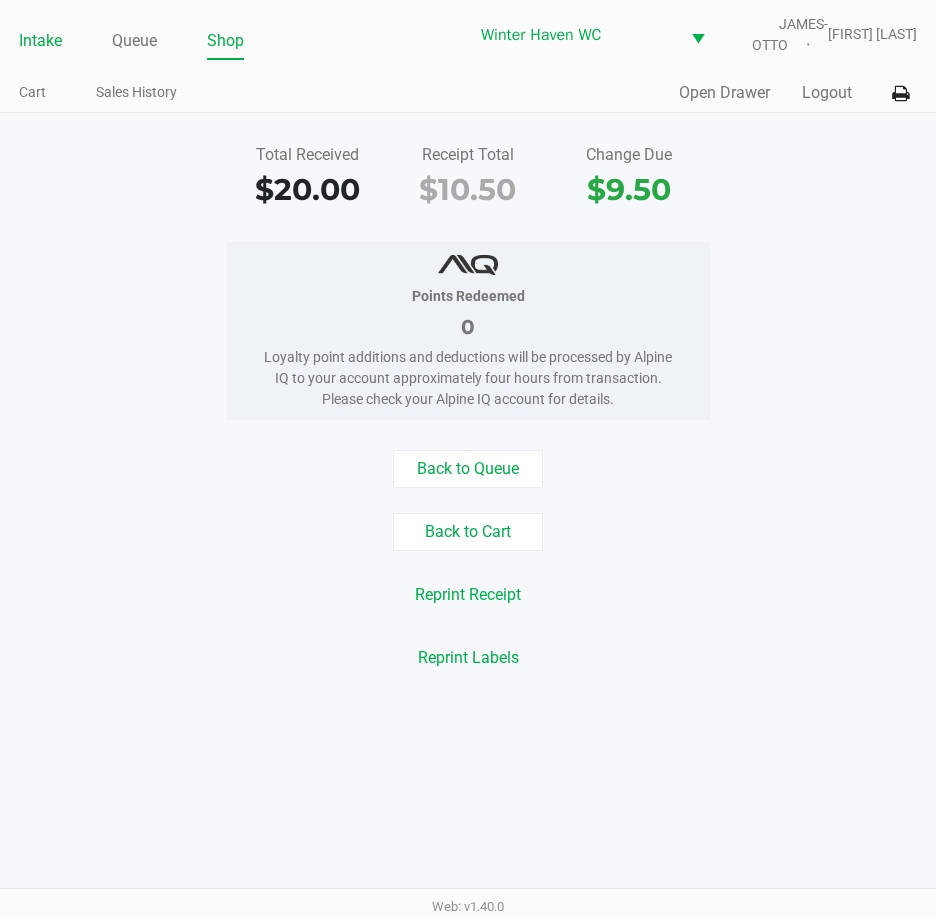 click on "Intake" 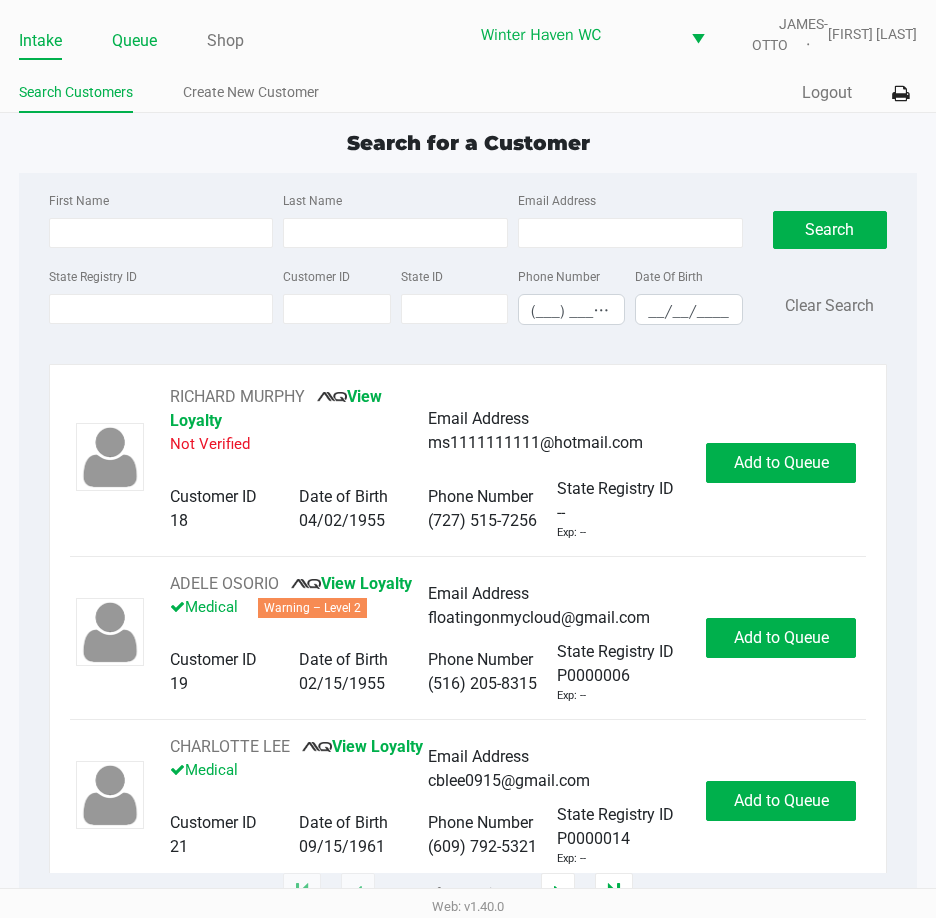 click on "Queue" 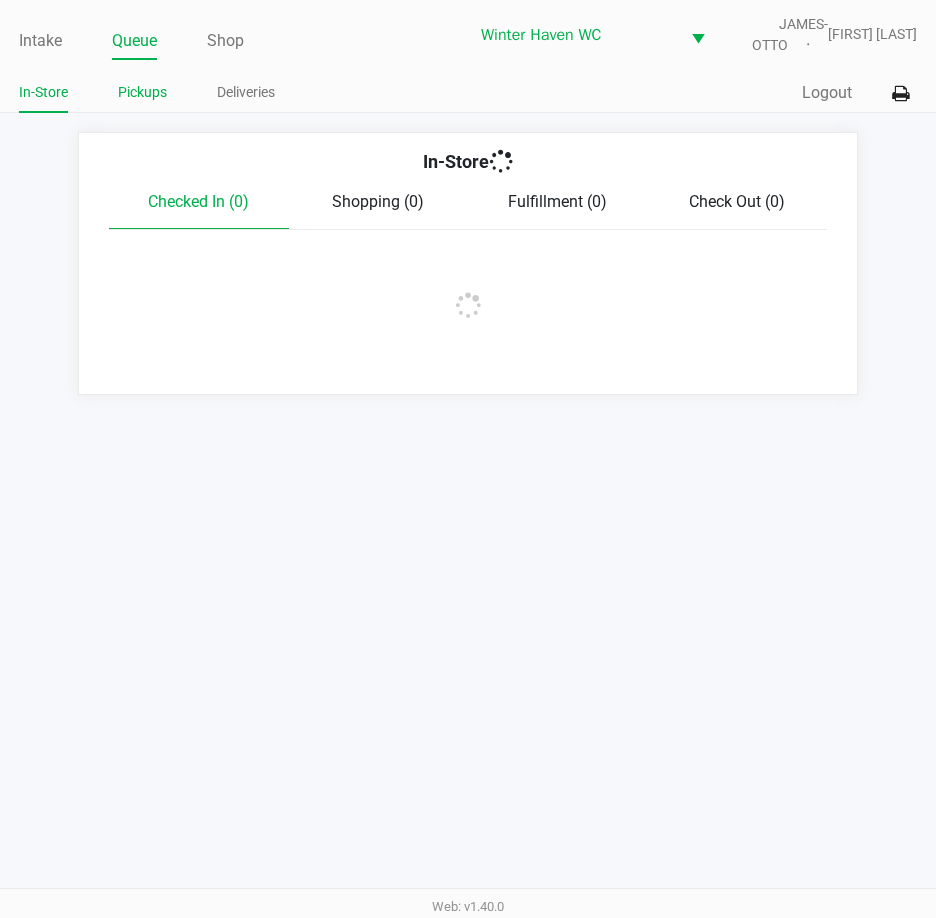 click on "Pickups" 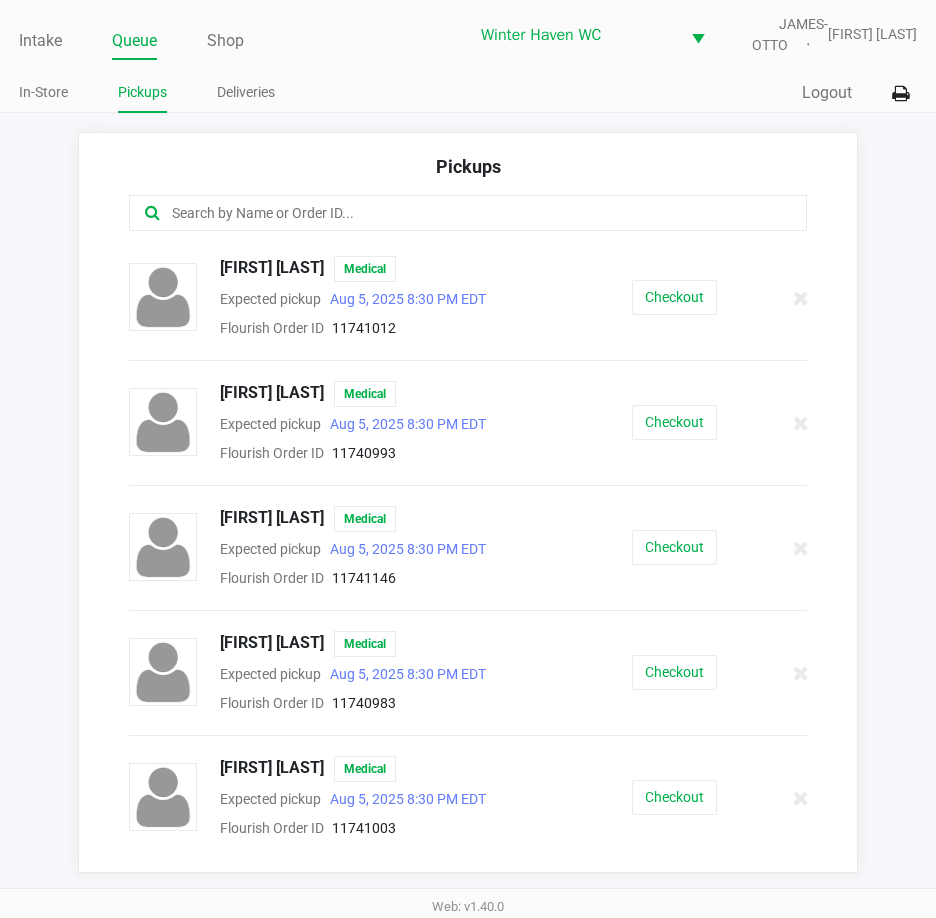 click 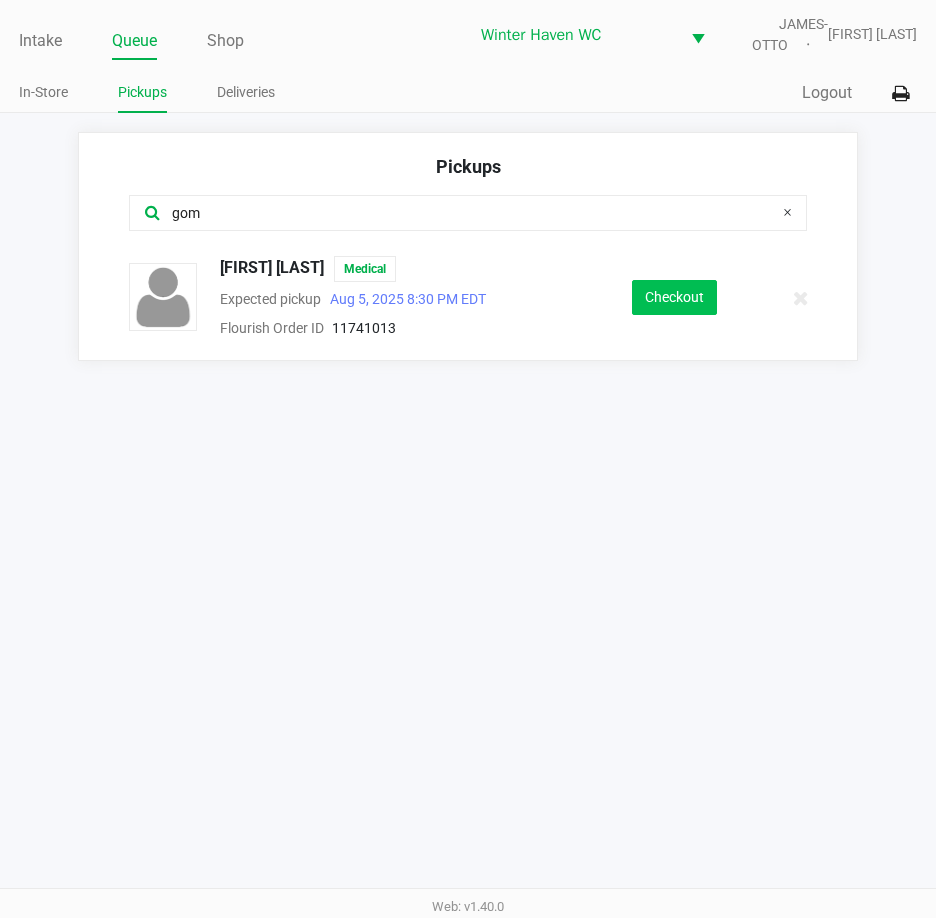 type on "gom" 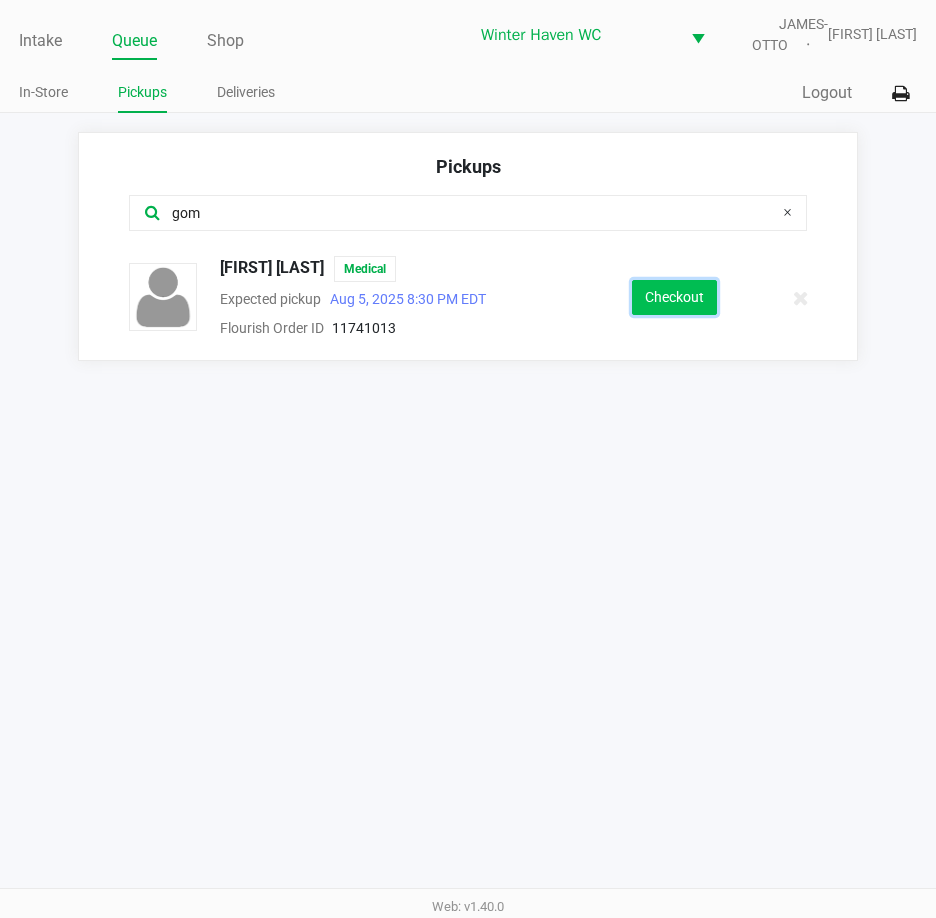 click on "Checkout" 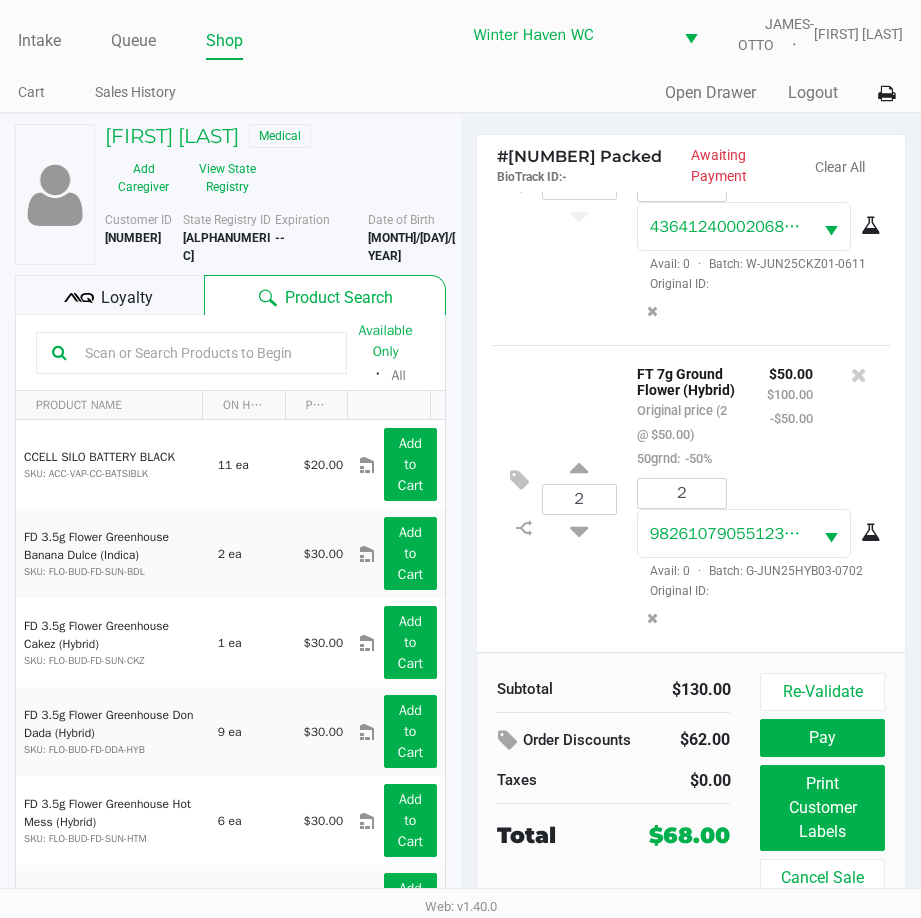 scroll, scrollTop: 274, scrollLeft: 0, axis: vertical 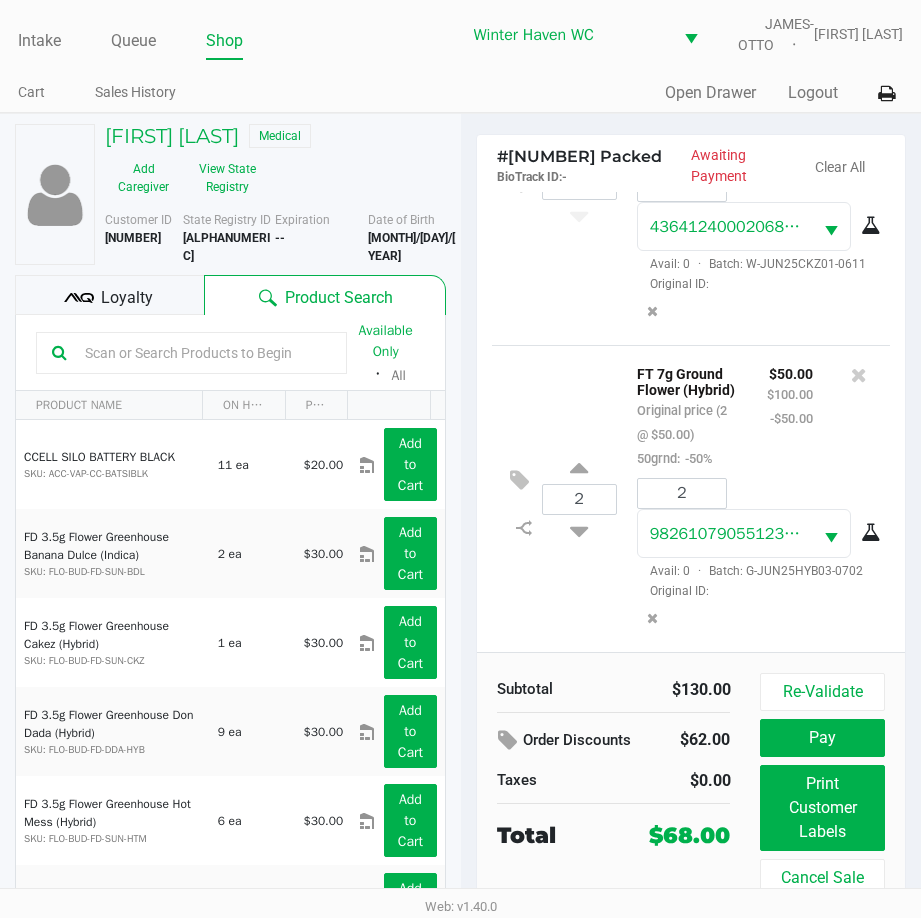 click on "Loyalty" 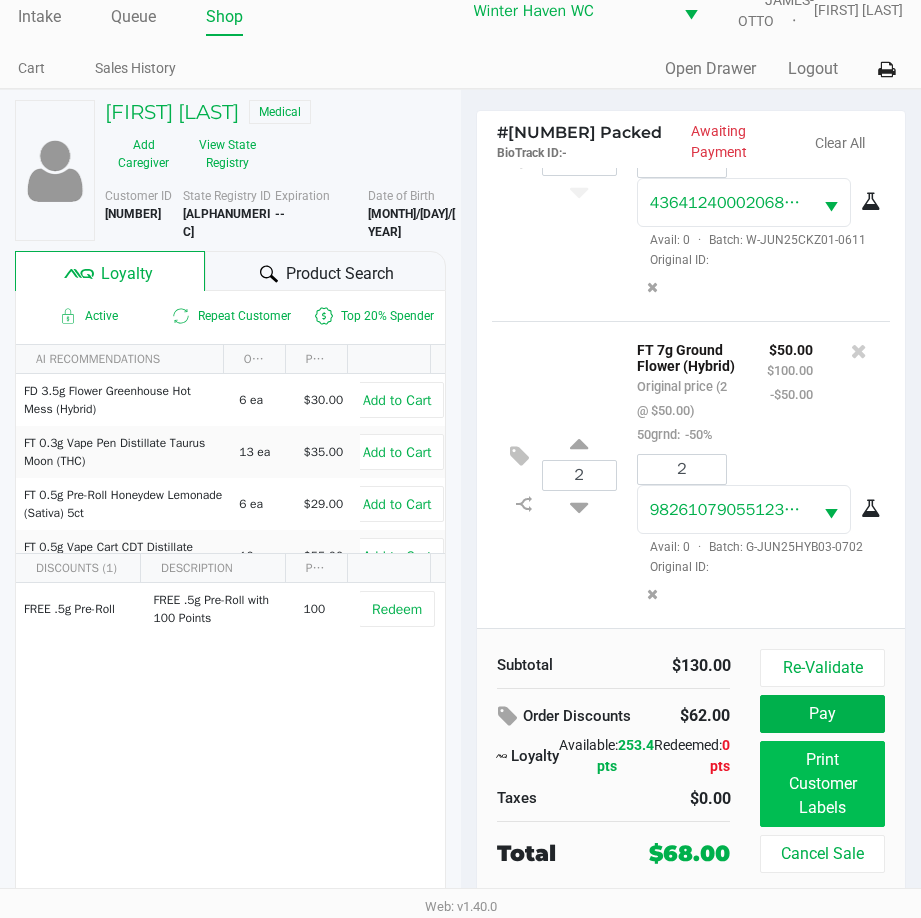 scroll, scrollTop: 37, scrollLeft: 0, axis: vertical 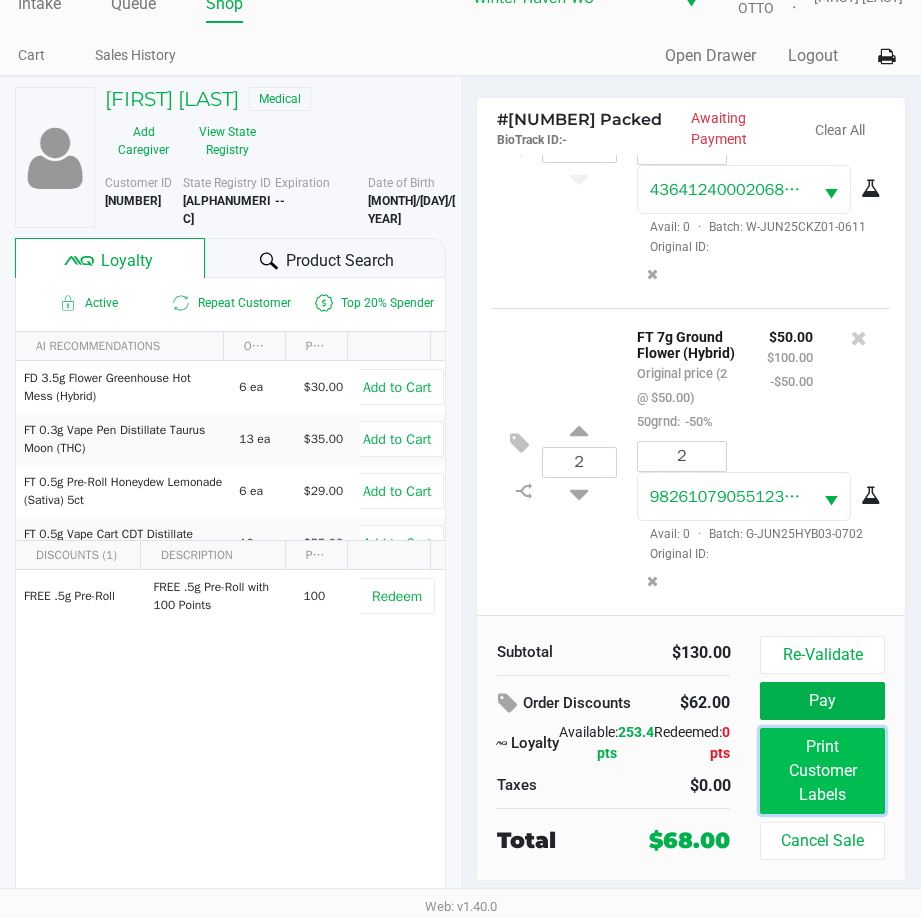 click on "Print Customer Labels" 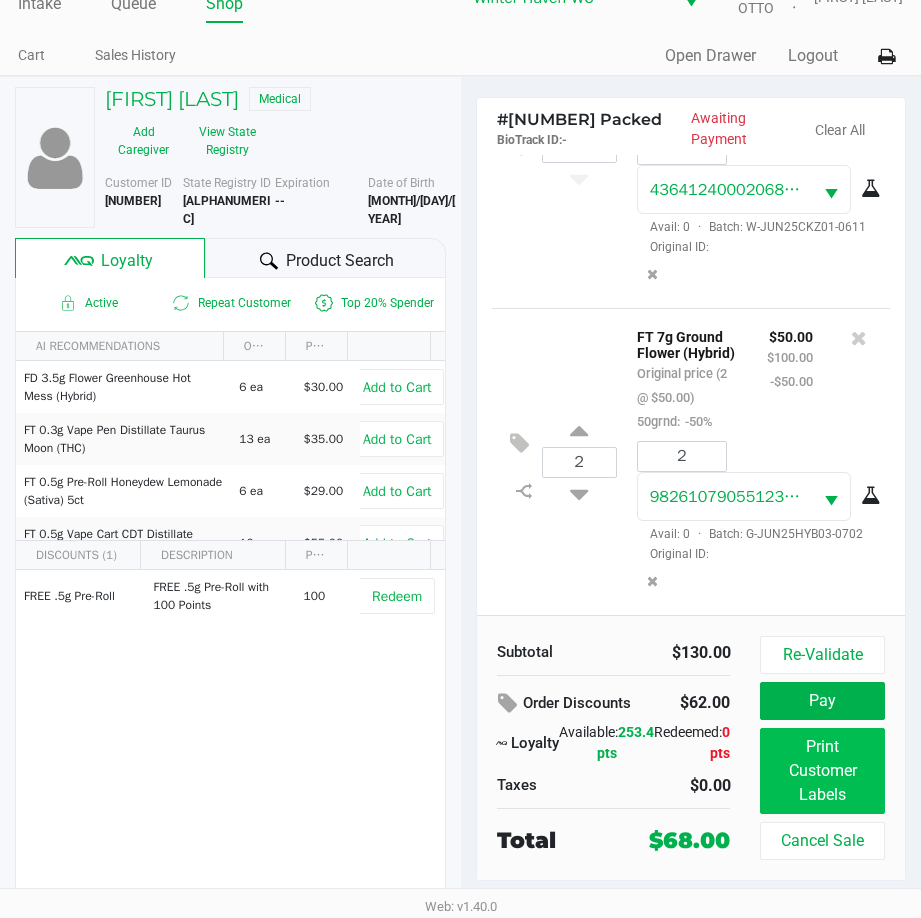 scroll, scrollTop: 0, scrollLeft: 0, axis: both 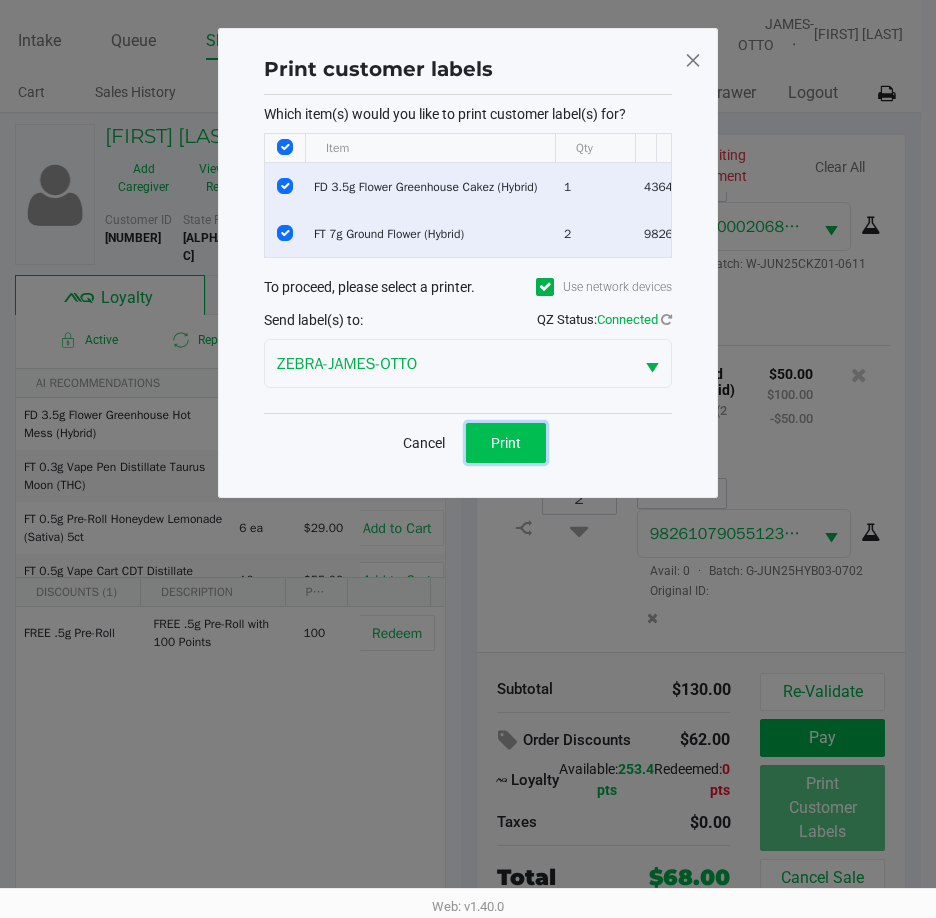 click on "Print" 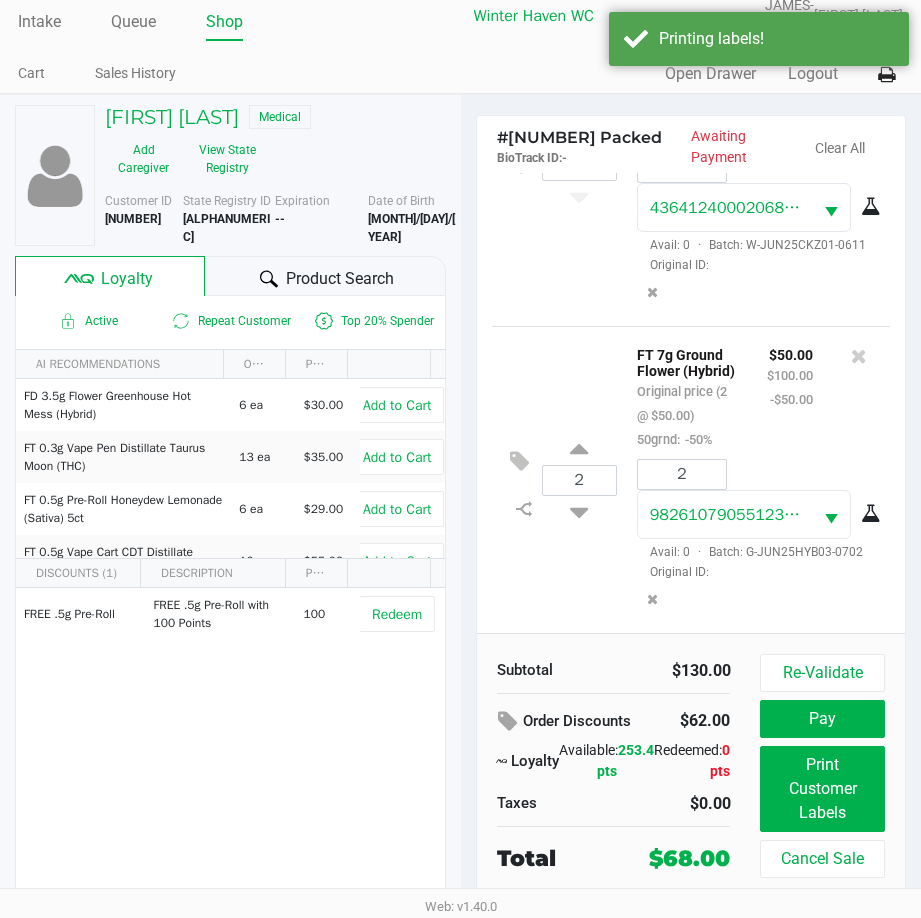 scroll, scrollTop: 37, scrollLeft: 0, axis: vertical 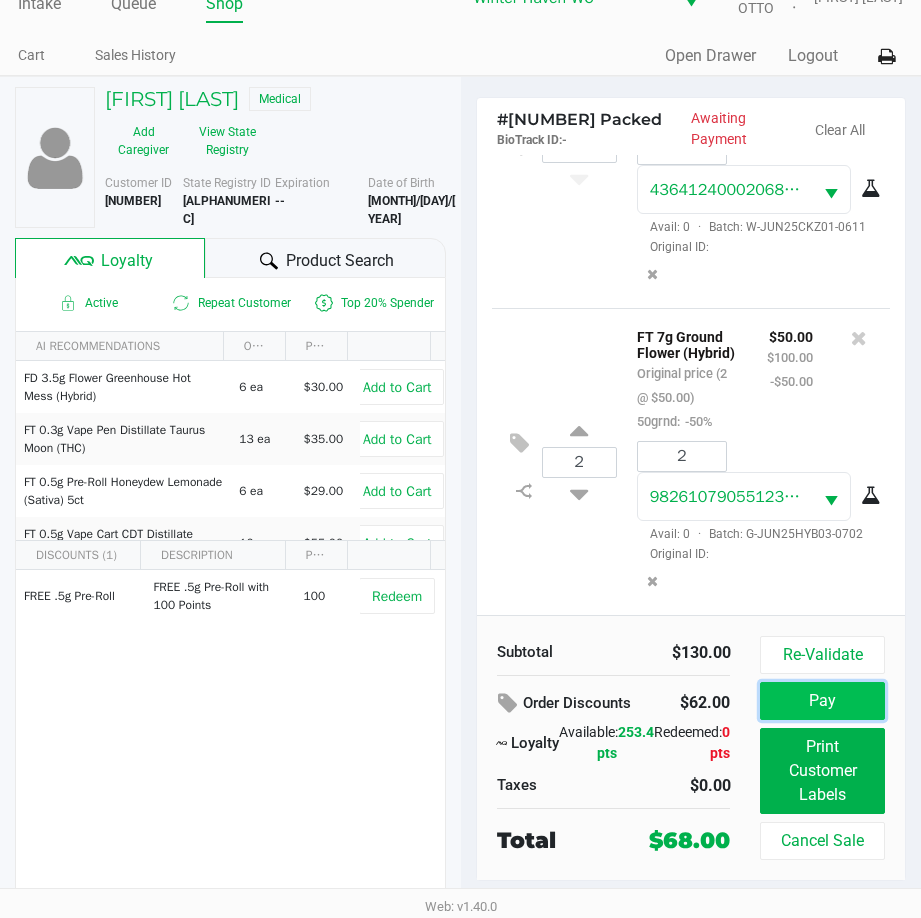 click on "Pay" 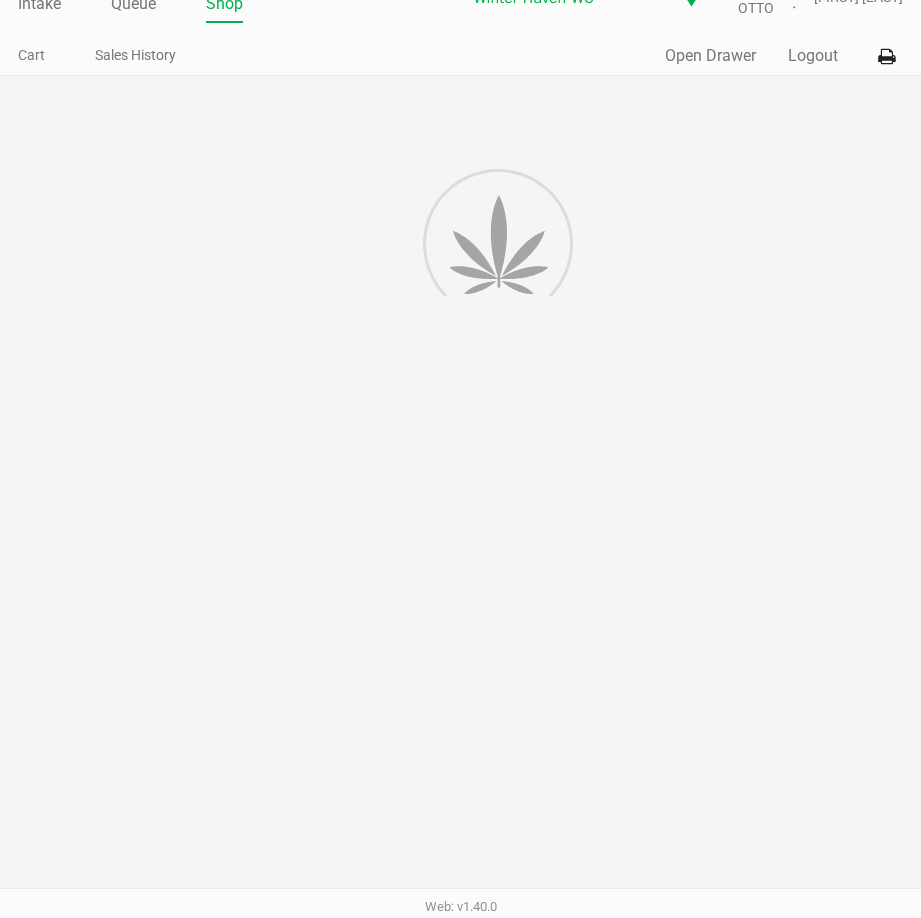 scroll, scrollTop: 0, scrollLeft: 0, axis: both 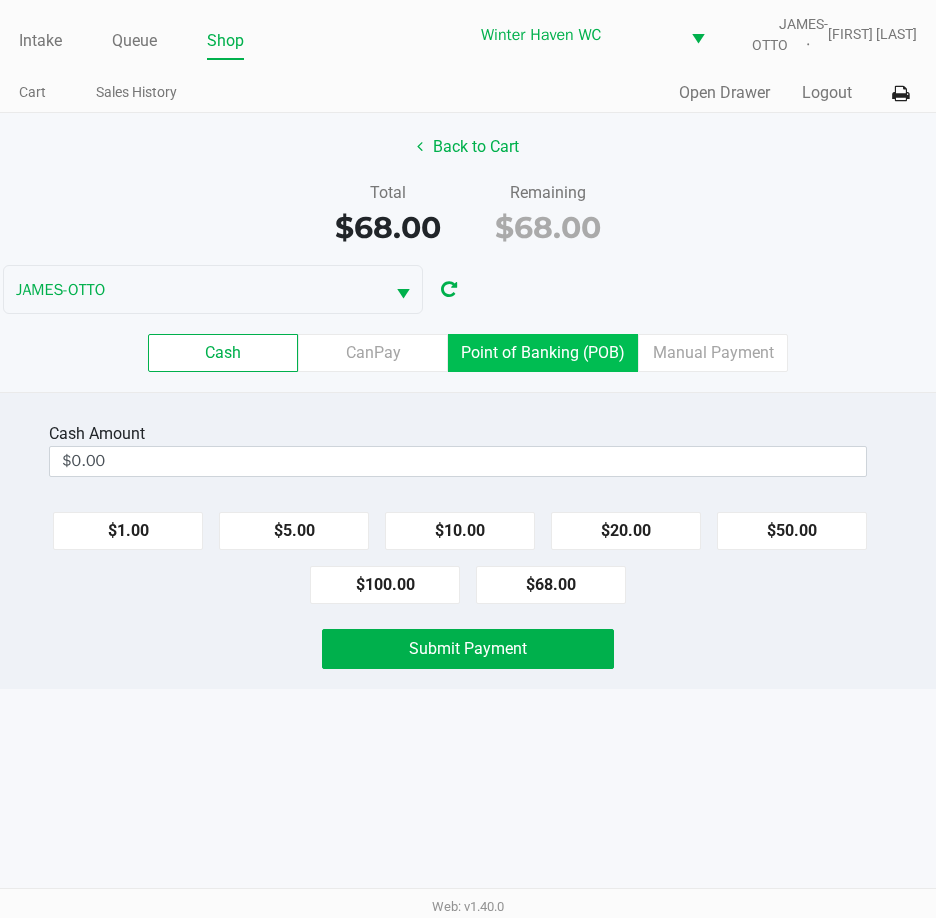 click on "Point of Banking (POB)" 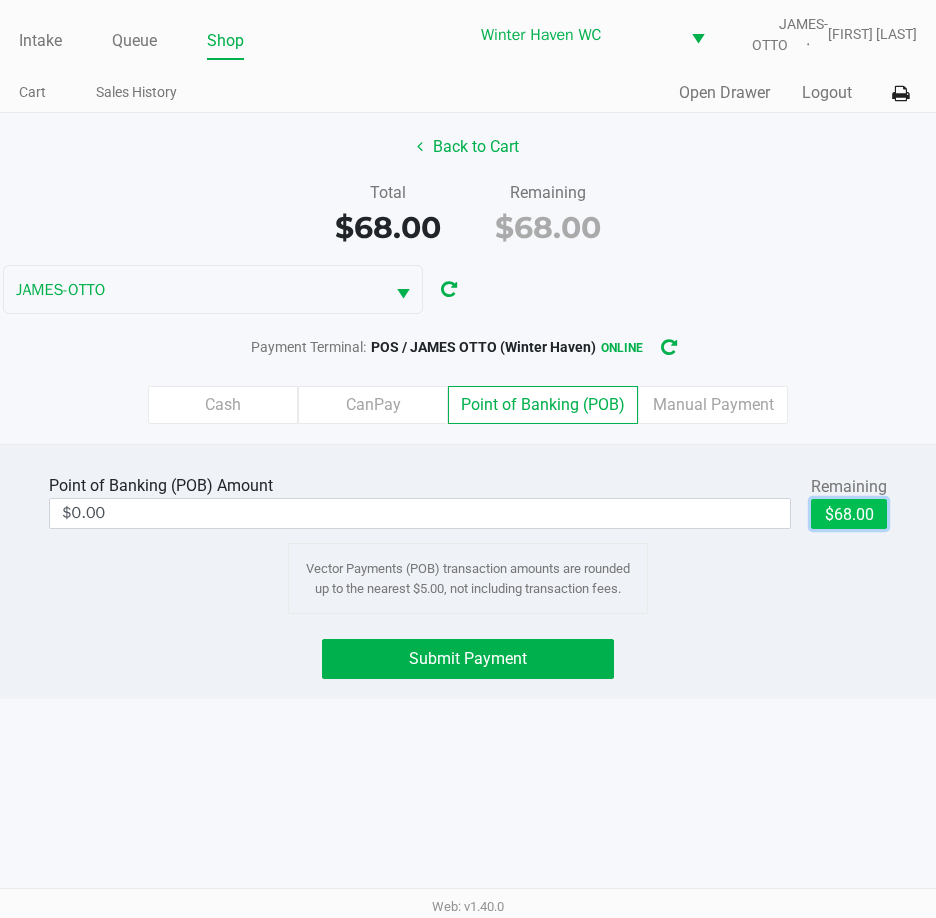 click on "$68.00" 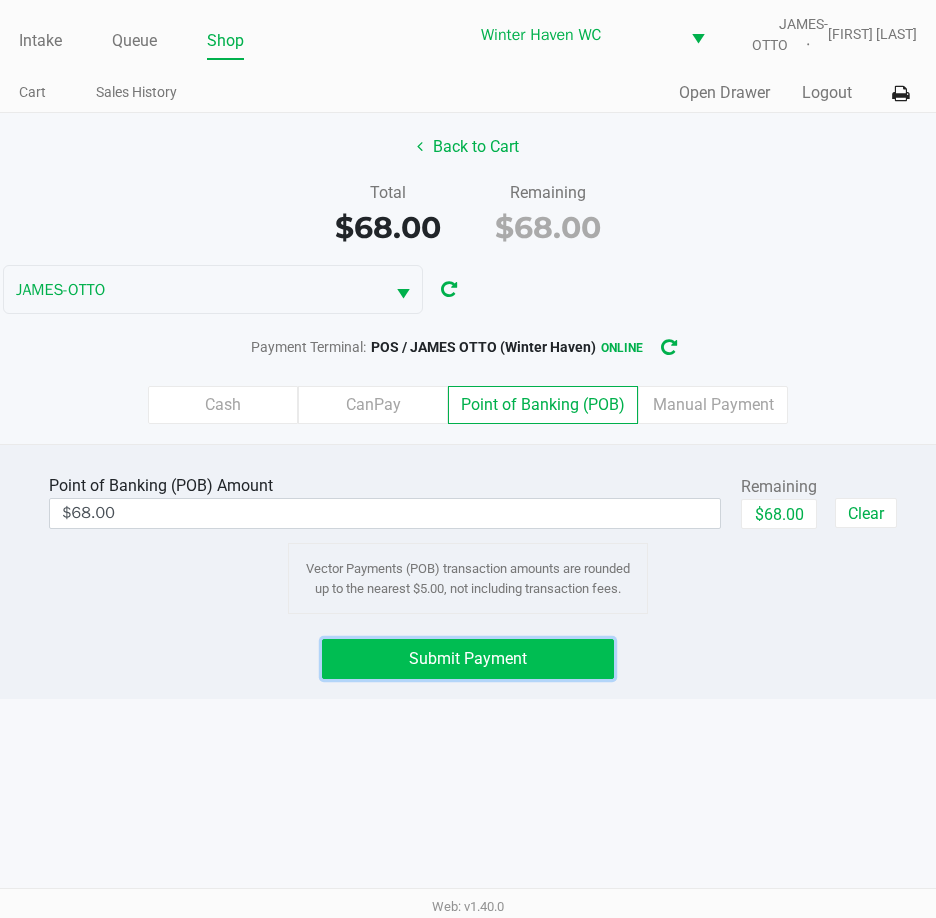 click on "Submit Payment" 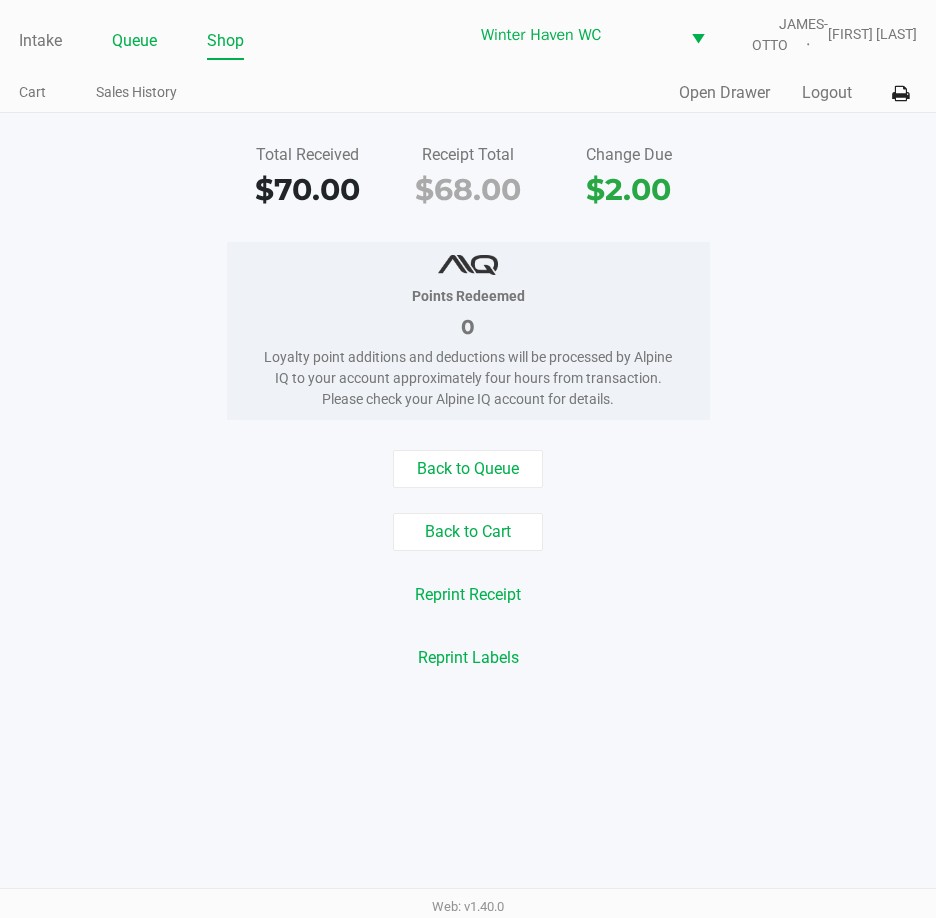 click on "Queue" 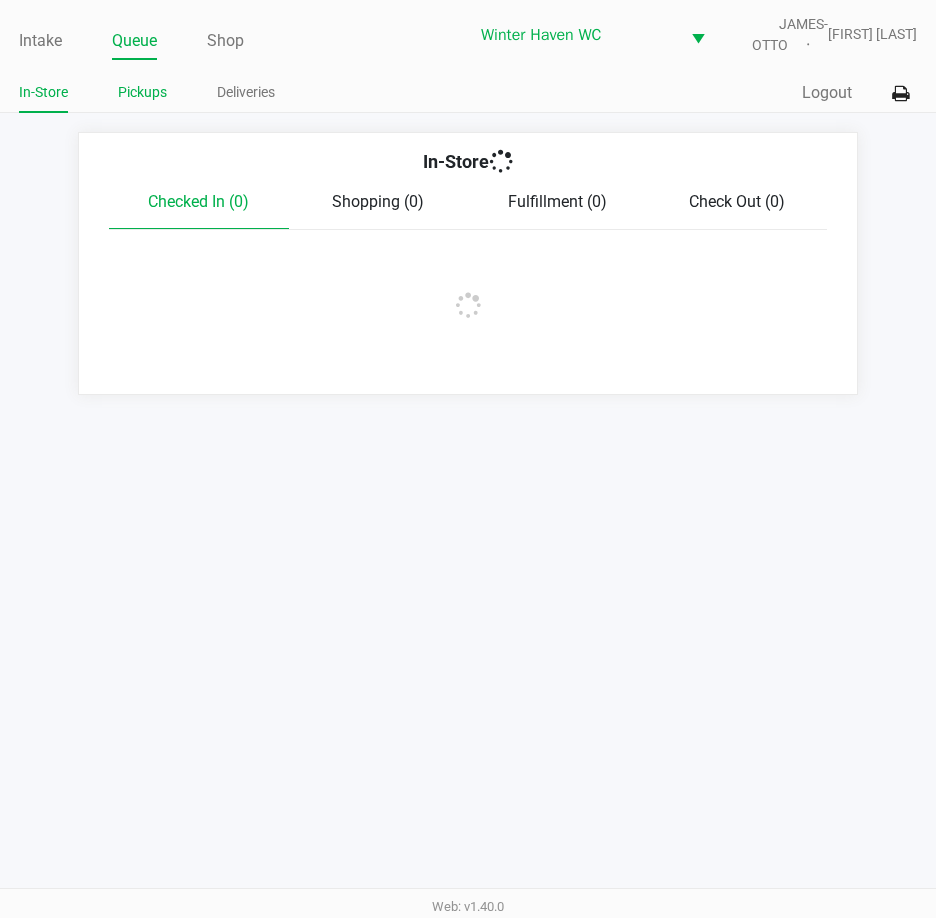 click on "Pickups" 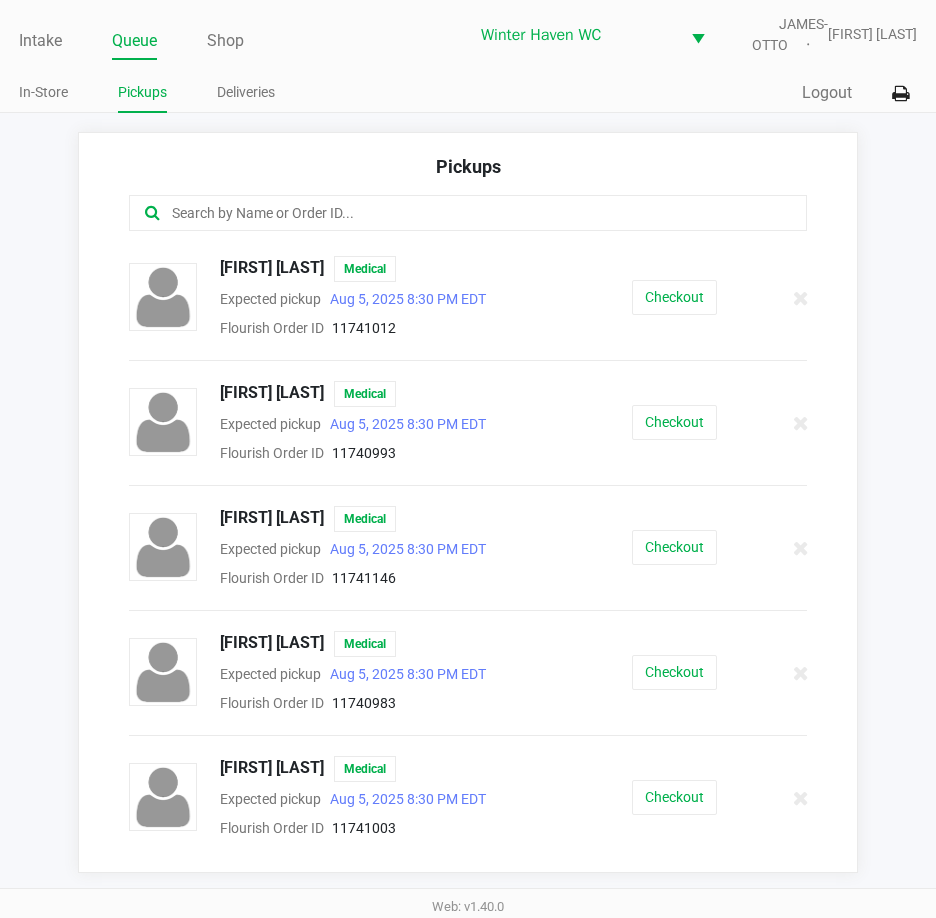 click 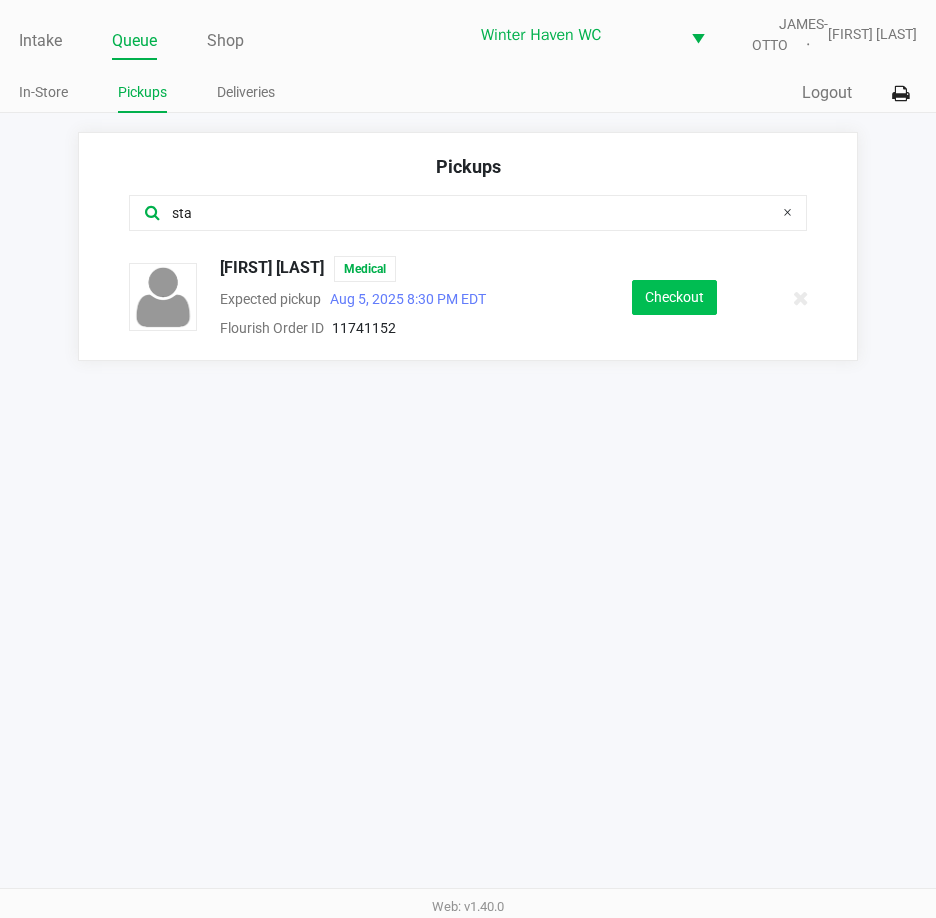 type on "sta" 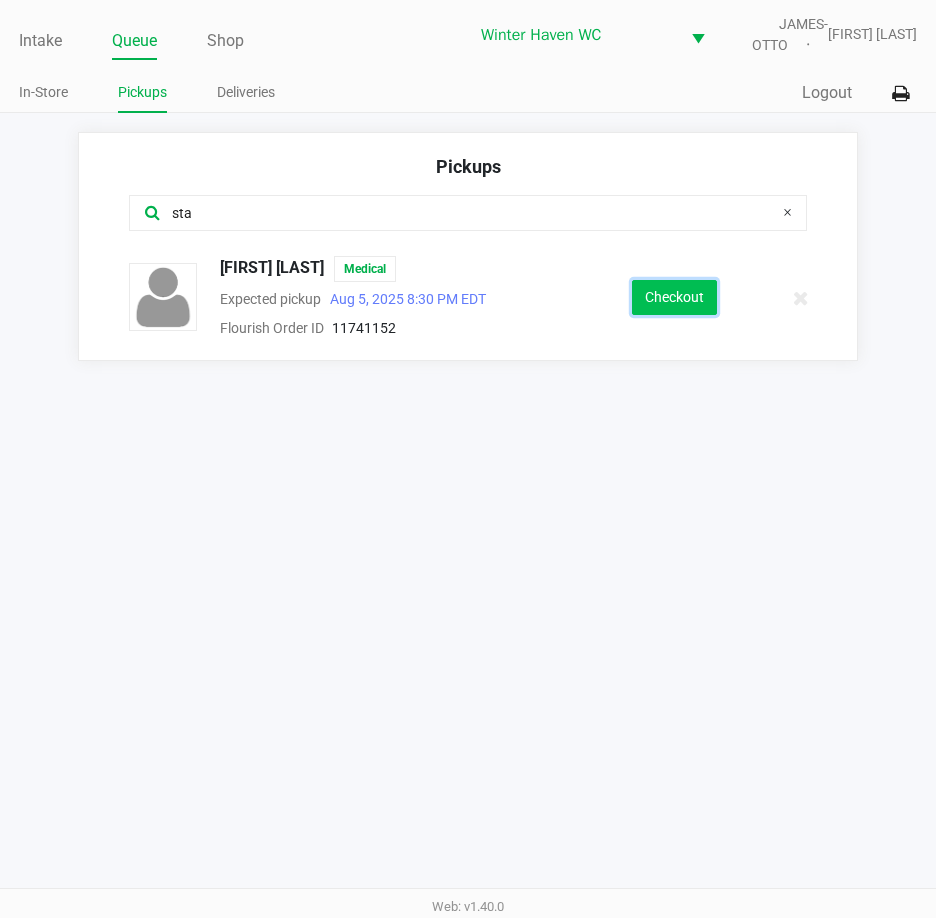 click on "Checkout" 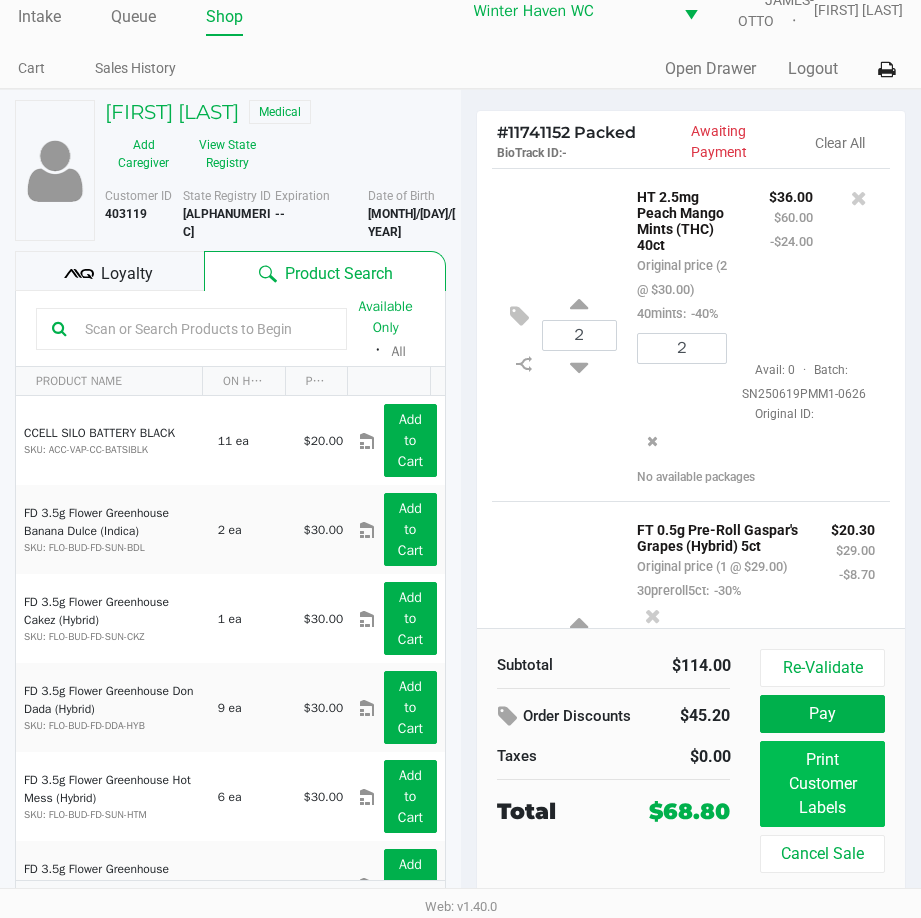 scroll, scrollTop: 37, scrollLeft: 0, axis: vertical 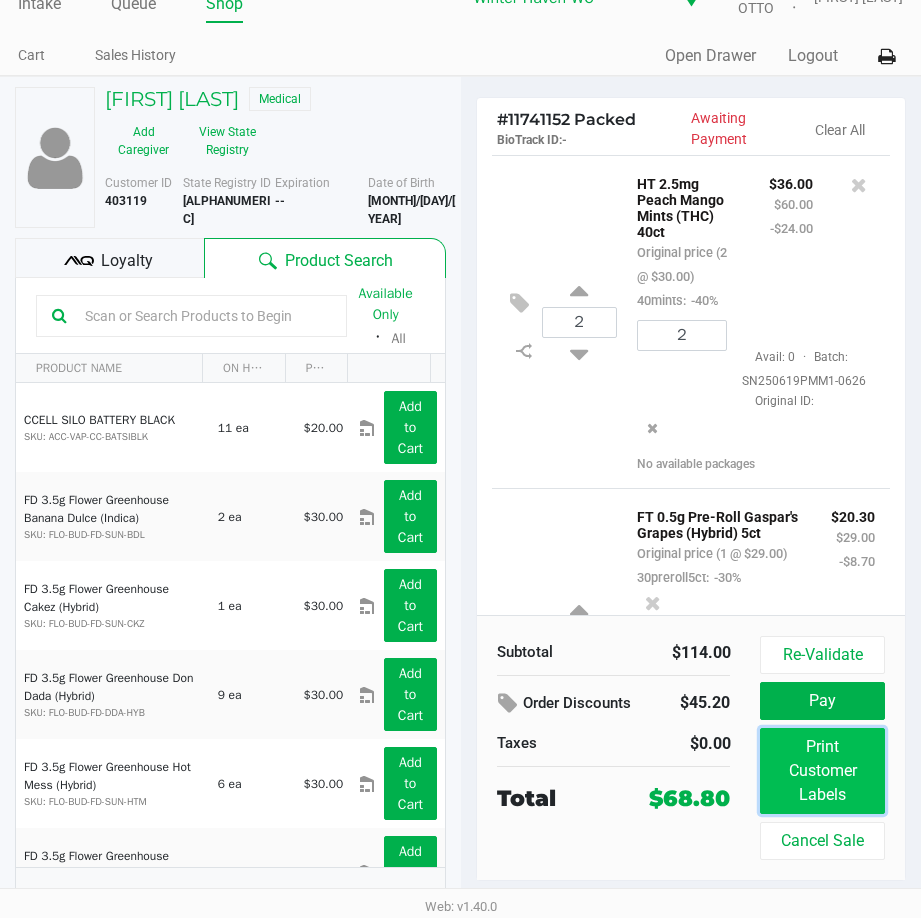 click on "Print Customer Labels" 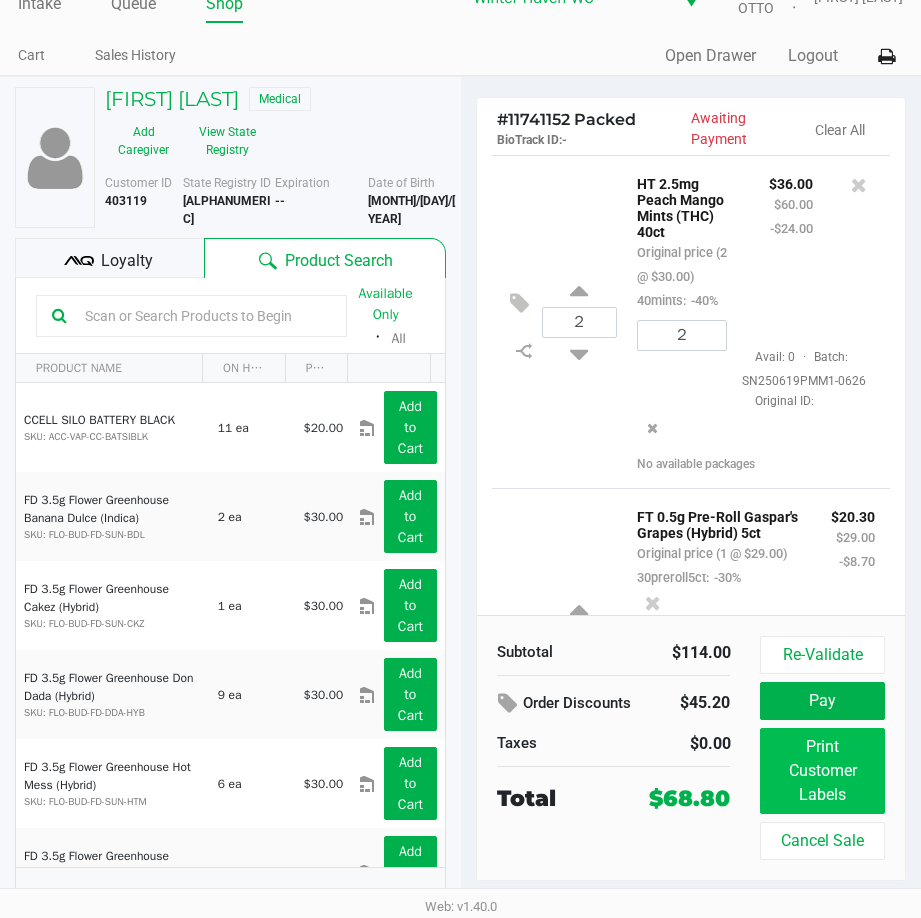 scroll, scrollTop: 0, scrollLeft: 0, axis: both 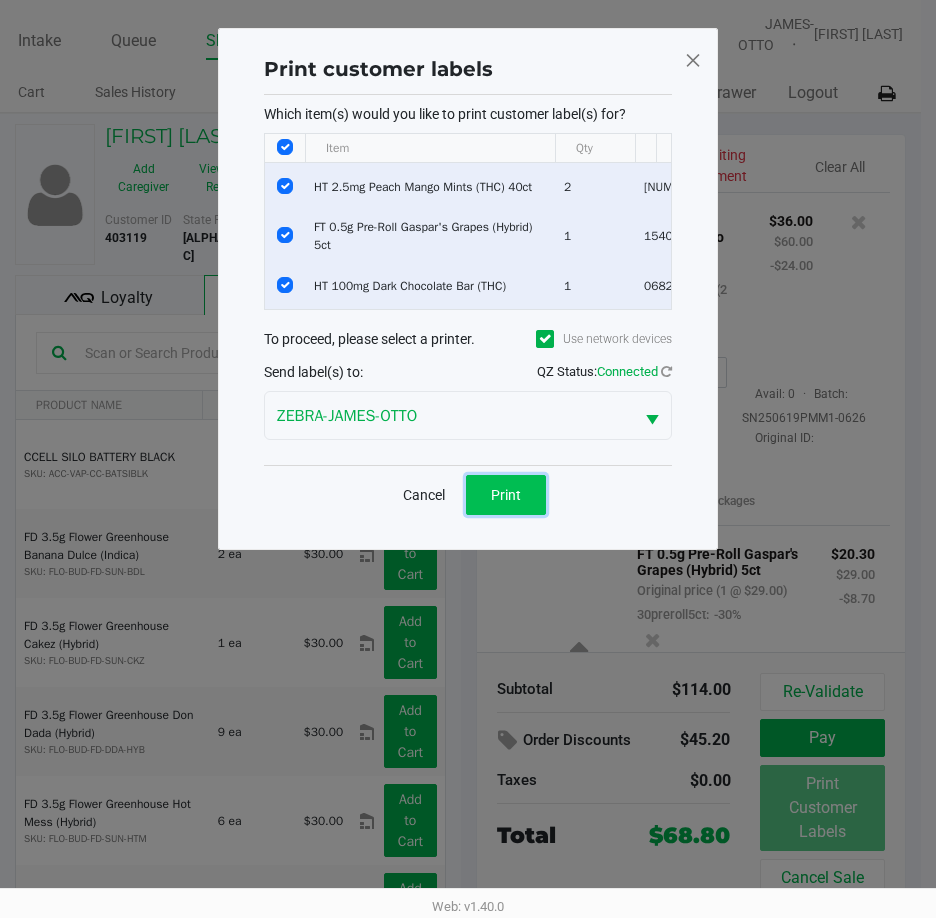 click on "Print" 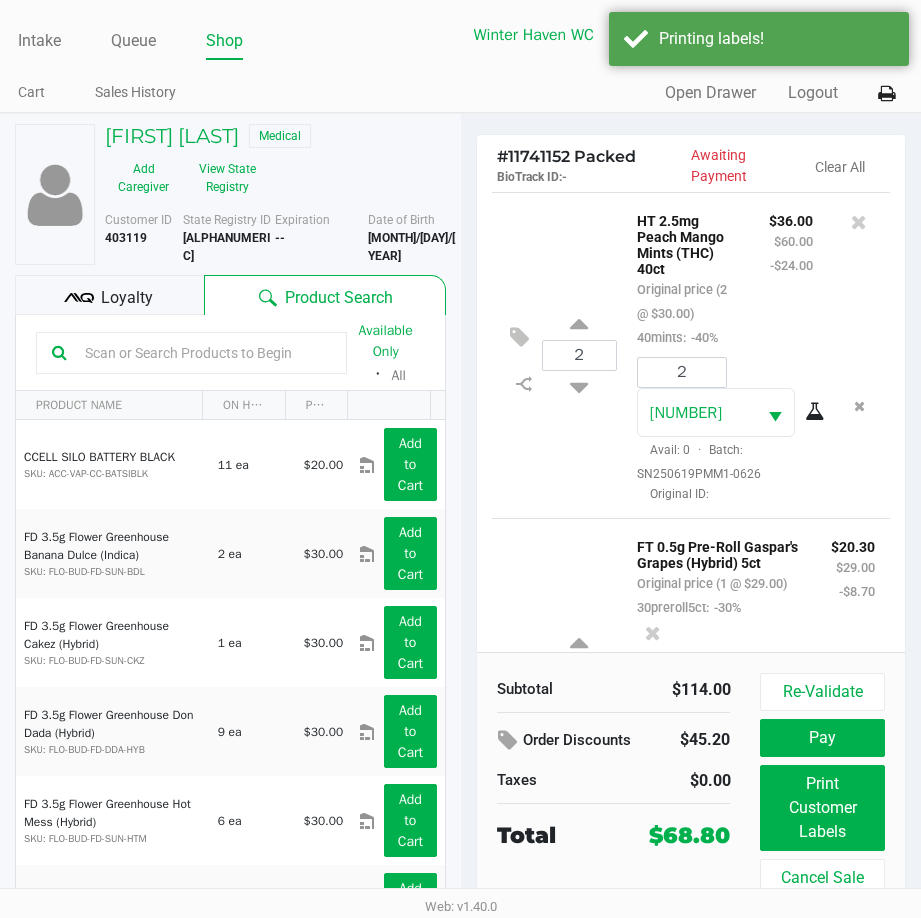 click on "Loyalty" 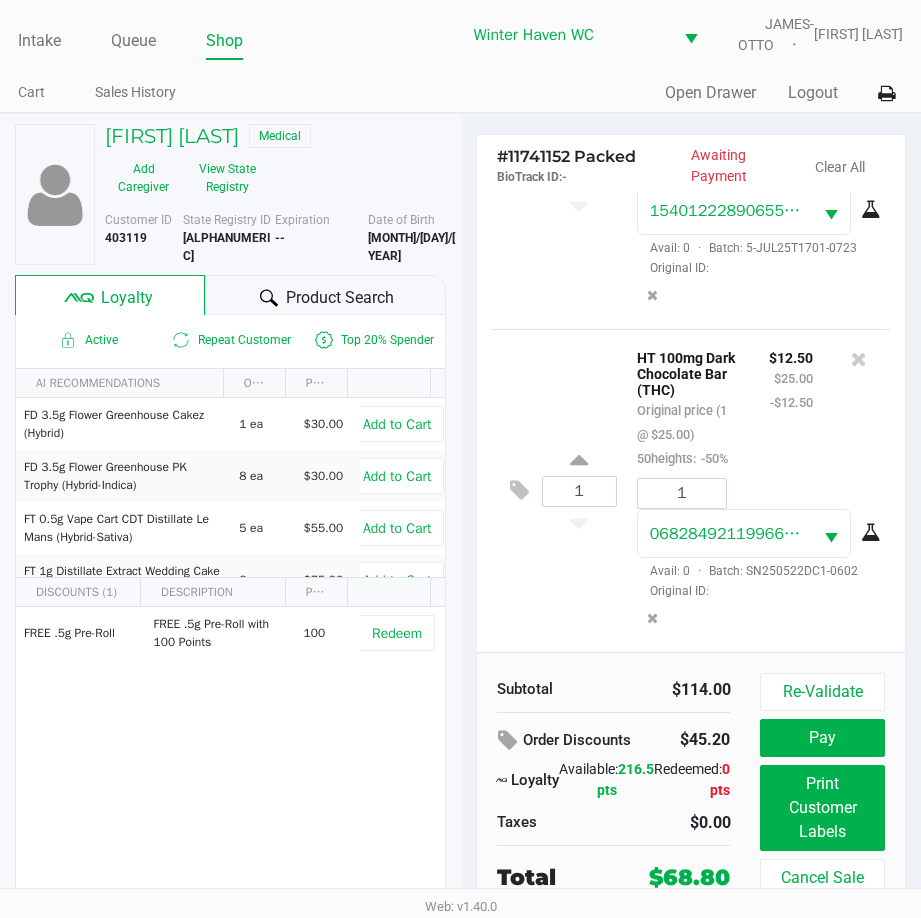 scroll, scrollTop: 641, scrollLeft: 0, axis: vertical 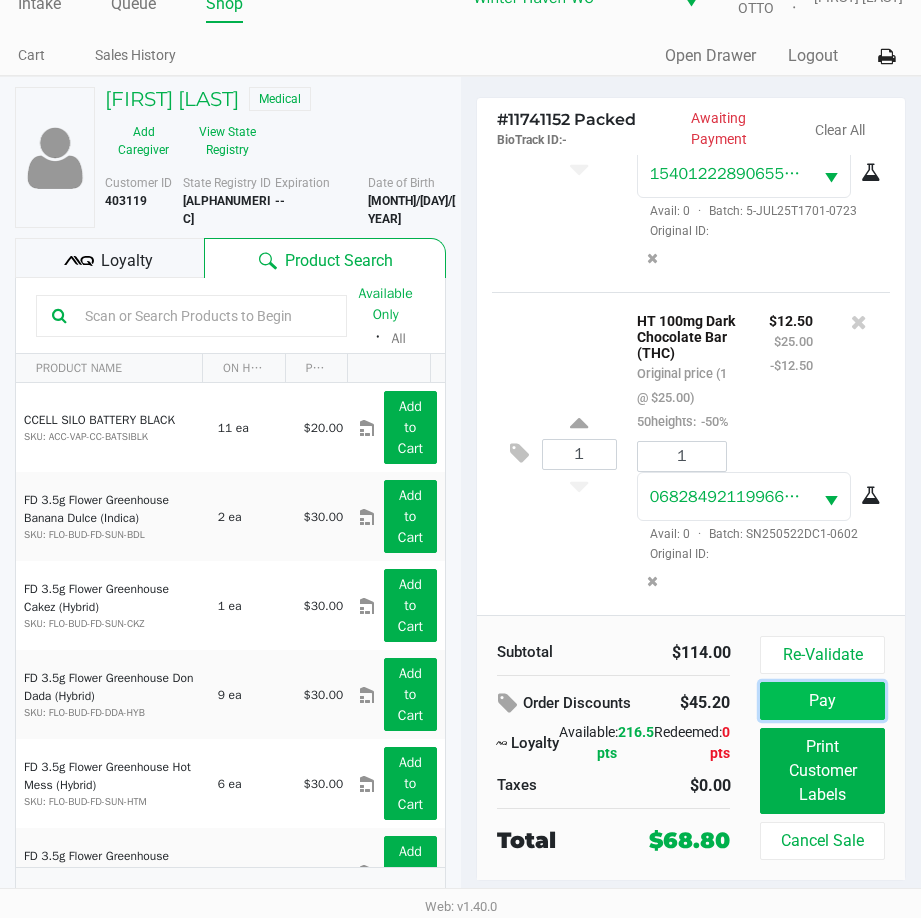 click on "Pay" 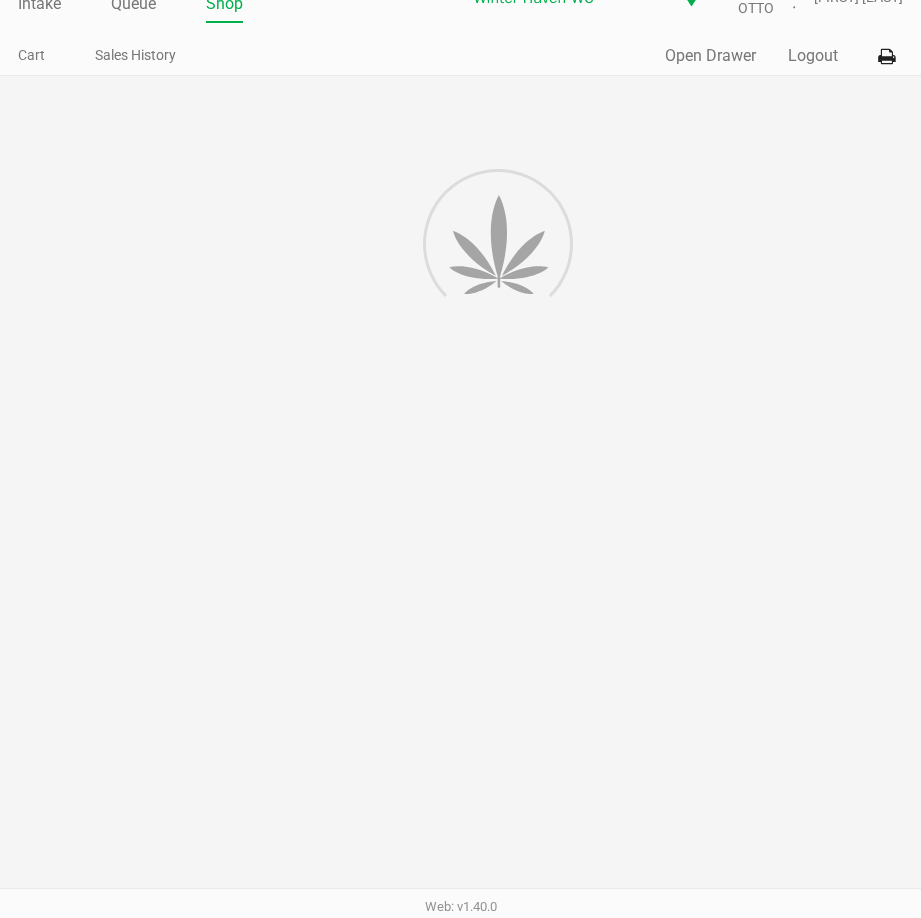 scroll, scrollTop: 0, scrollLeft: 0, axis: both 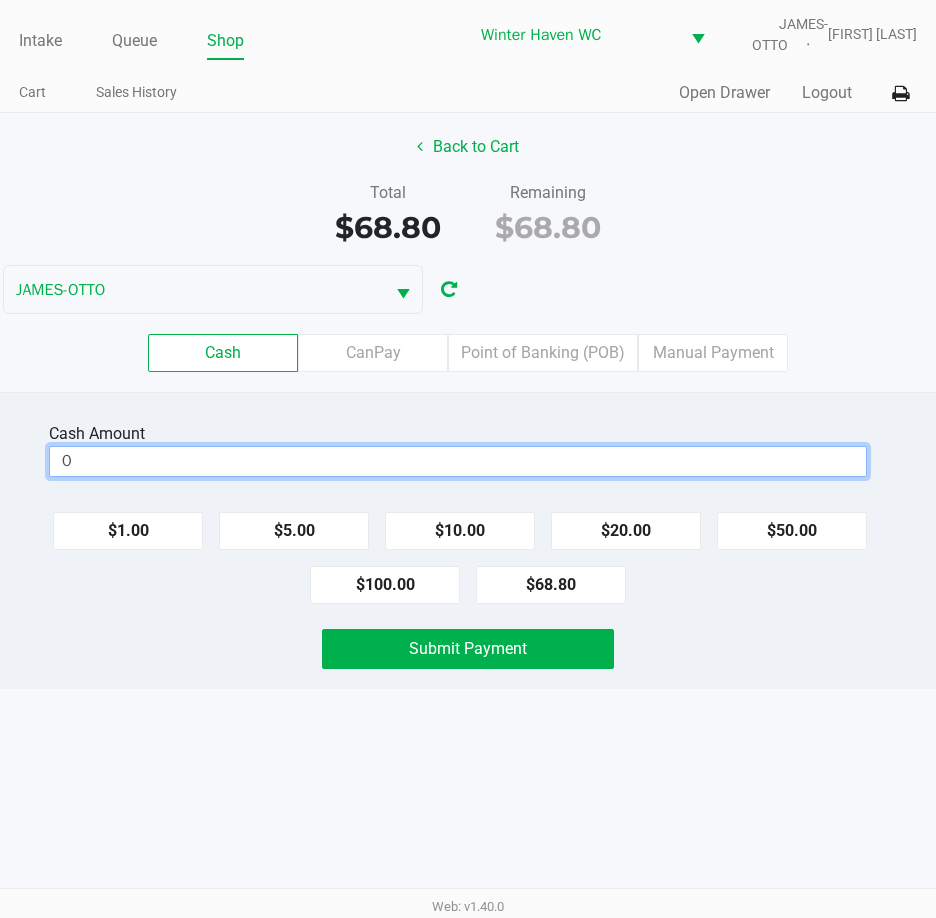 click on "0" at bounding box center [458, 461] 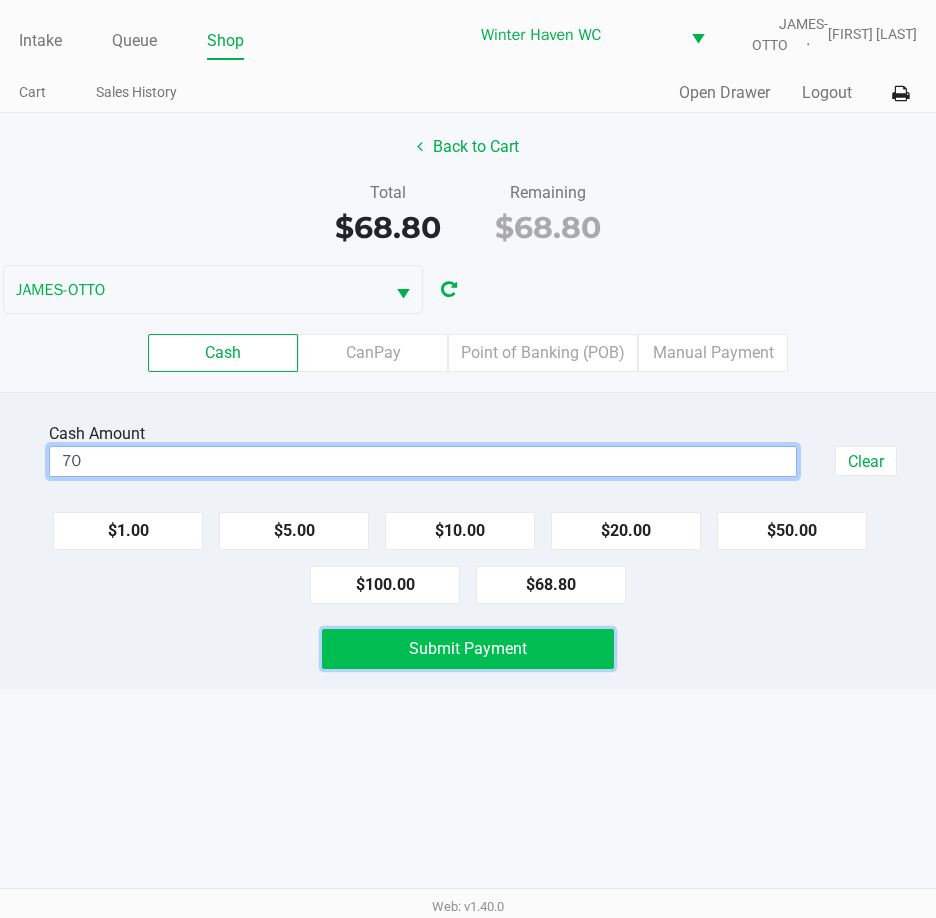 type on "$70.00" 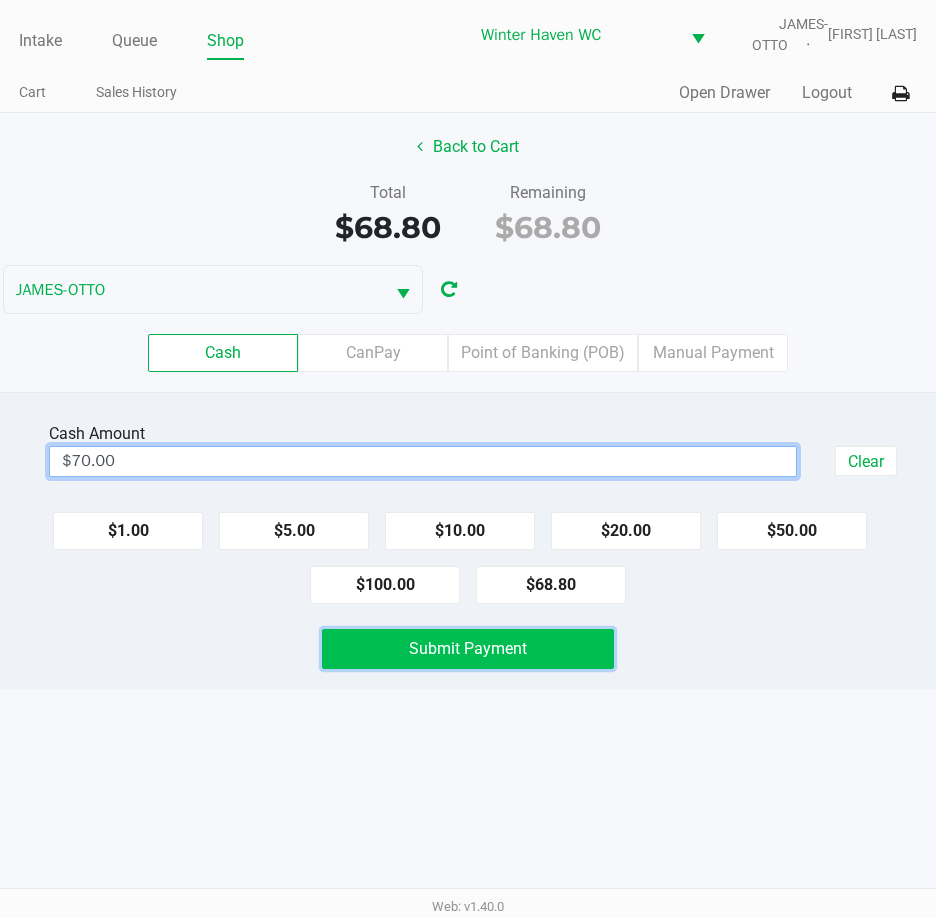 click on "Submit Payment" 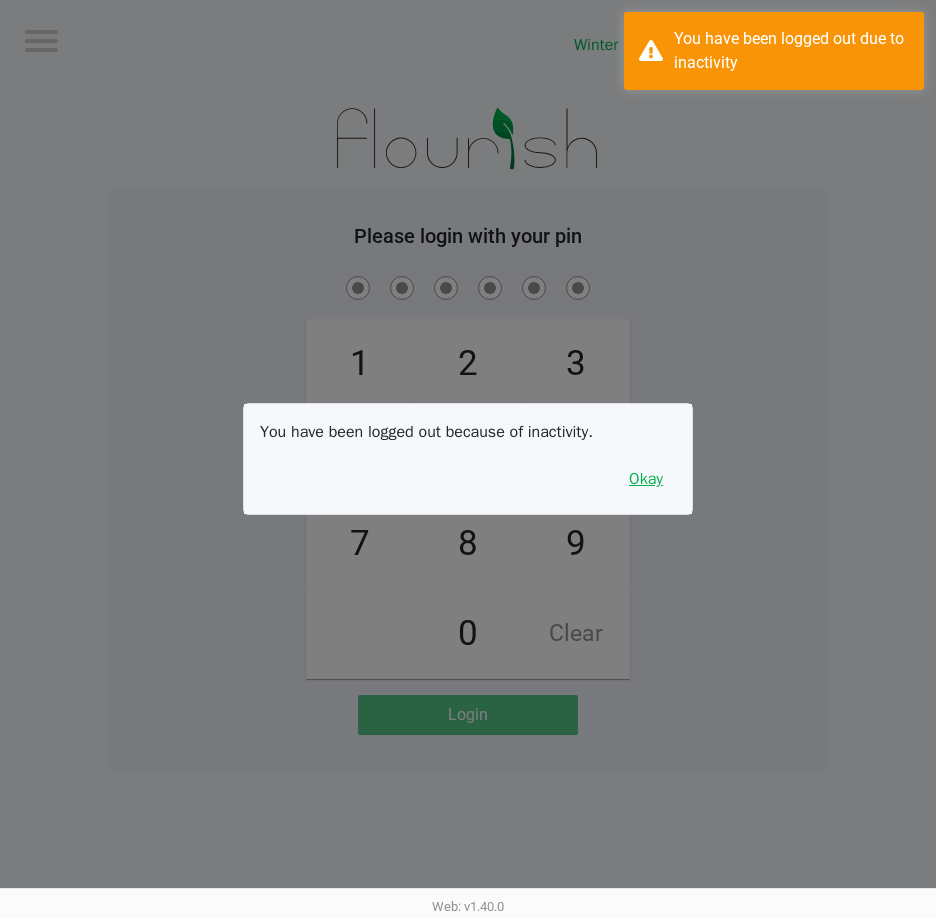 drag, startPoint x: 634, startPoint y: 478, endPoint x: 702, endPoint y: 491, distance: 69.2315 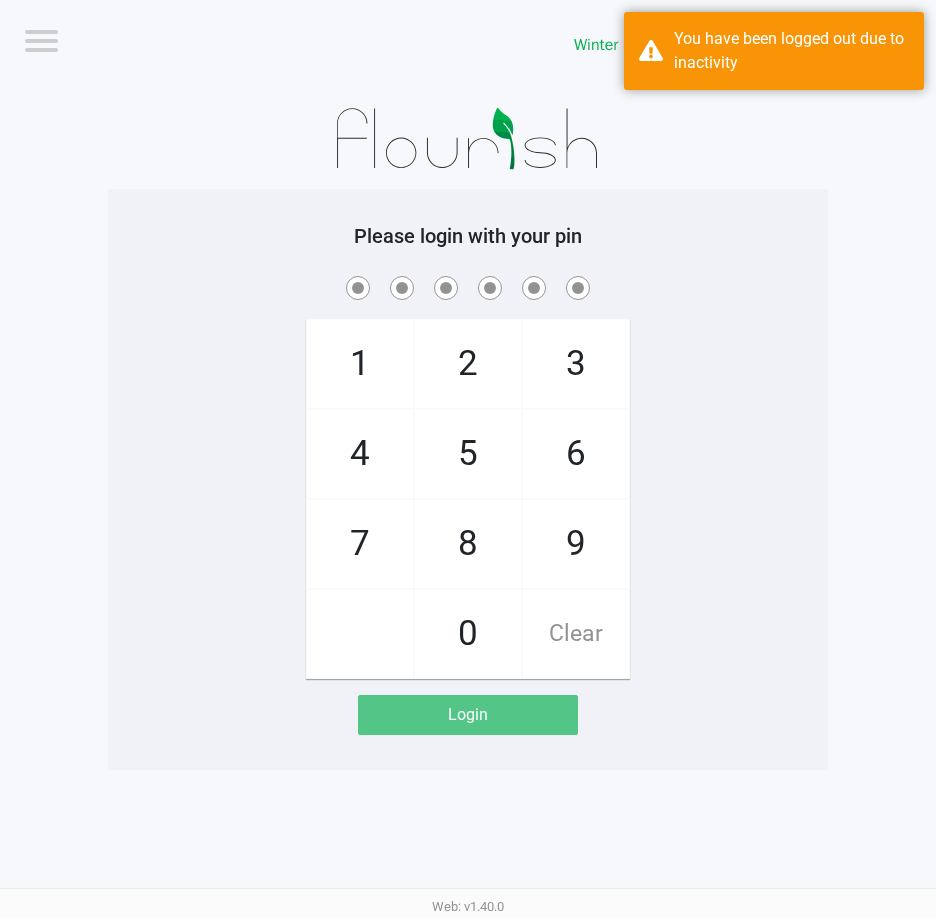 click on "1   4   7       2   5   8   0   3   6   9   Clear" 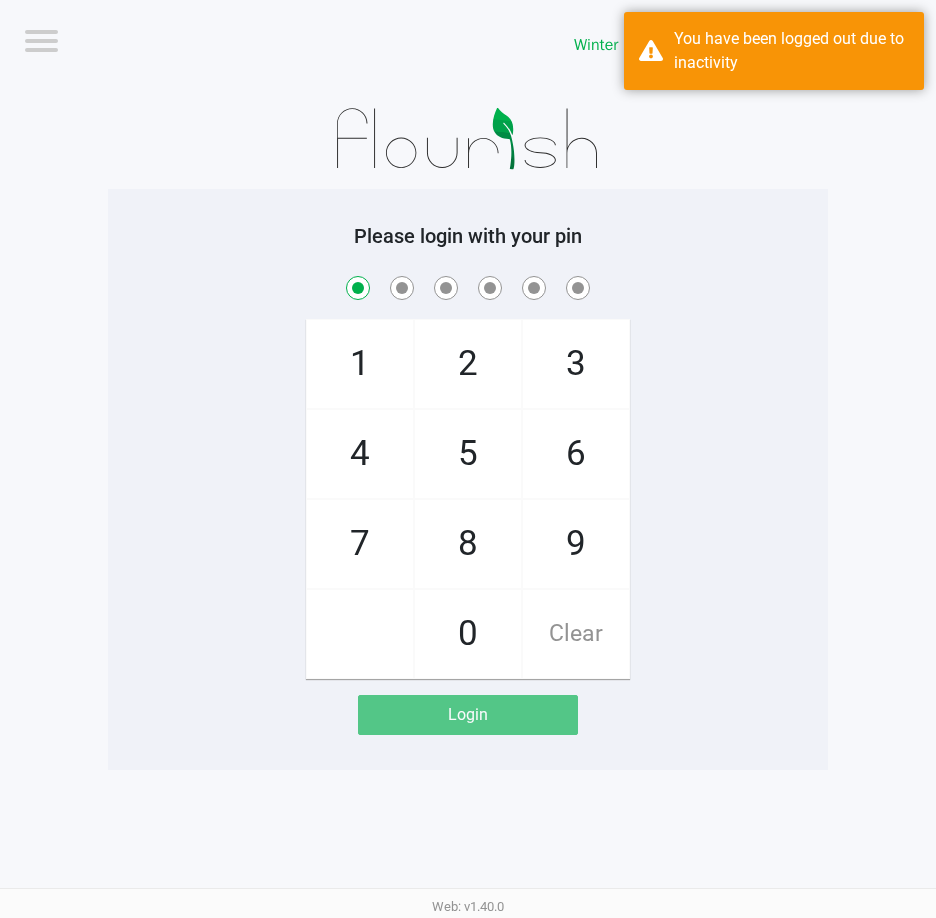 checkbox on "true" 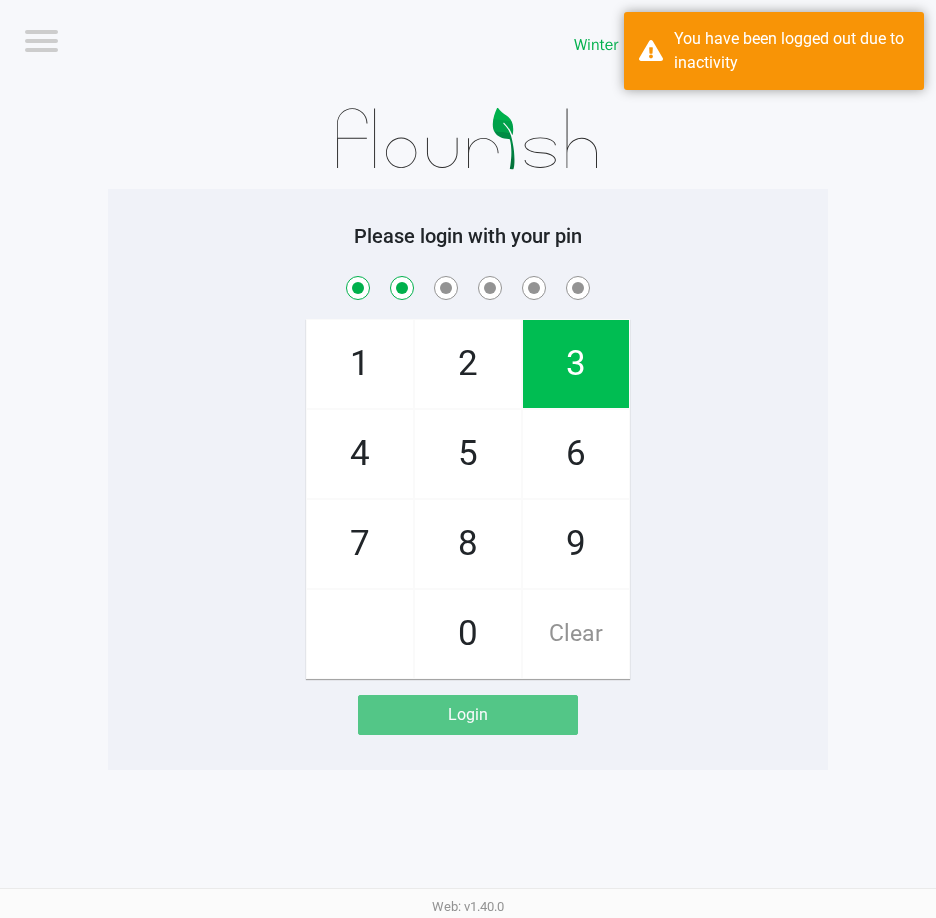checkbox on "true" 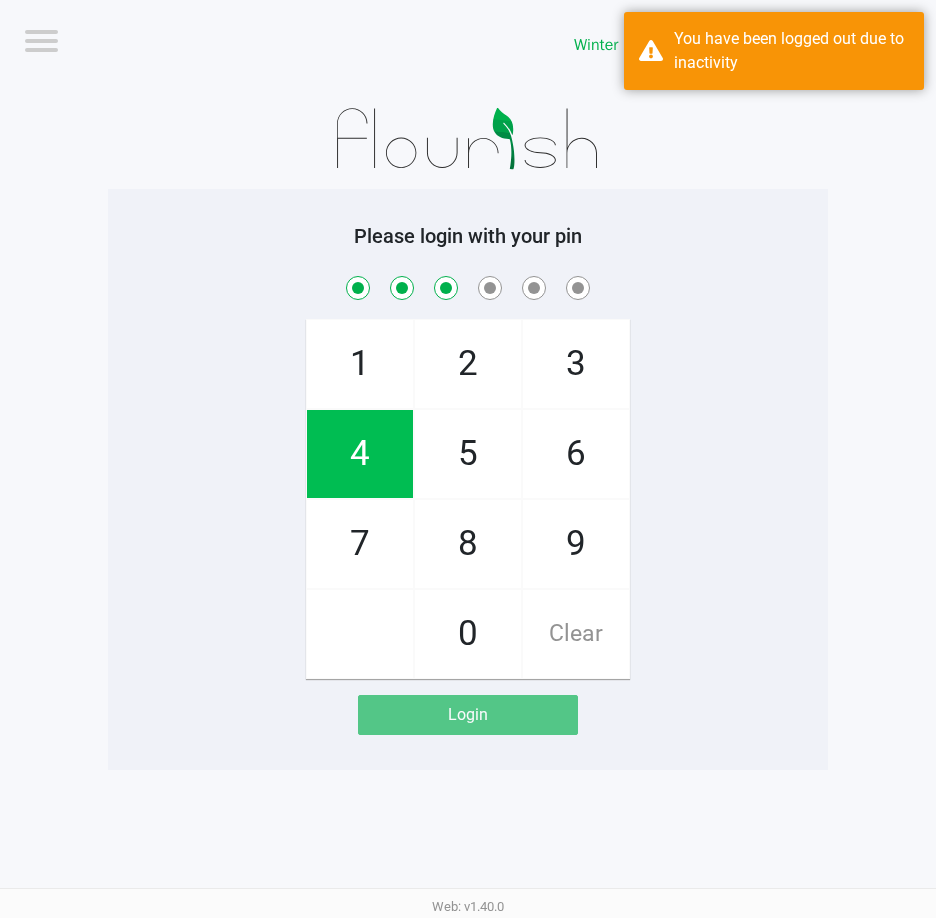 checkbox on "true" 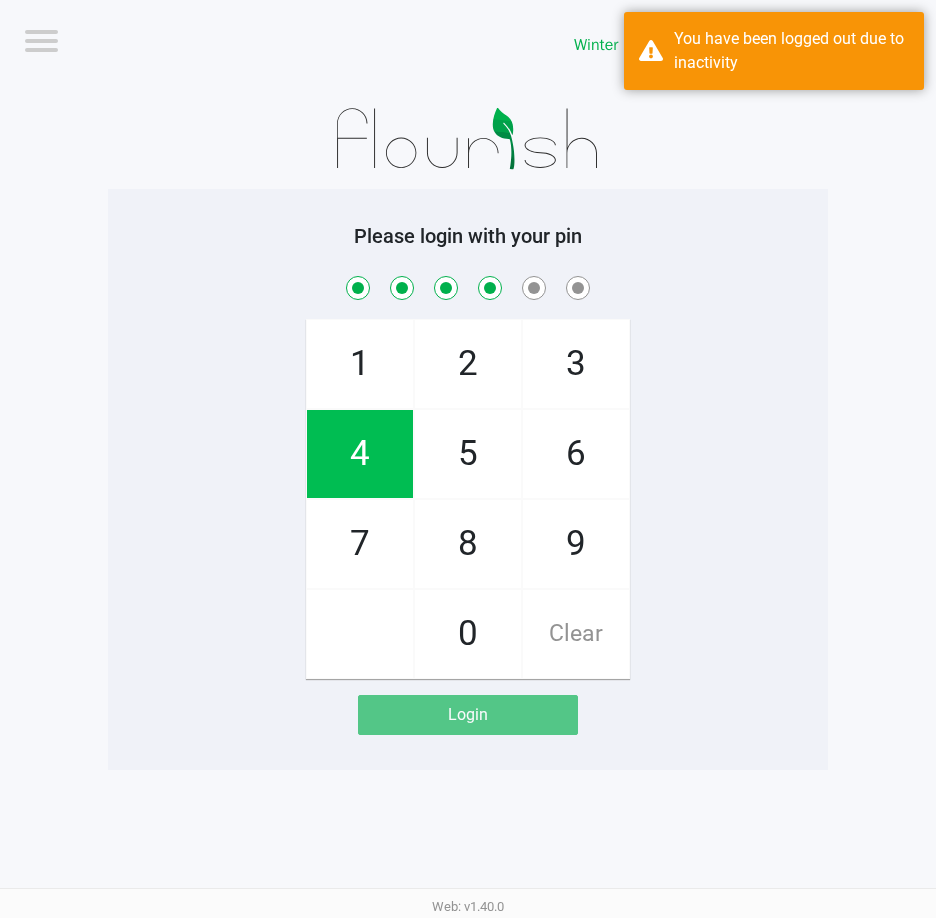 checkbox on "true" 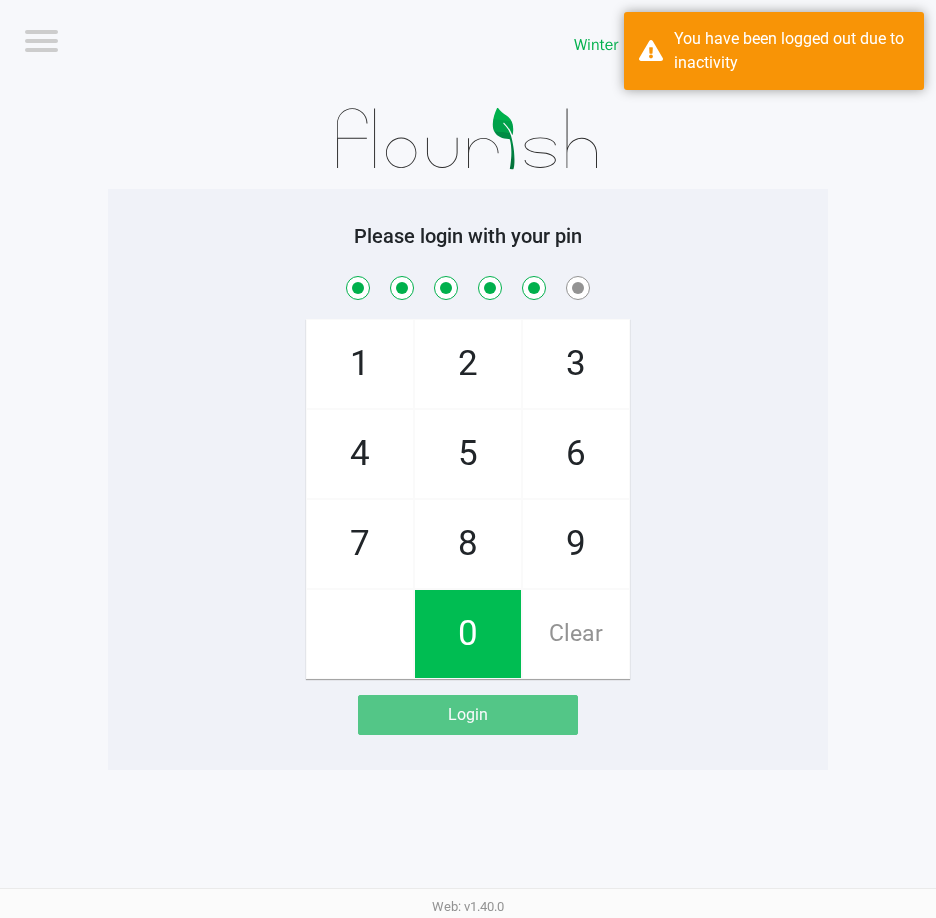 checkbox on "true" 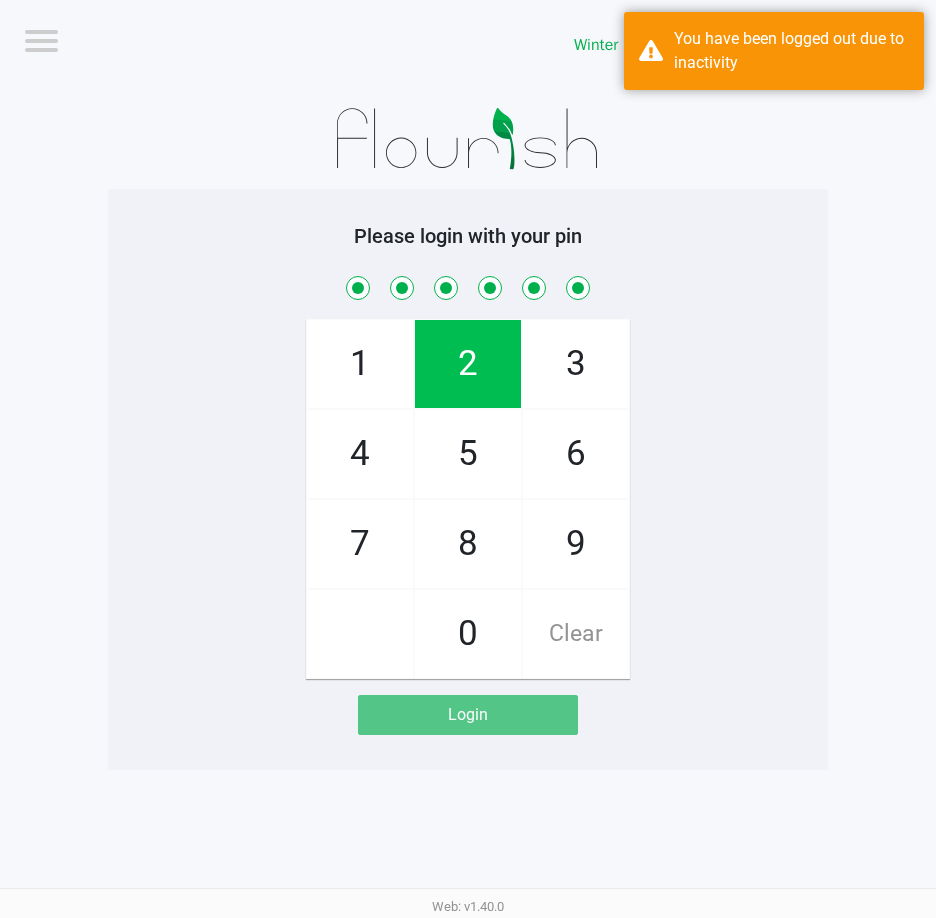 checkbox on "true" 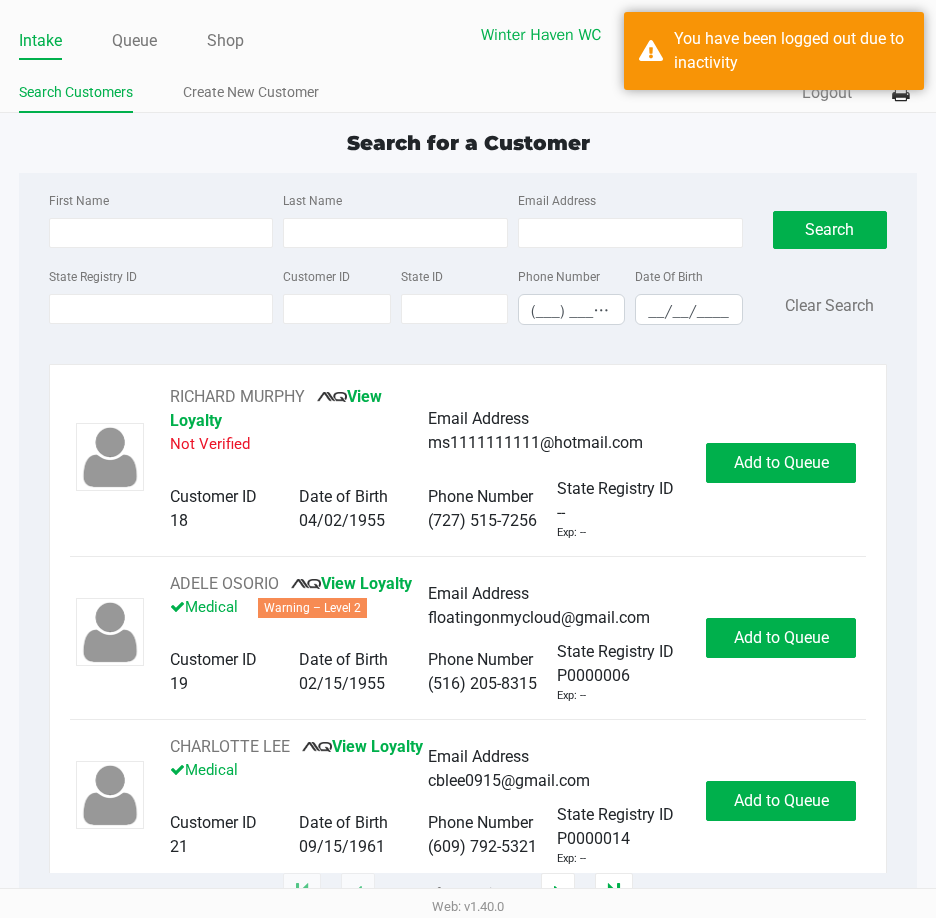 click on "Intake Queue Shop" 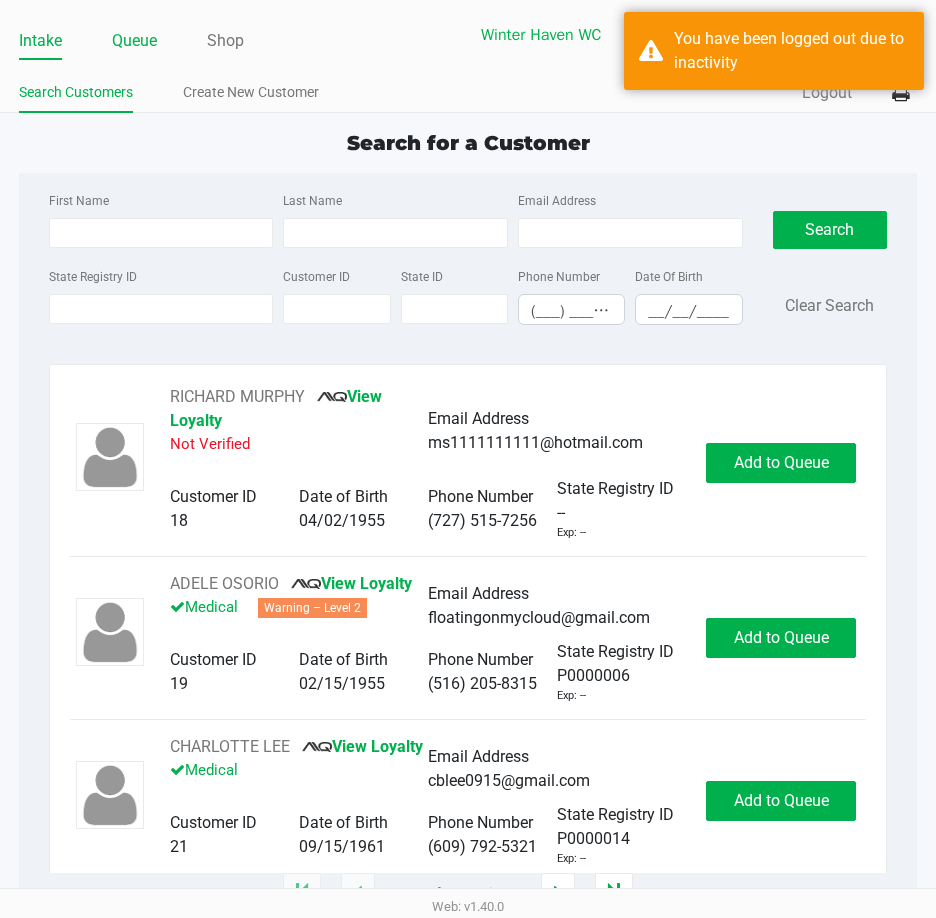 click on "Queue" 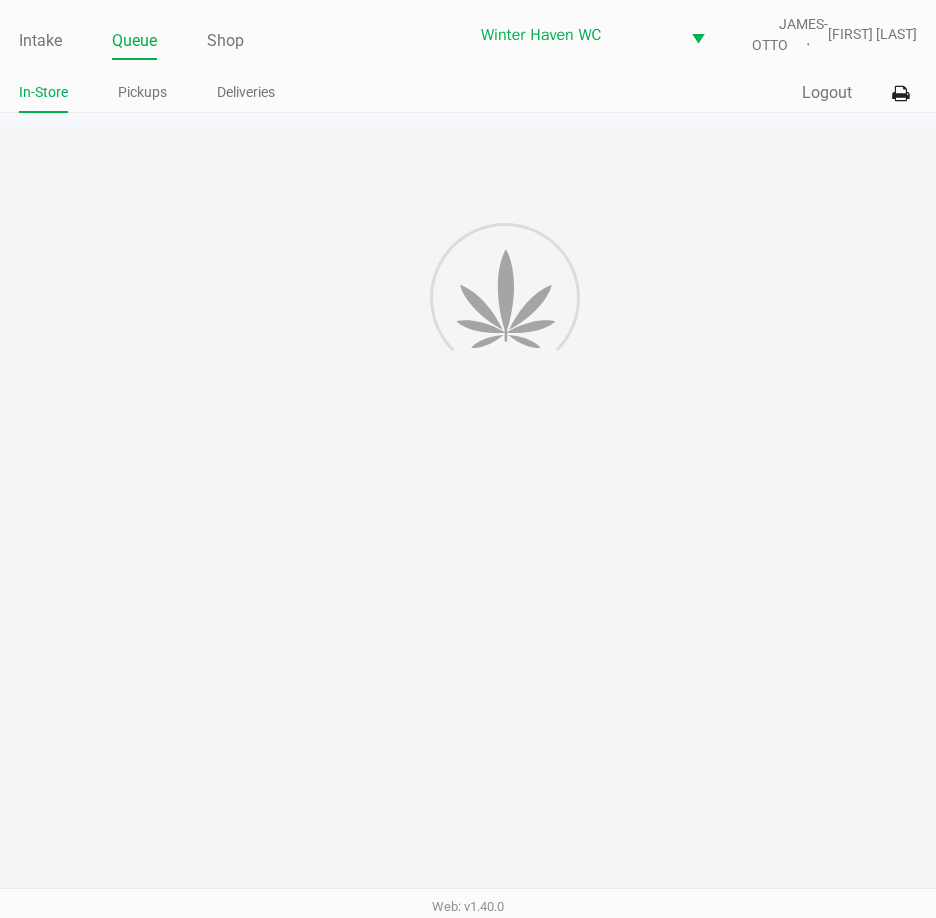 click on "Pickups" 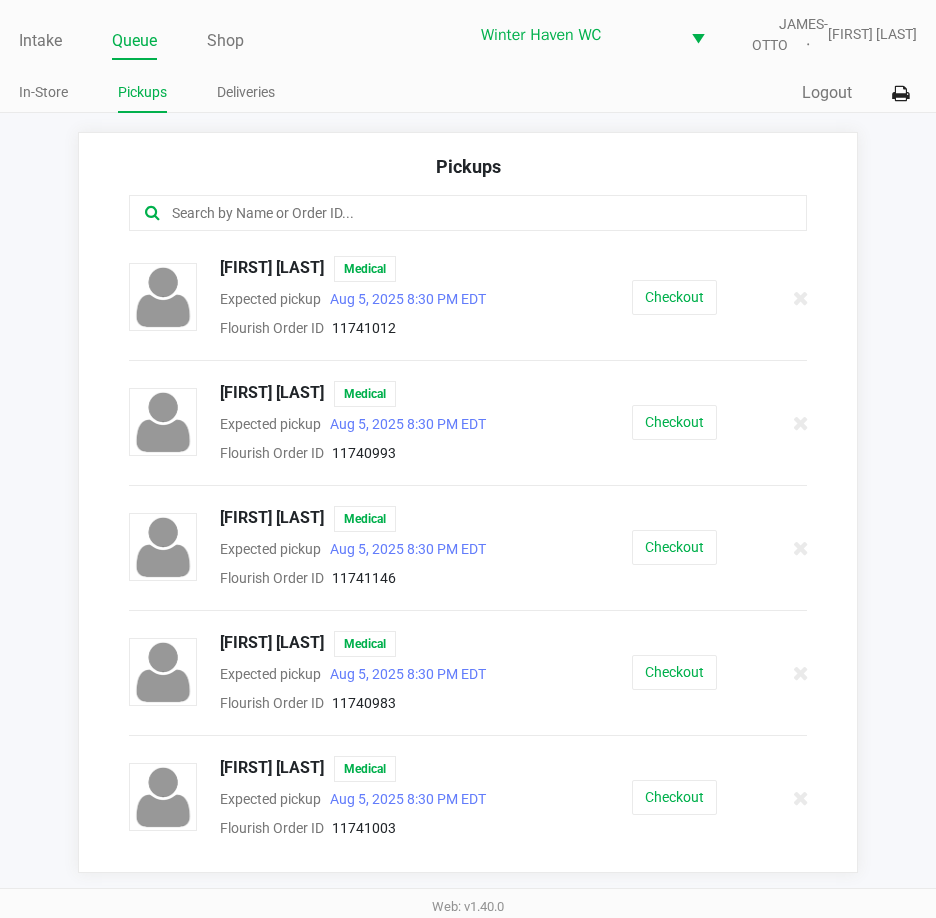 click 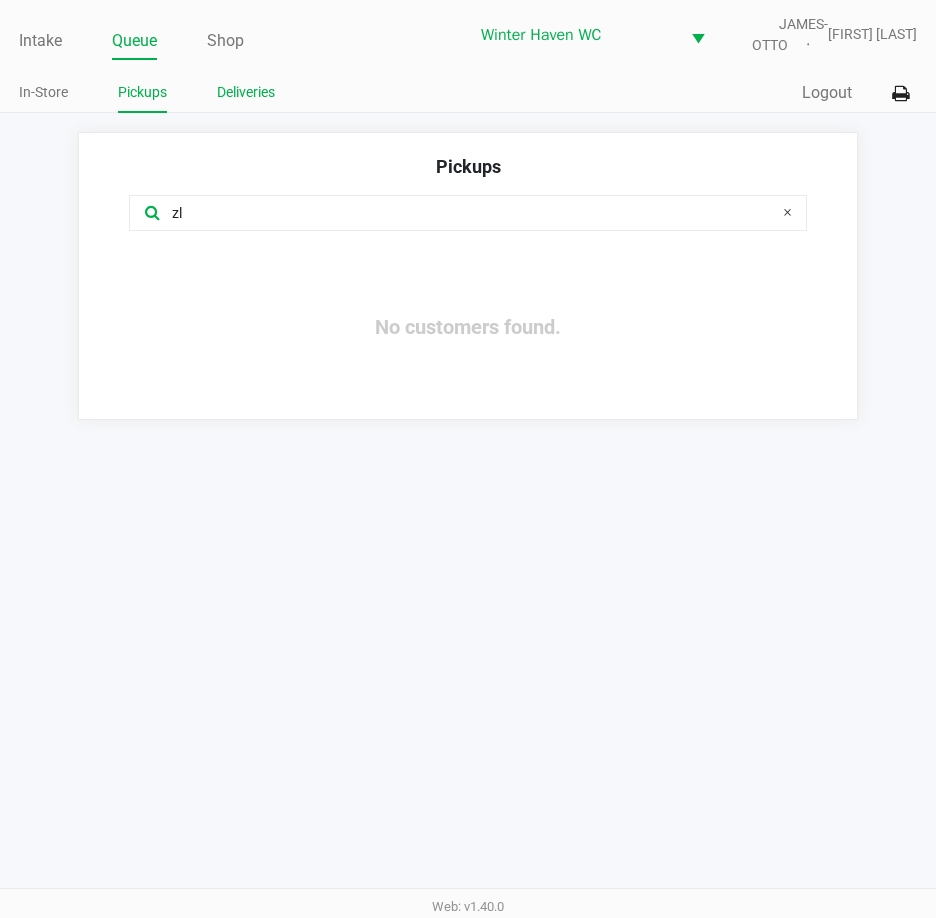 type on "z" 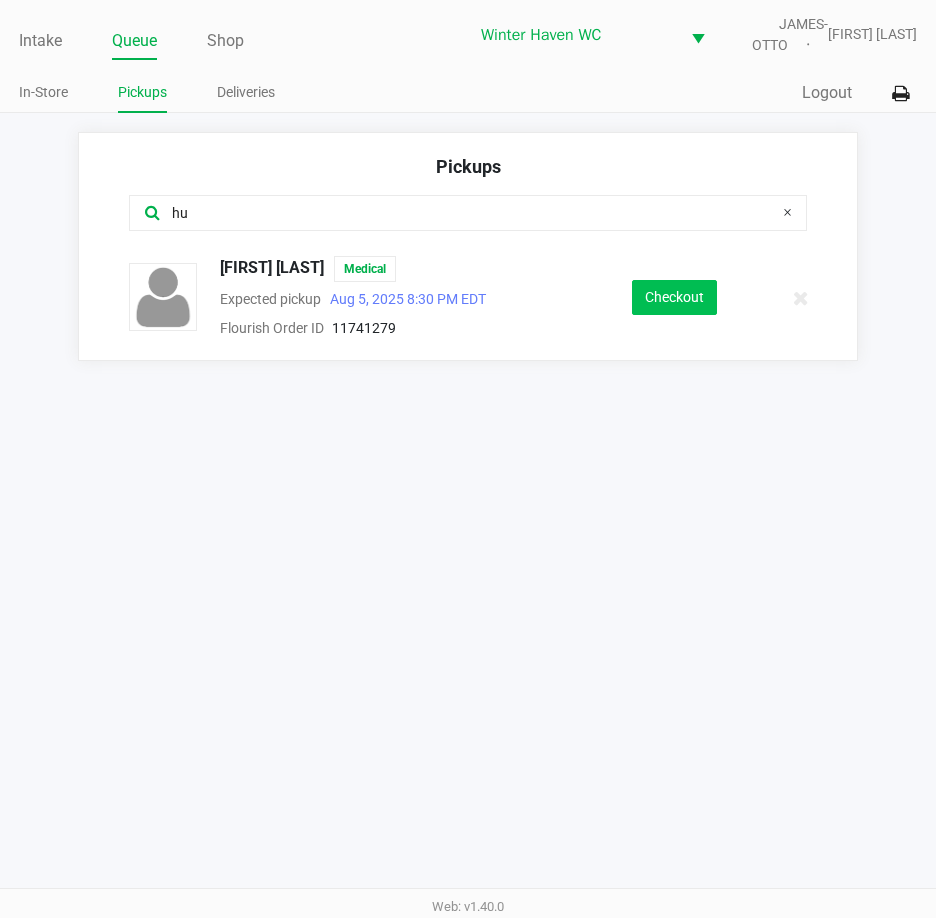 type on "hu" 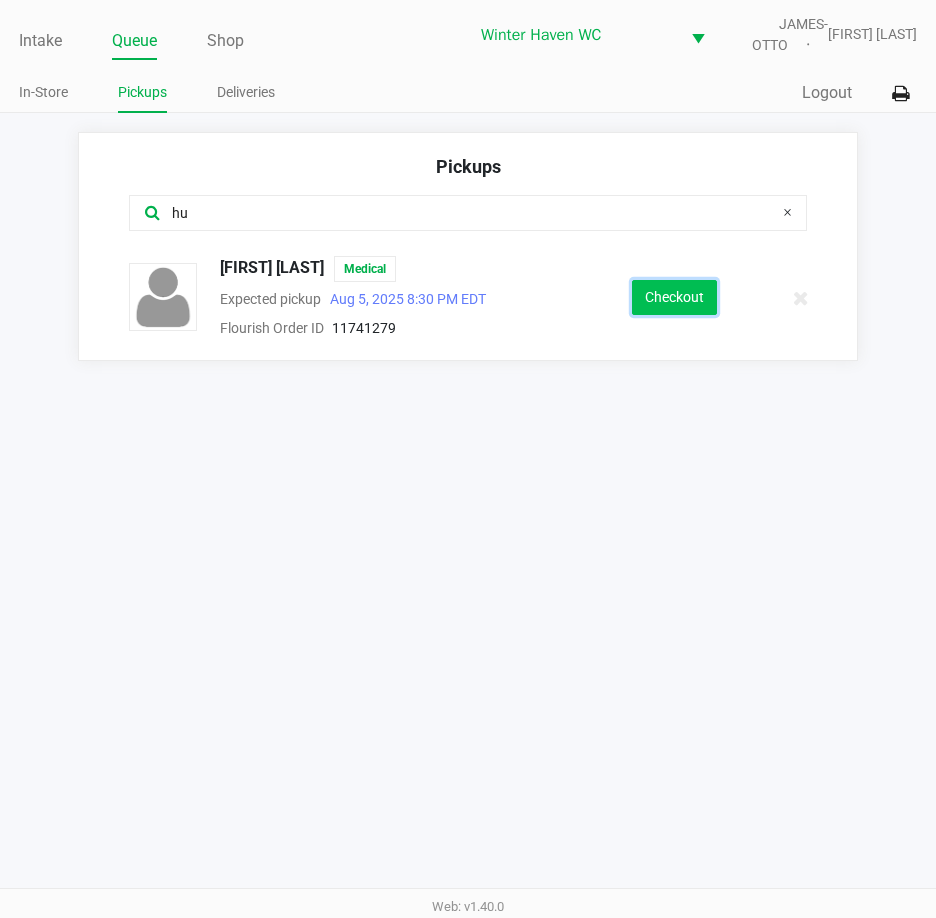 click on "Checkout" 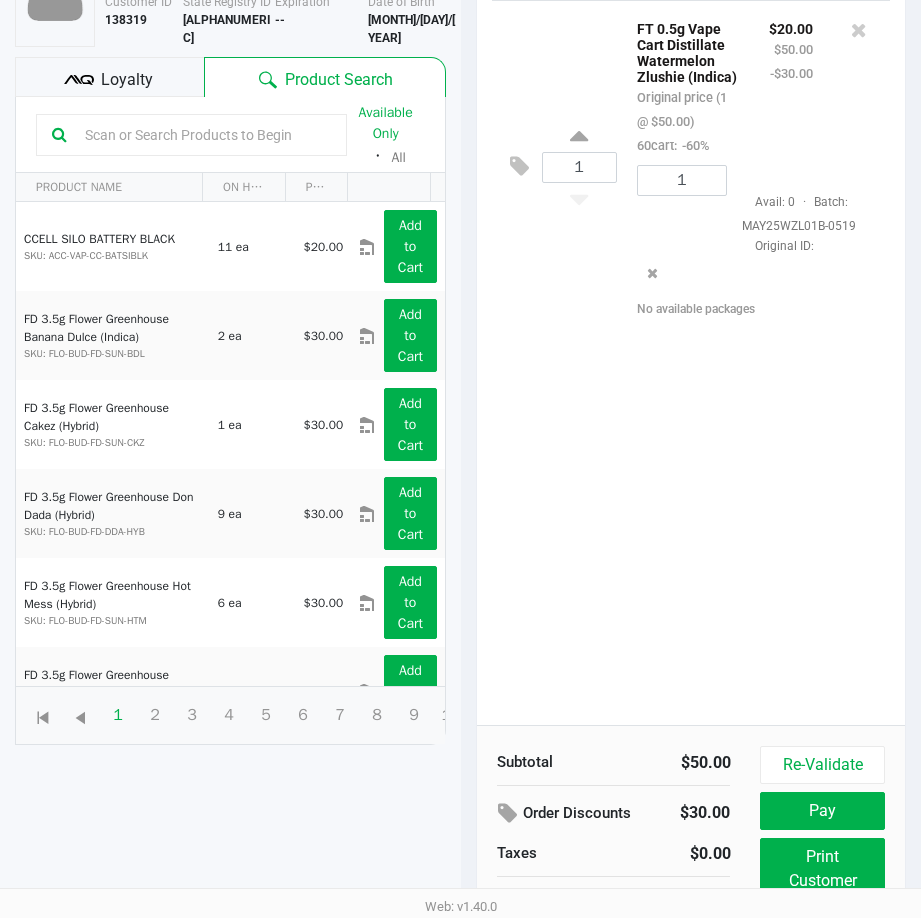 scroll, scrollTop: 265, scrollLeft: 0, axis: vertical 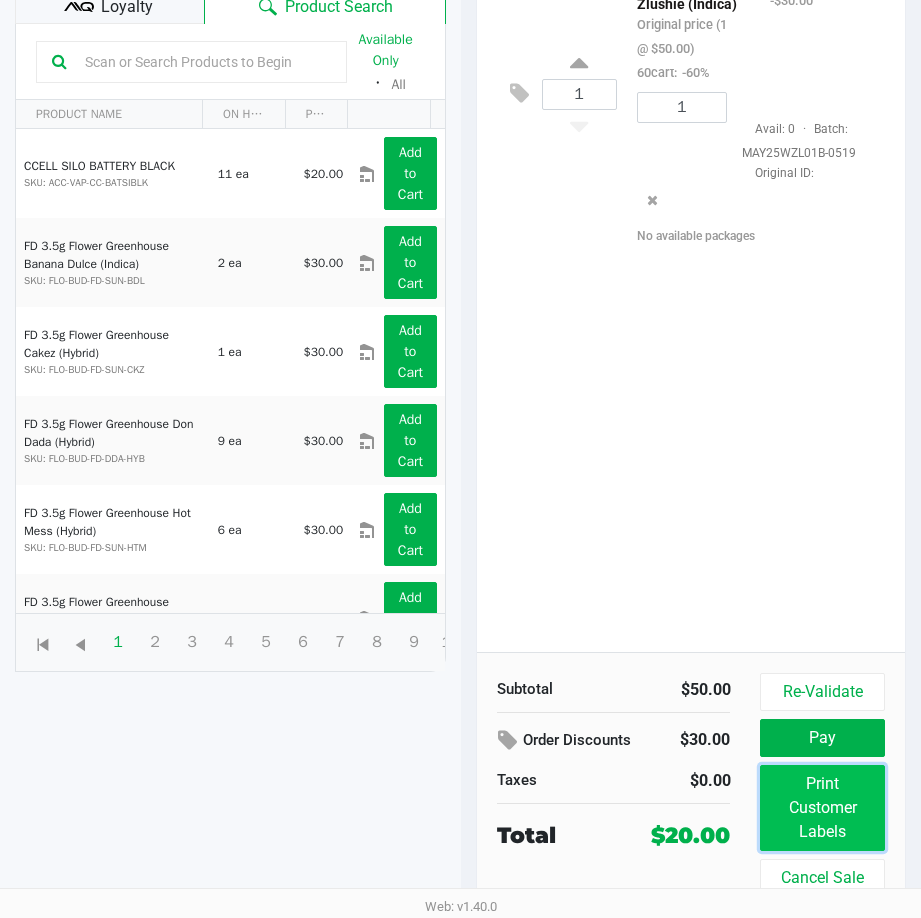 click on "Print Customer Labels" 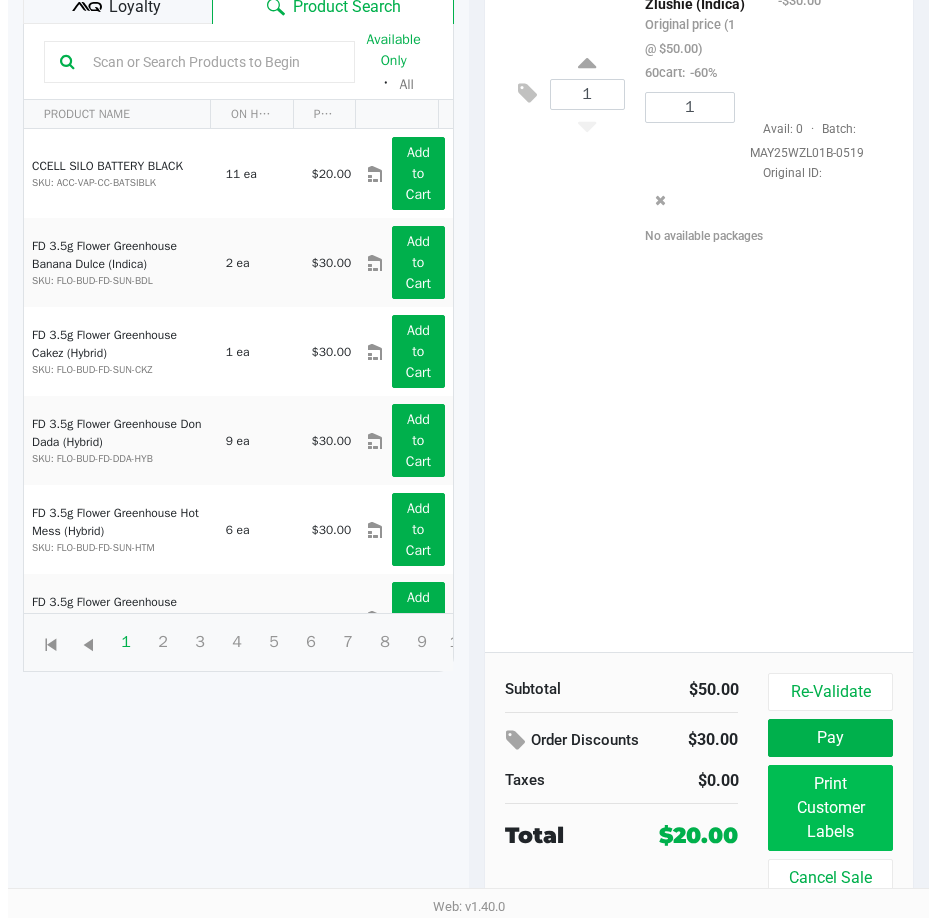 scroll, scrollTop: 0, scrollLeft: 0, axis: both 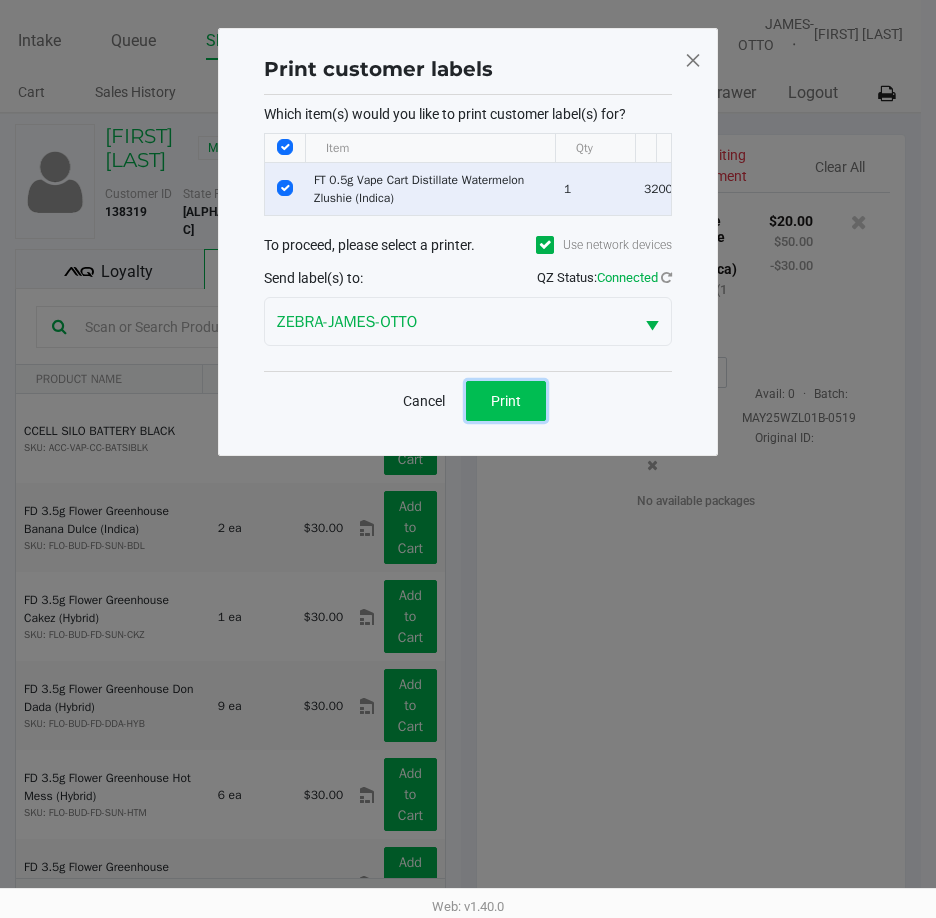 click on "Print" 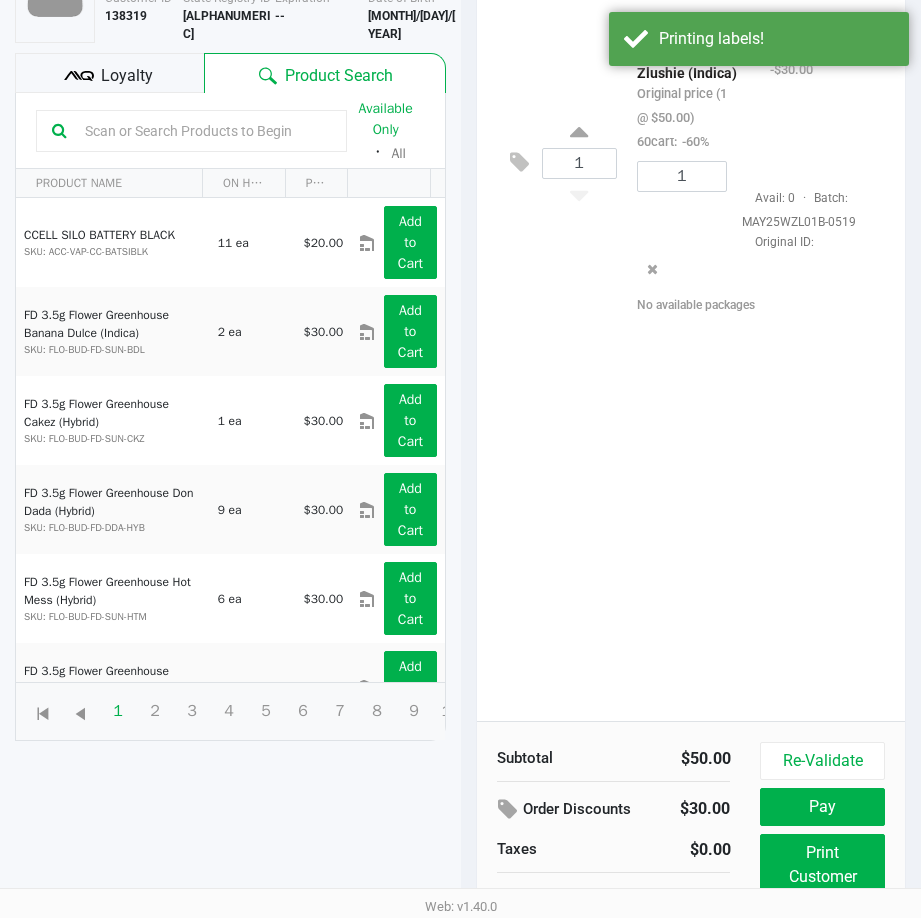 scroll, scrollTop: 265, scrollLeft: 0, axis: vertical 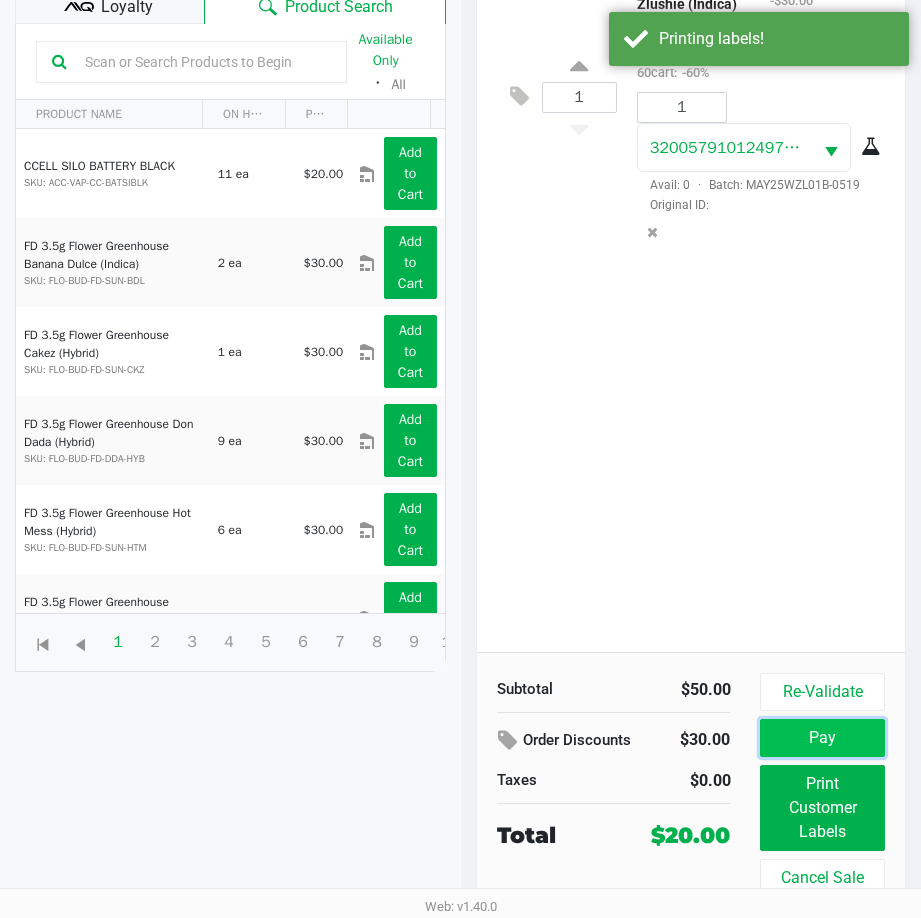 click on "Pay" 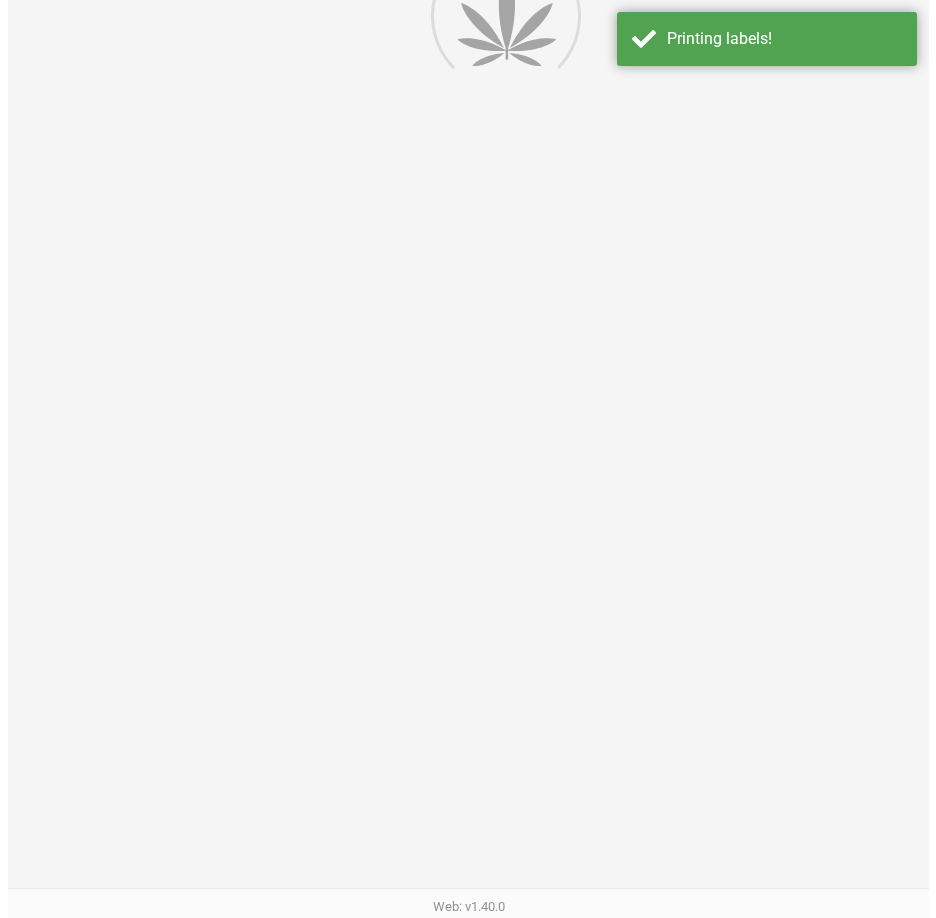scroll, scrollTop: 0, scrollLeft: 0, axis: both 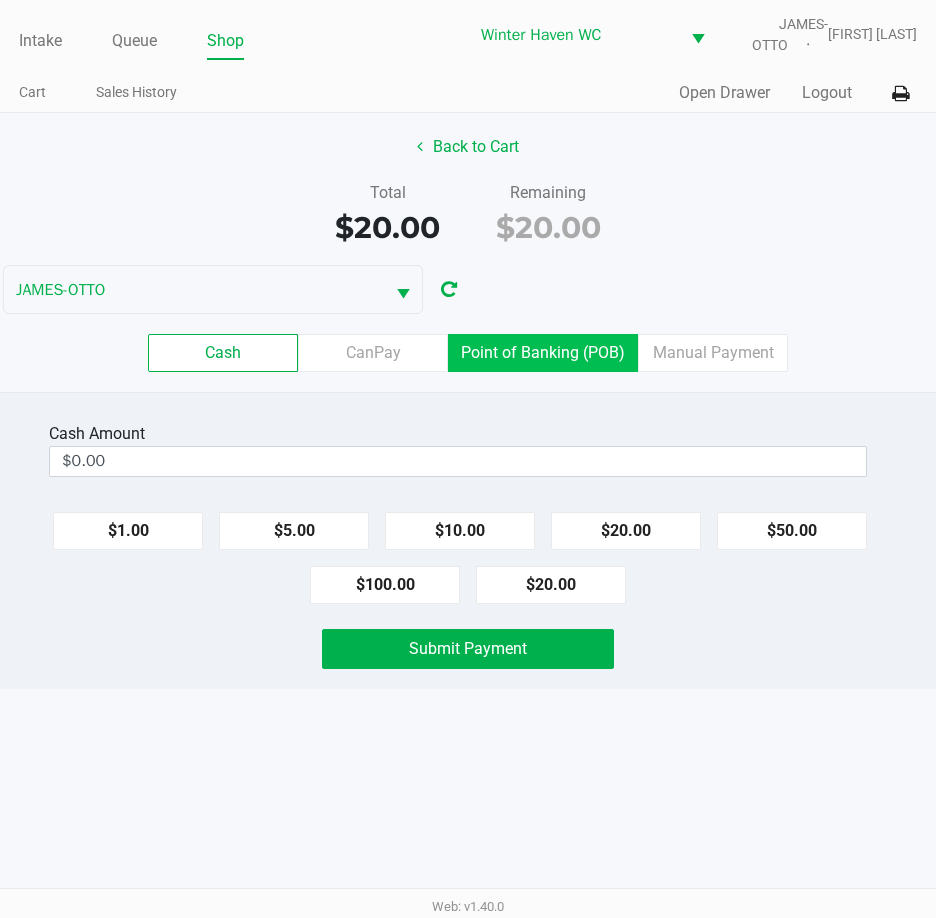 click on "Point of Banking (POB)" 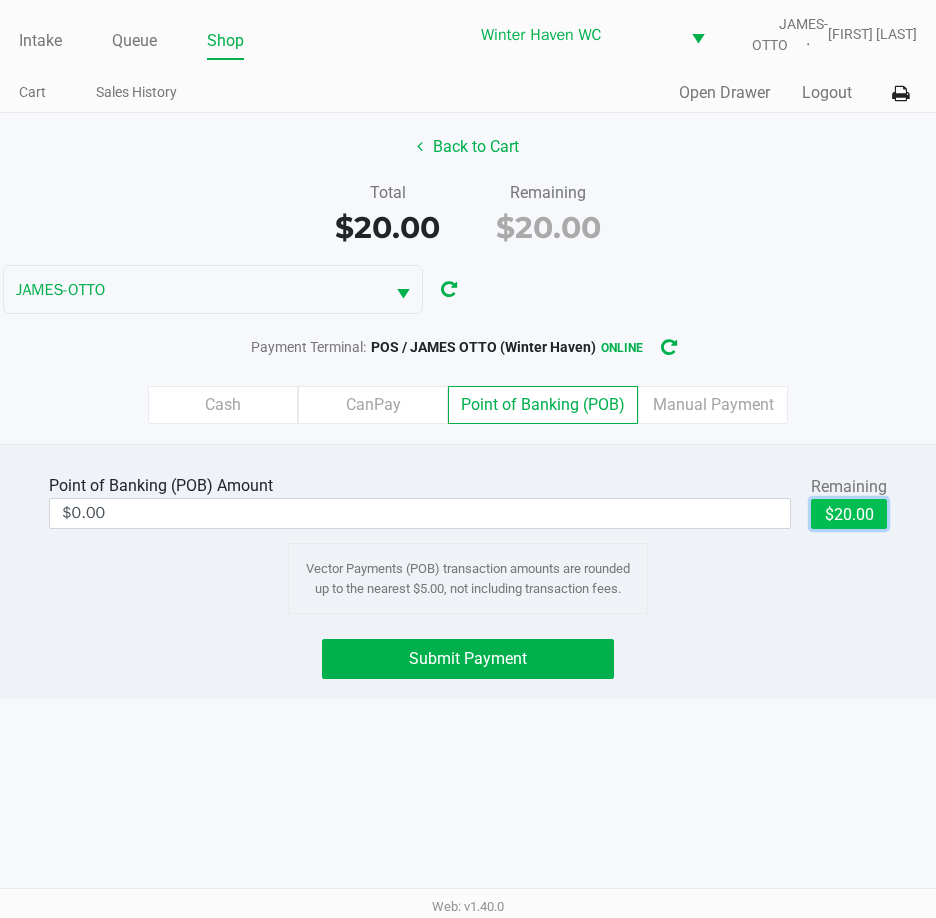 click on "$20.00" 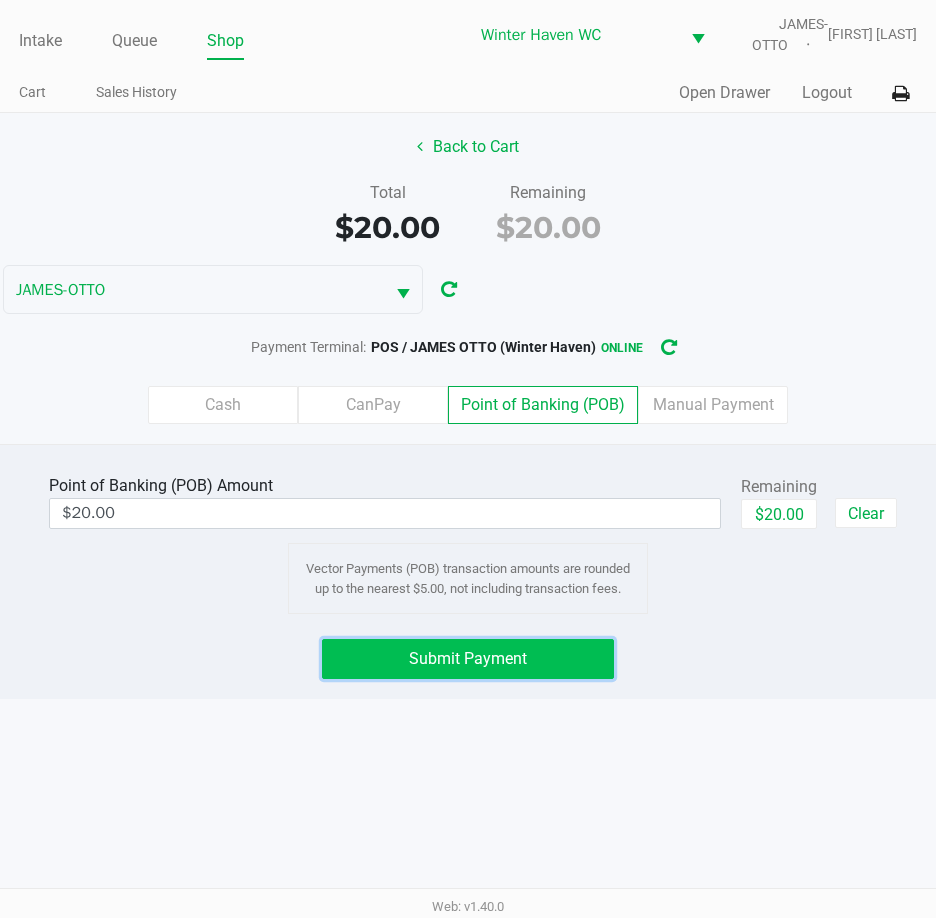click on "Submit Payment" 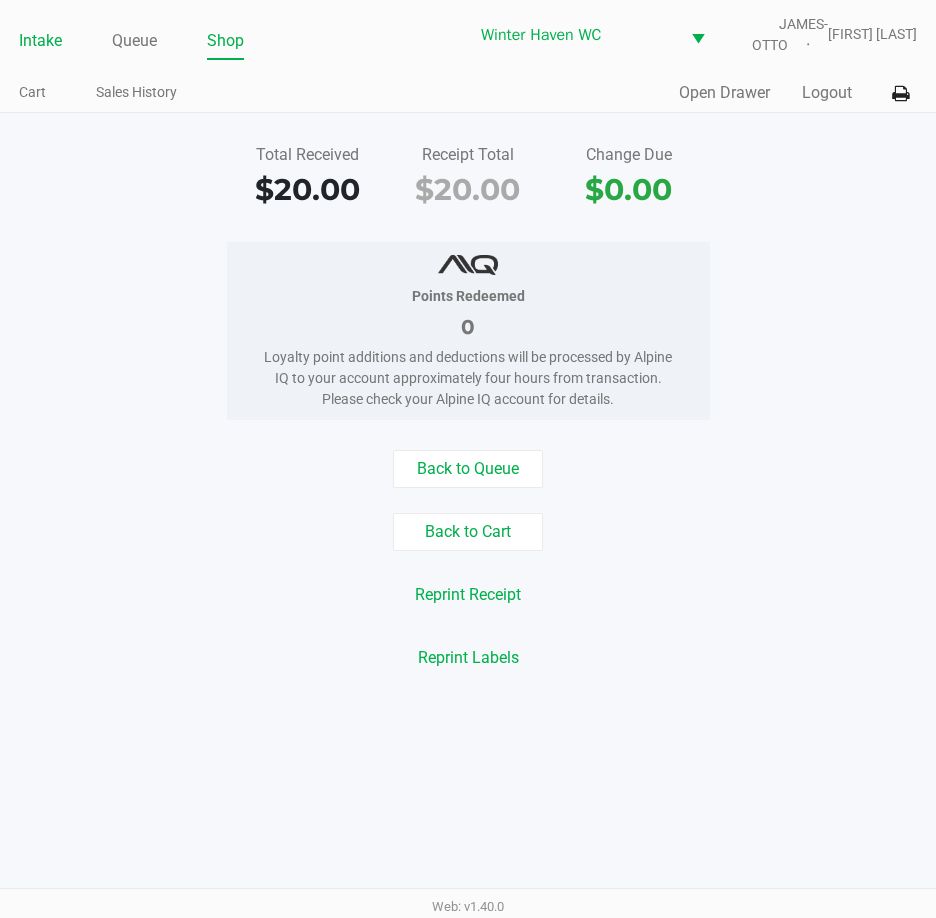click on "Intake" 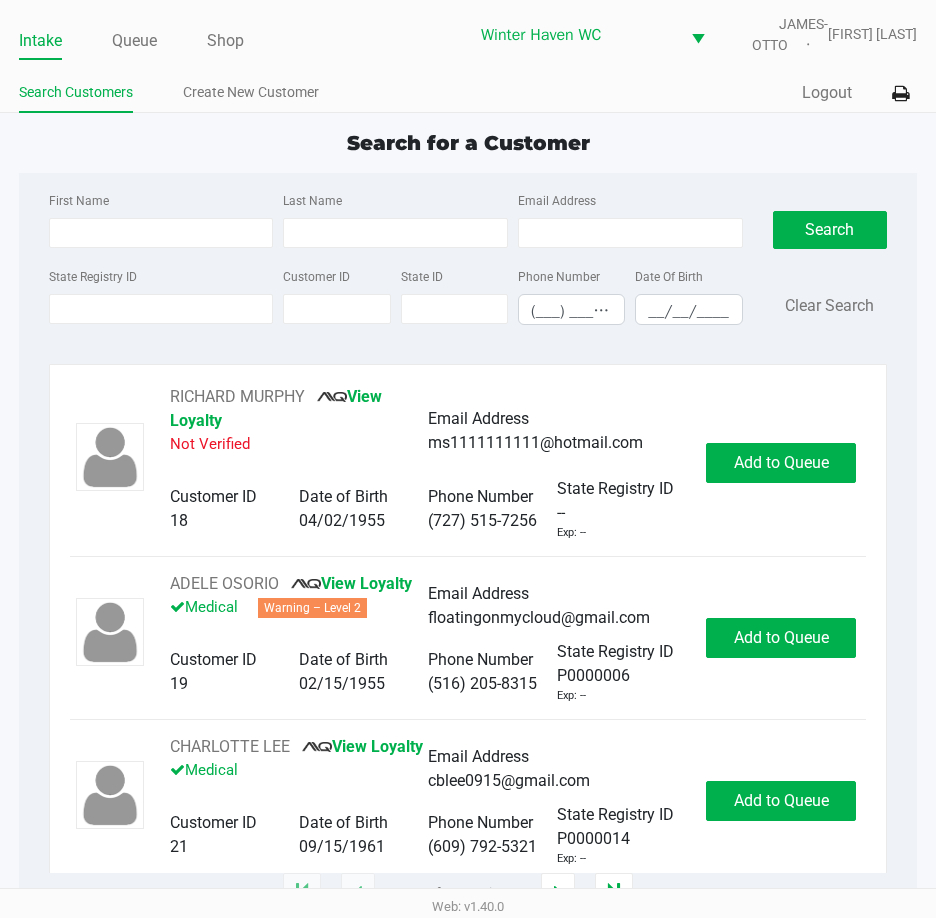 click on "Intake Queue Shop Winter Haven WC  JAMES-OTTO   Krystal Pierce  Search Customers Create New Customer  Quick Sale   Logout  Search for a Customer First Name Last Name Email Address State Registry ID Customer ID State ID Phone Number (___) ___-____ Date Of Birth __/__/____  Search   Clear Search   RICHARD MURPHY       View Loyalty   Not Verified   Email Address   ms1111111111@hotmail.com   Customer ID   18   Date of Birth   04/02/1955   Phone Number   (727) 515-7256   State Registry ID   --   Exp: --   Add to Queue   ADELE OSORIO       View Loyalty   Medical   Warning – Level 2   Email Address   floatingonmycloud@gmail.com   Customer ID   19   Date of Birth   02/15/1955   Phone Number   (516) 205-8315   State Registry ID   P0000006   Exp: --   Add to Queue   CHARLOTTE LEE       View Loyalty   Medical   Email Address   cblee0915@gmail.com   Customer ID   21   Date of Birth   09/15/1961   Phone Number   (609) 792-5321   State Registry ID   P0000014   Exp: --   Add to Queue   CRAWFORD KER       --" 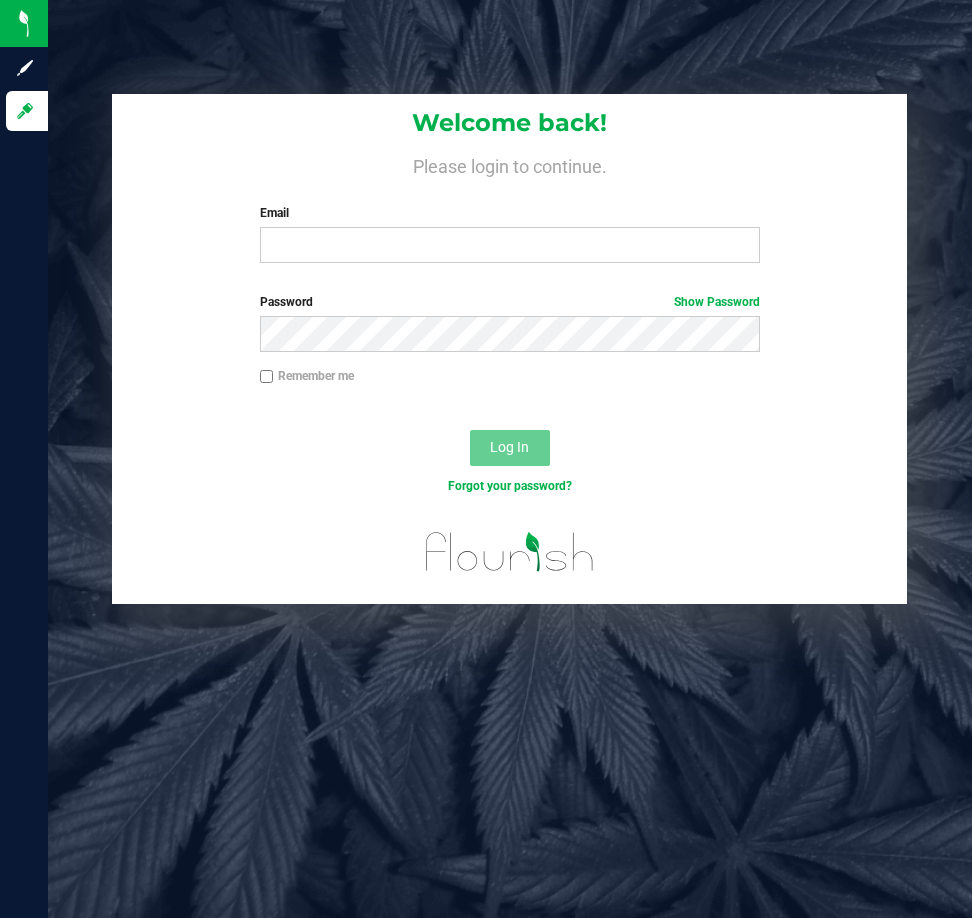 scroll, scrollTop: 0, scrollLeft: 0, axis: both 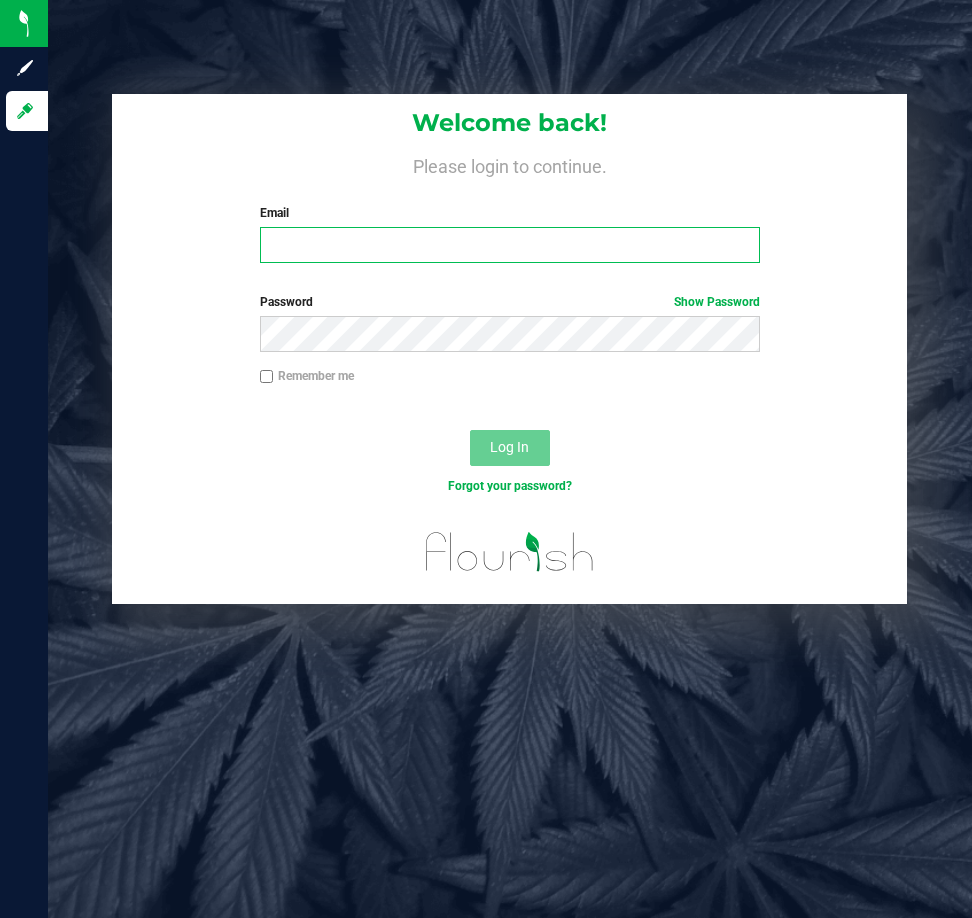 click on "Email" at bounding box center (510, 245) 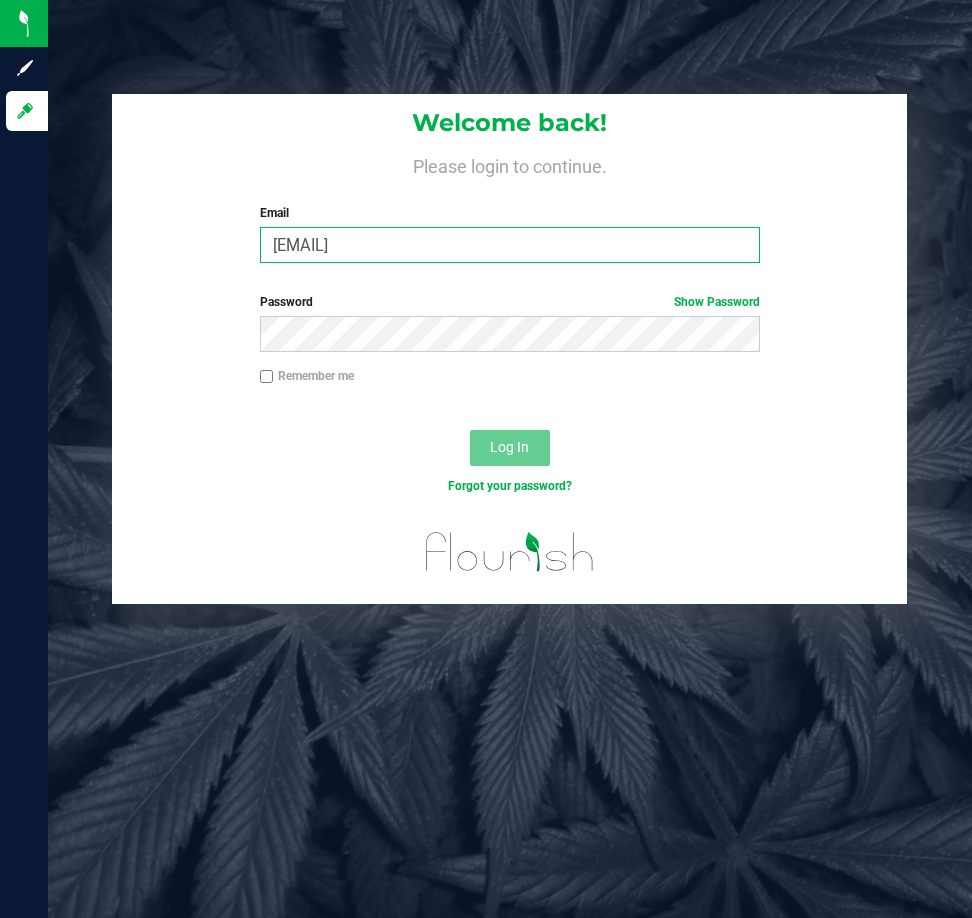 type on "[EMAIL]" 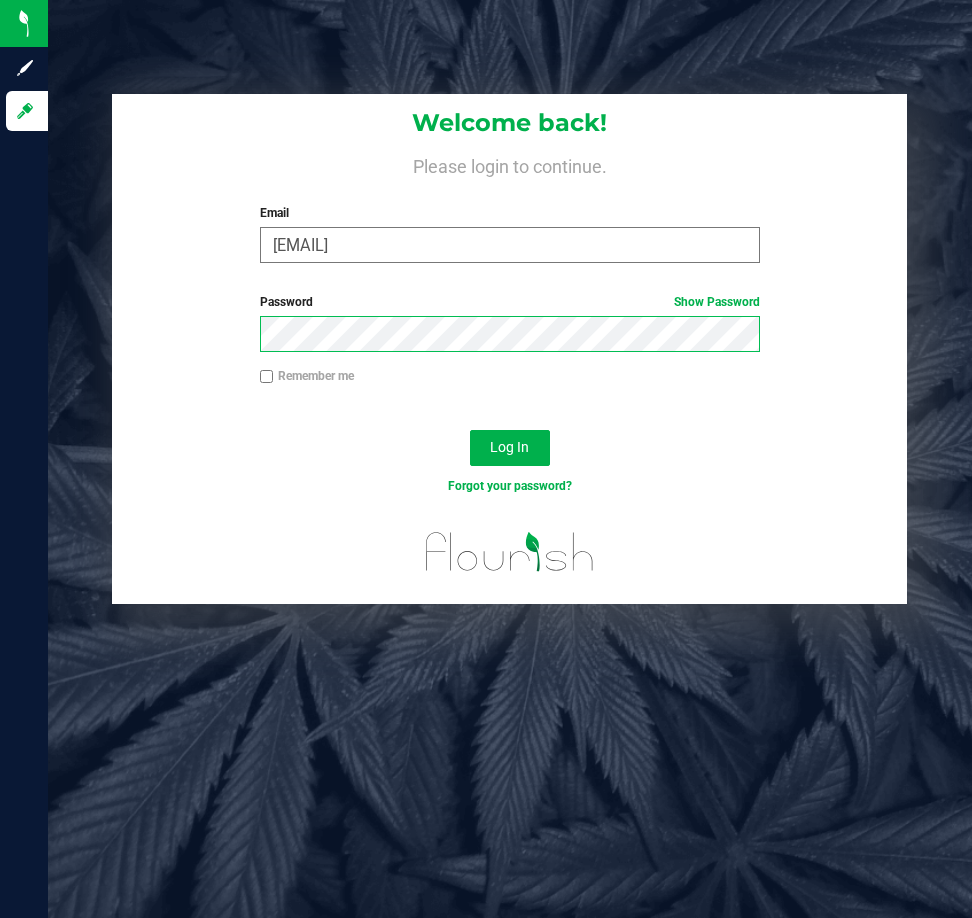 click on "Log In" at bounding box center [510, 448] 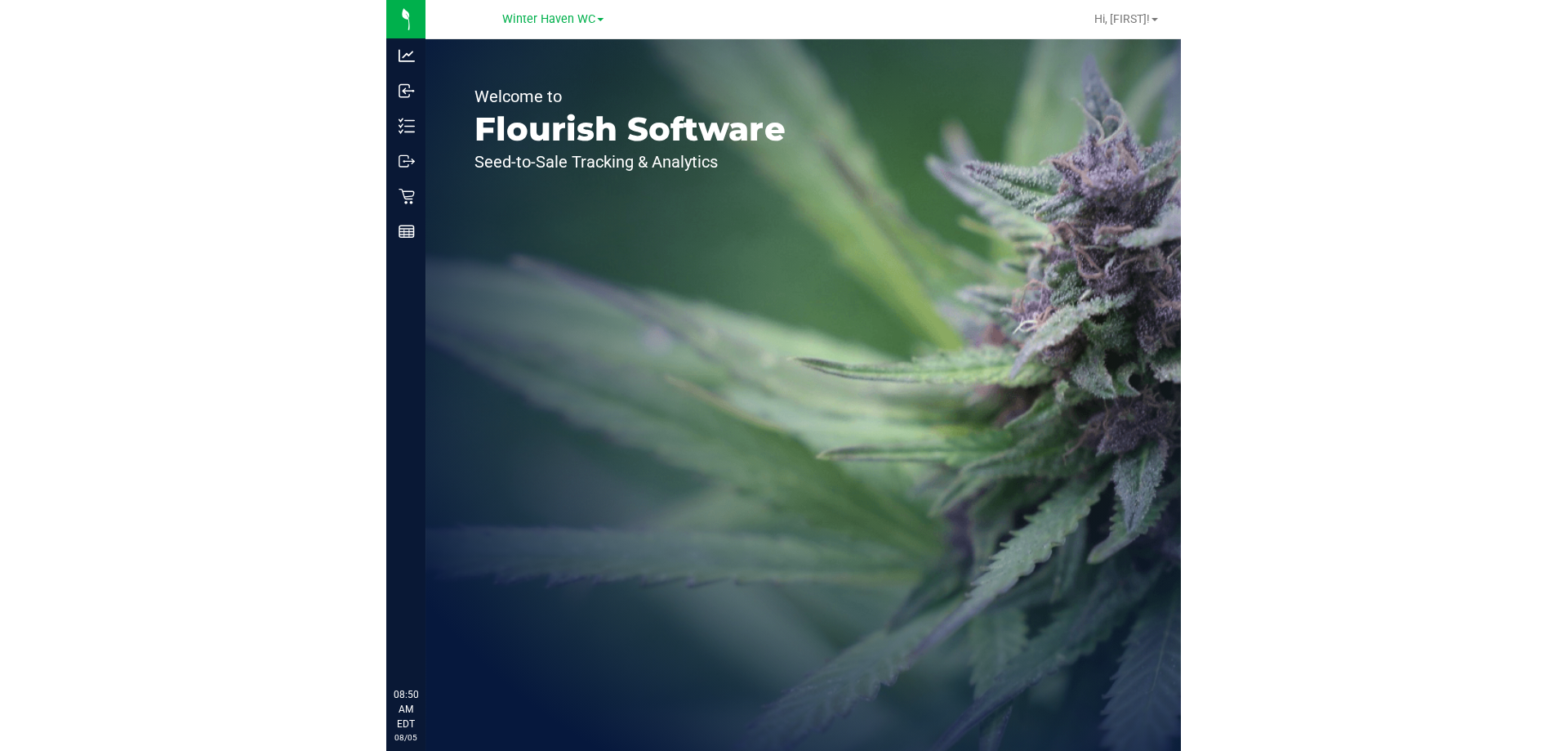 scroll, scrollTop: 0, scrollLeft: 0, axis: both 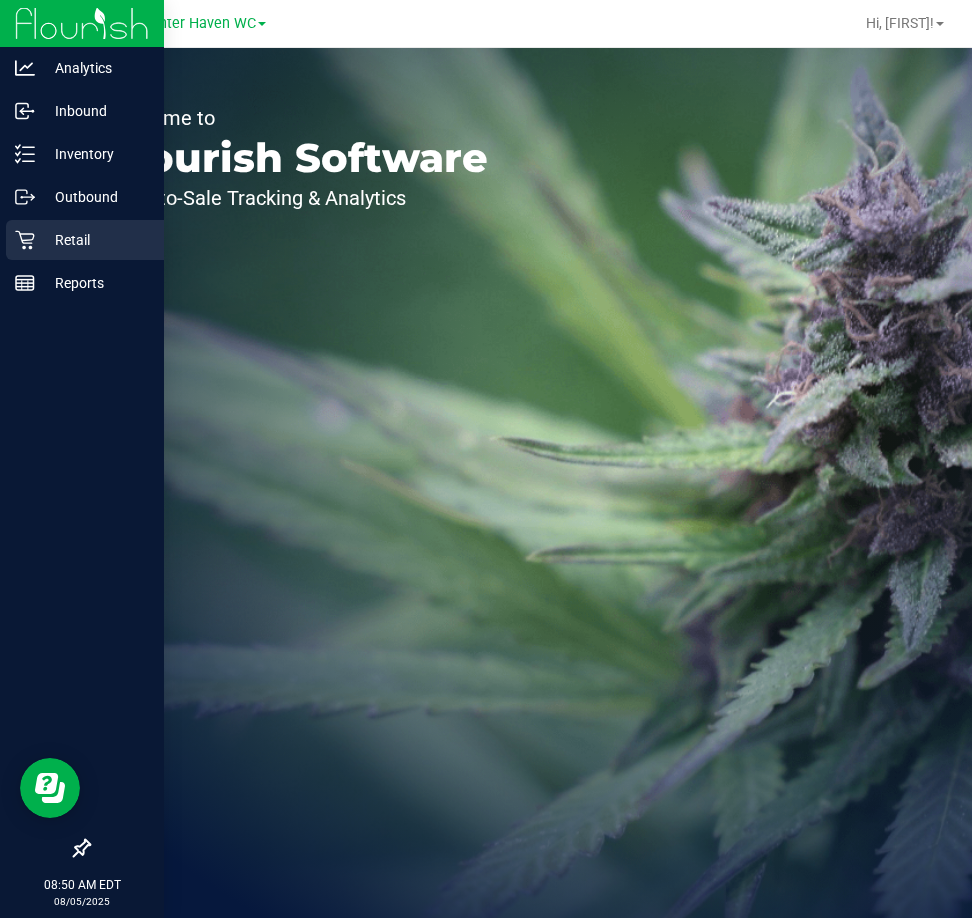 click 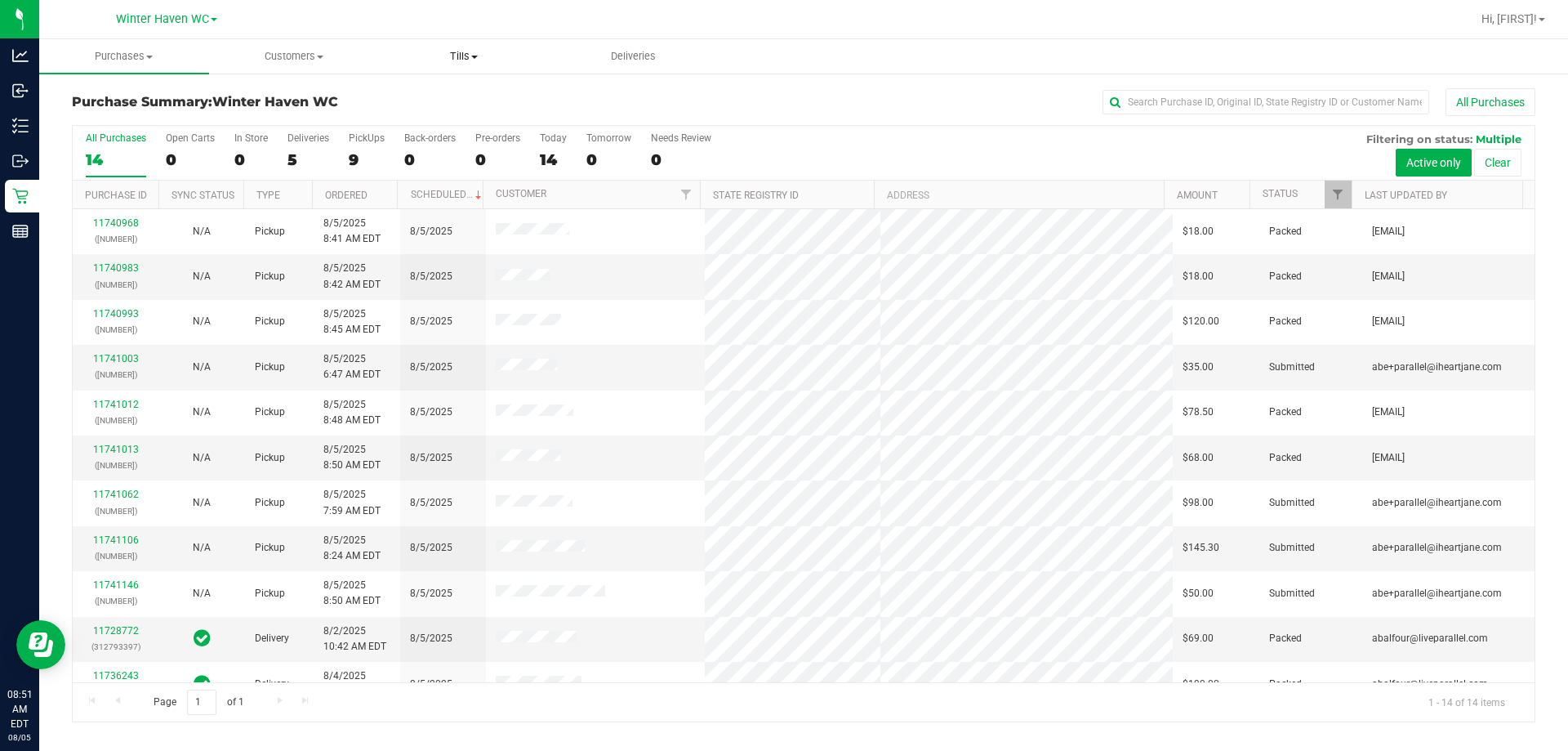 click on "Tills" at bounding box center (464, 56) 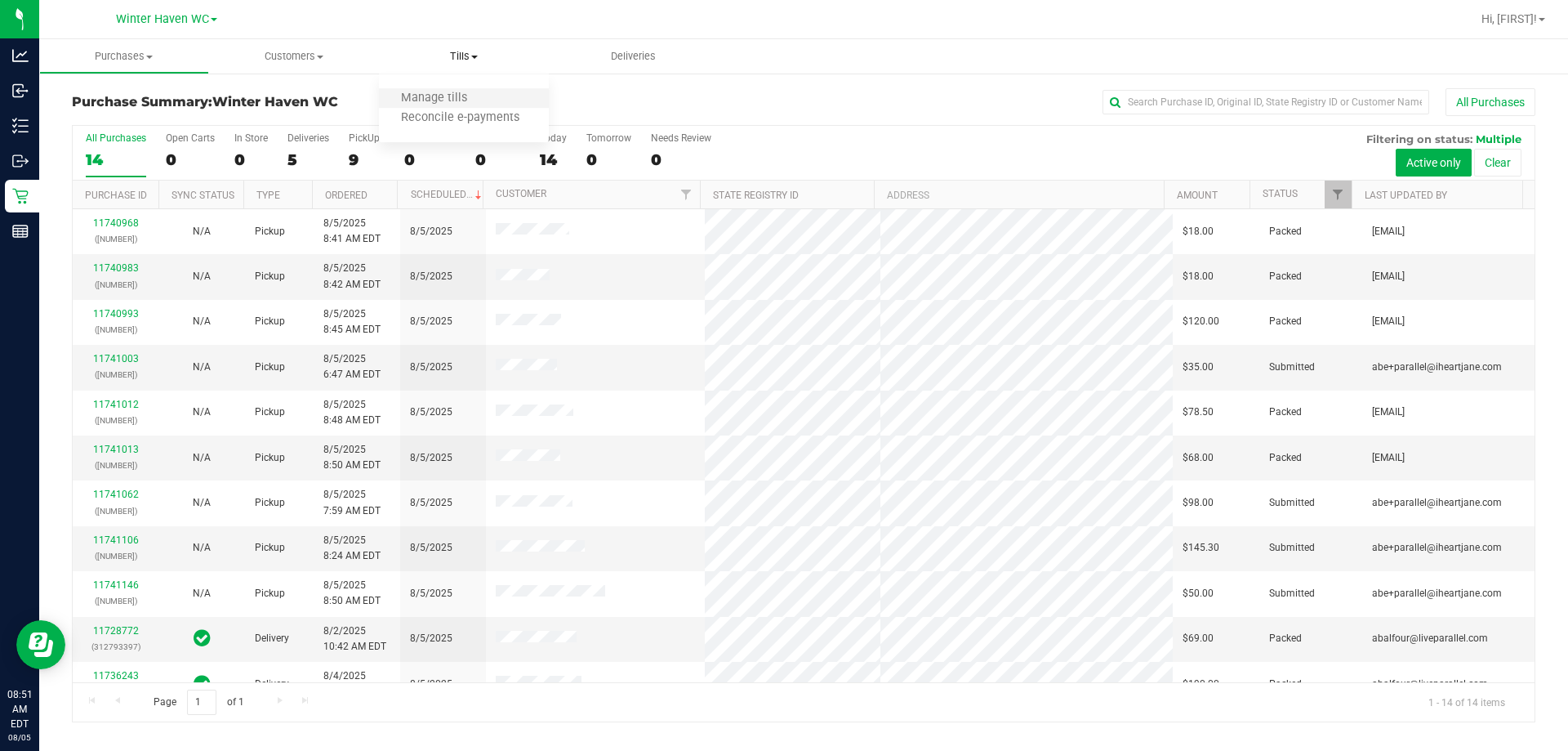 click on "Manage tills" at bounding box center [464, 99] 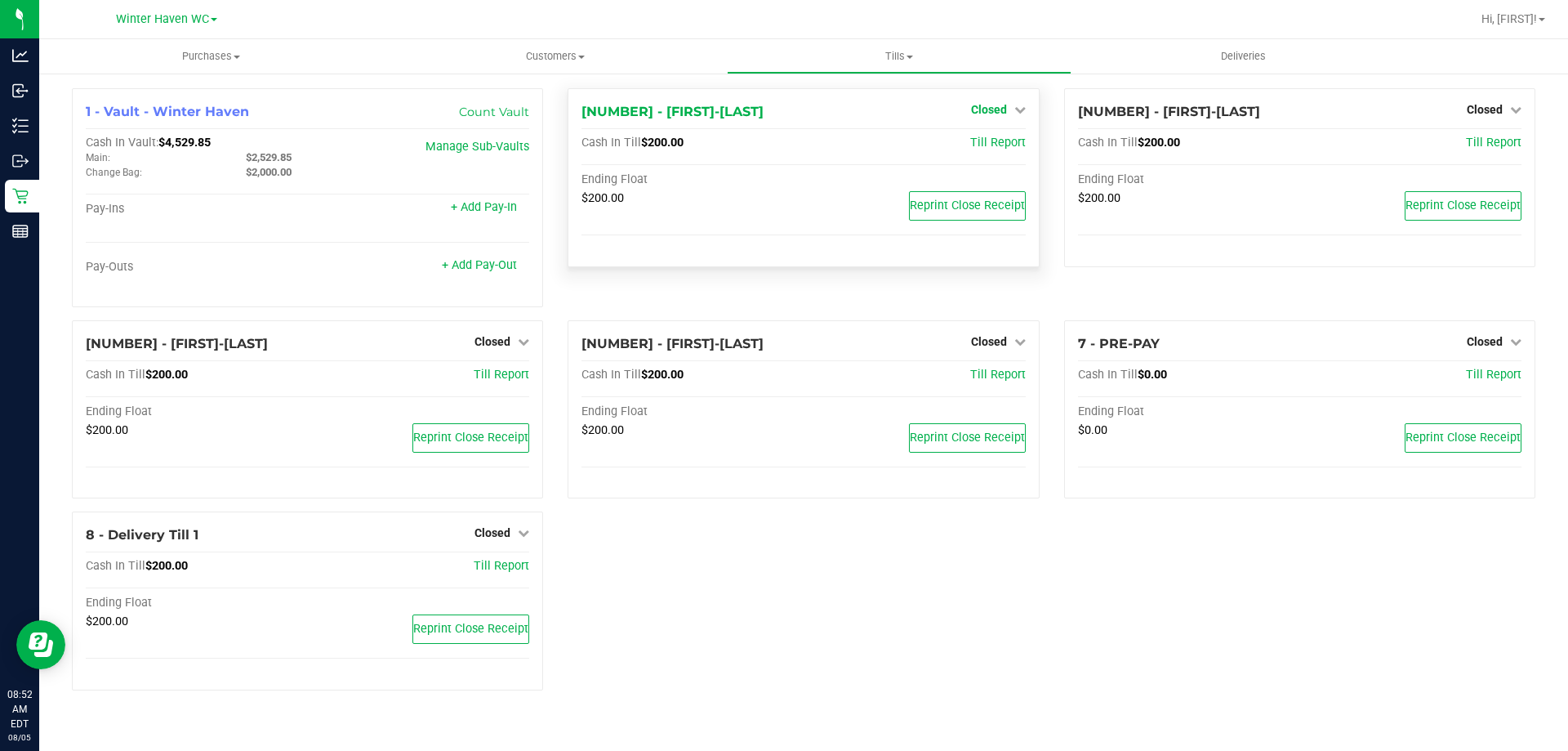 click on "Closed" at bounding box center [989, 110] 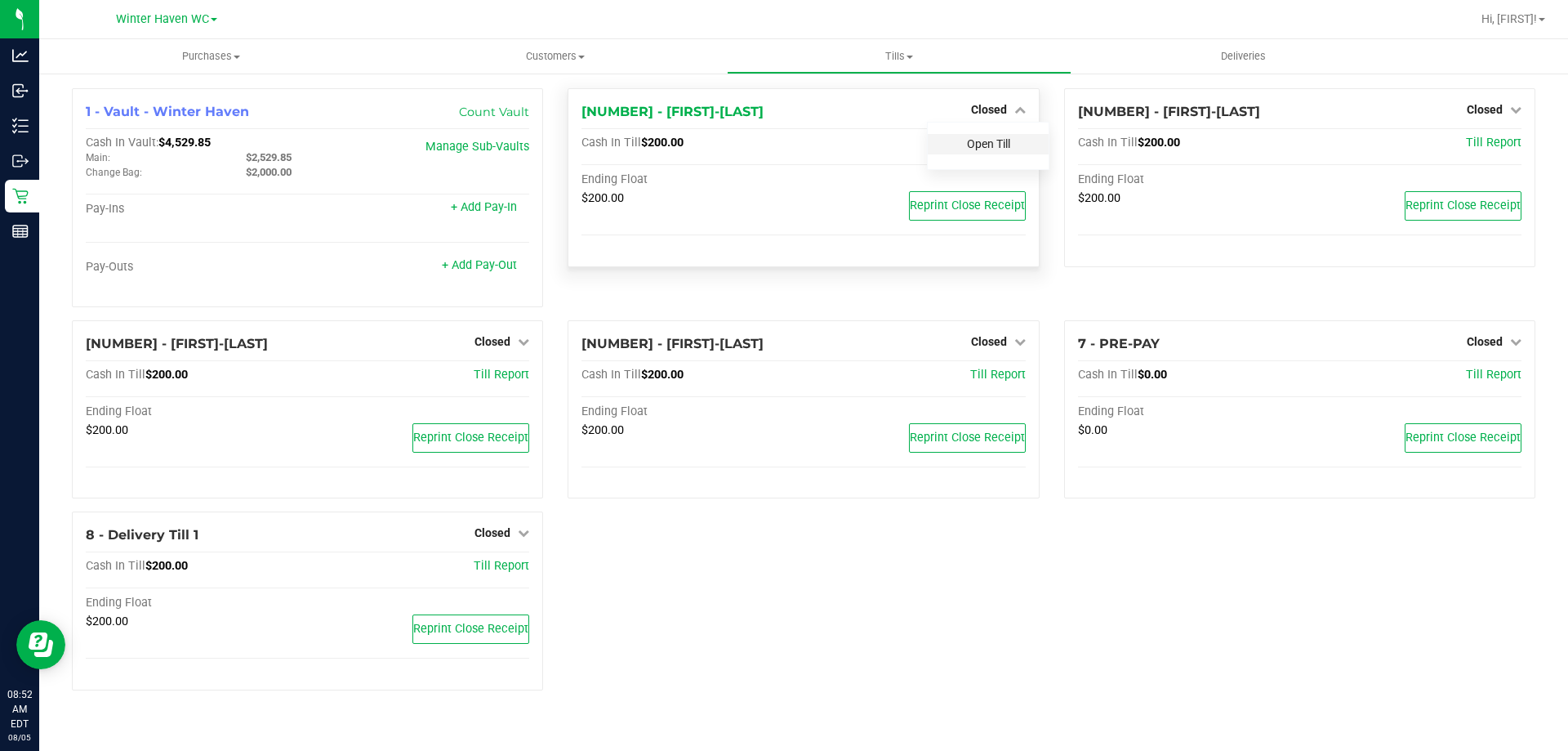 click on "Open Till" at bounding box center (988, 144) 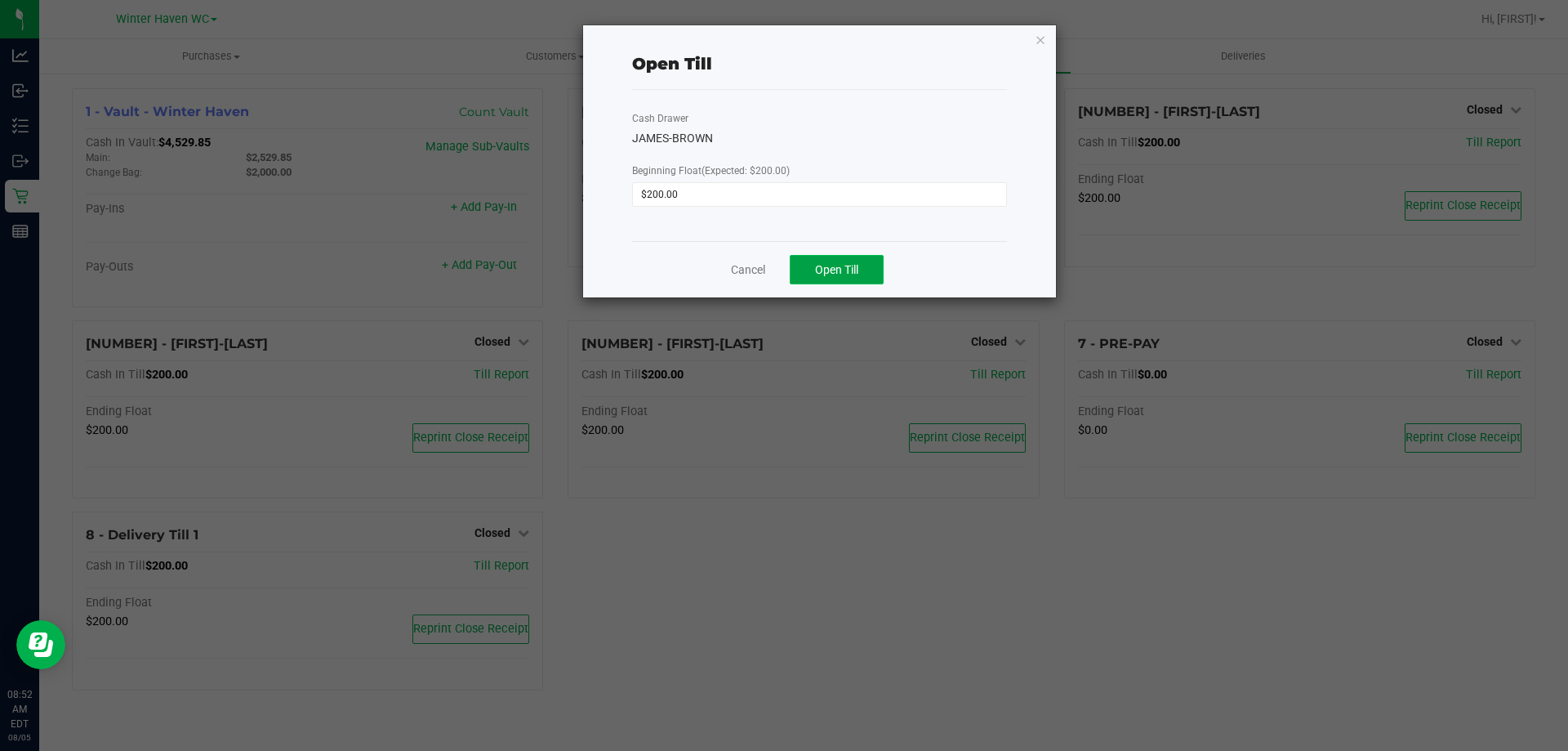 click on "Open Till" 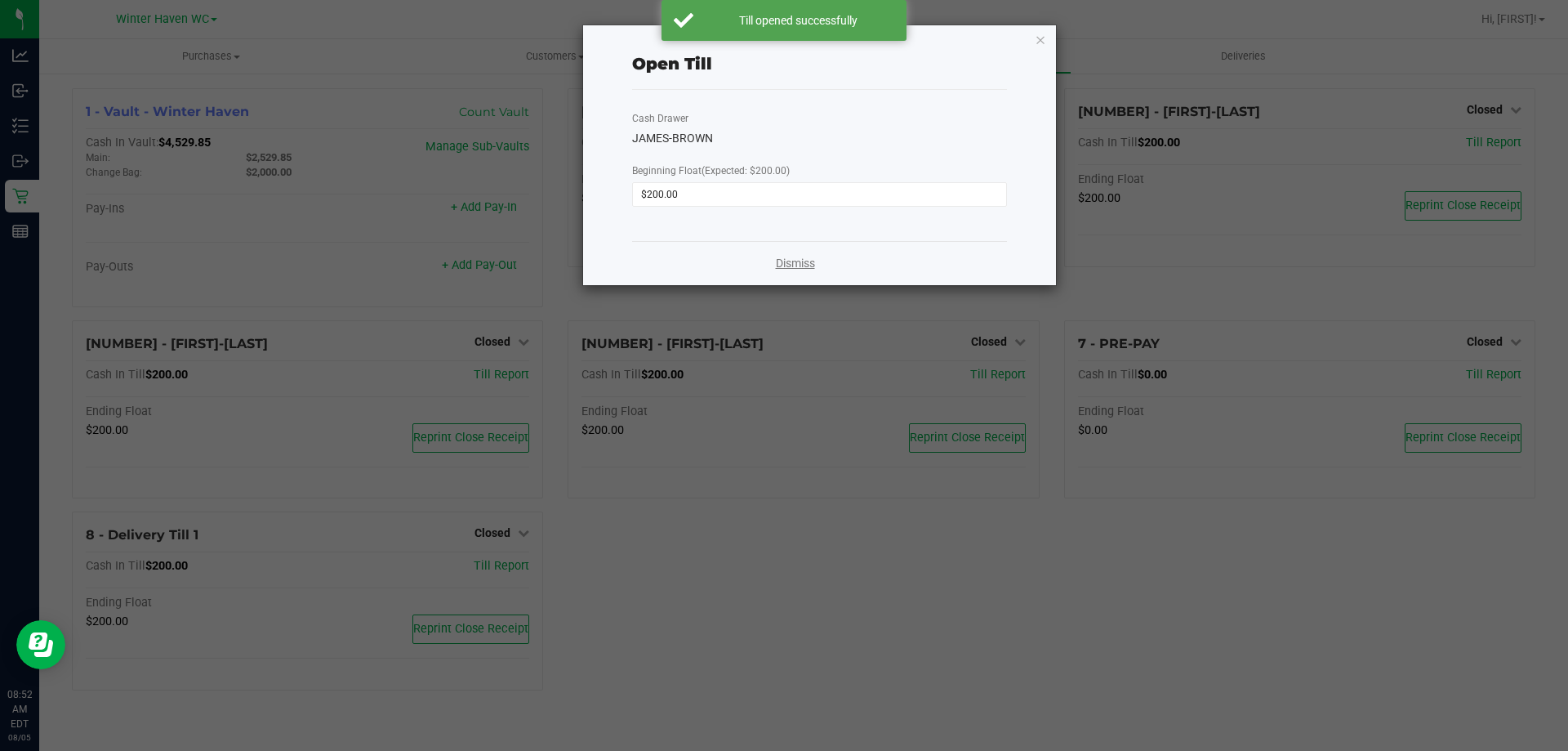 click on "Dismiss" 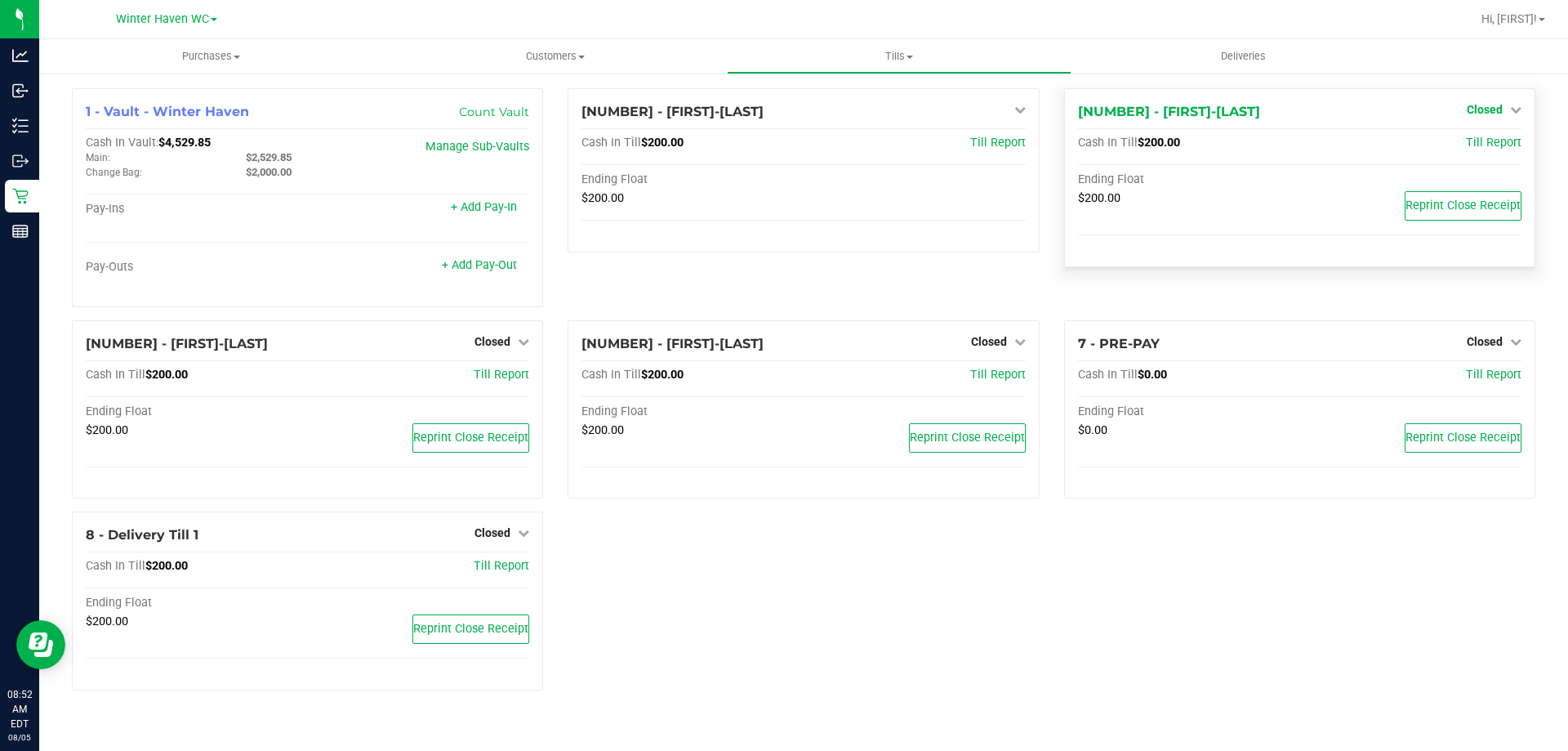 click on "Closed" at bounding box center (1485, 110) 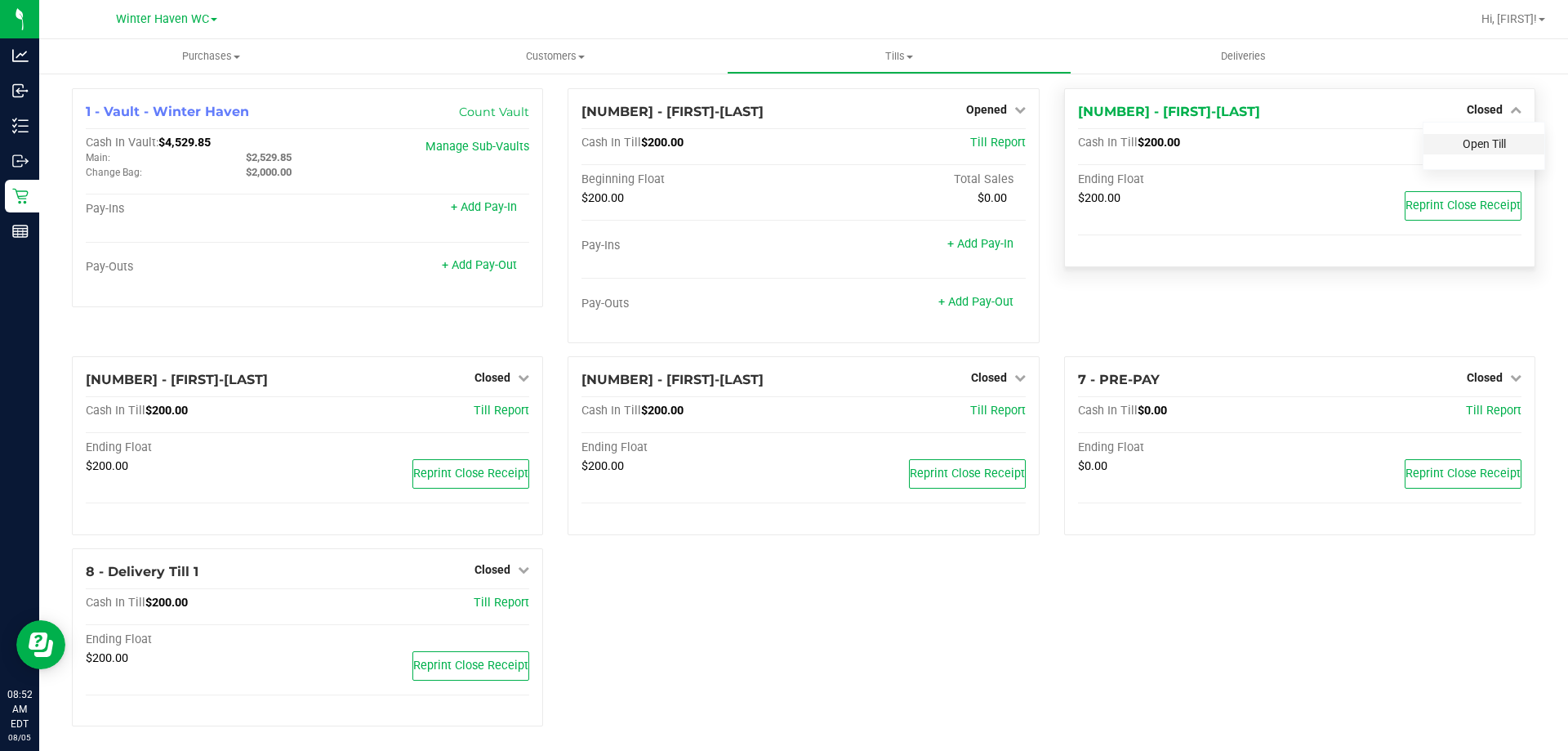 click on "Open Till" at bounding box center [1484, 144] 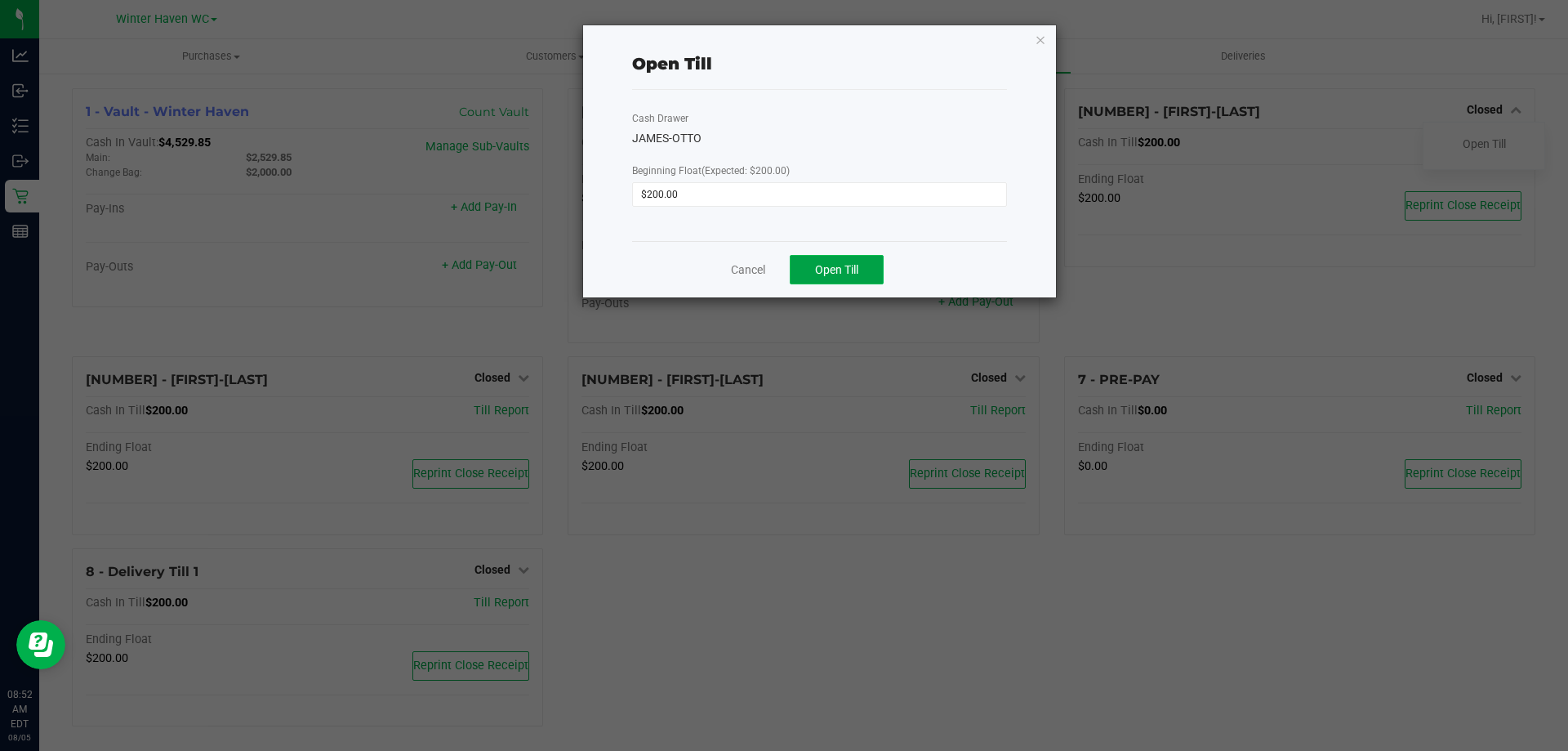 click on "Open Till" 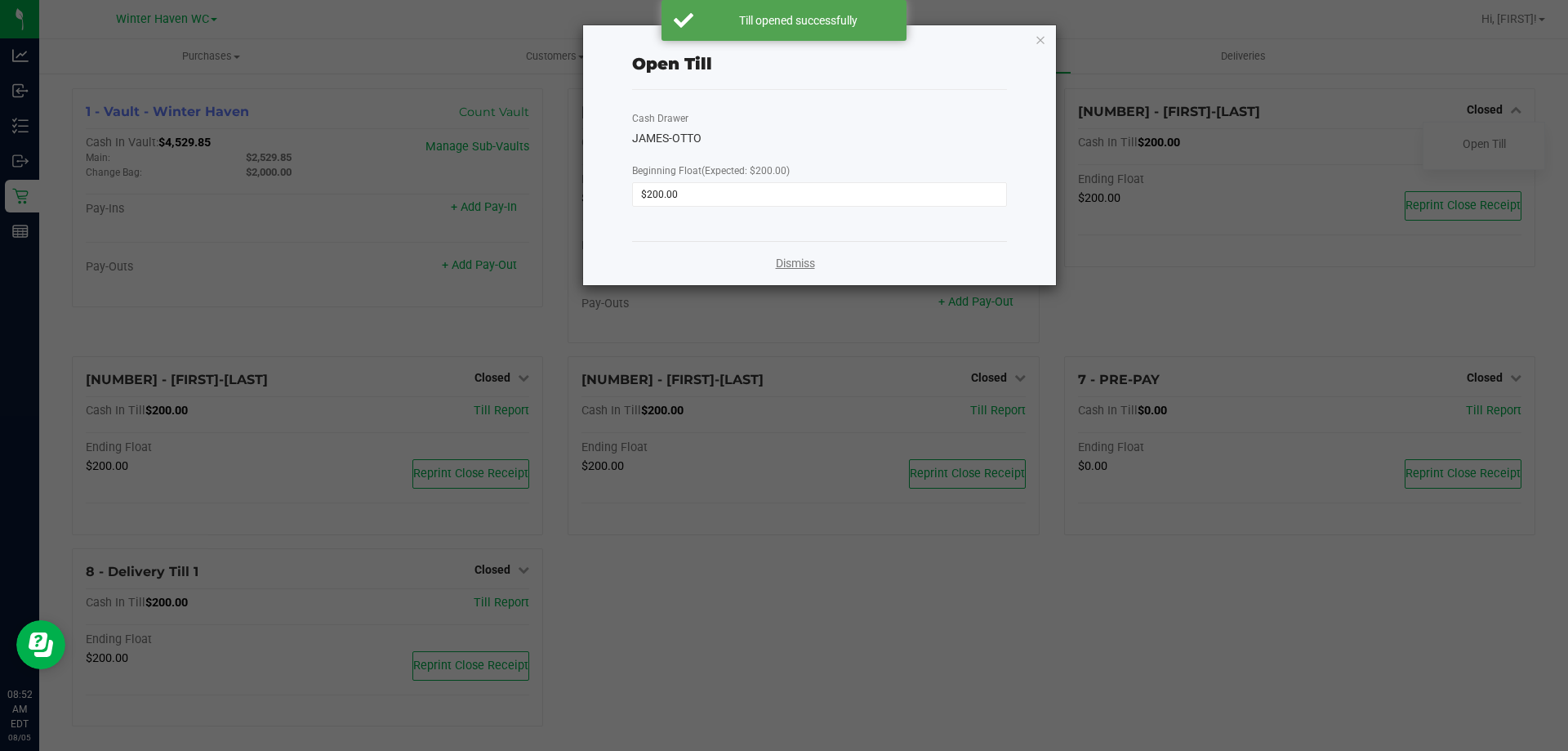 click on "Dismiss" 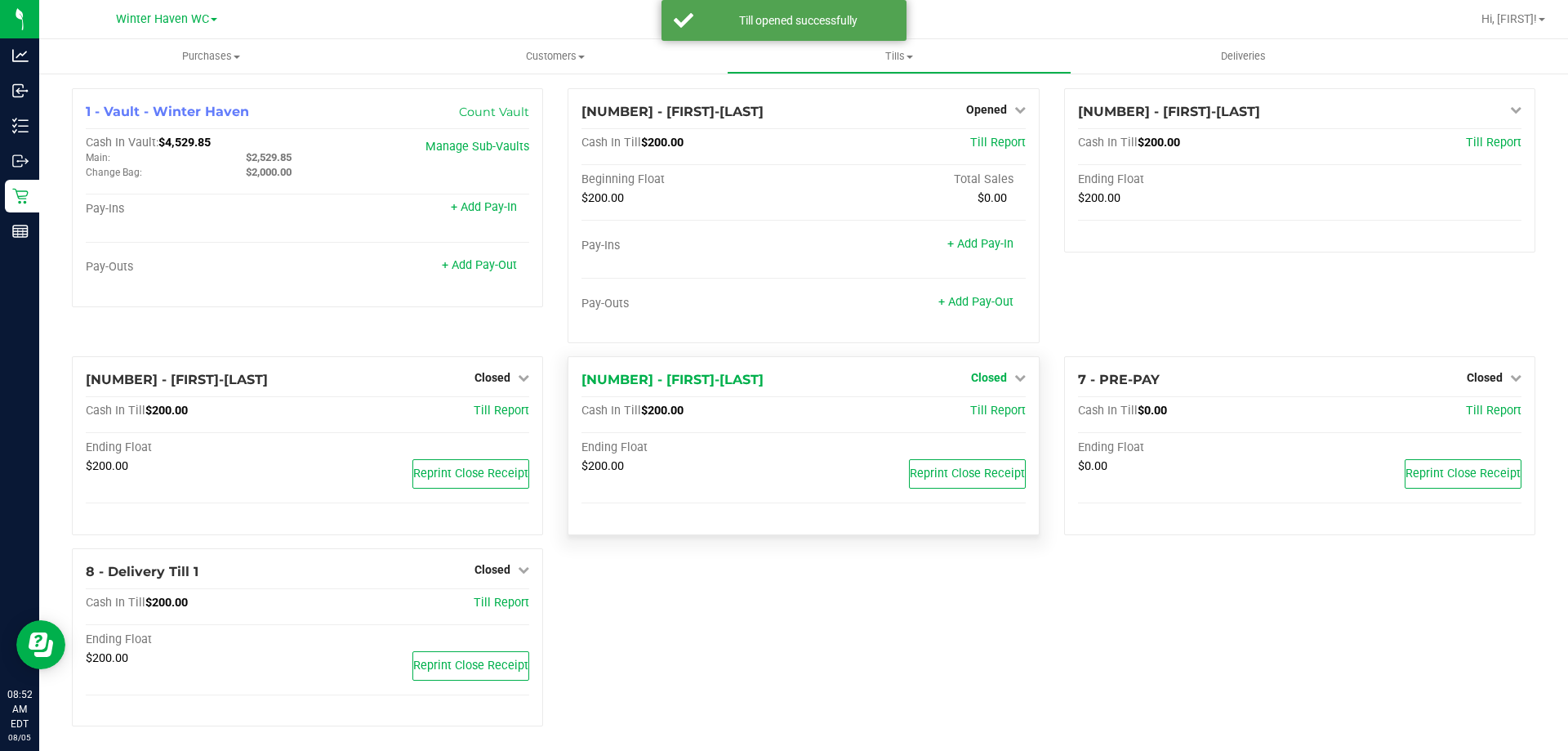 click on "Closed" at bounding box center [989, 378] 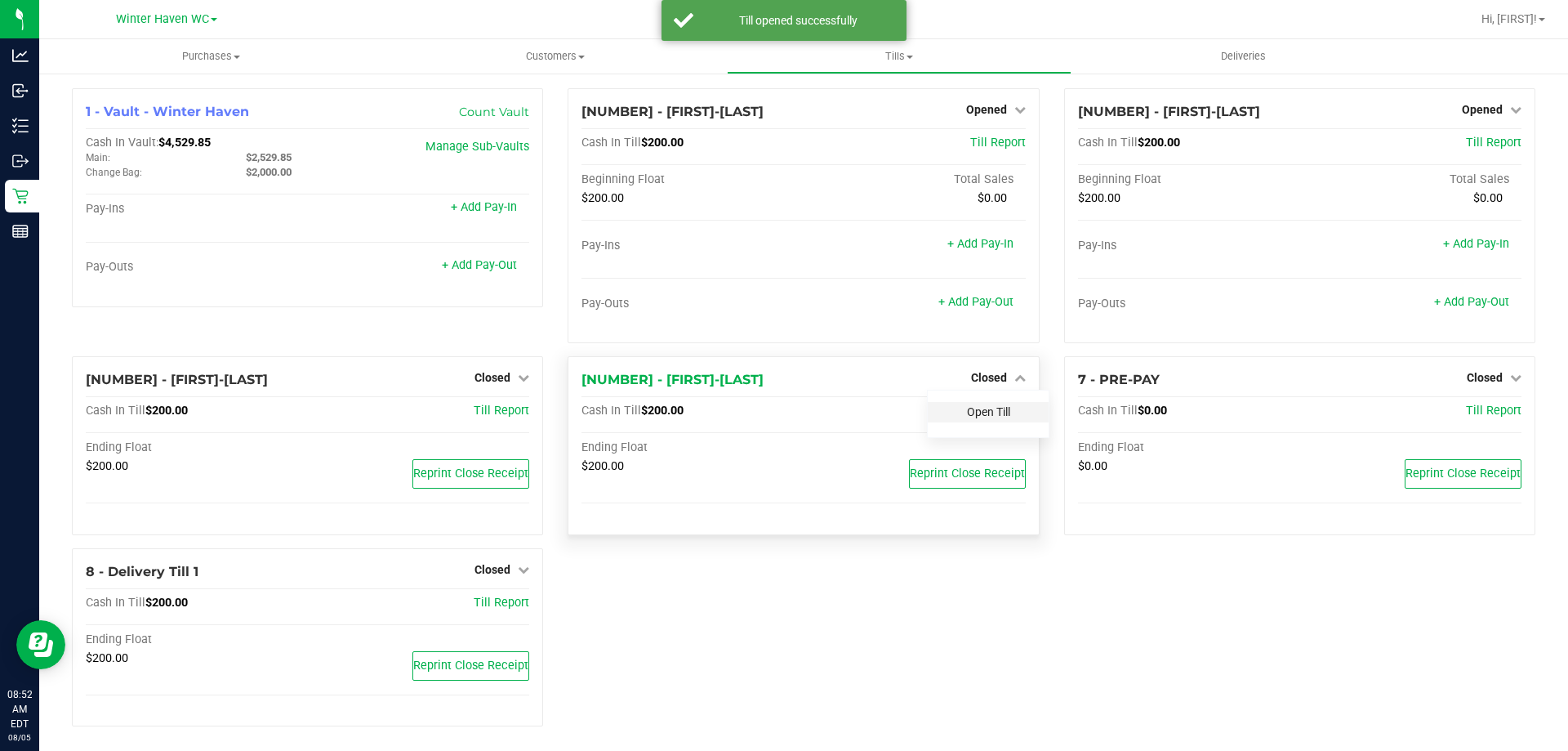 click on "Open Till" at bounding box center (988, 412) 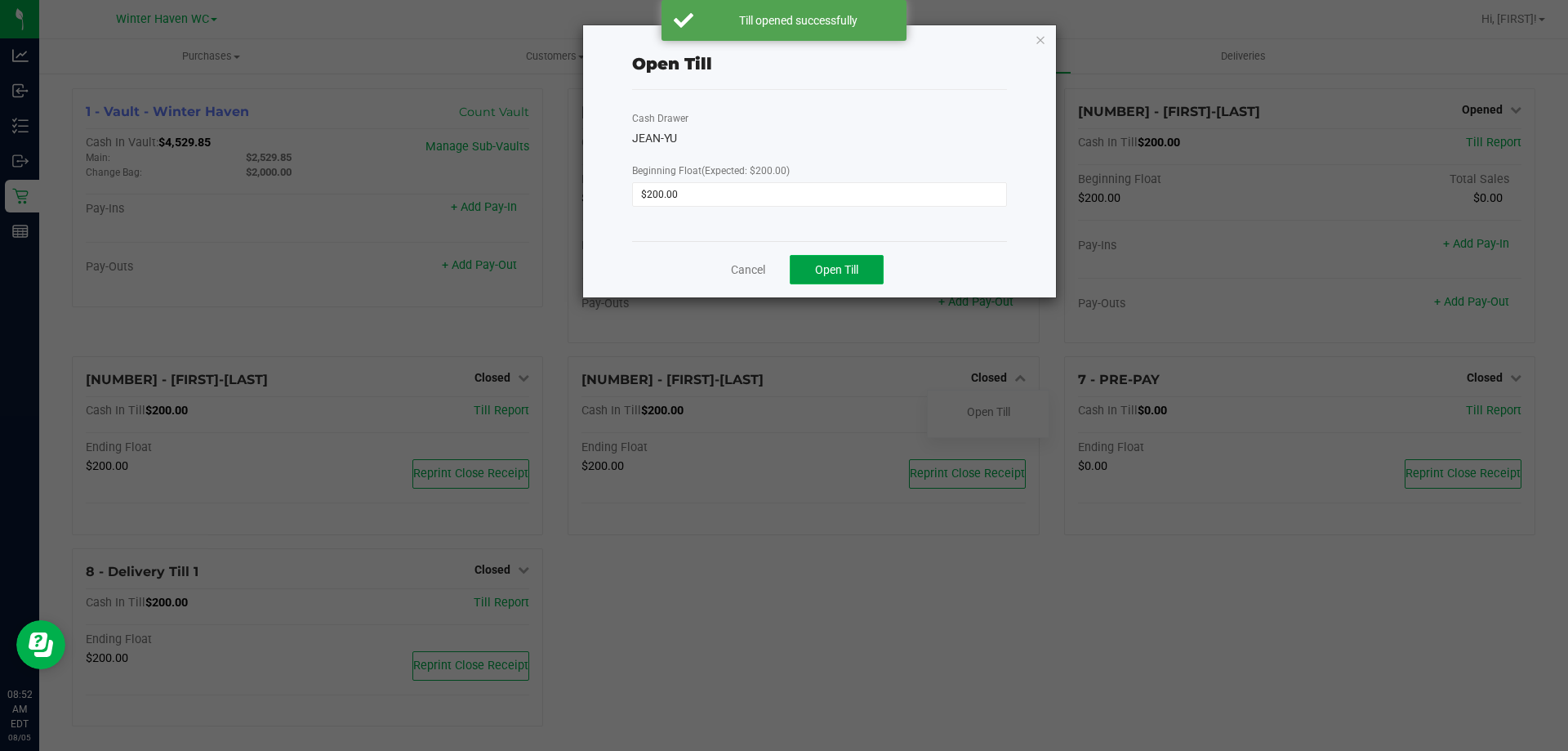 click on "Open Till" 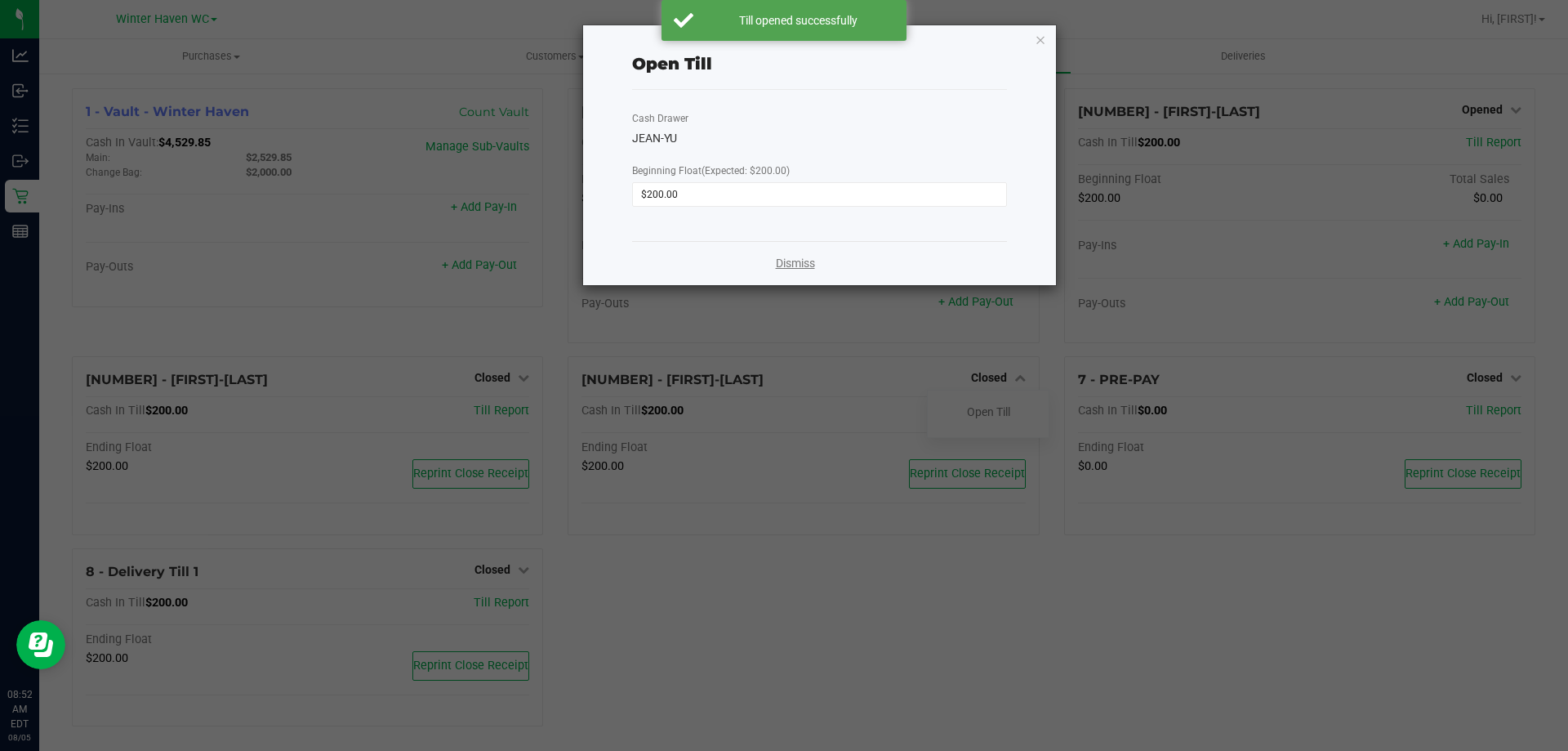 click on "Dismiss" 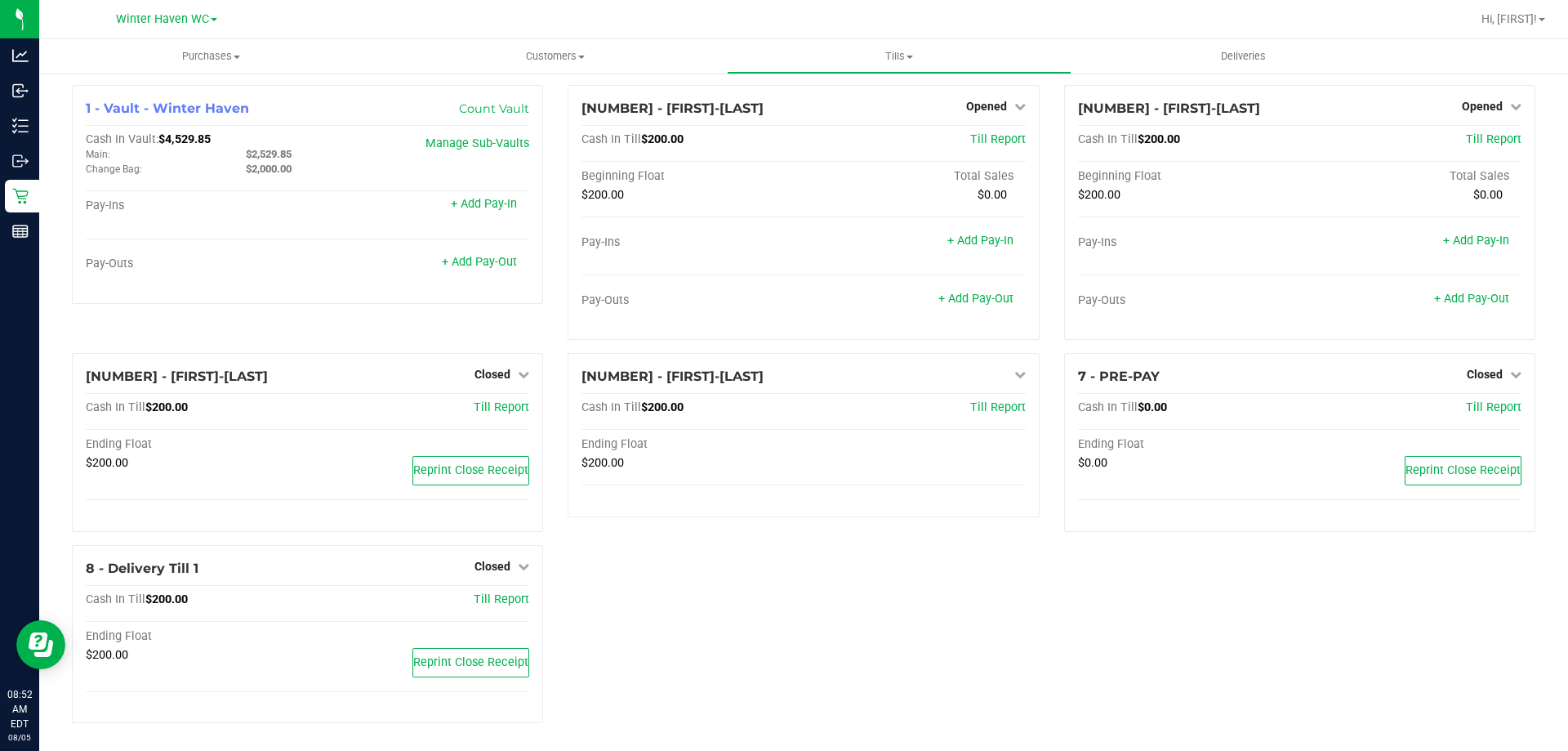 scroll, scrollTop: 5, scrollLeft: 0, axis: vertical 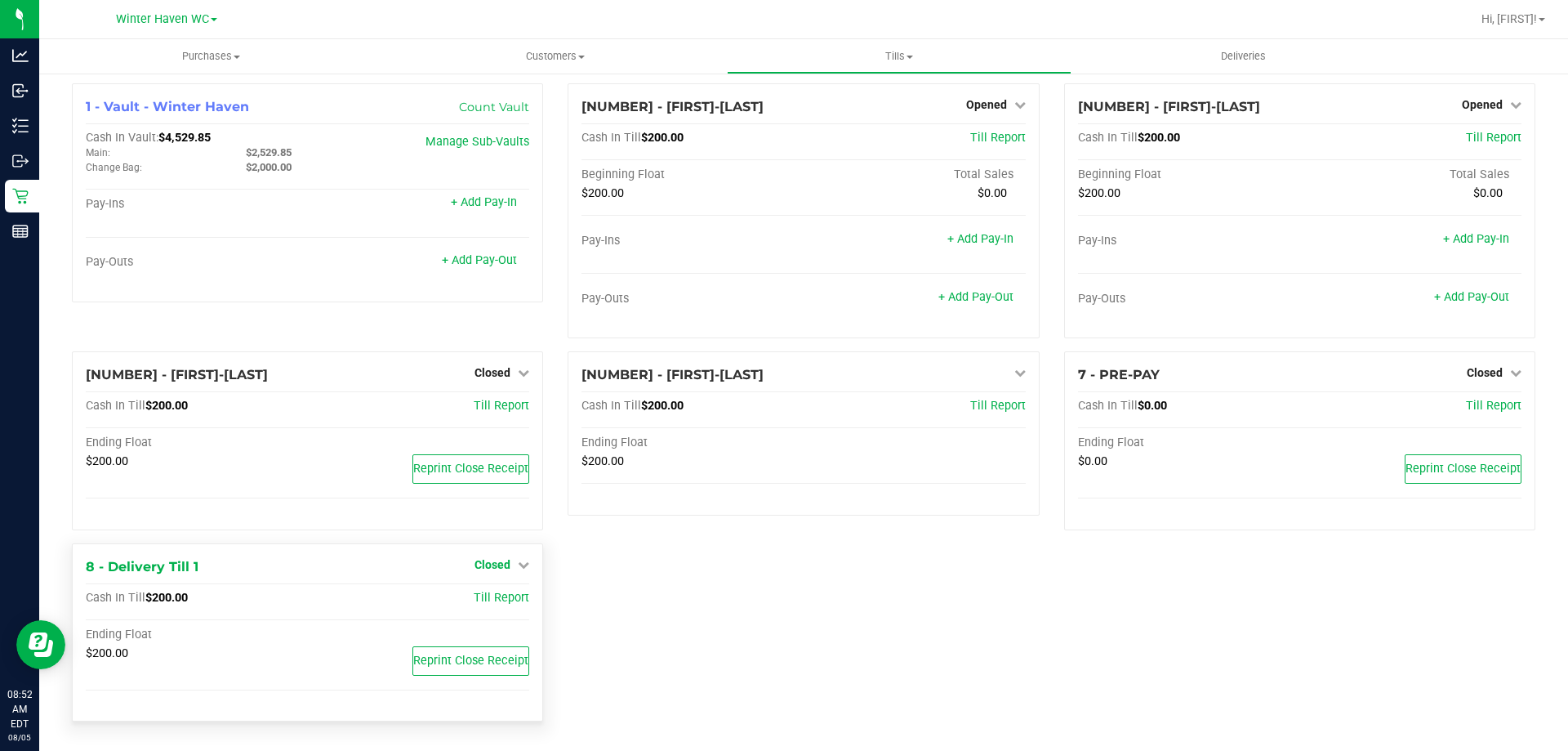 click on "Closed" at bounding box center [492, 565] 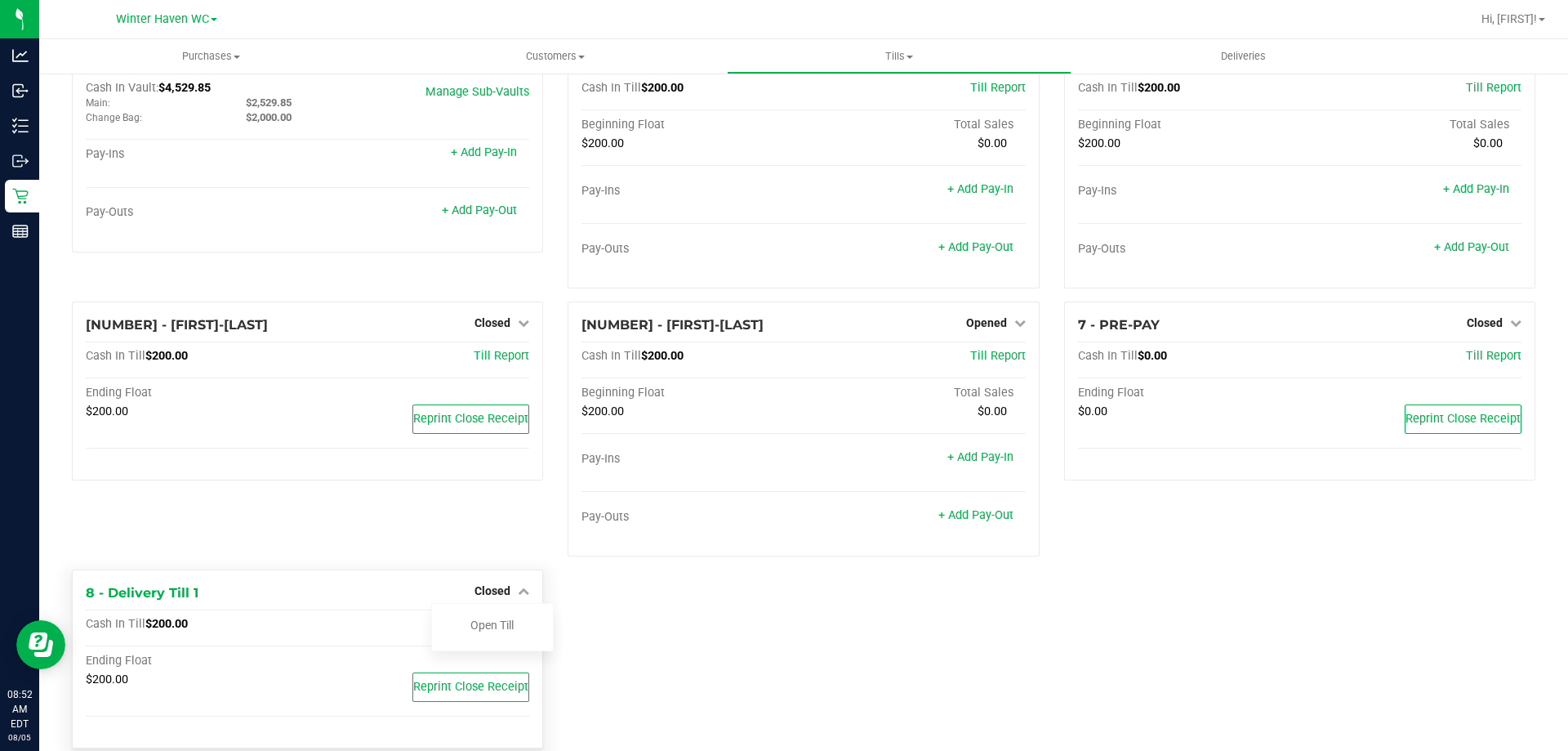 scroll, scrollTop: 82, scrollLeft: 0, axis: vertical 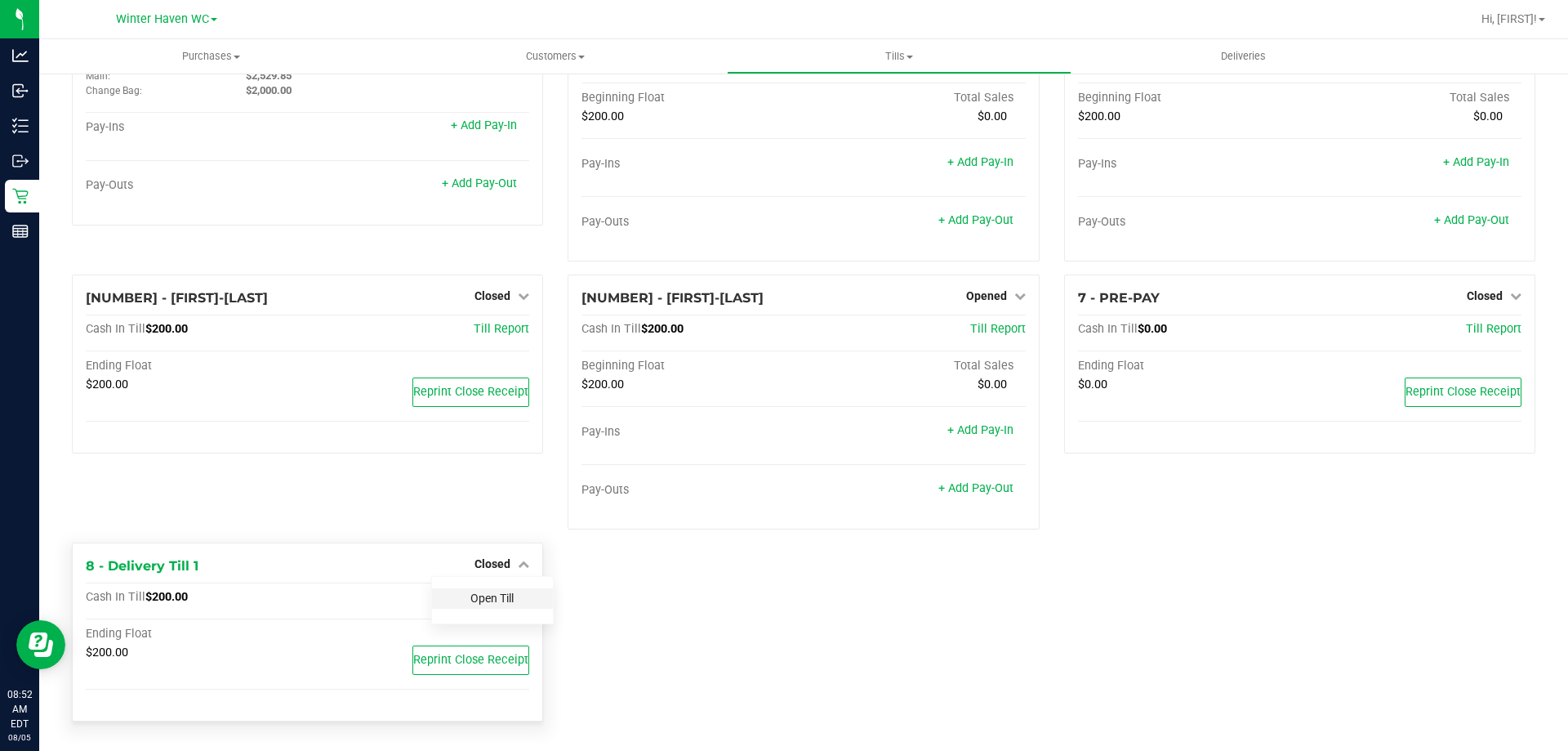 click on "Open Till" at bounding box center [492, 598] 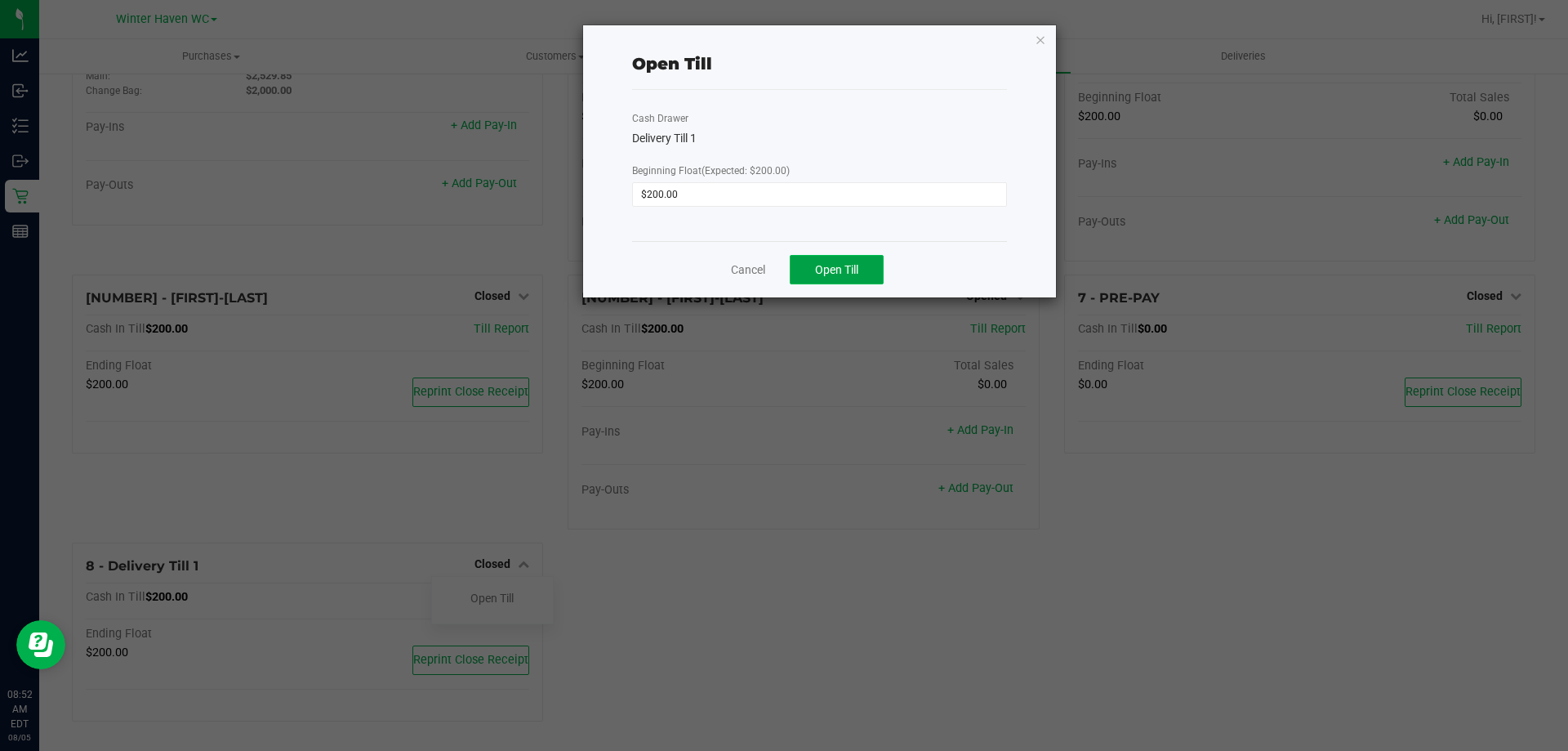 click on "Open Till" 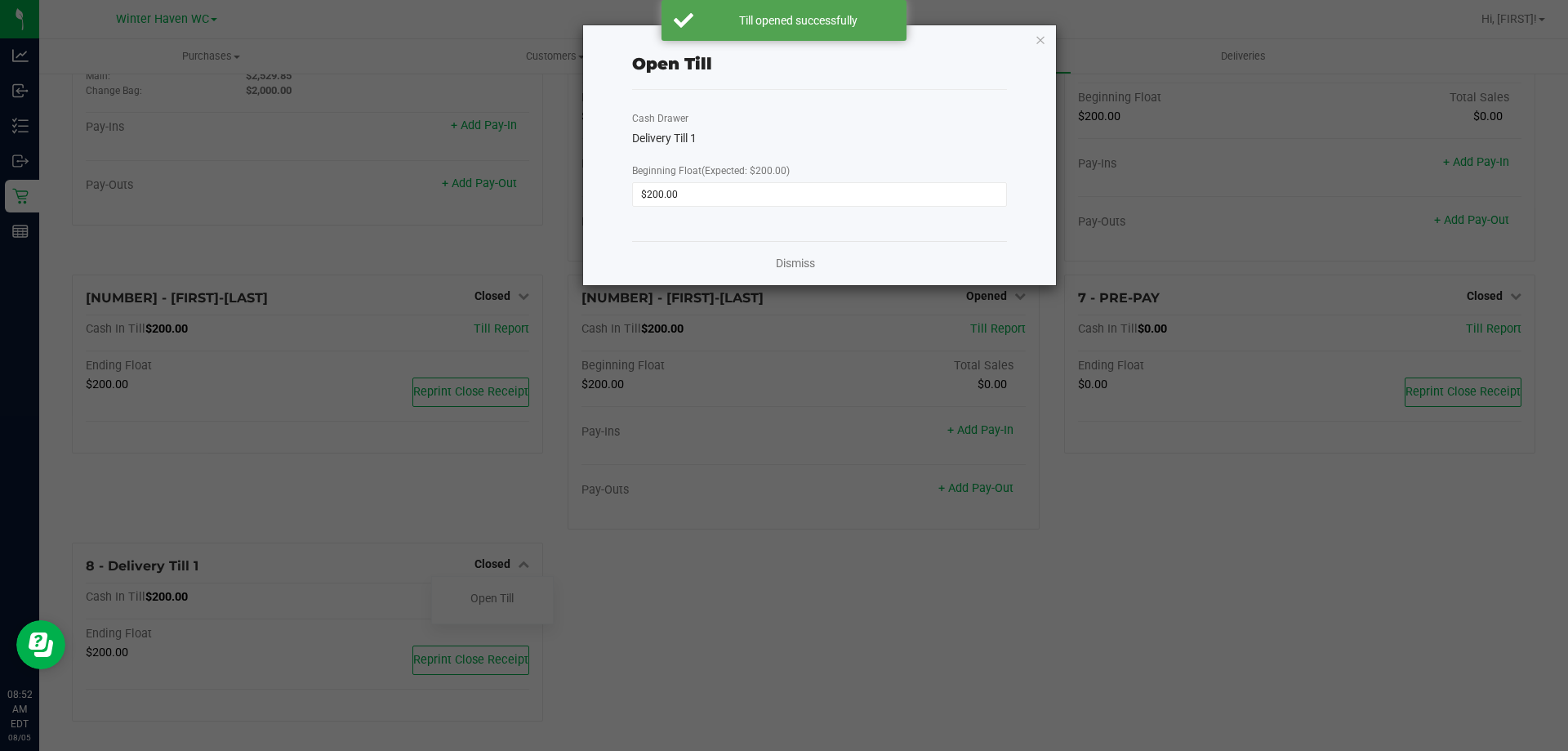 click on "Dismiss" 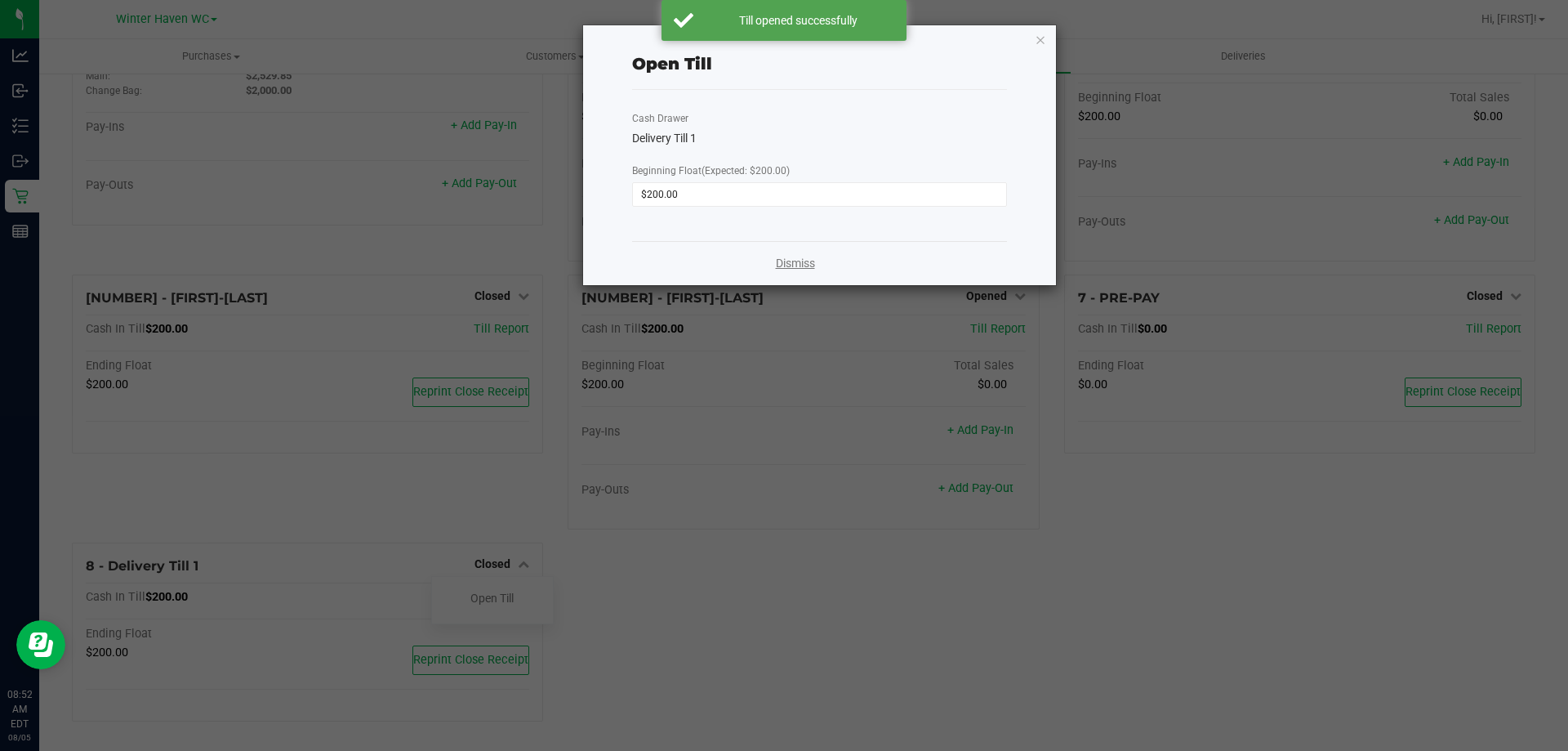 click on "Dismiss" 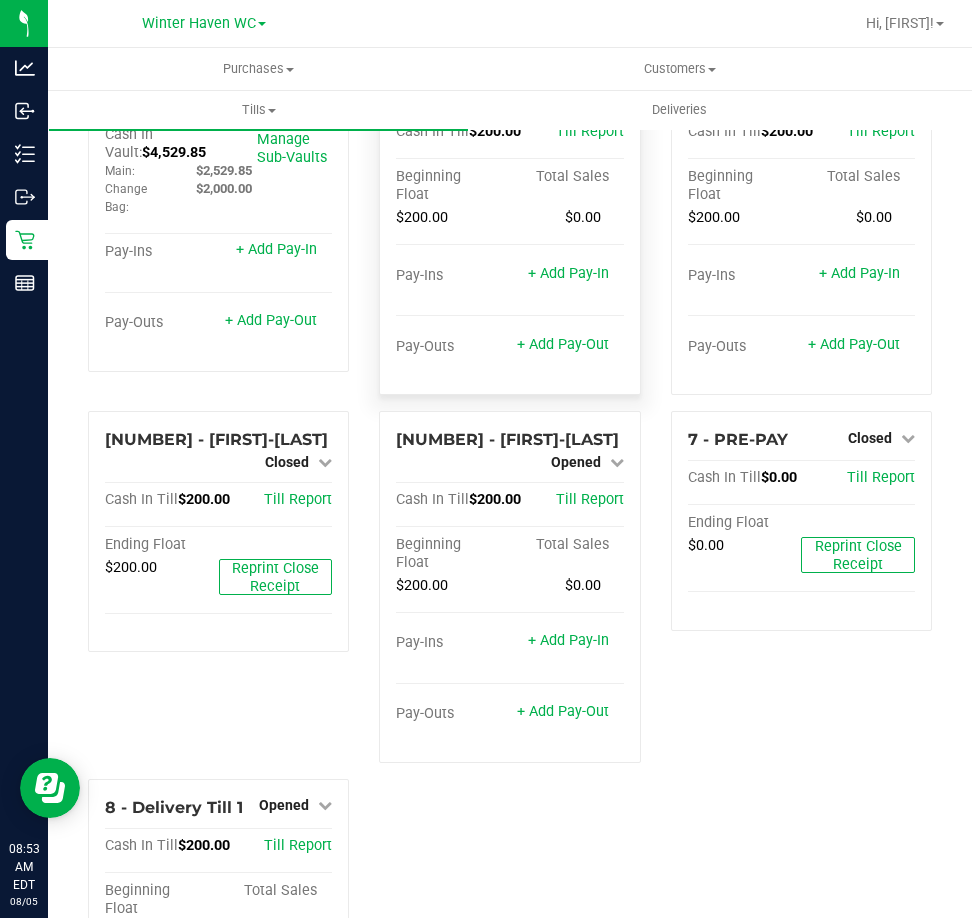 scroll, scrollTop: 0, scrollLeft: 0, axis: both 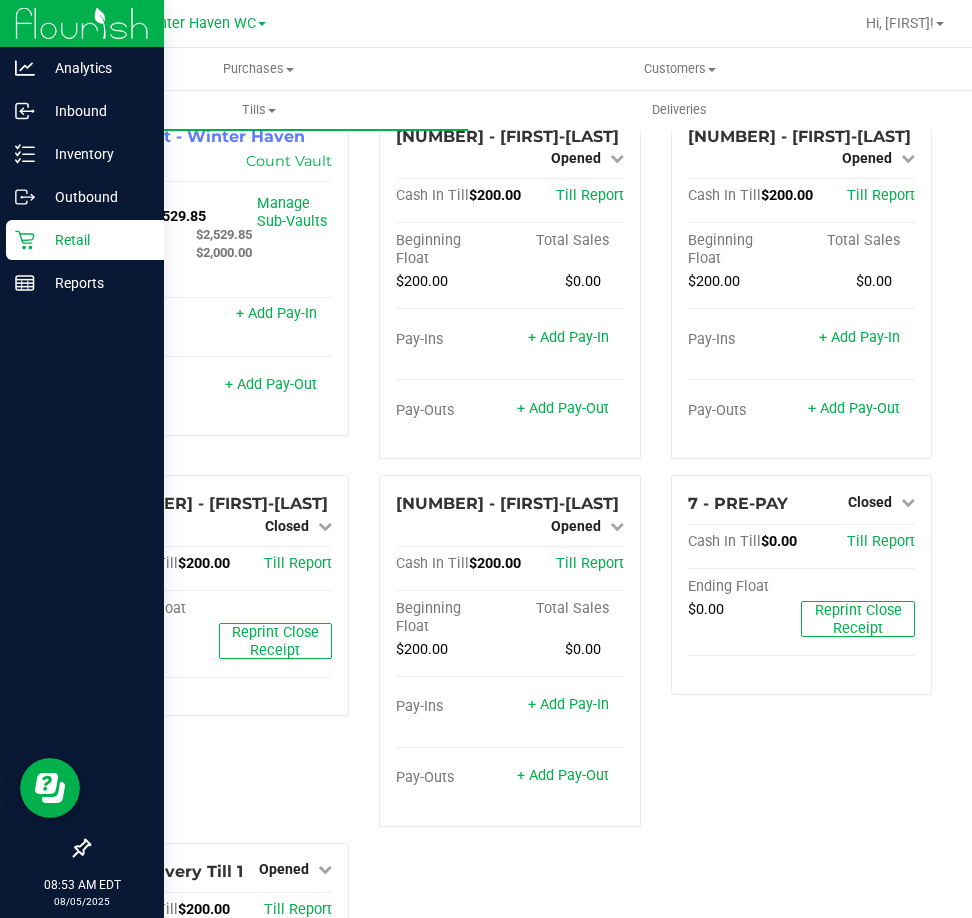 click on "Retail" at bounding box center (95, 240) 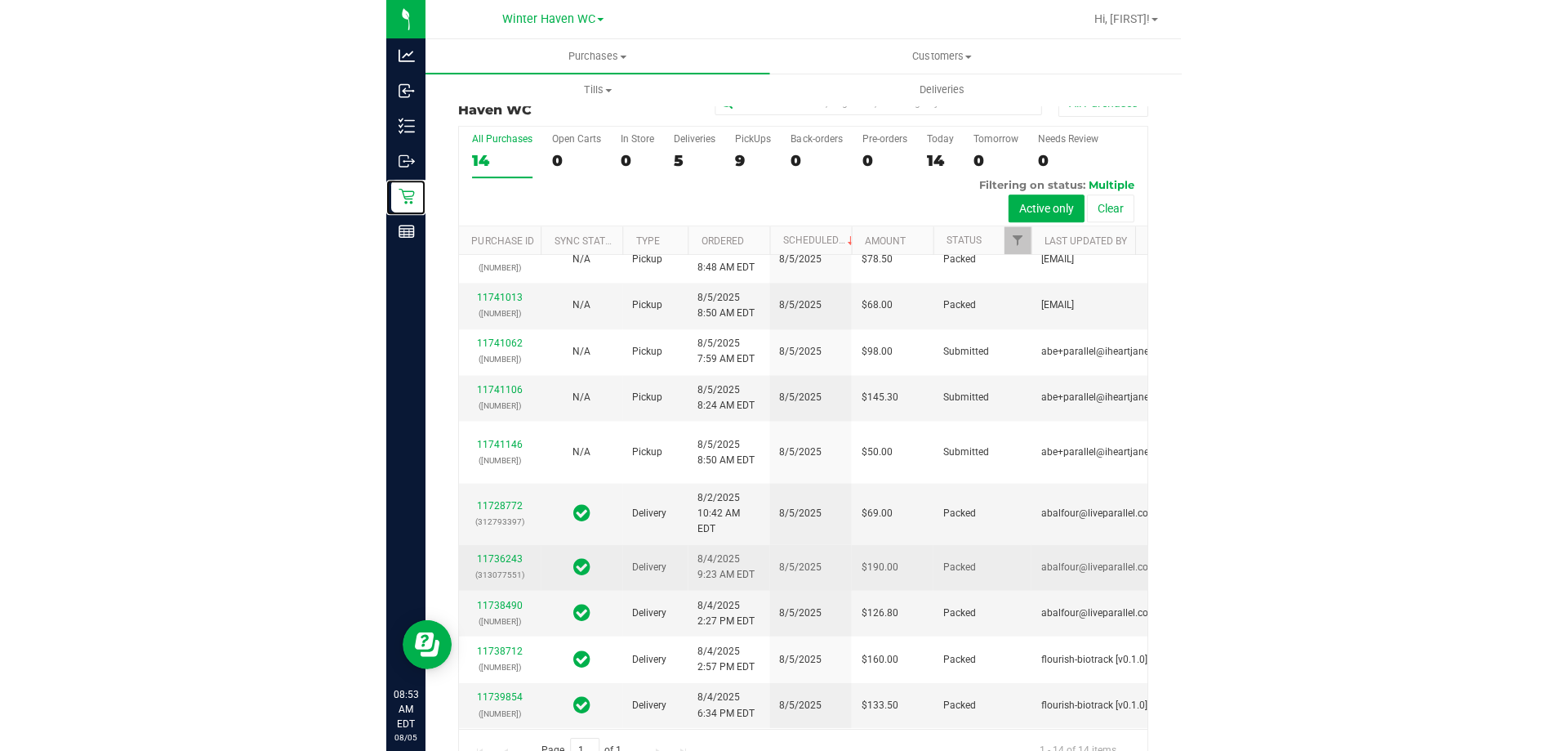 scroll, scrollTop: 628, scrollLeft: 0, axis: vertical 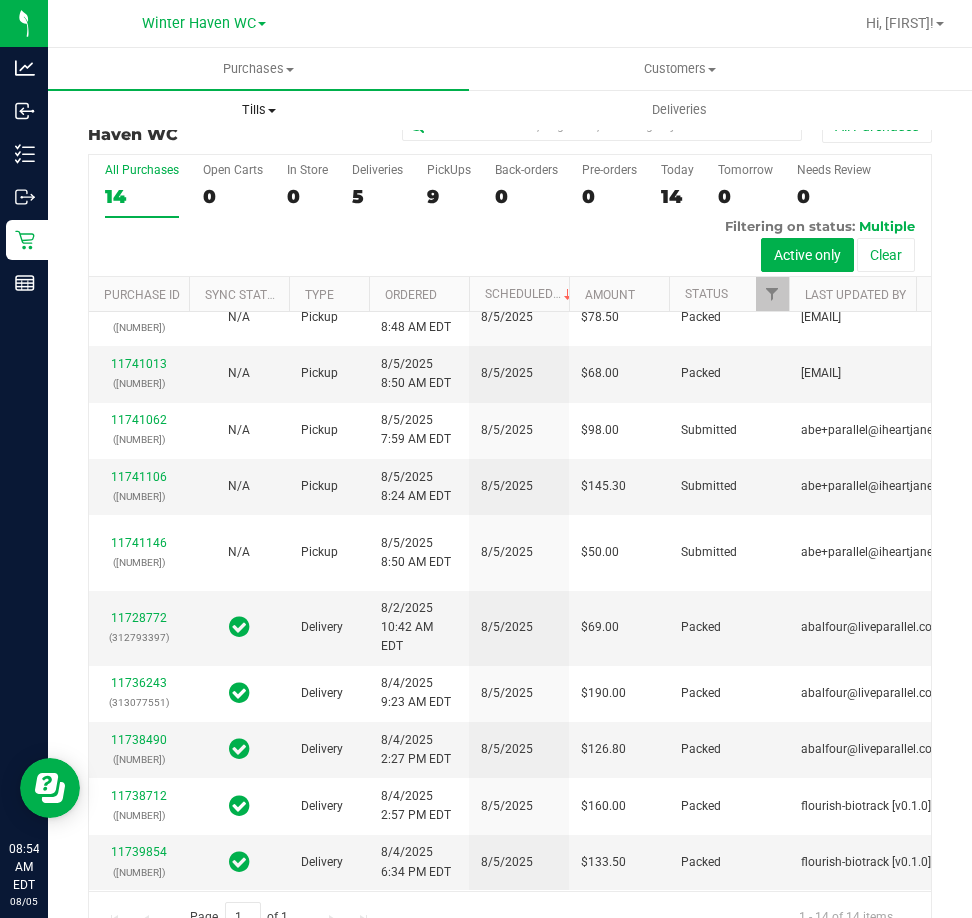 click on "Tills" at bounding box center [258, 110] 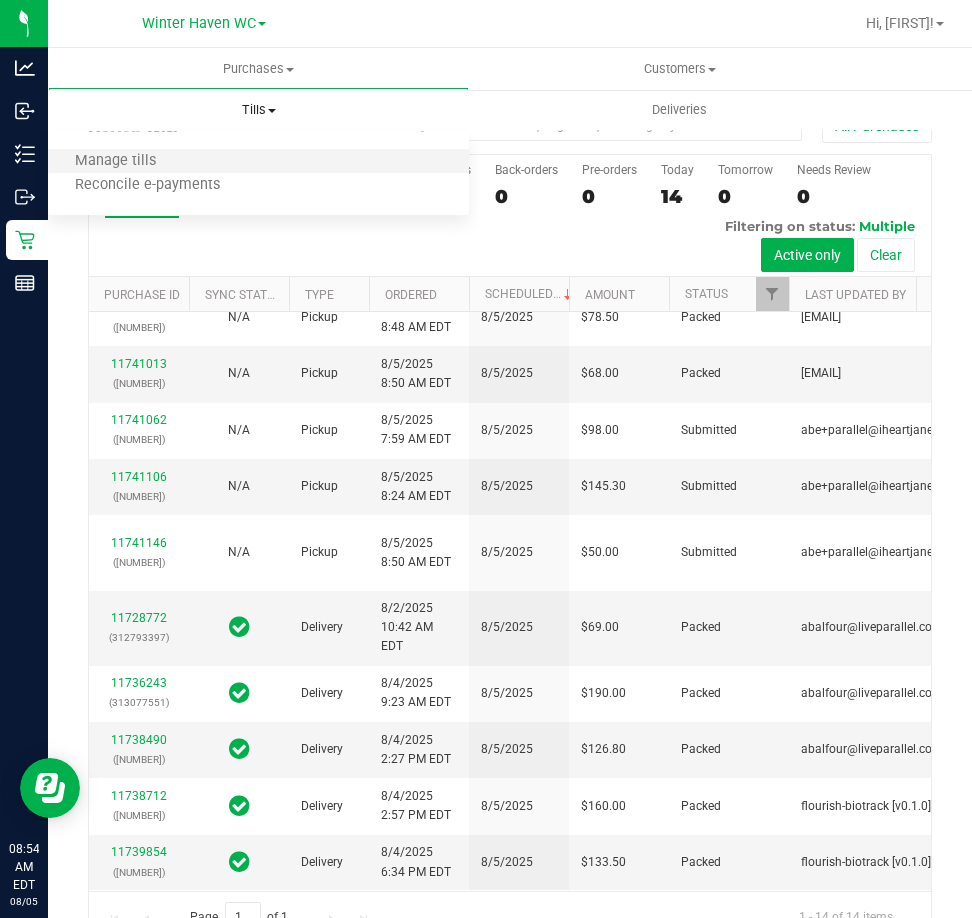 click on "Manage tills" at bounding box center (258, 162) 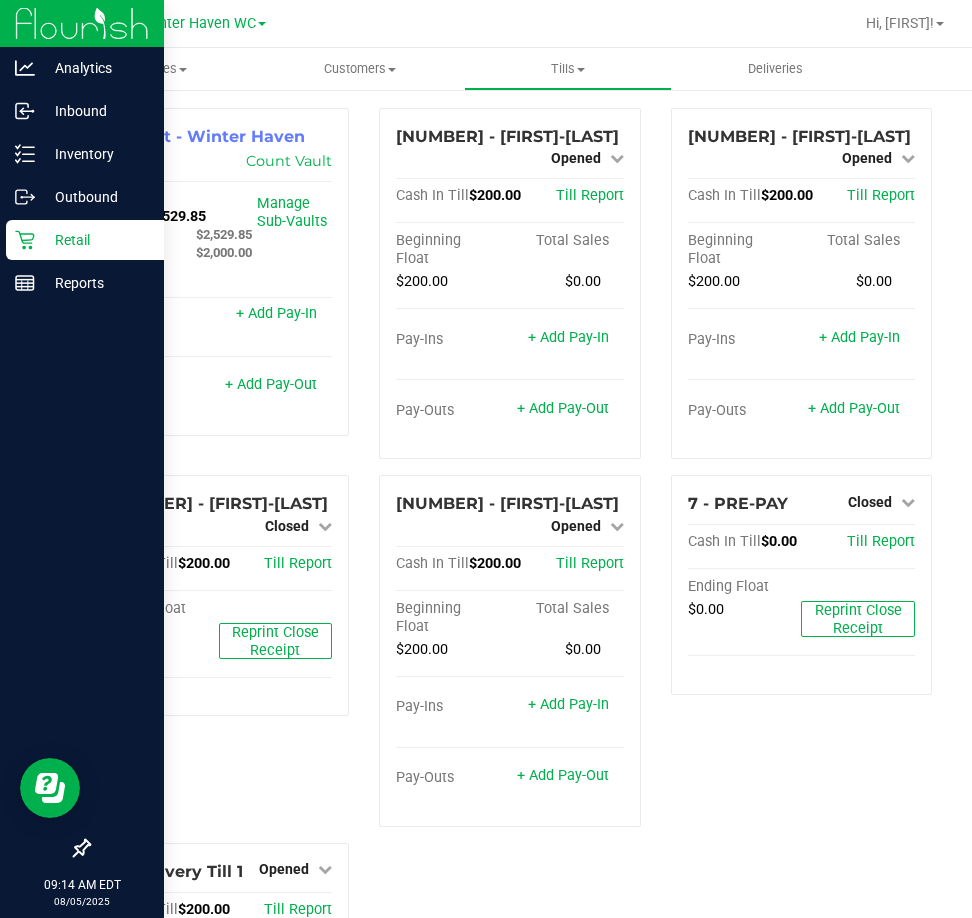 click 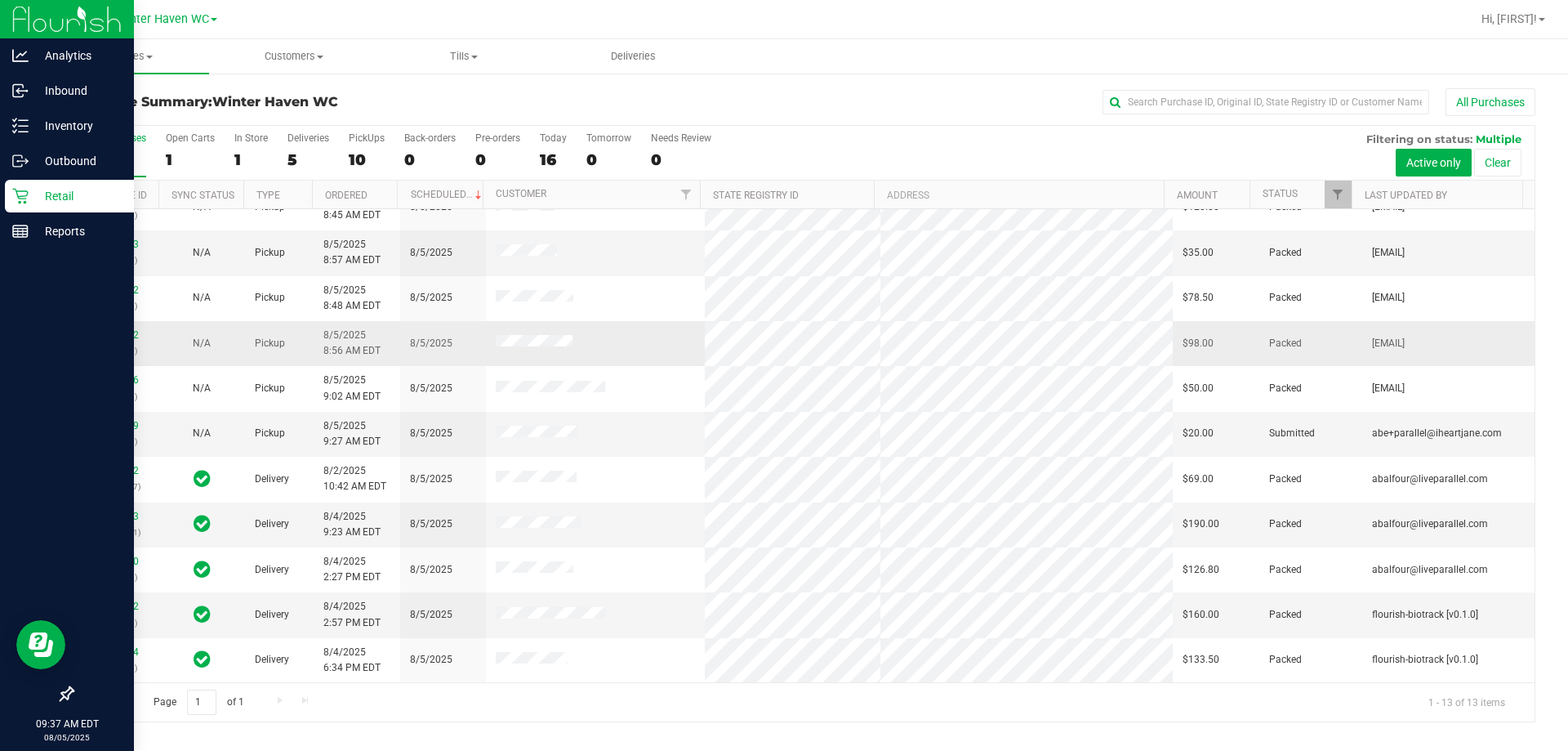 scroll, scrollTop: 0, scrollLeft: 0, axis: both 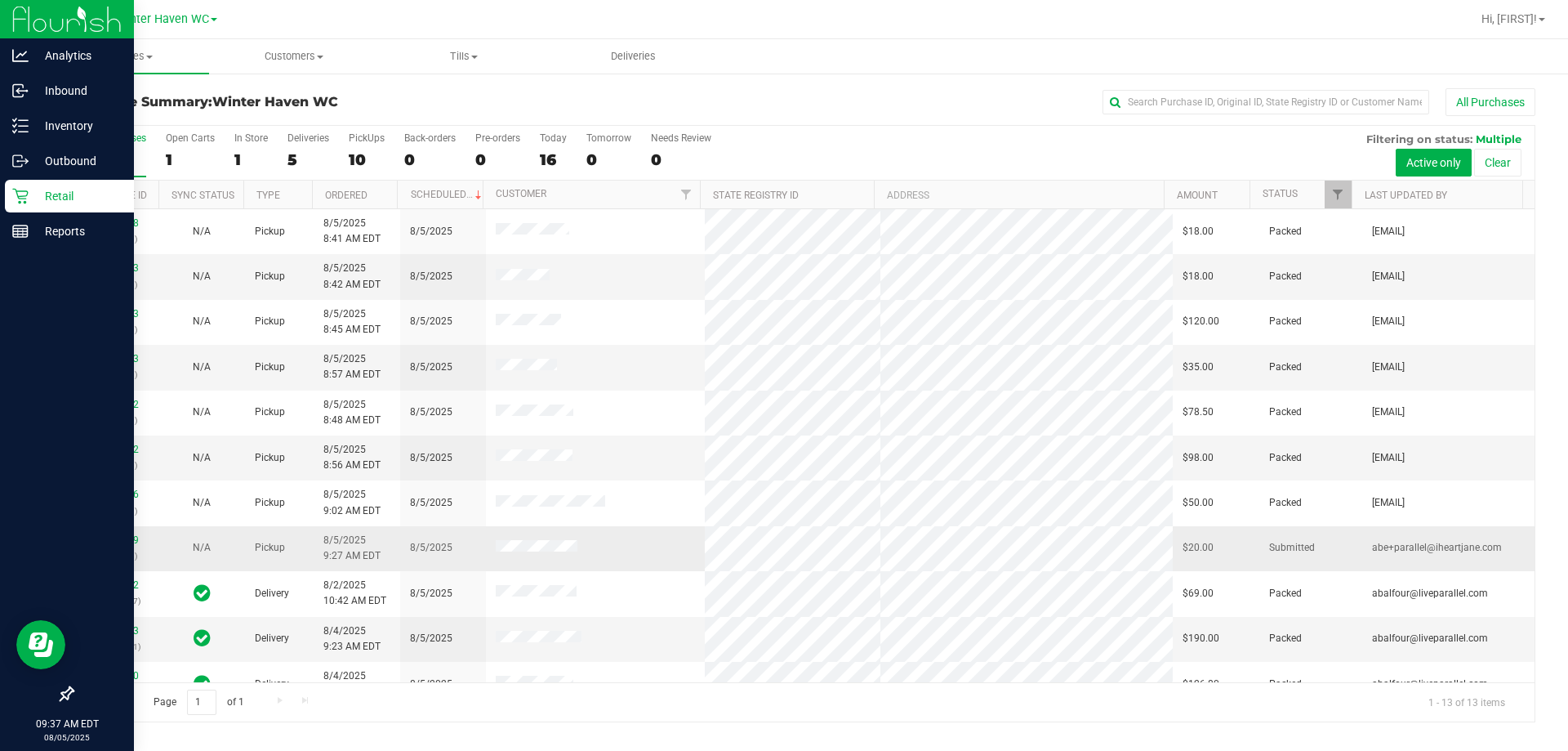 click on "(313268924)" at bounding box center [115, 556] 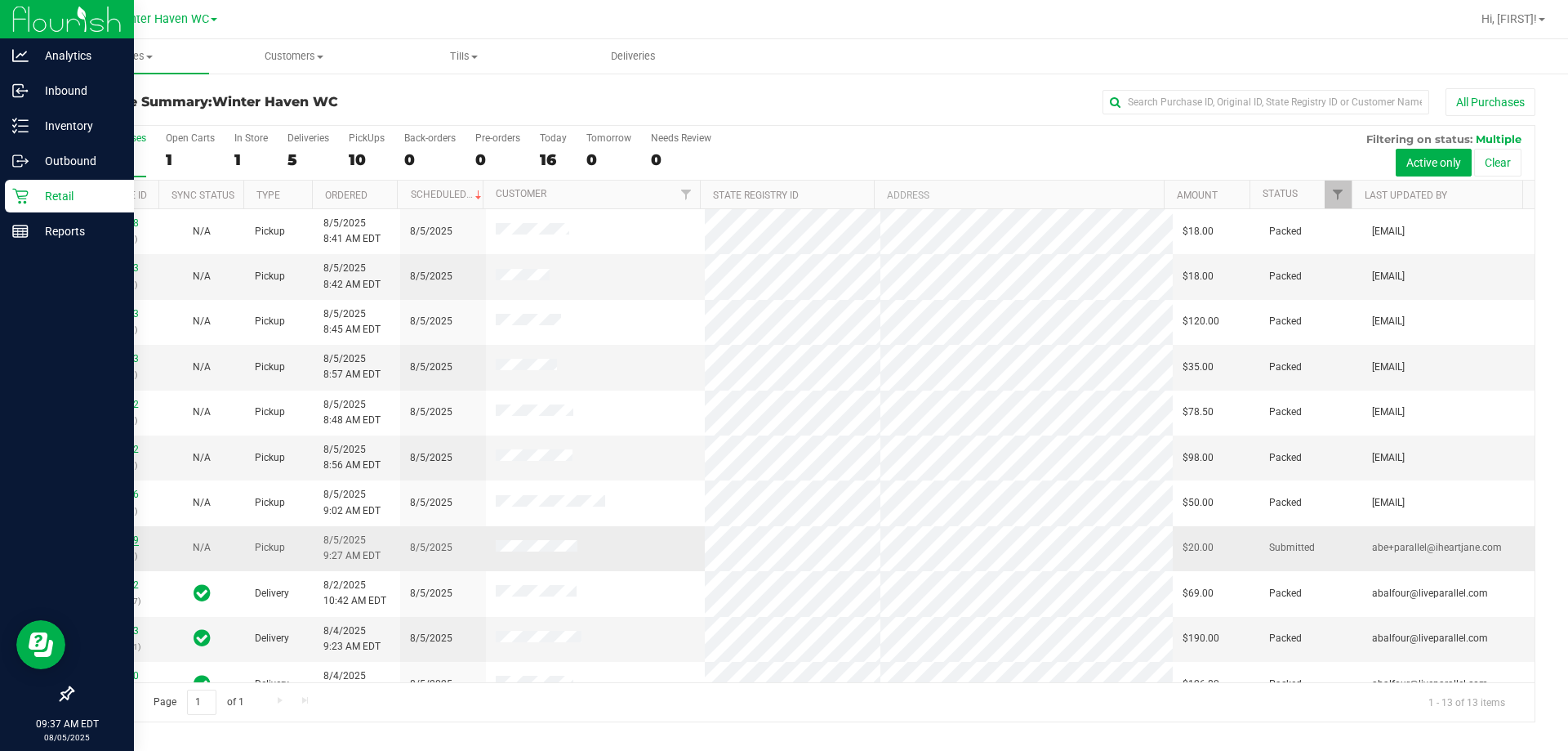 click on "11741279" at bounding box center [116, 540] 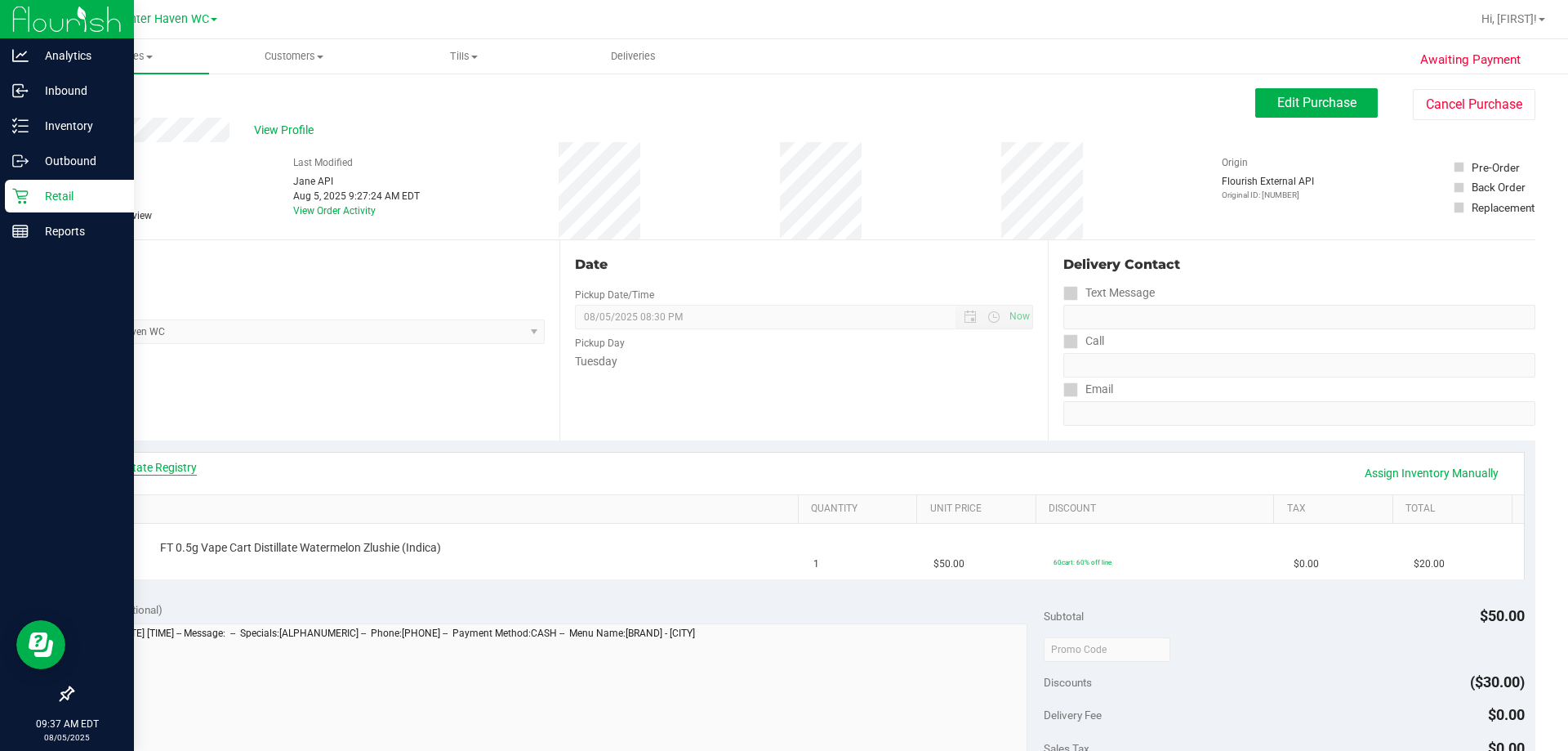 click on "View State Registry" at bounding box center (148, 467) 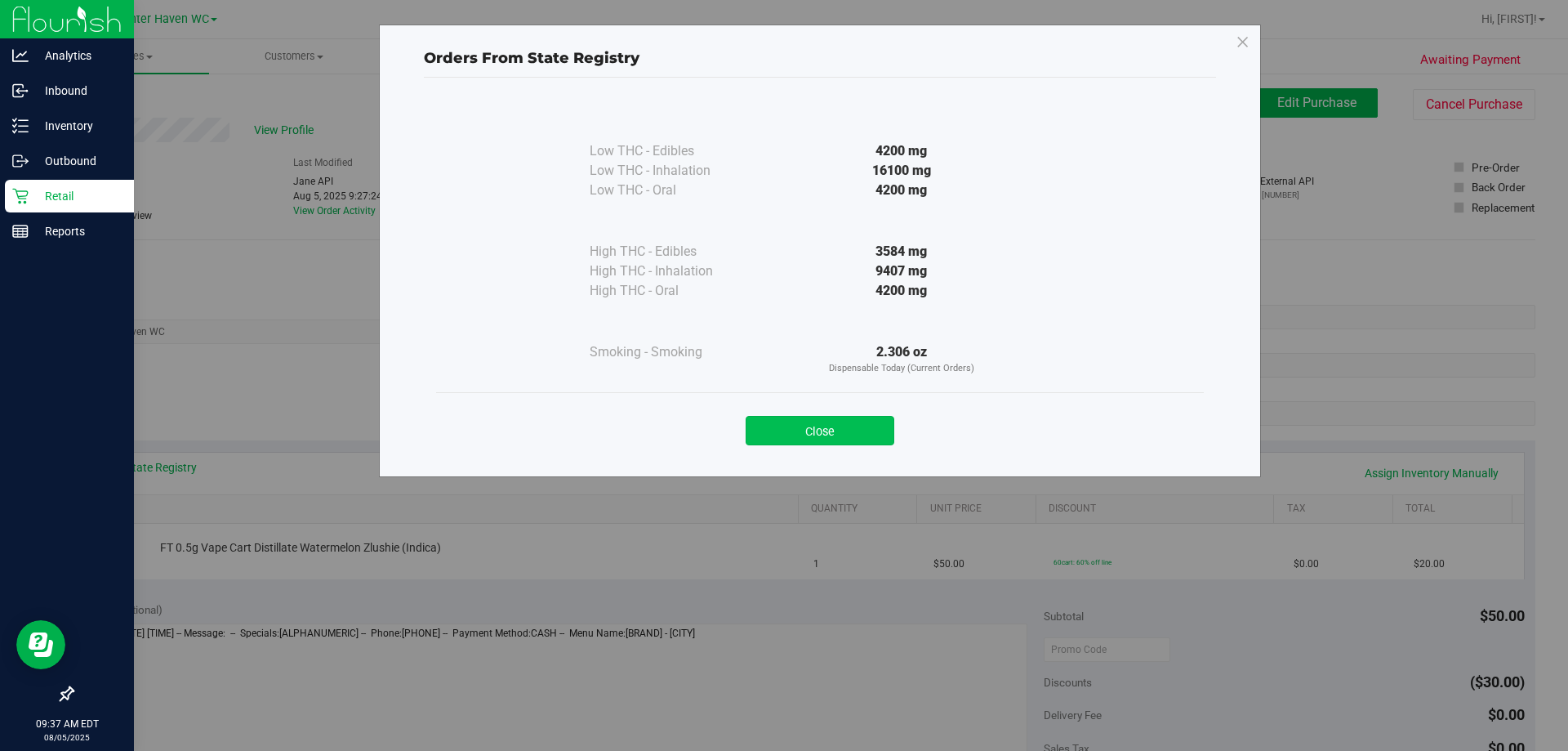click on "Close" at bounding box center (820, 431) 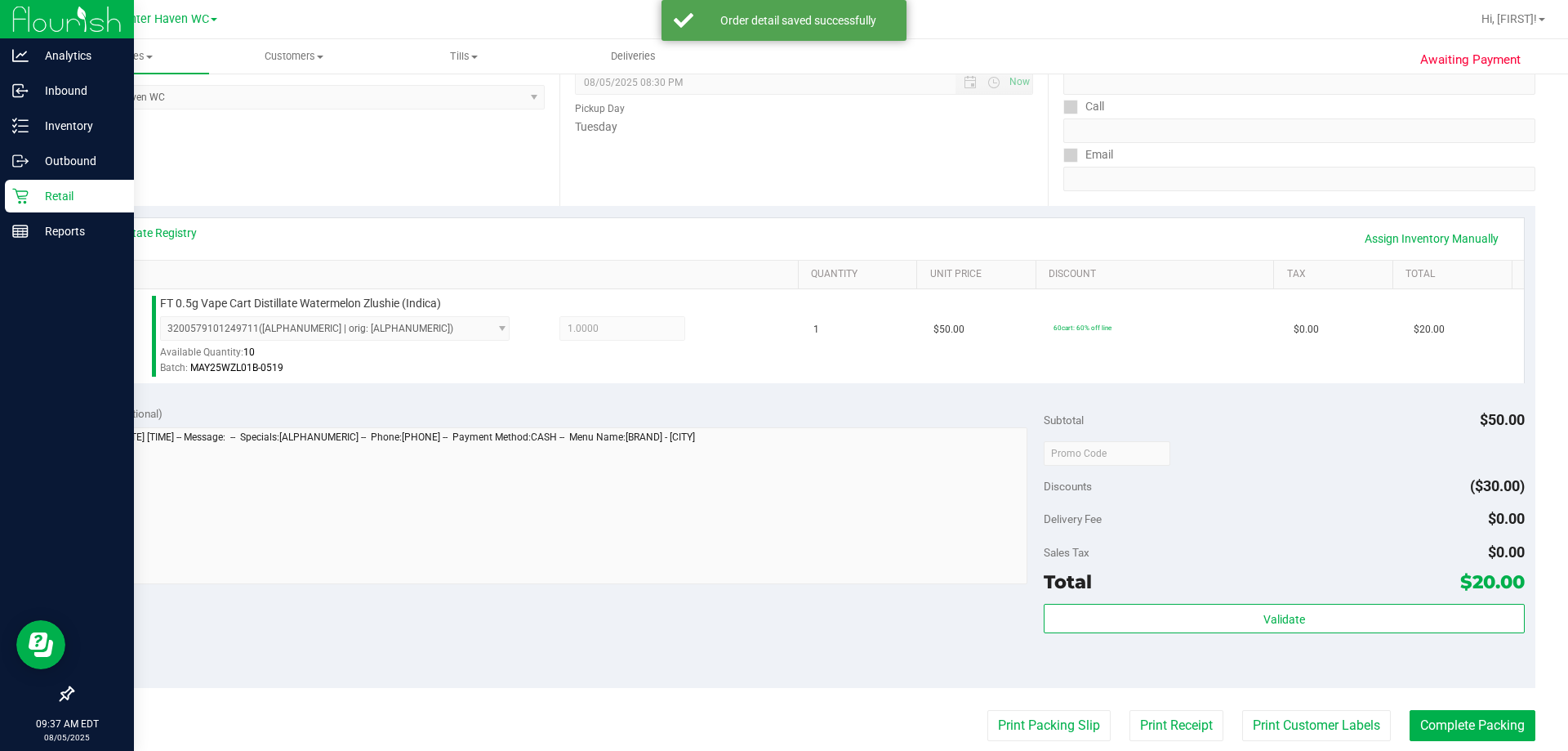 scroll, scrollTop: 327, scrollLeft: 0, axis: vertical 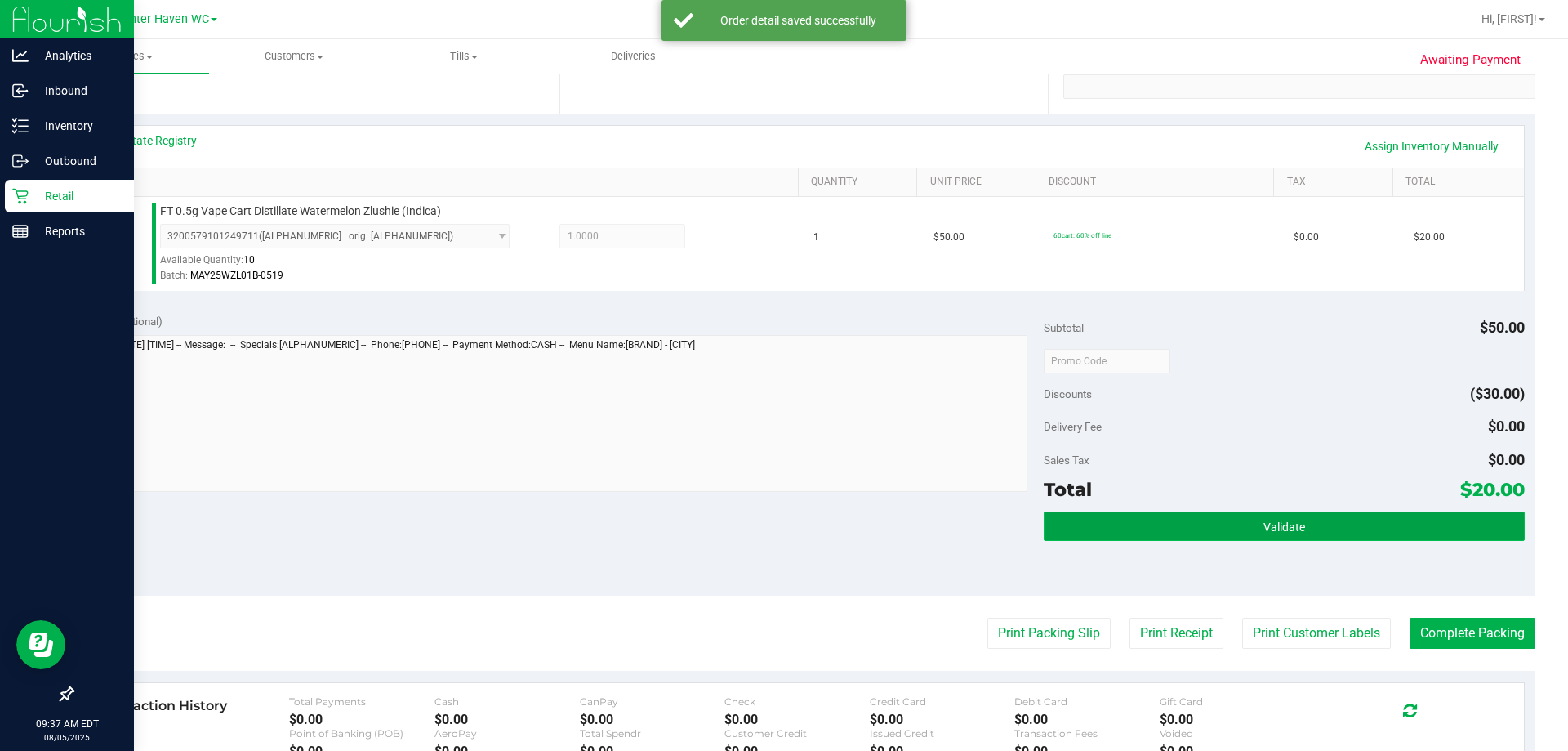 click on "Validate" at bounding box center (1284, 527) 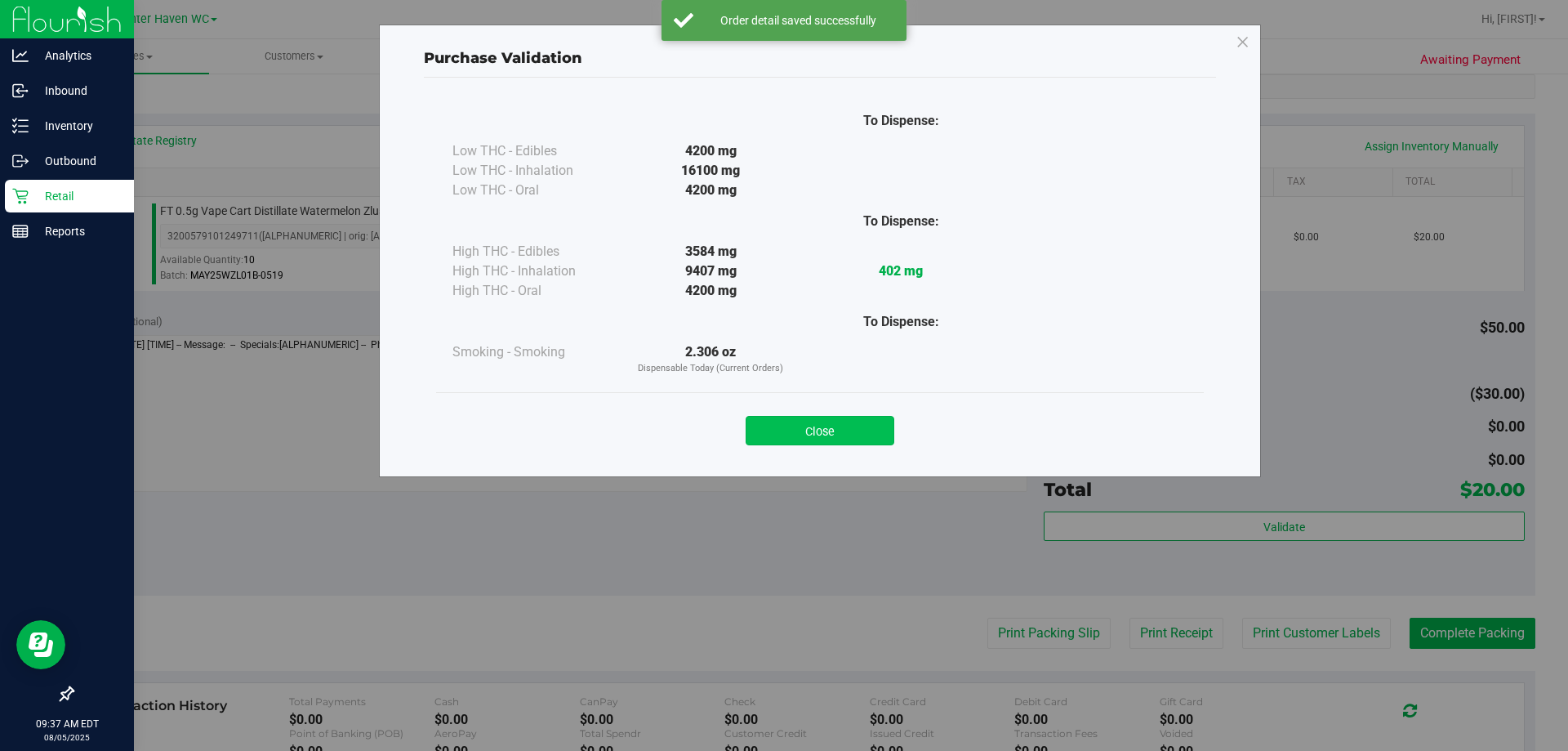 click on "Close" at bounding box center [820, 431] 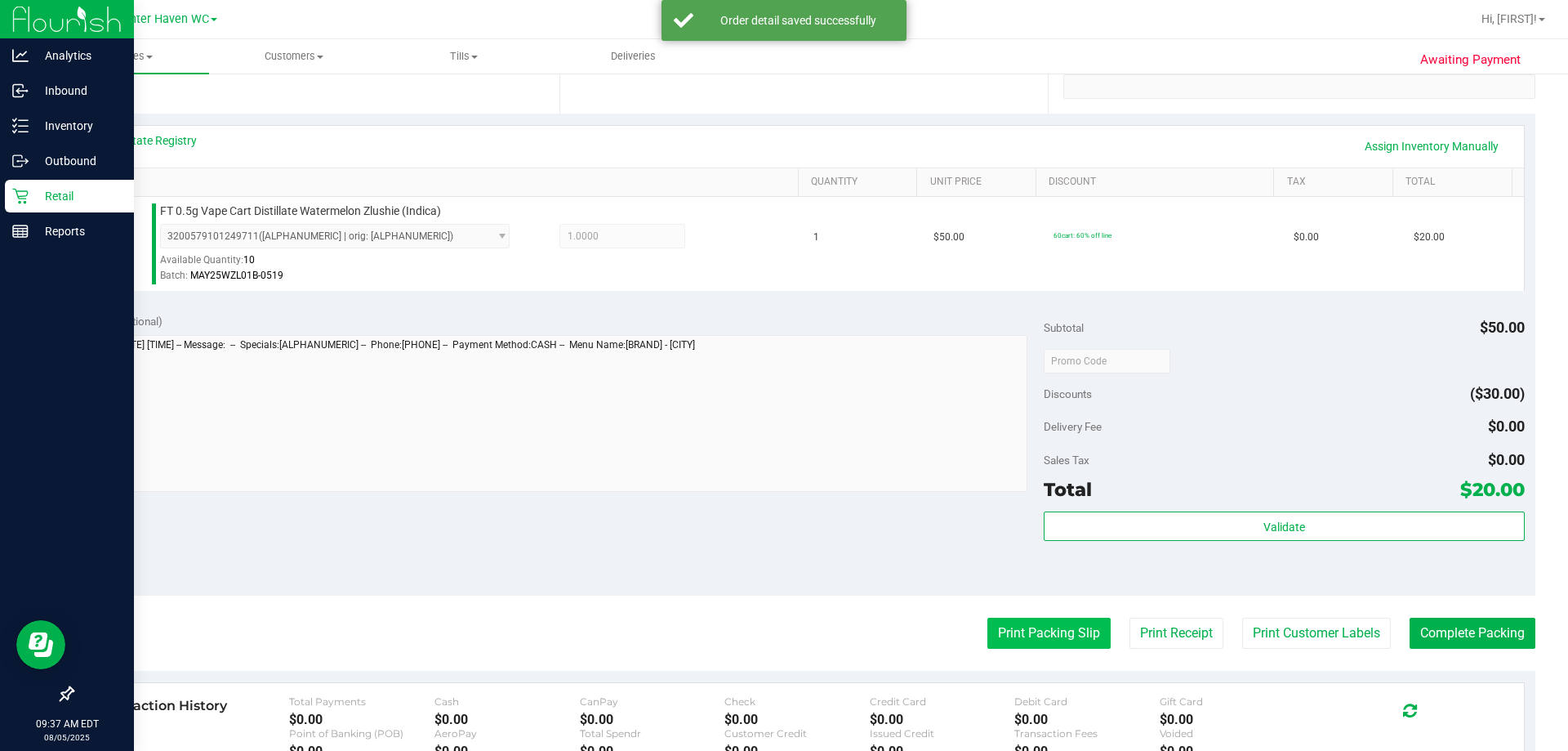 click on "Print Packing Slip" at bounding box center [1049, 633] 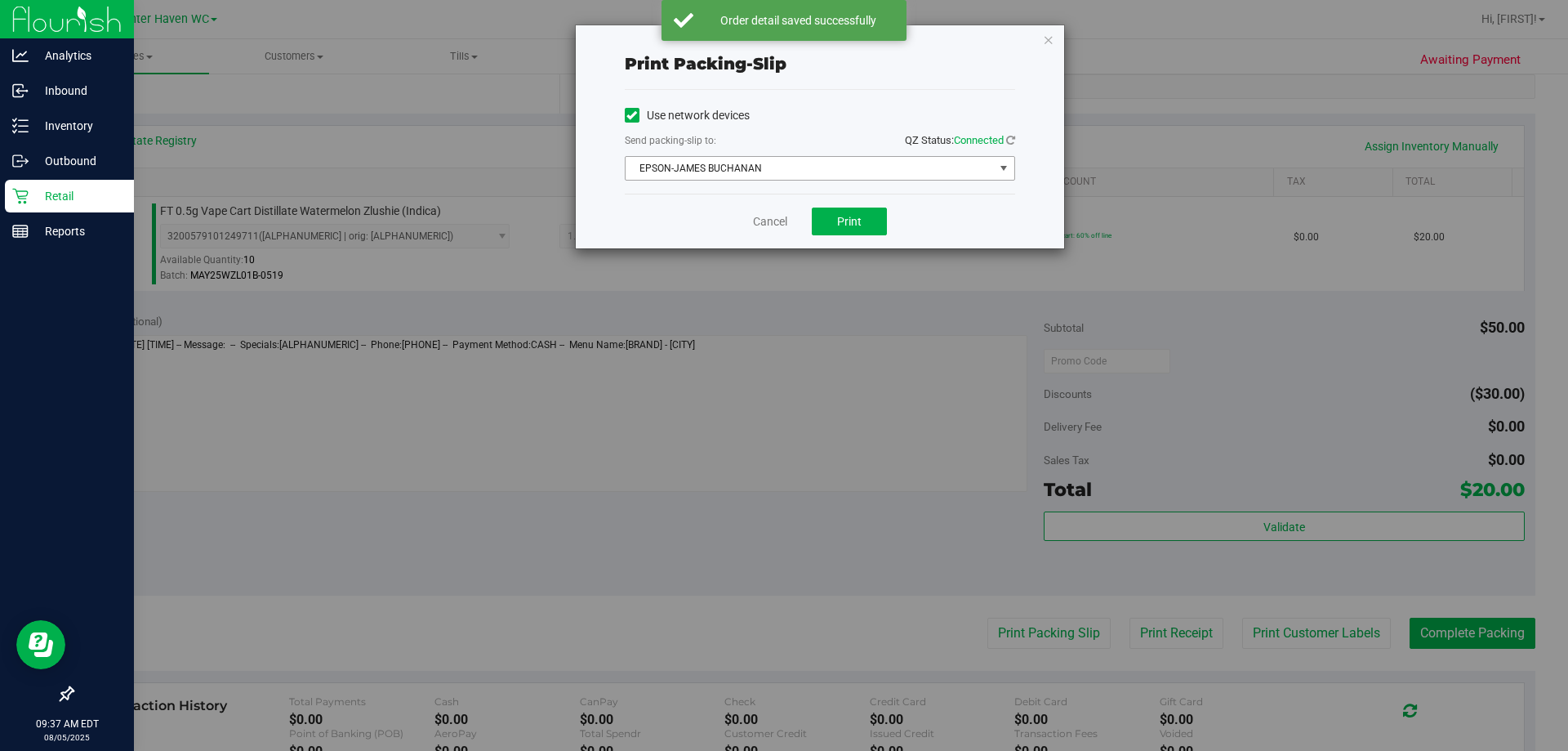 click on "EPSON-JAMES BUCHANAN" at bounding box center (809, 168) 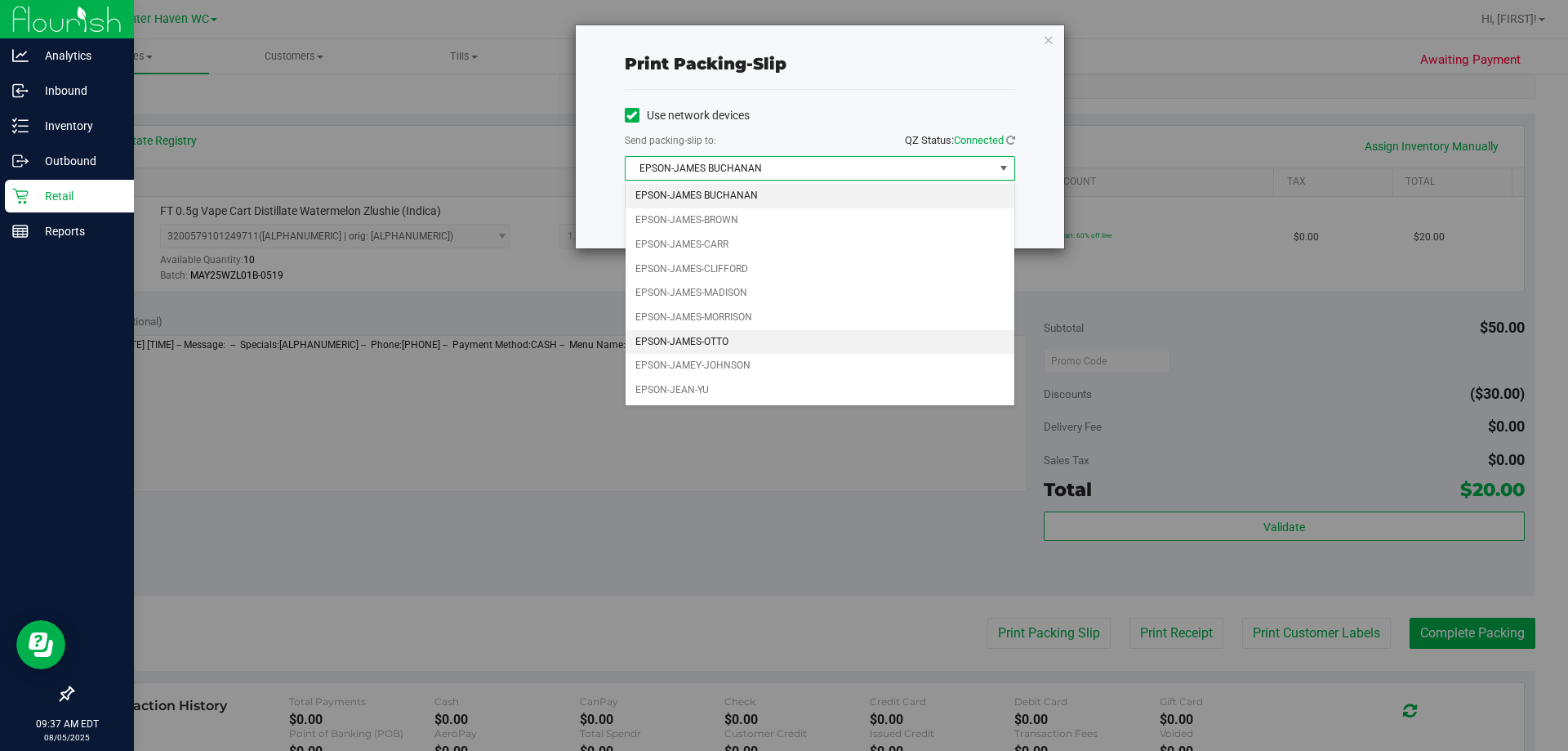 click on "EPSON-JAMES-OTTO" at bounding box center (820, 342) 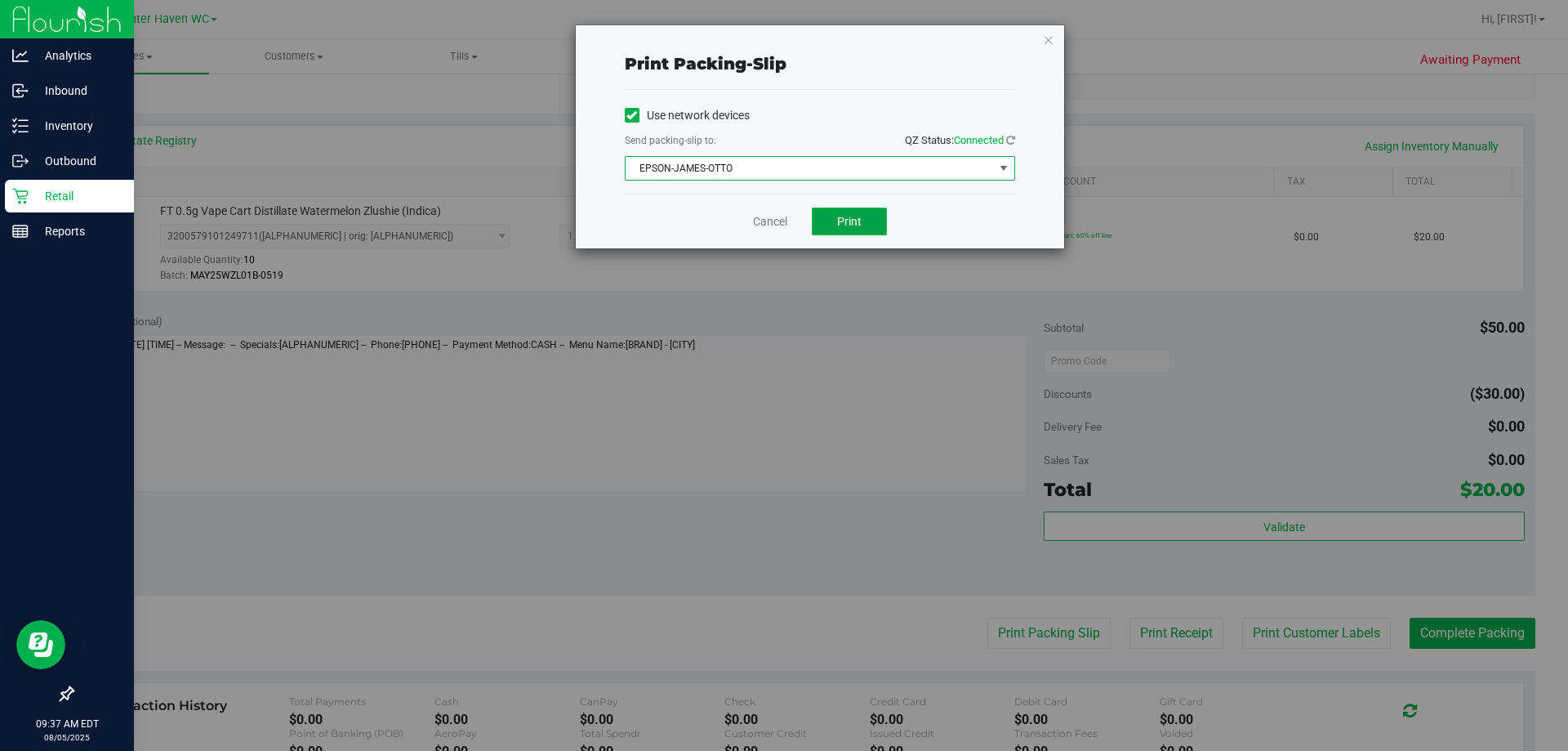click on "Print" at bounding box center (849, 221) 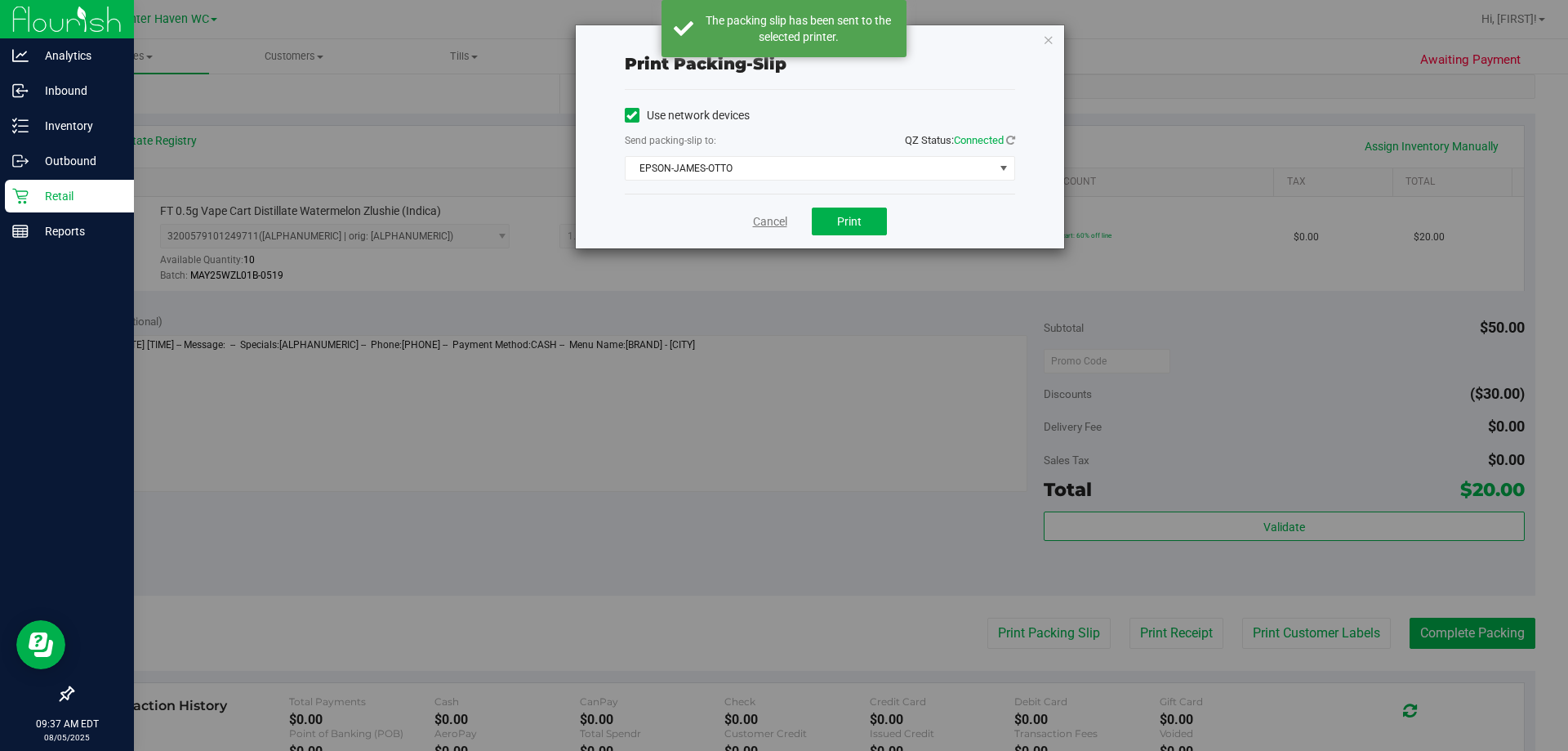 click on "Cancel" at bounding box center (770, 221) 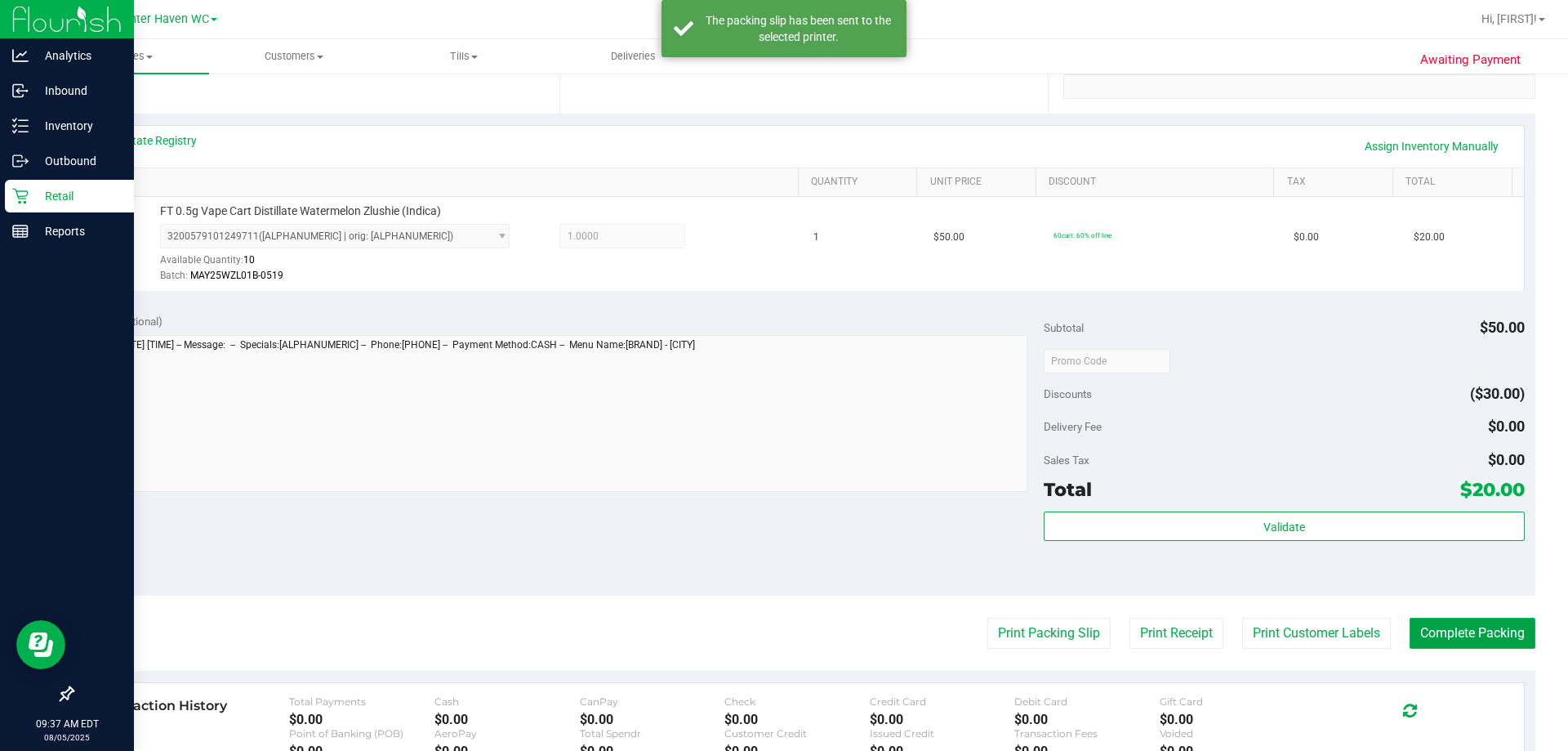 click on "Complete Packing" at bounding box center [1472, 633] 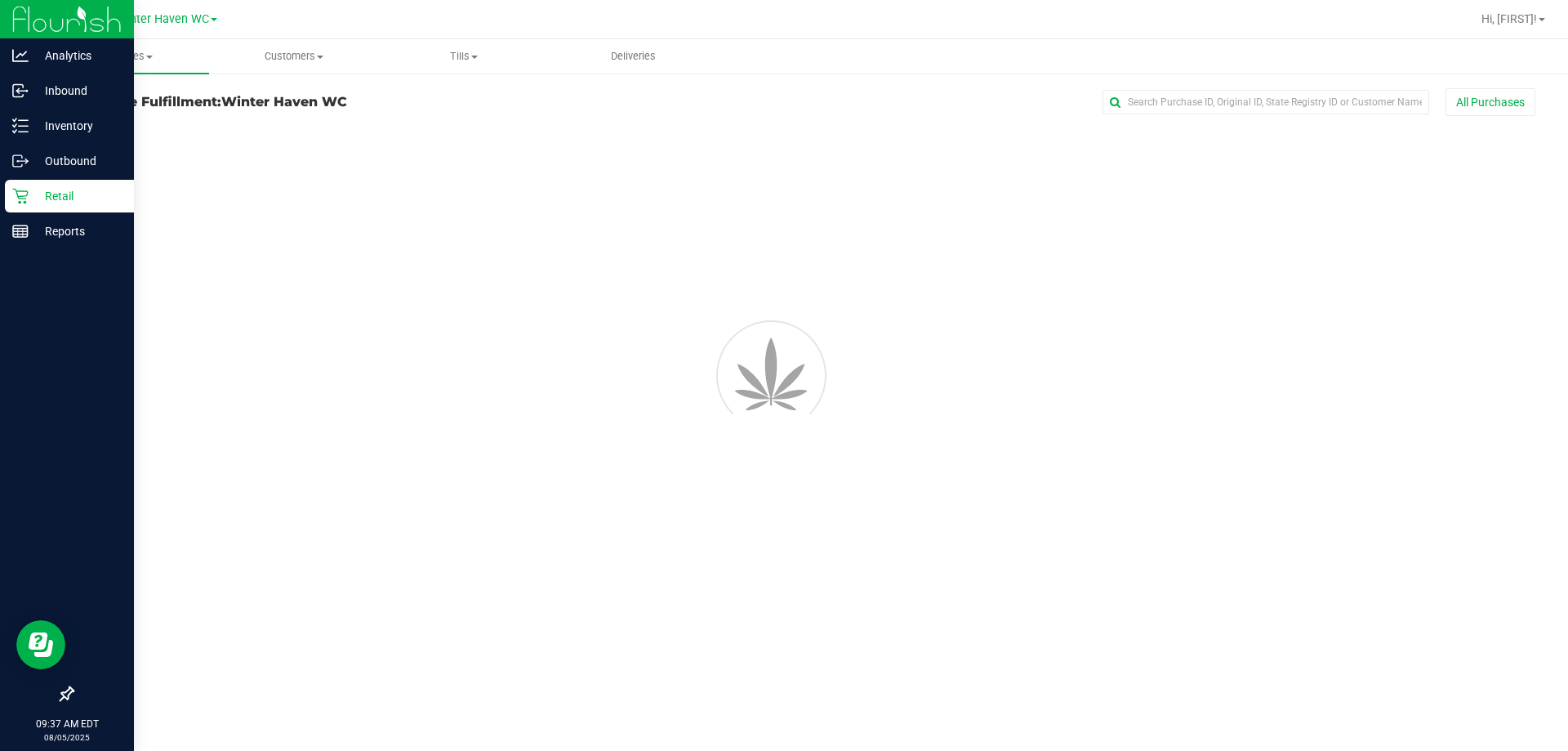 scroll, scrollTop: 0, scrollLeft: 0, axis: both 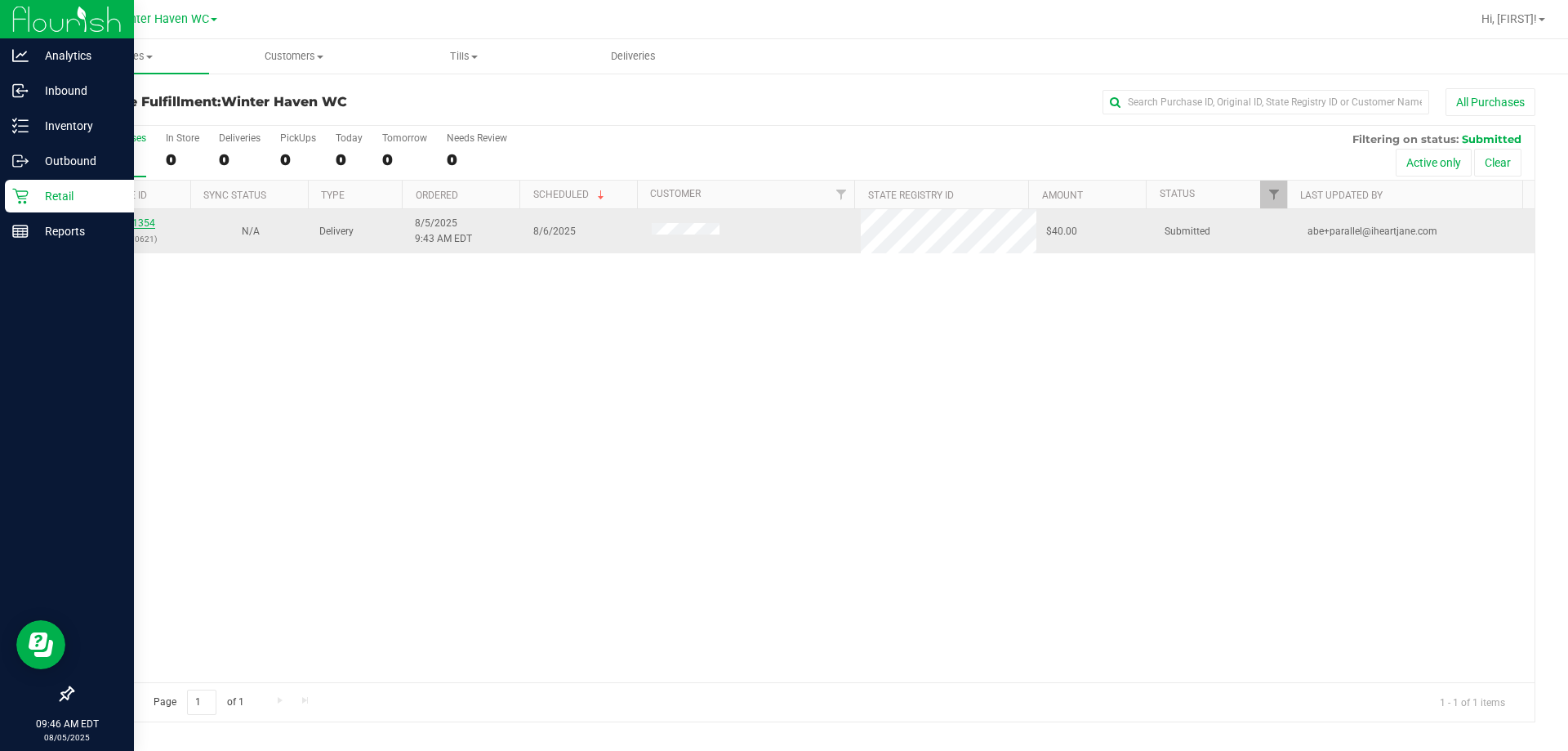 click on "11741354" at bounding box center (132, 223) 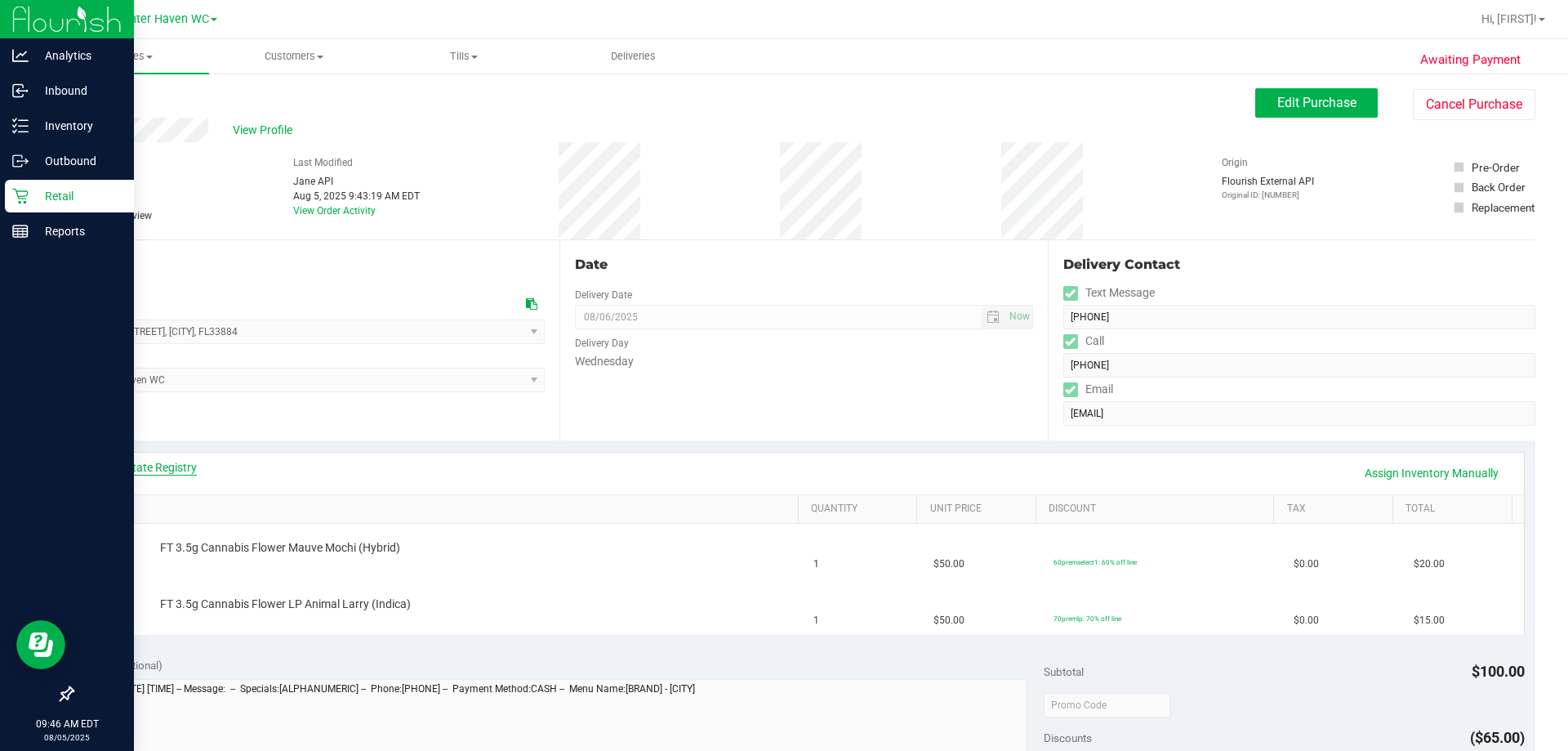 click on "View State Registry" at bounding box center [148, 467] 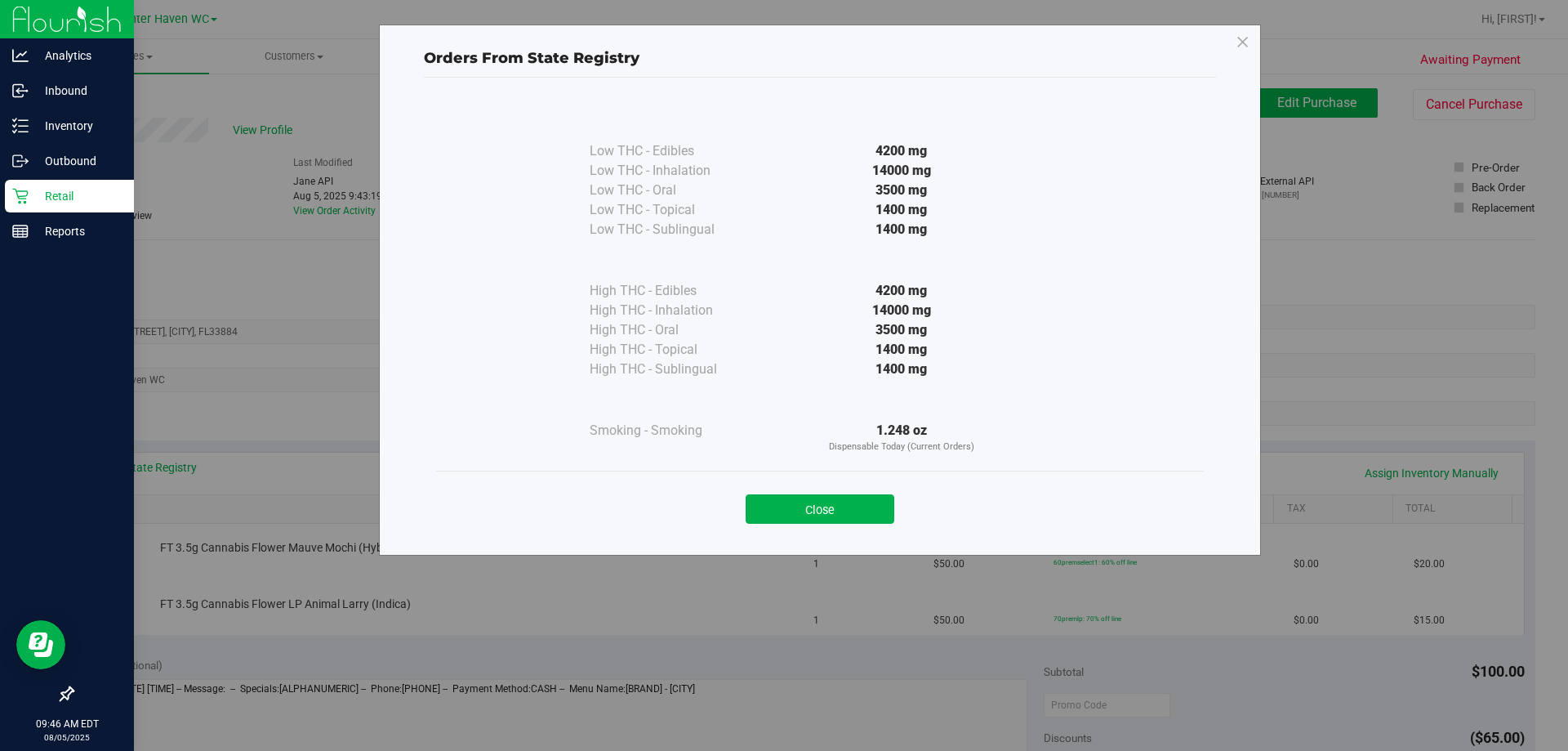 click on "Close" at bounding box center (820, 504) 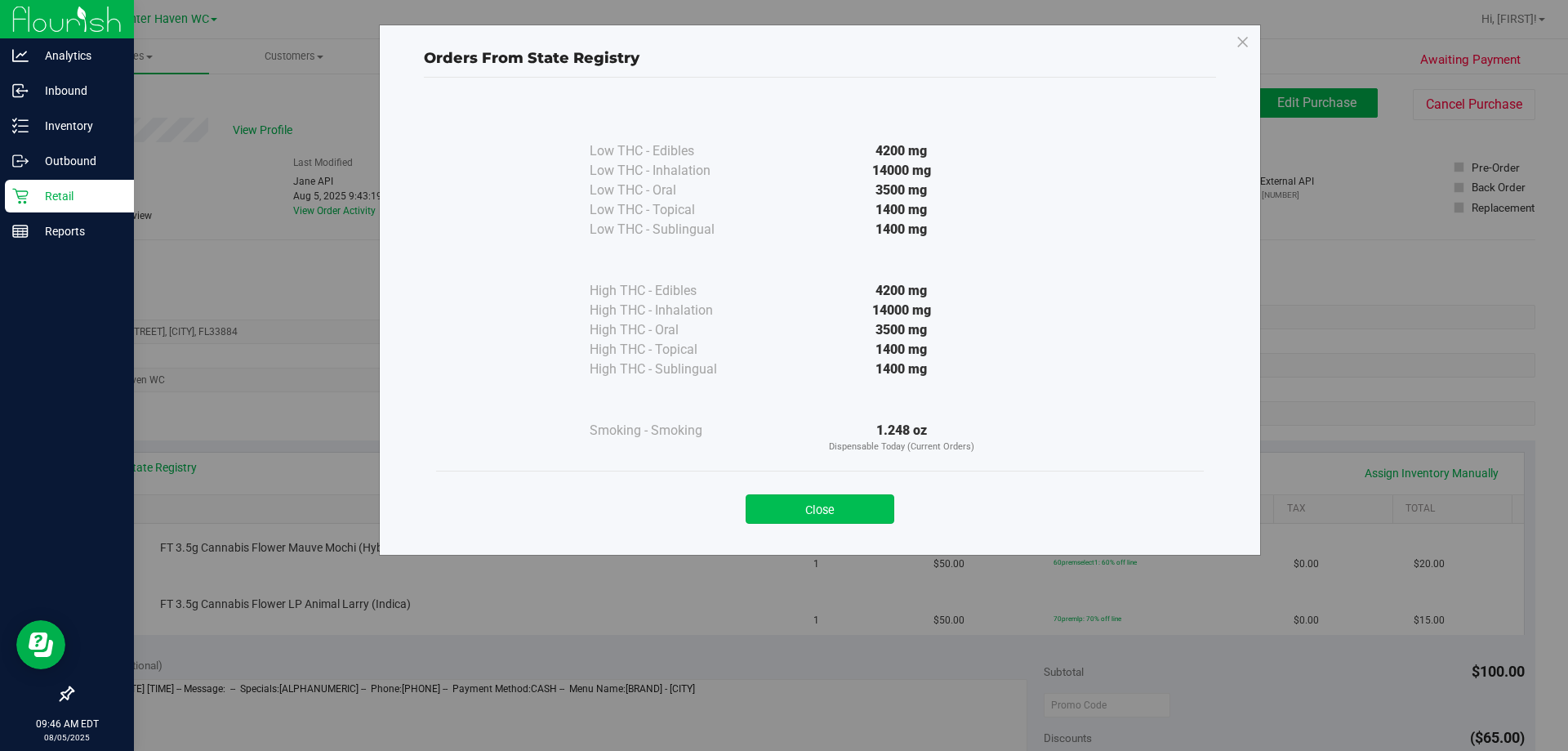 click on "Close" at bounding box center [820, 509] 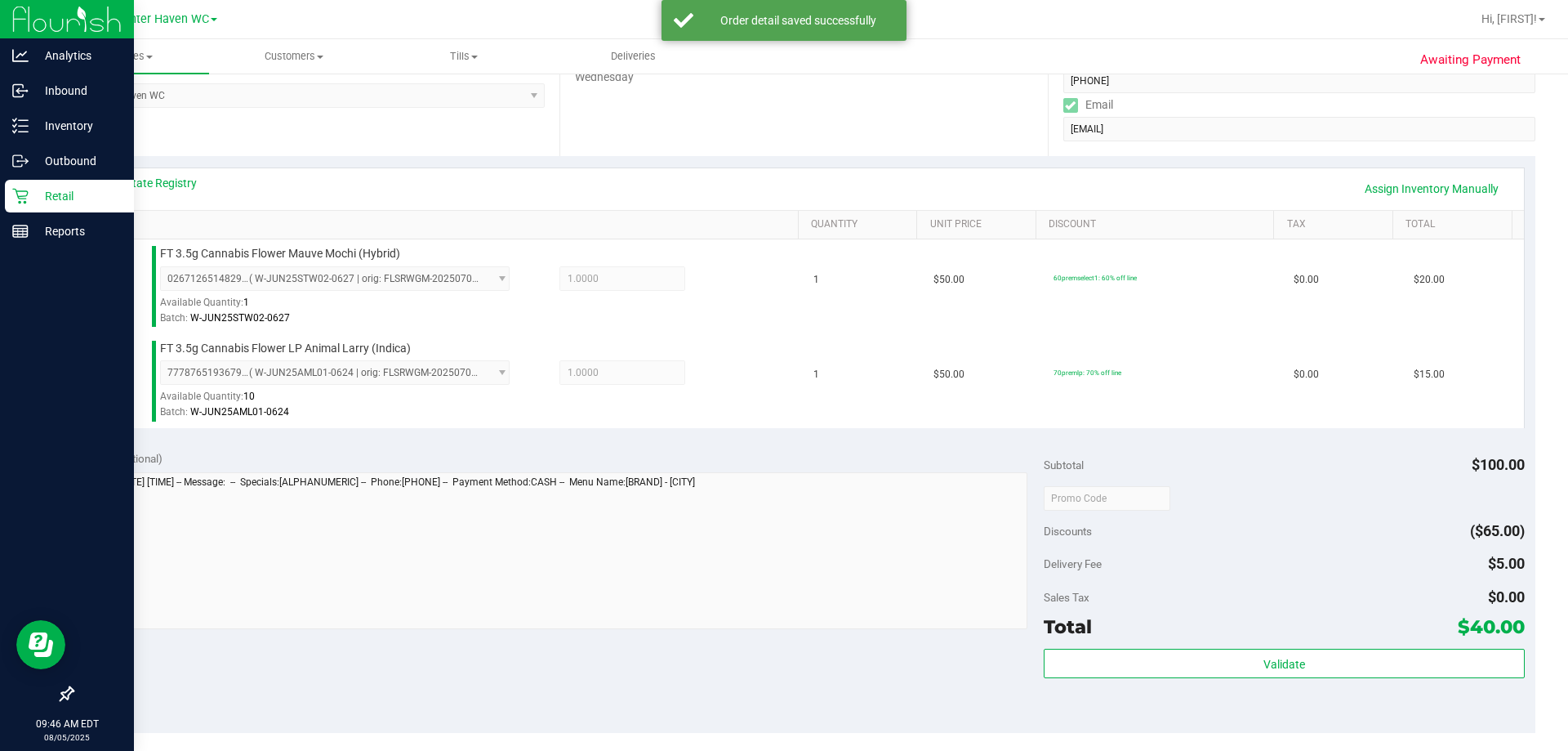 scroll, scrollTop: 490, scrollLeft: 0, axis: vertical 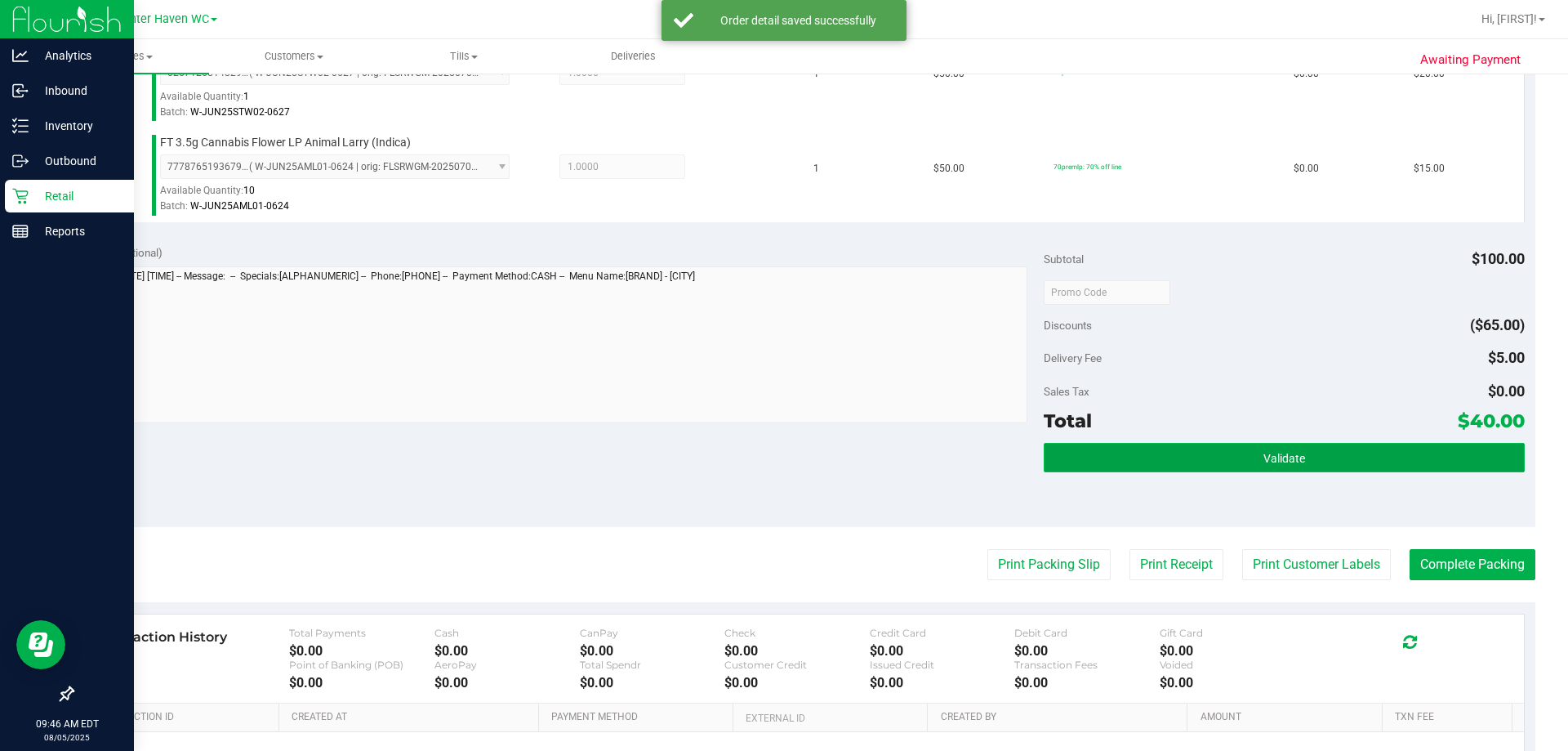 click on "Validate" at bounding box center (1284, 458) 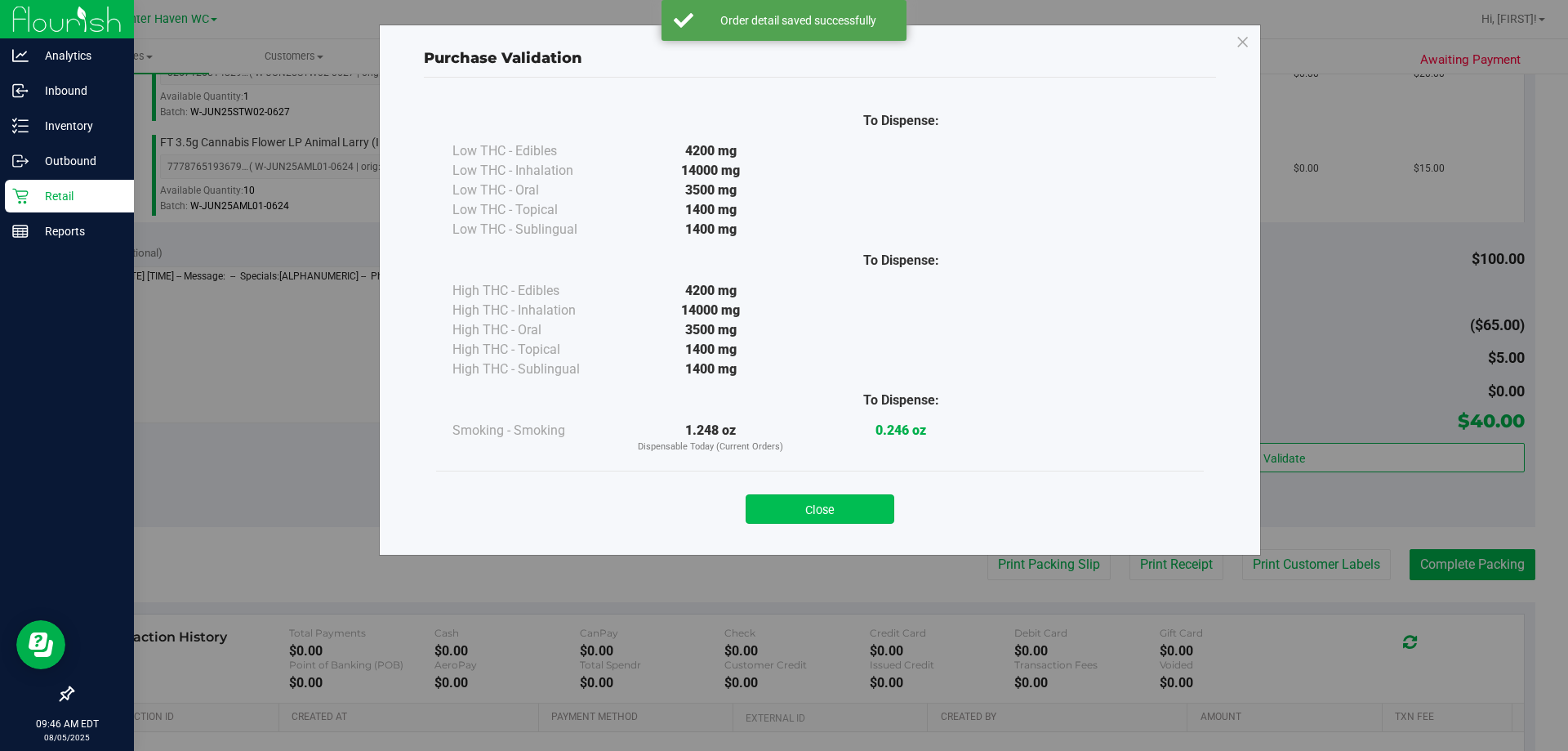 click on "Close" at bounding box center (820, 509) 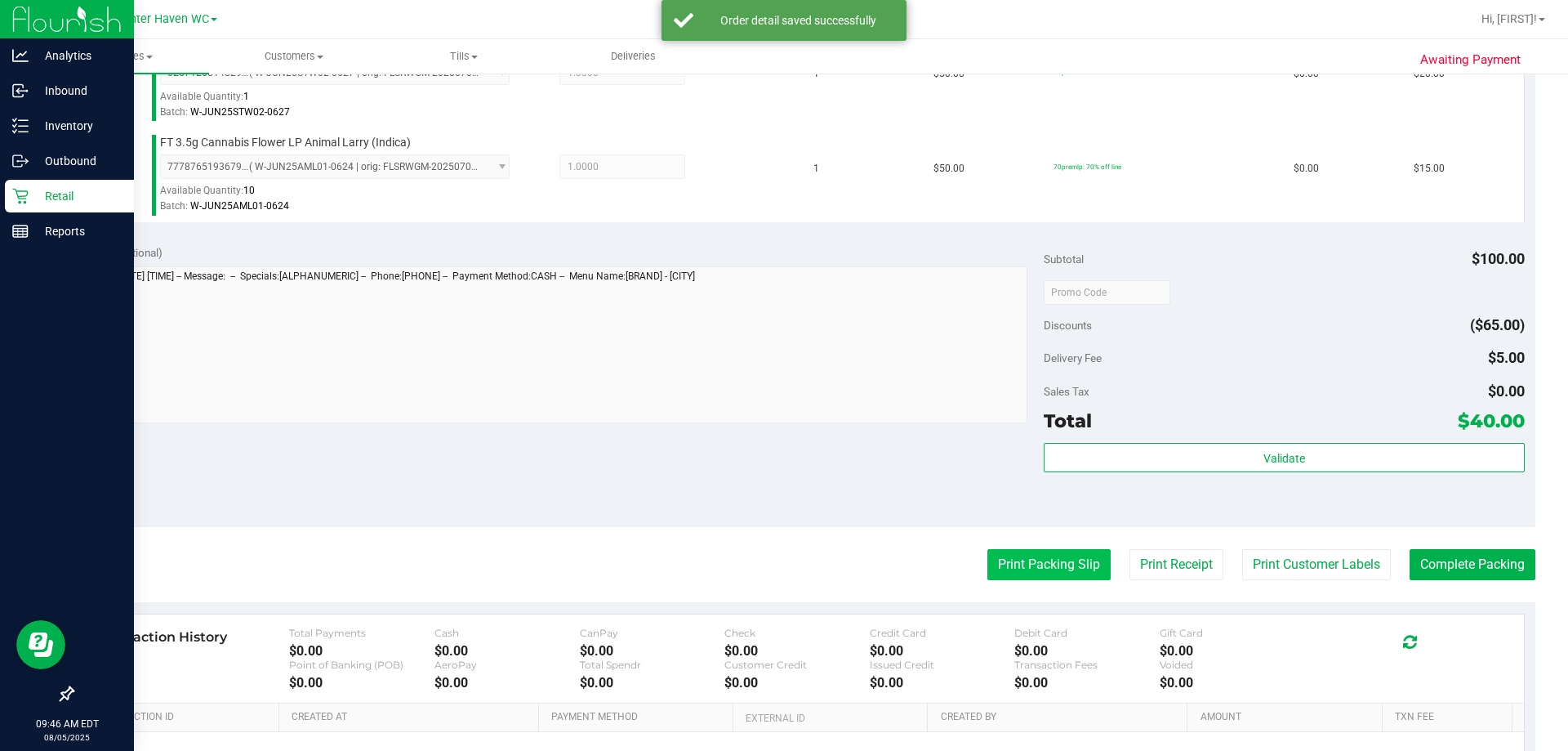 click on "Print Packing Slip" at bounding box center (1049, 565) 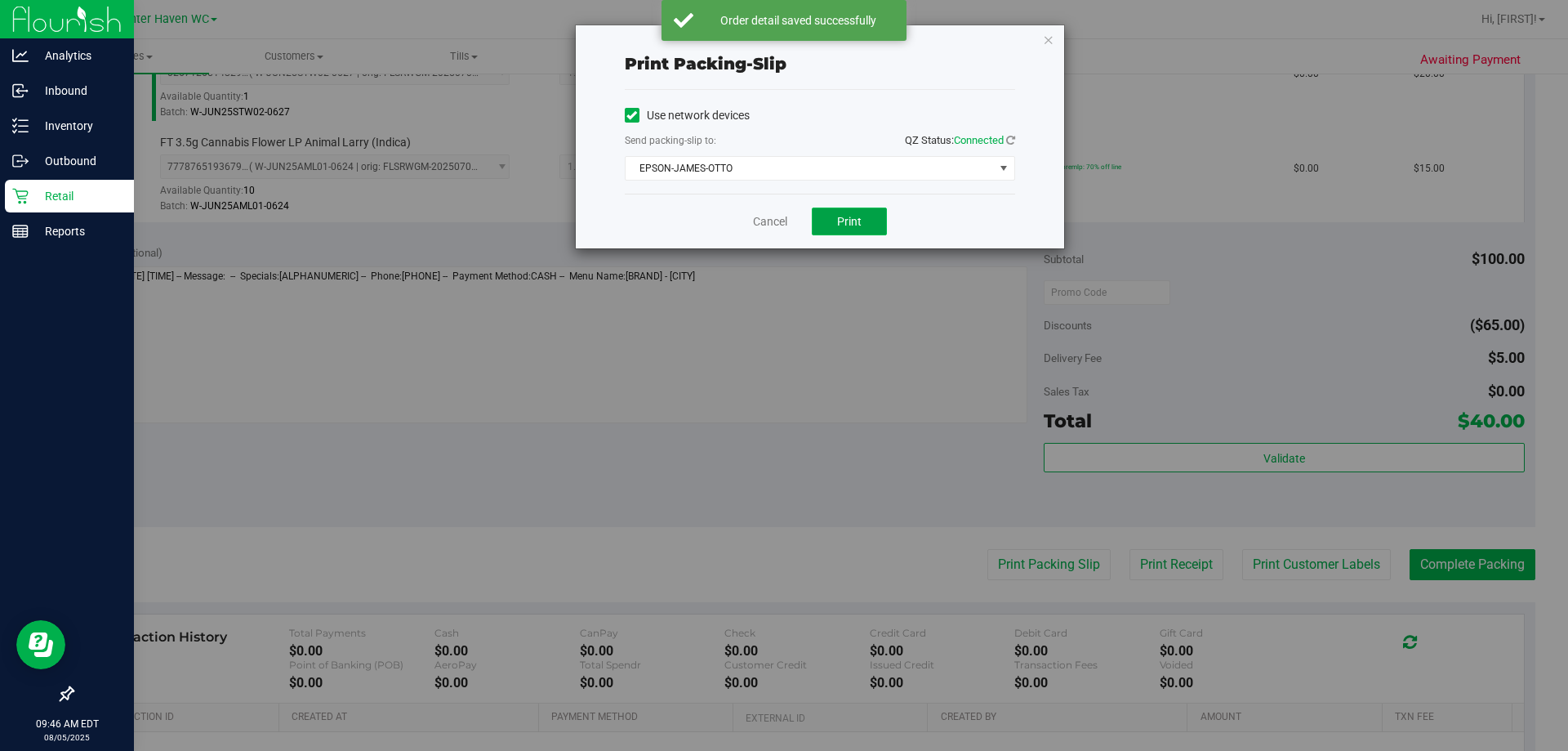 click on "Print" at bounding box center (849, 221) 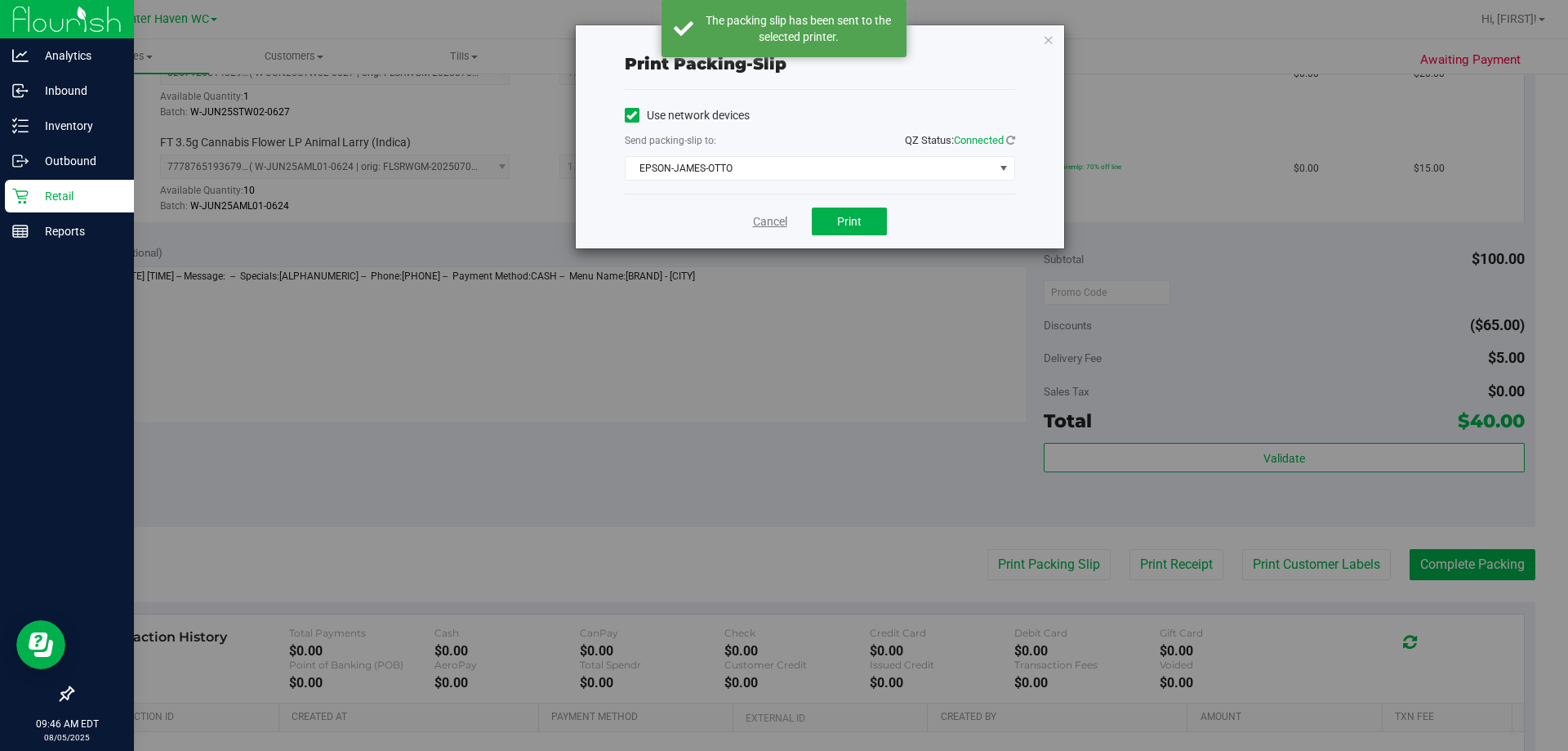 click on "Cancel" at bounding box center (770, 221) 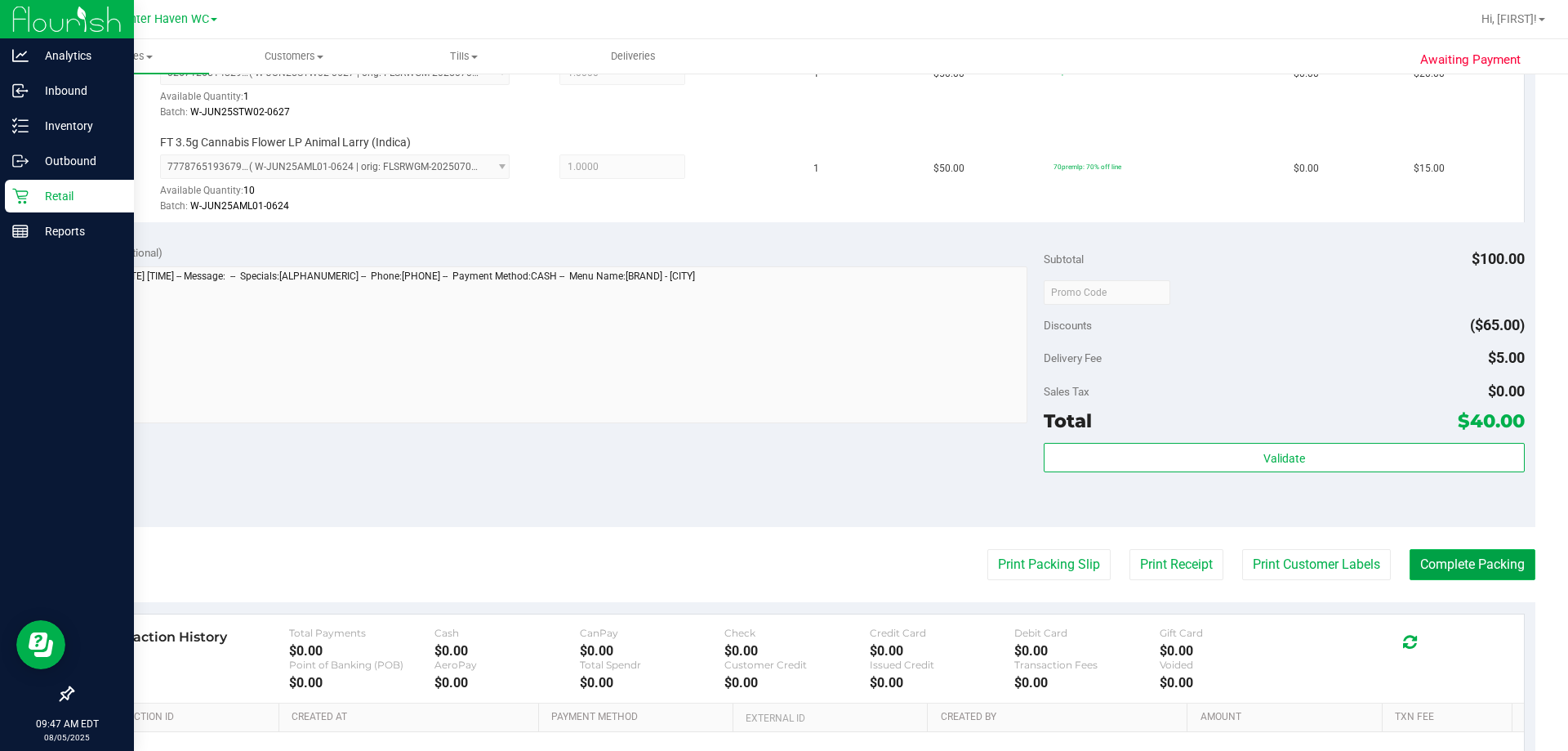 click on "Complete Packing" at bounding box center (1472, 565) 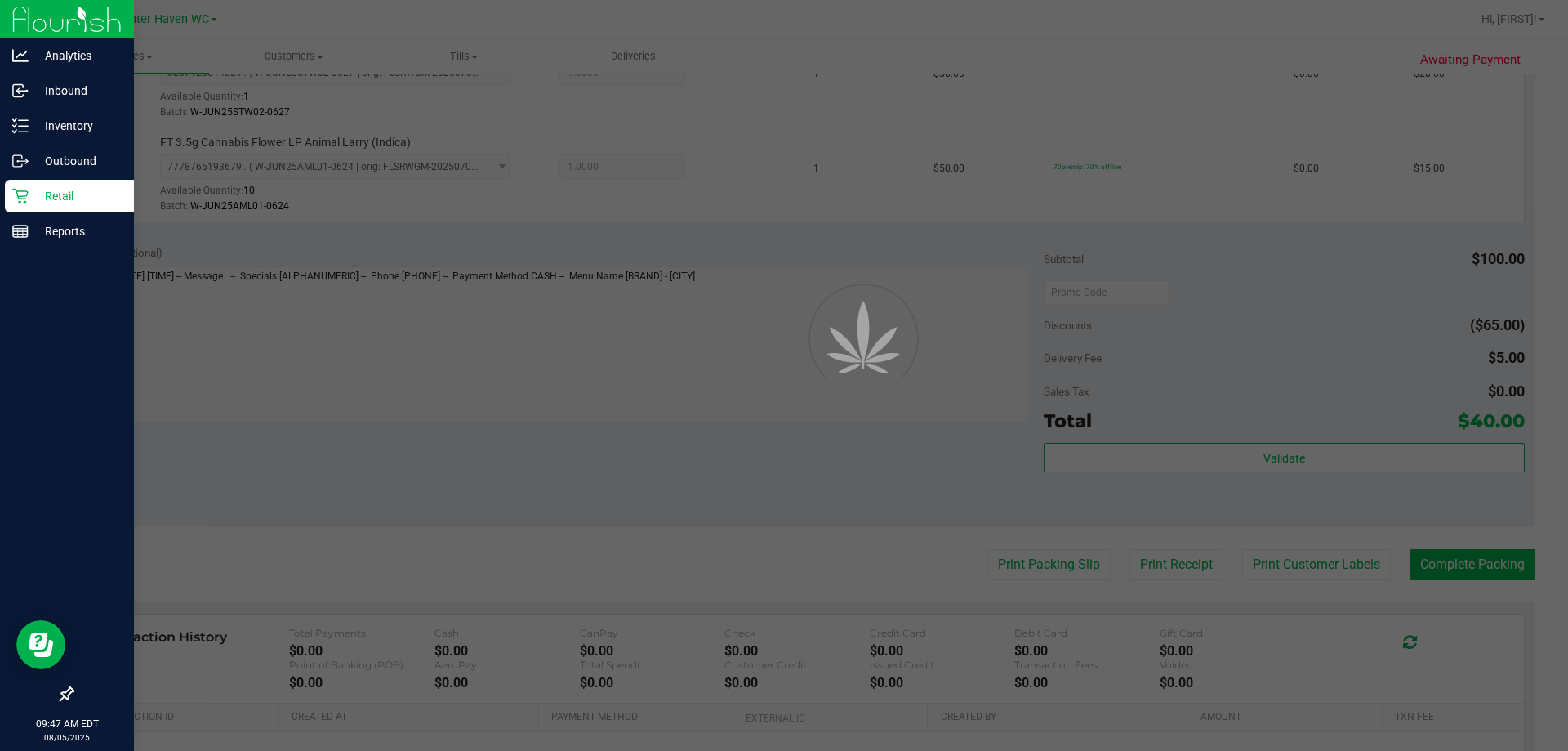 scroll, scrollTop: 0, scrollLeft: 0, axis: both 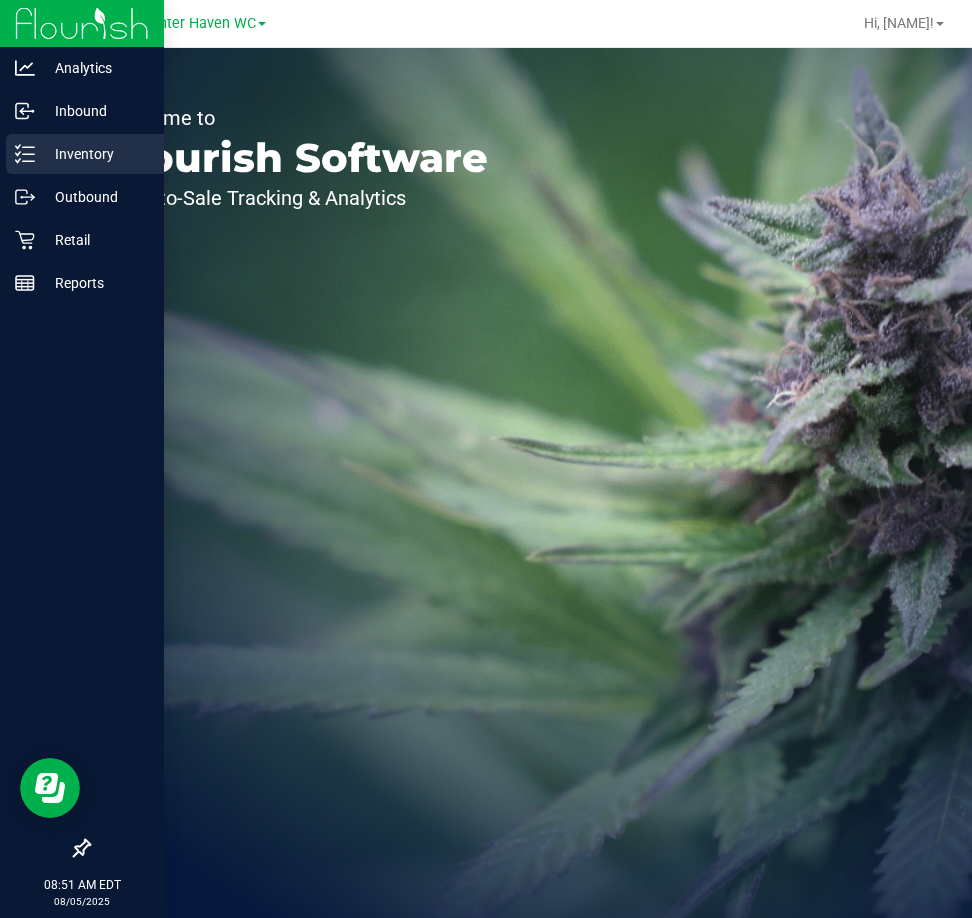 click on "Inventory" at bounding box center [95, 154] 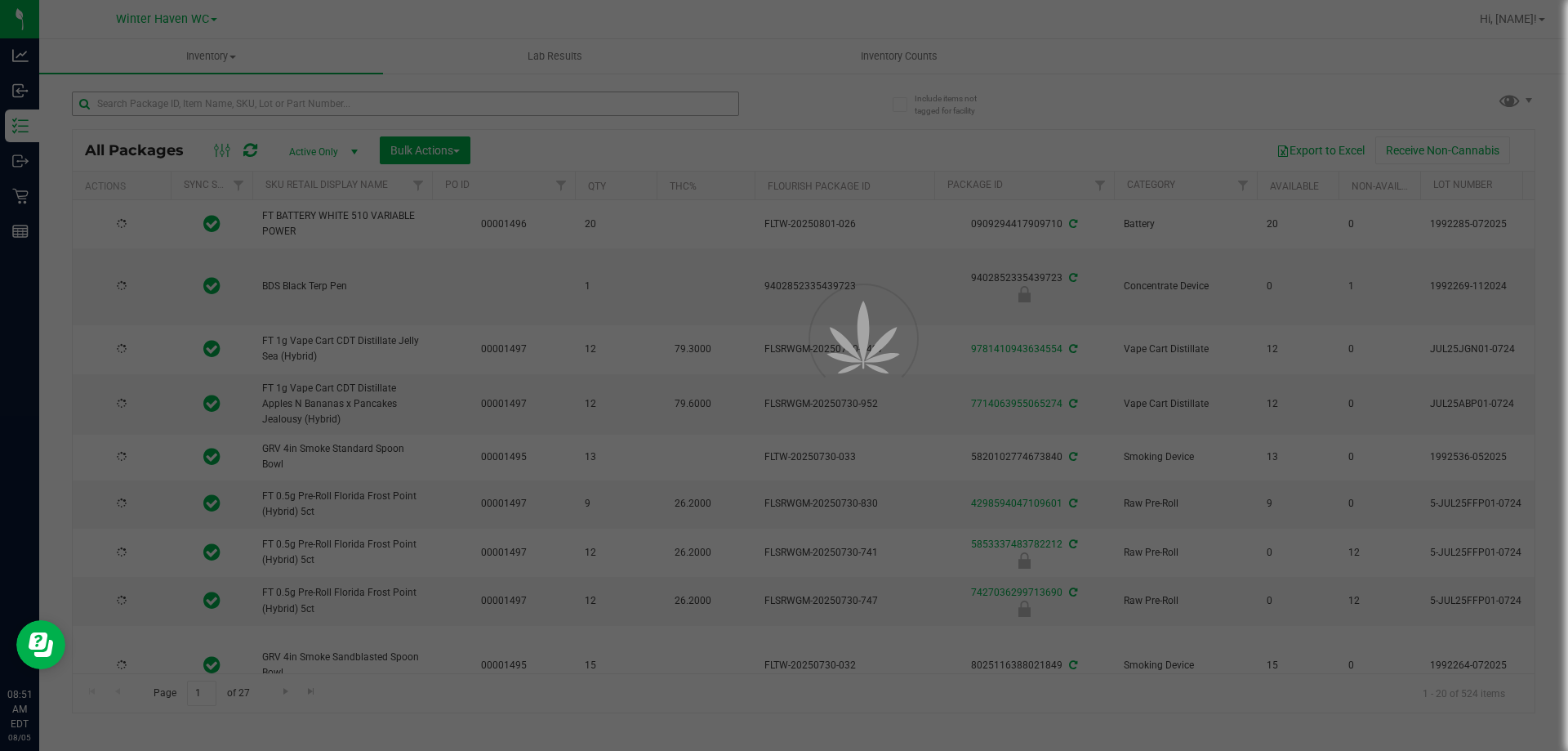 click at bounding box center [784, 375] 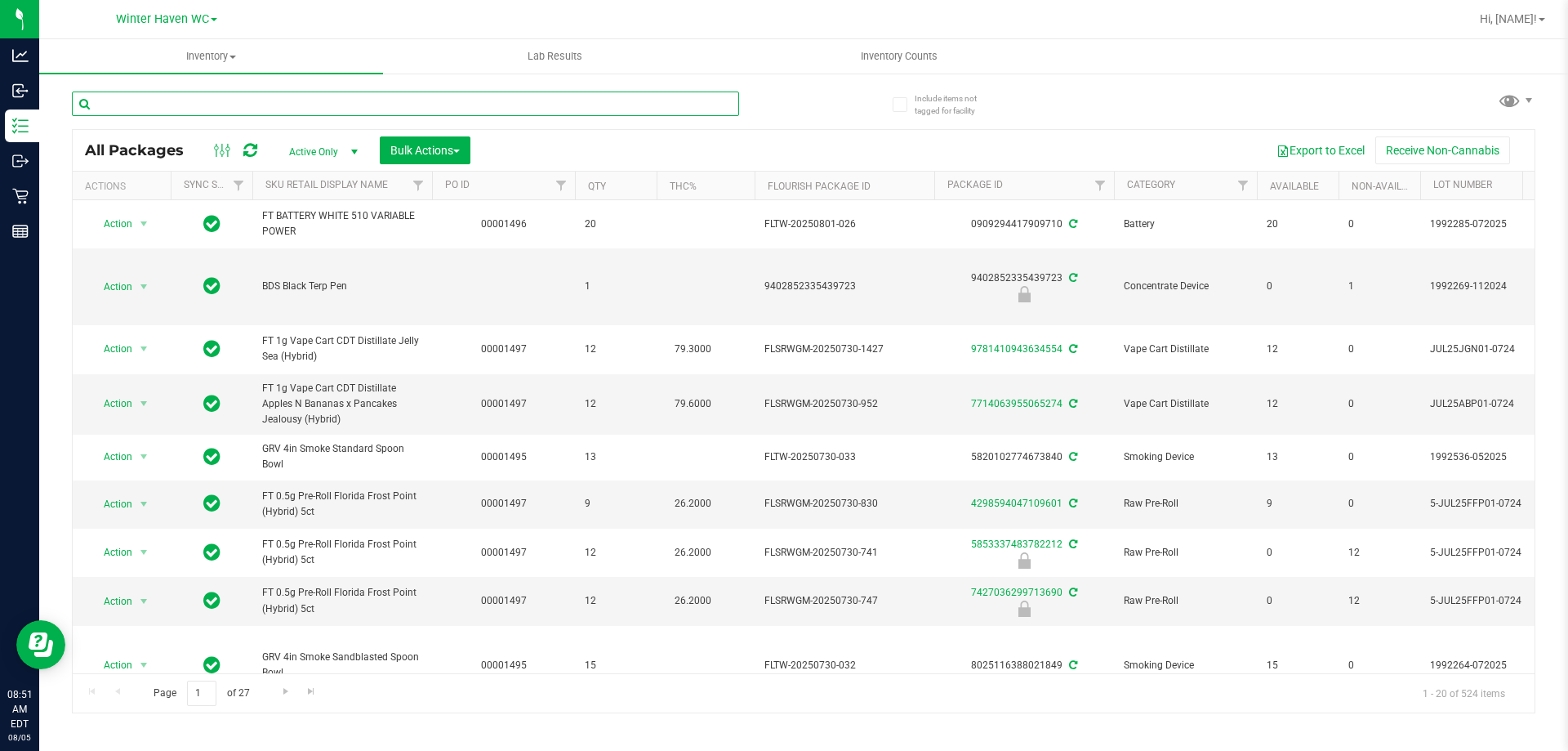 click at bounding box center [405, 104] 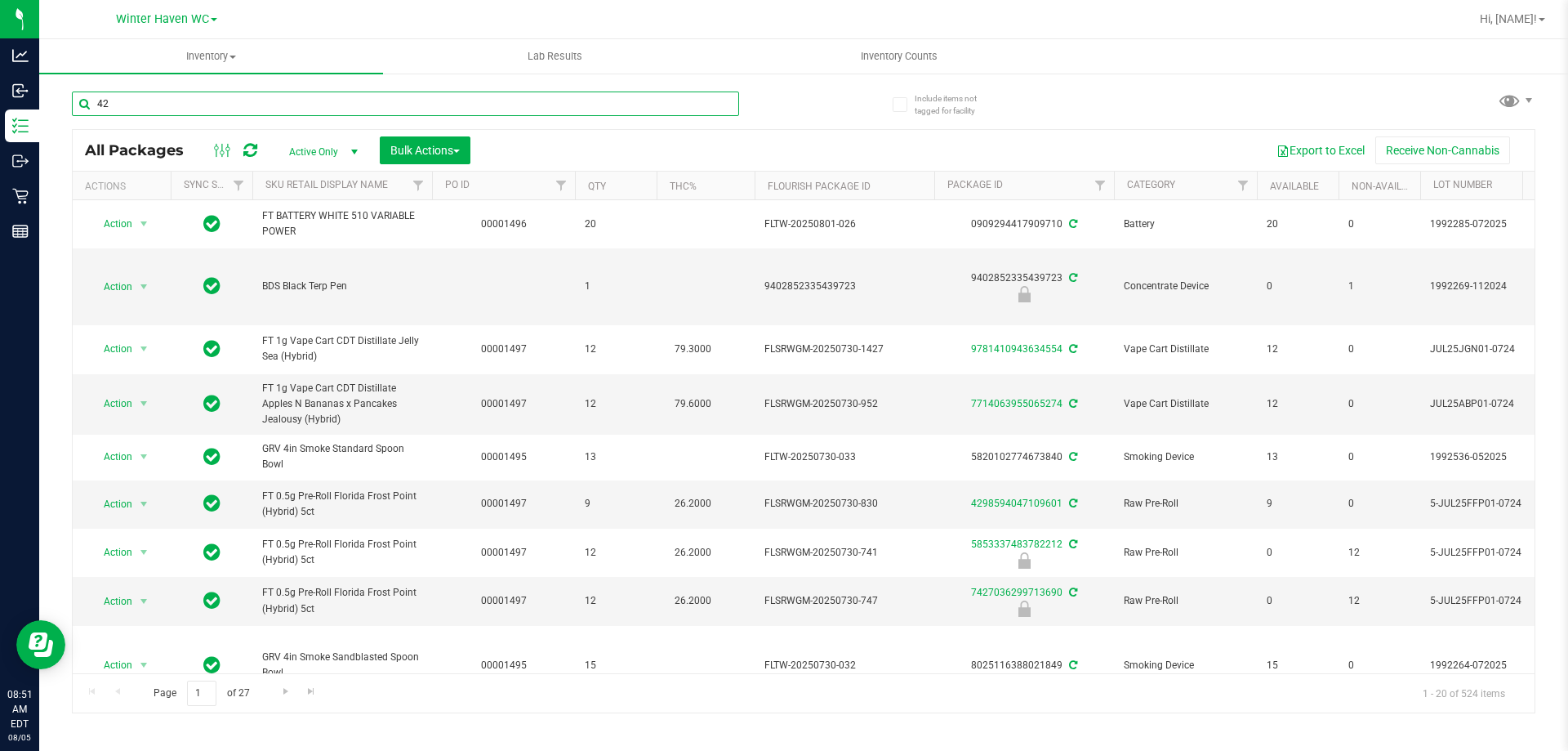 type on "429" 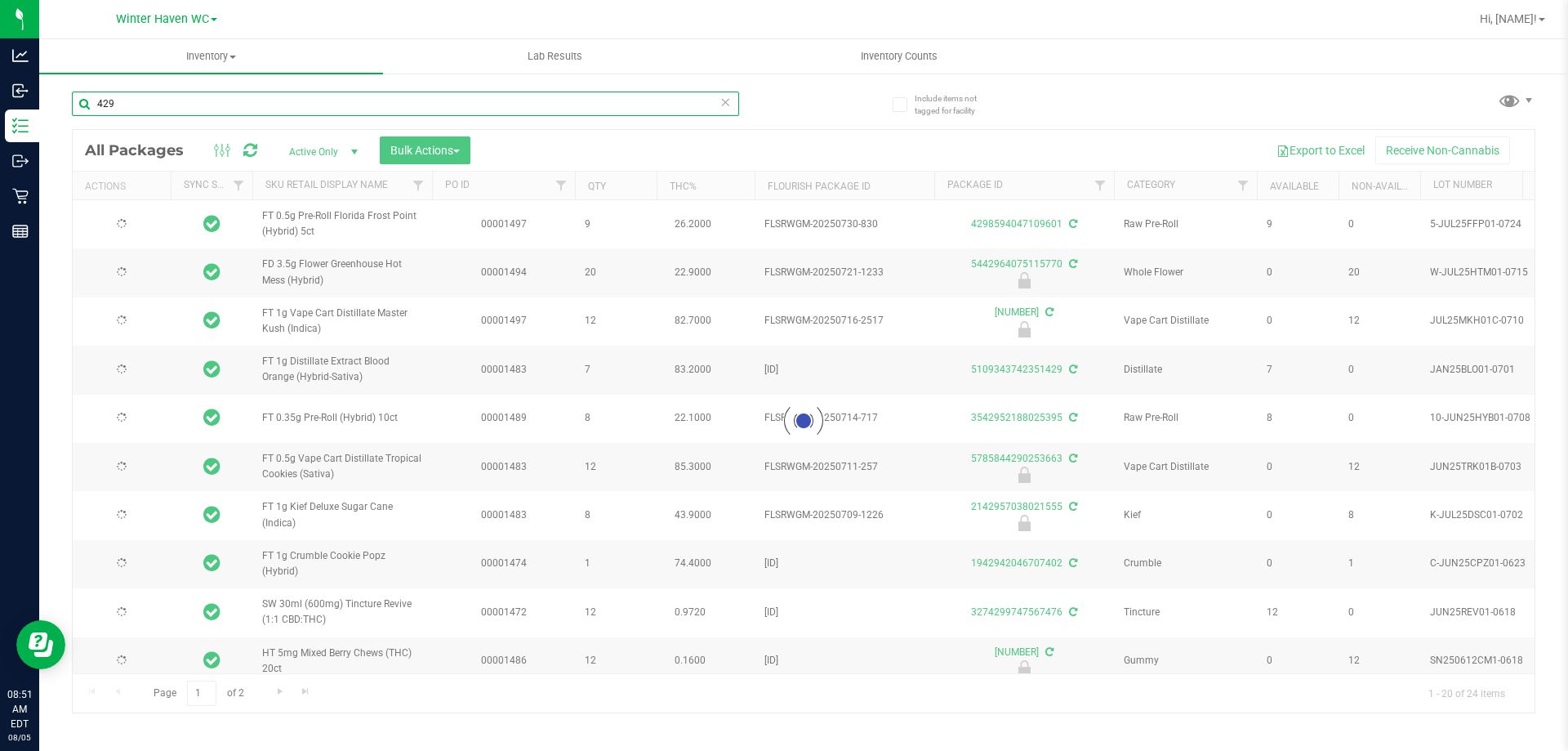 type on "2025-12-23" 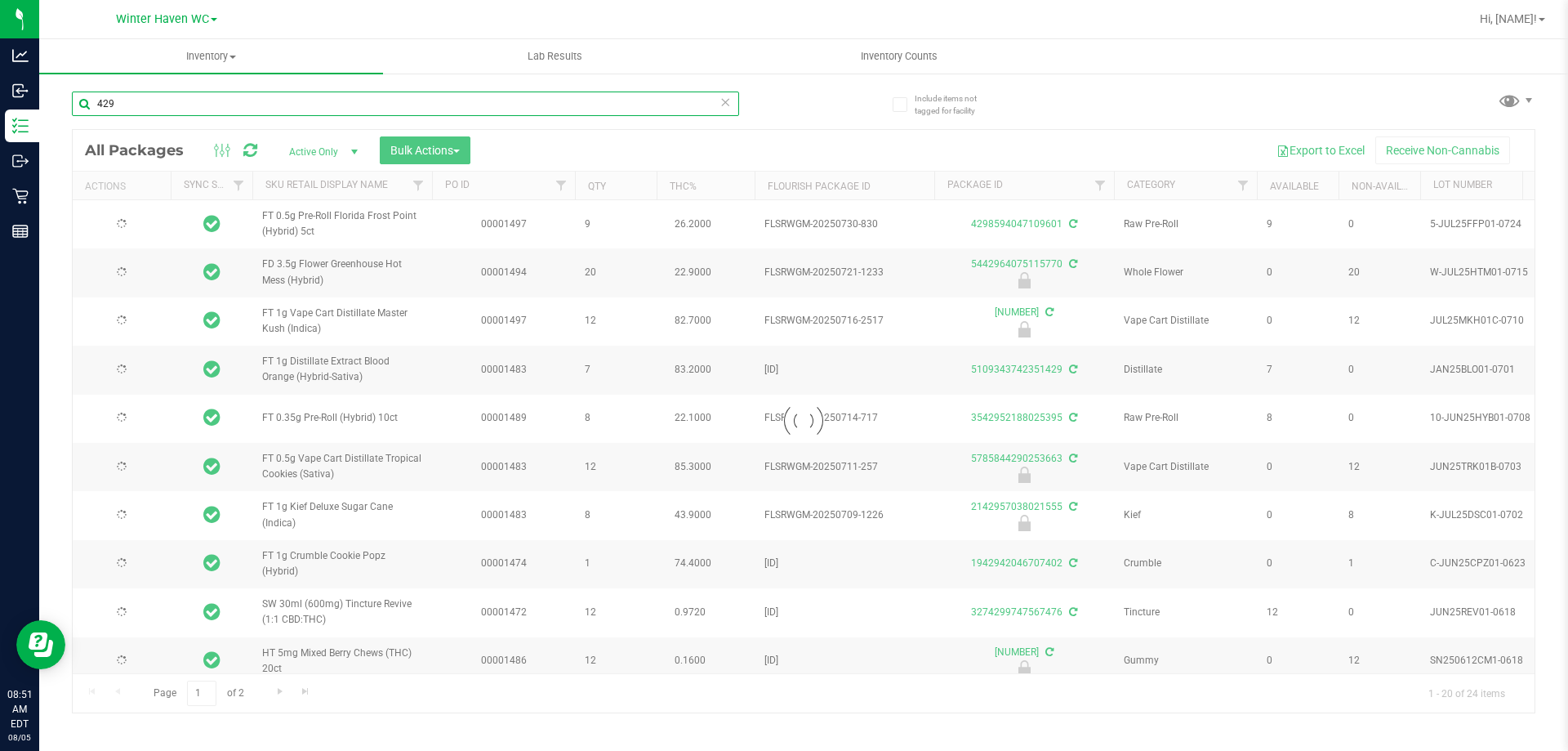 type on "2025-12-15" 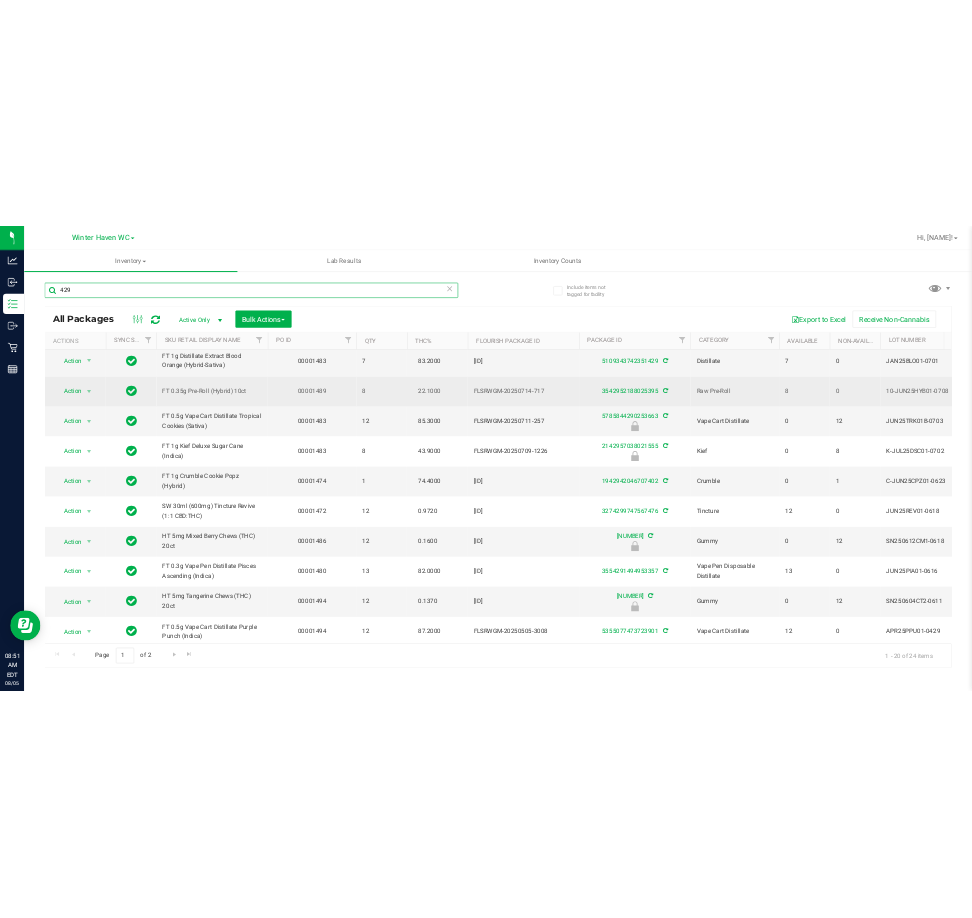 scroll, scrollTop: 200, scrollLeft: 0, axis: vertical 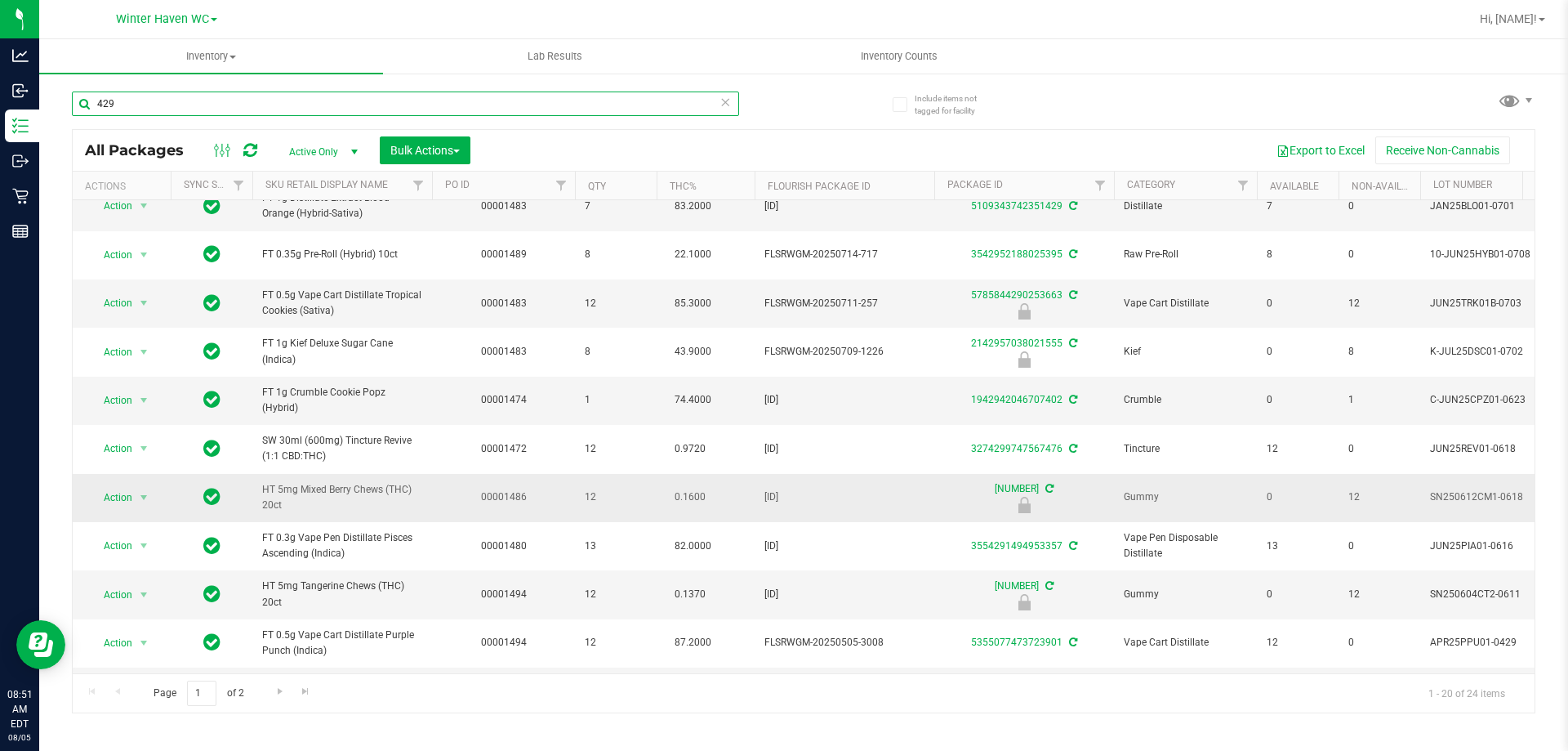 type on "429" 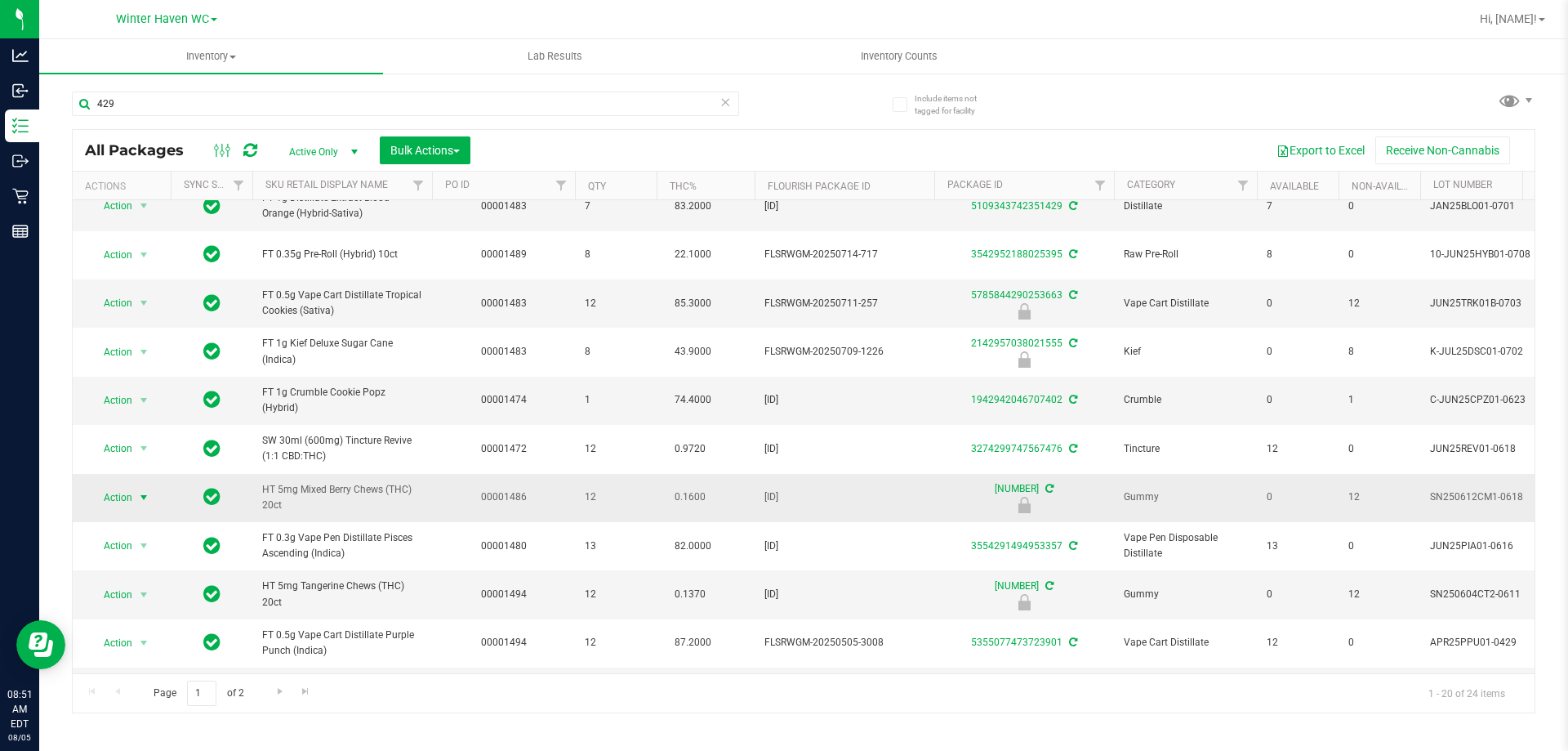click on "Action" at bounding box center (111, 498) 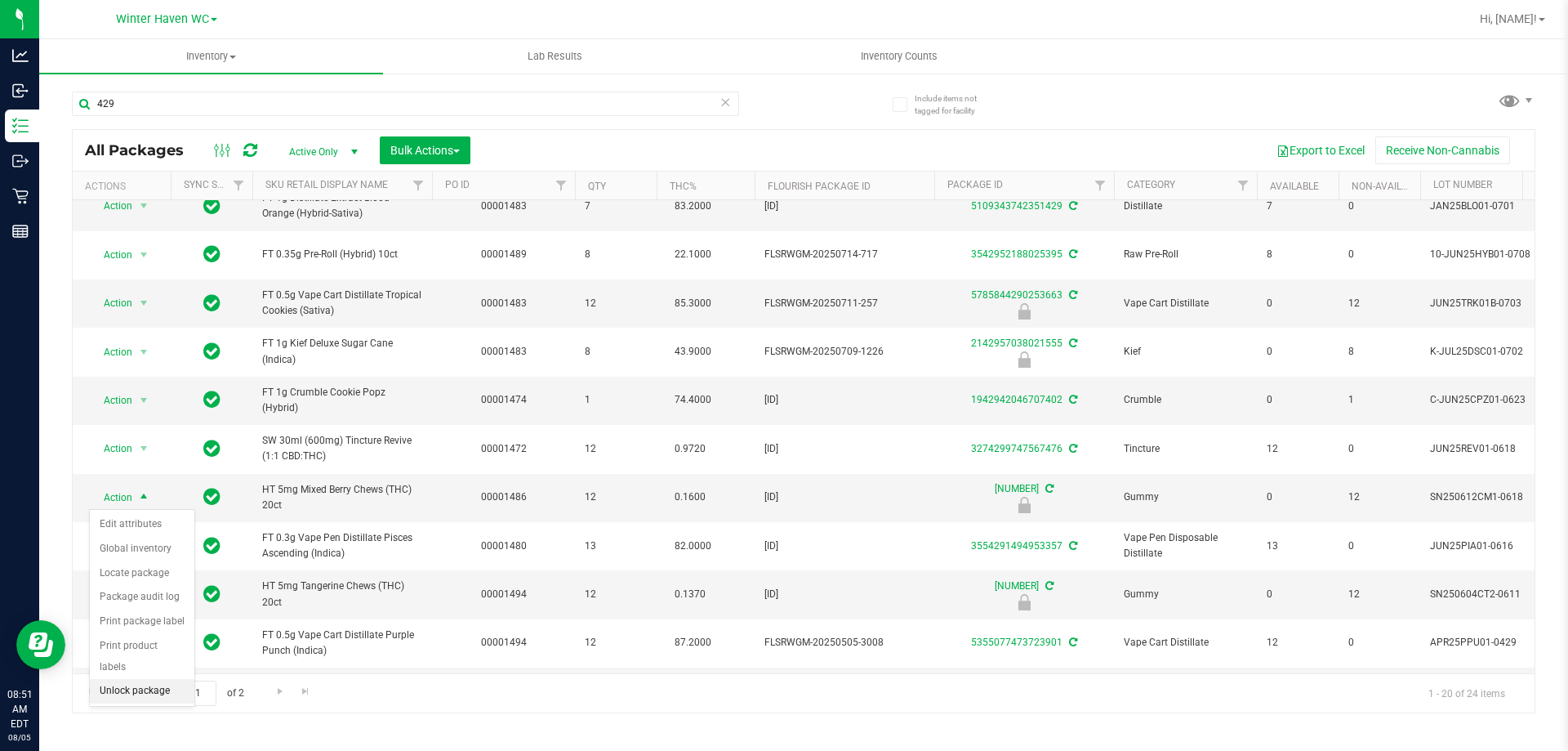 click on "Unlock package" at bounding box center (142, 691) 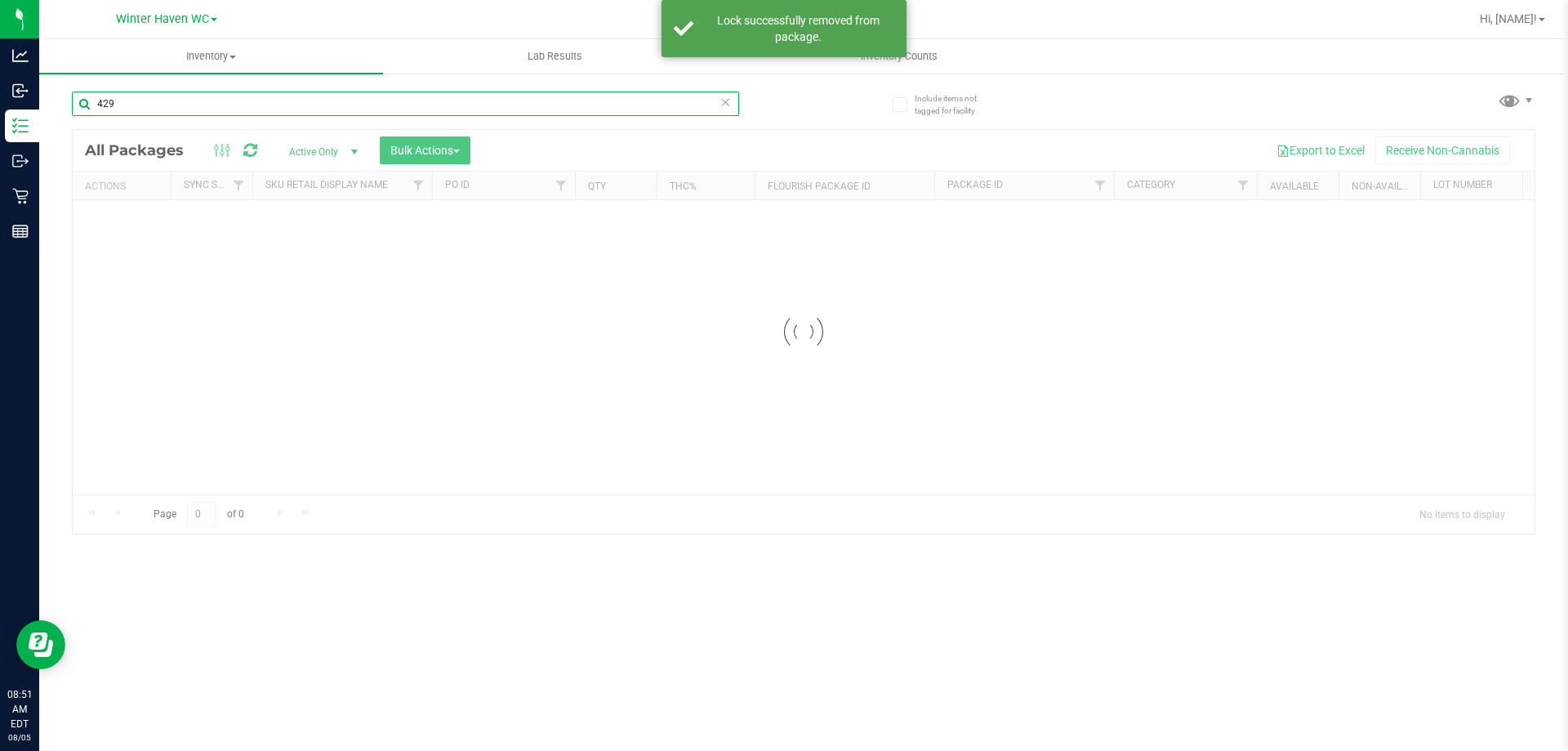 click on "Inventory
All packages
All inventory
Waste log
Create inventory
Lab Results
Inventory Counts" at bounding box center [804, 395] 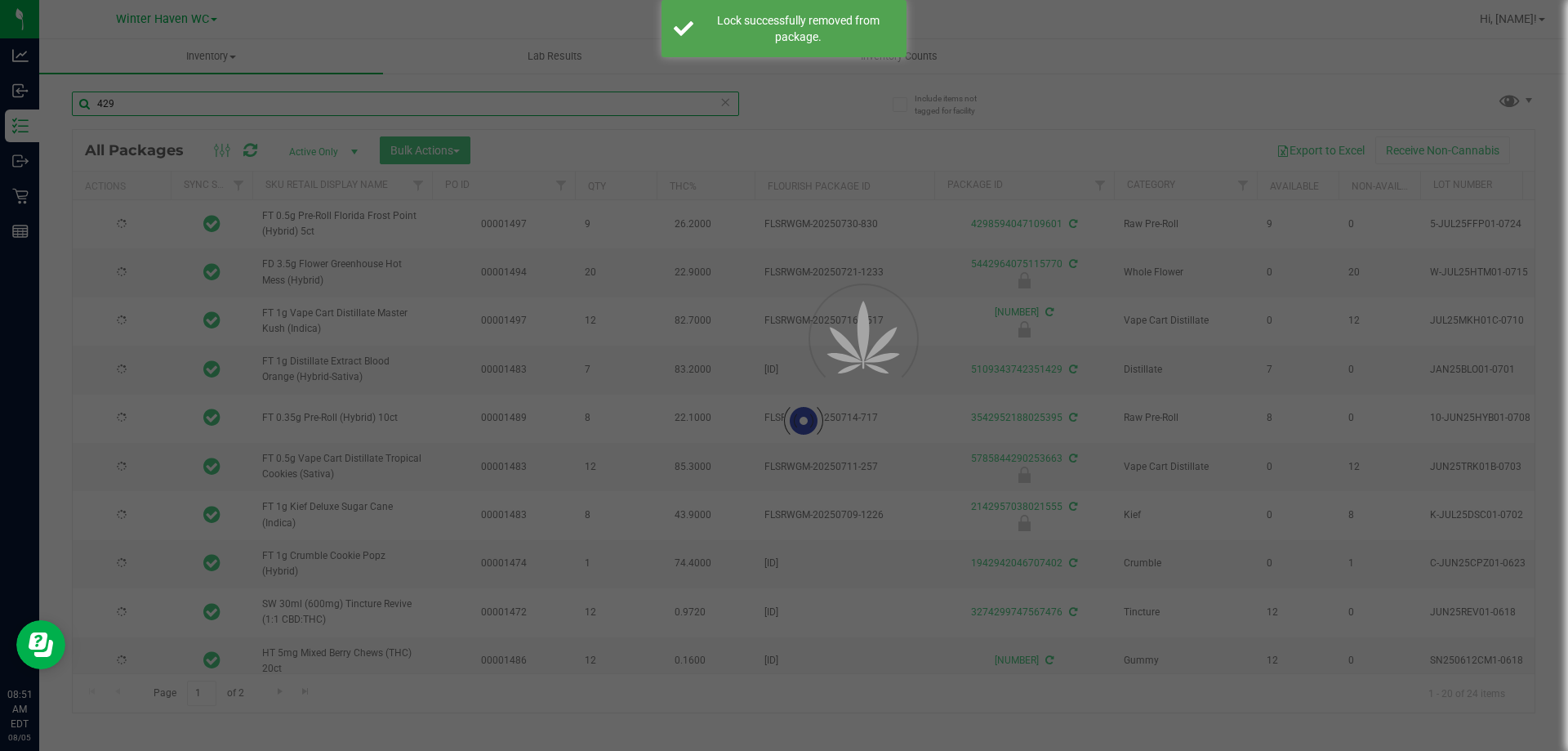 type on "2025-12-23" 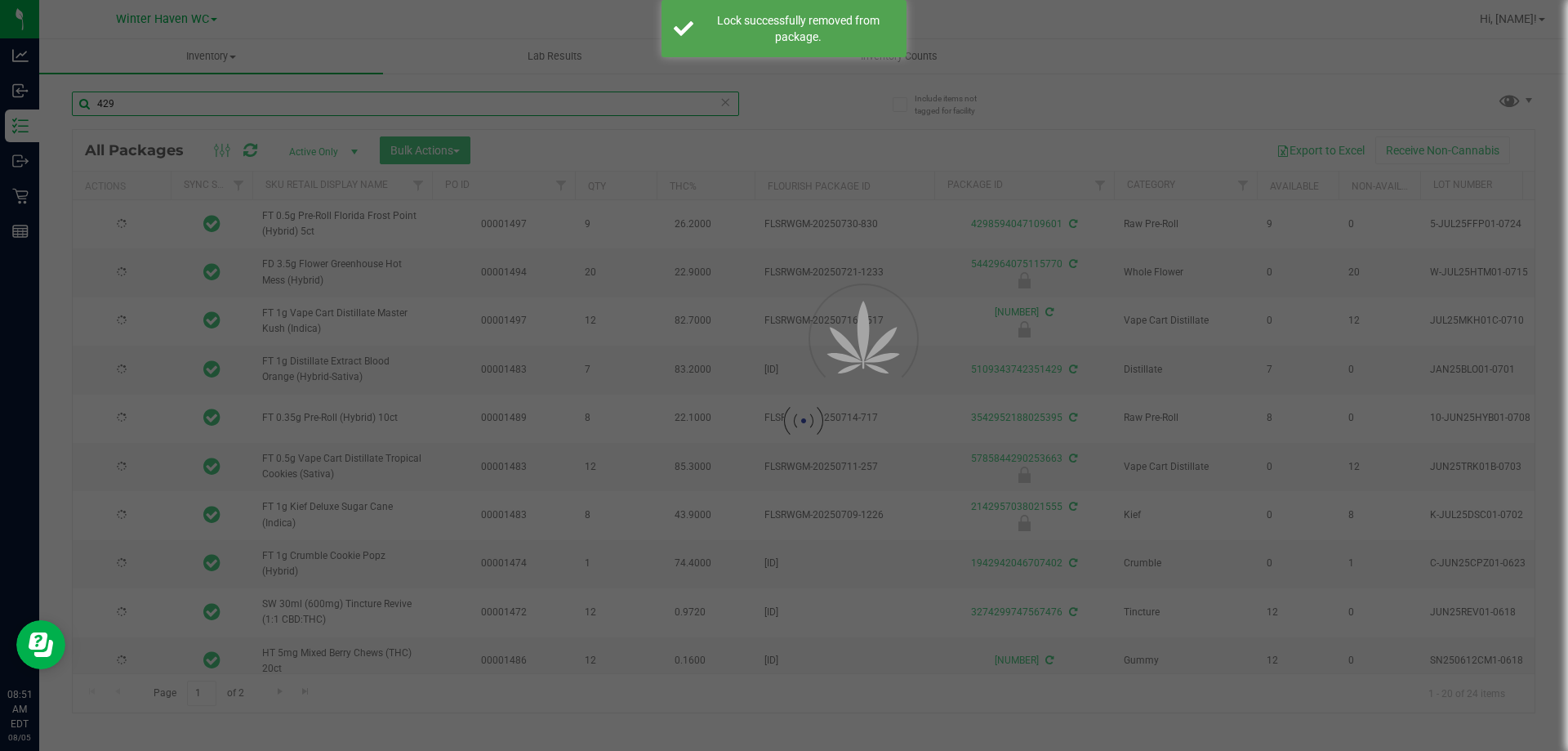 type on "2025-12-15" 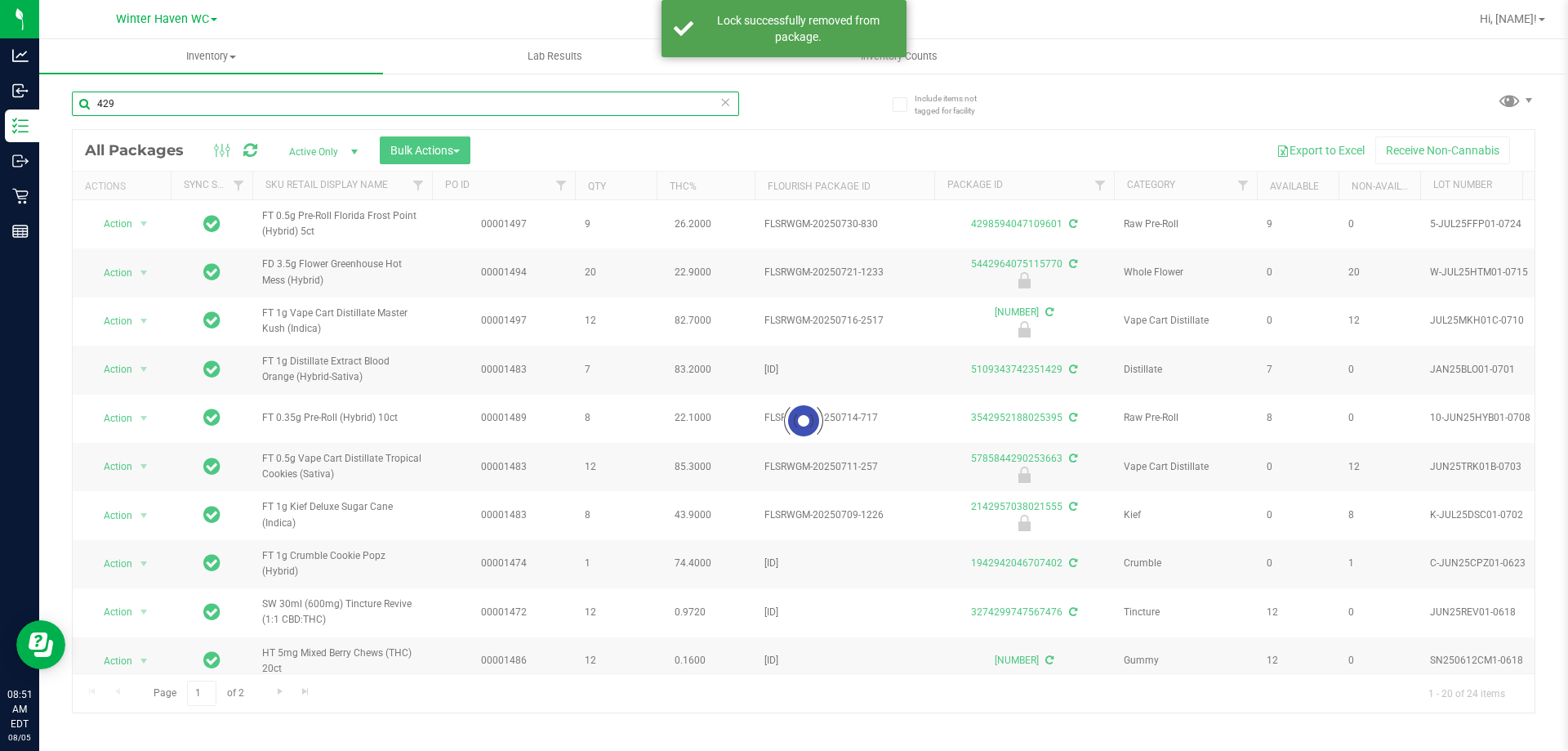 type 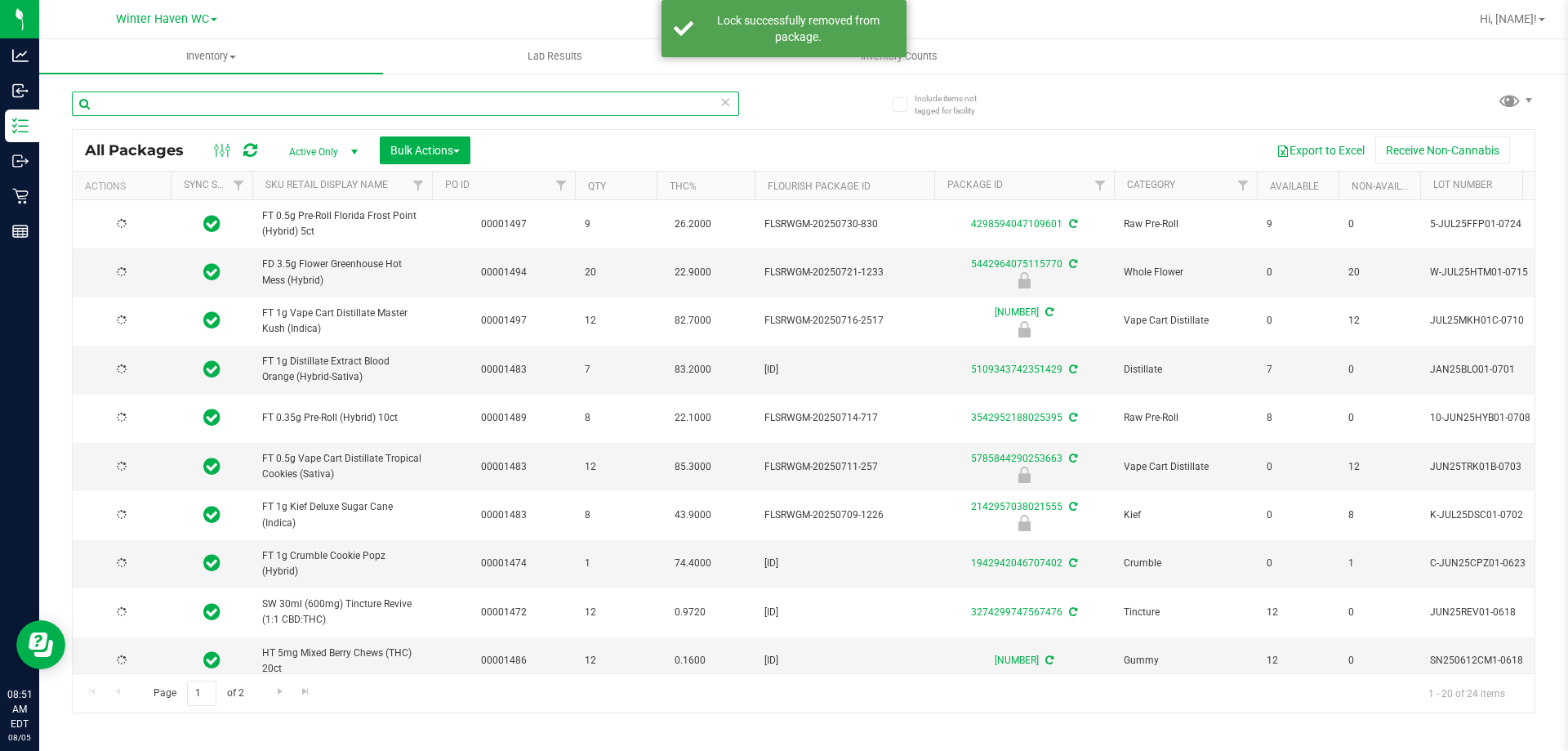 type on "2025-12-23" 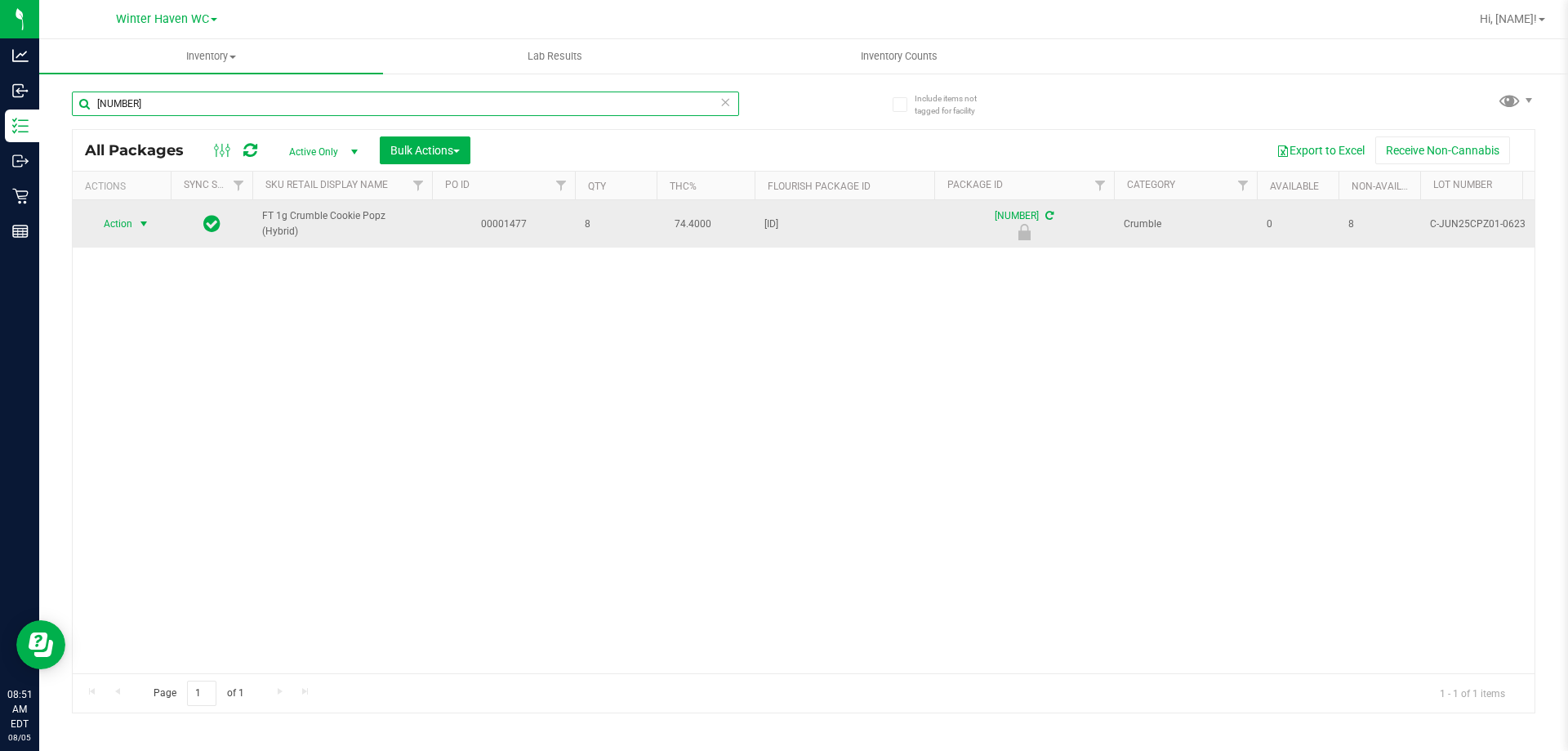 type on "0766371488694568" 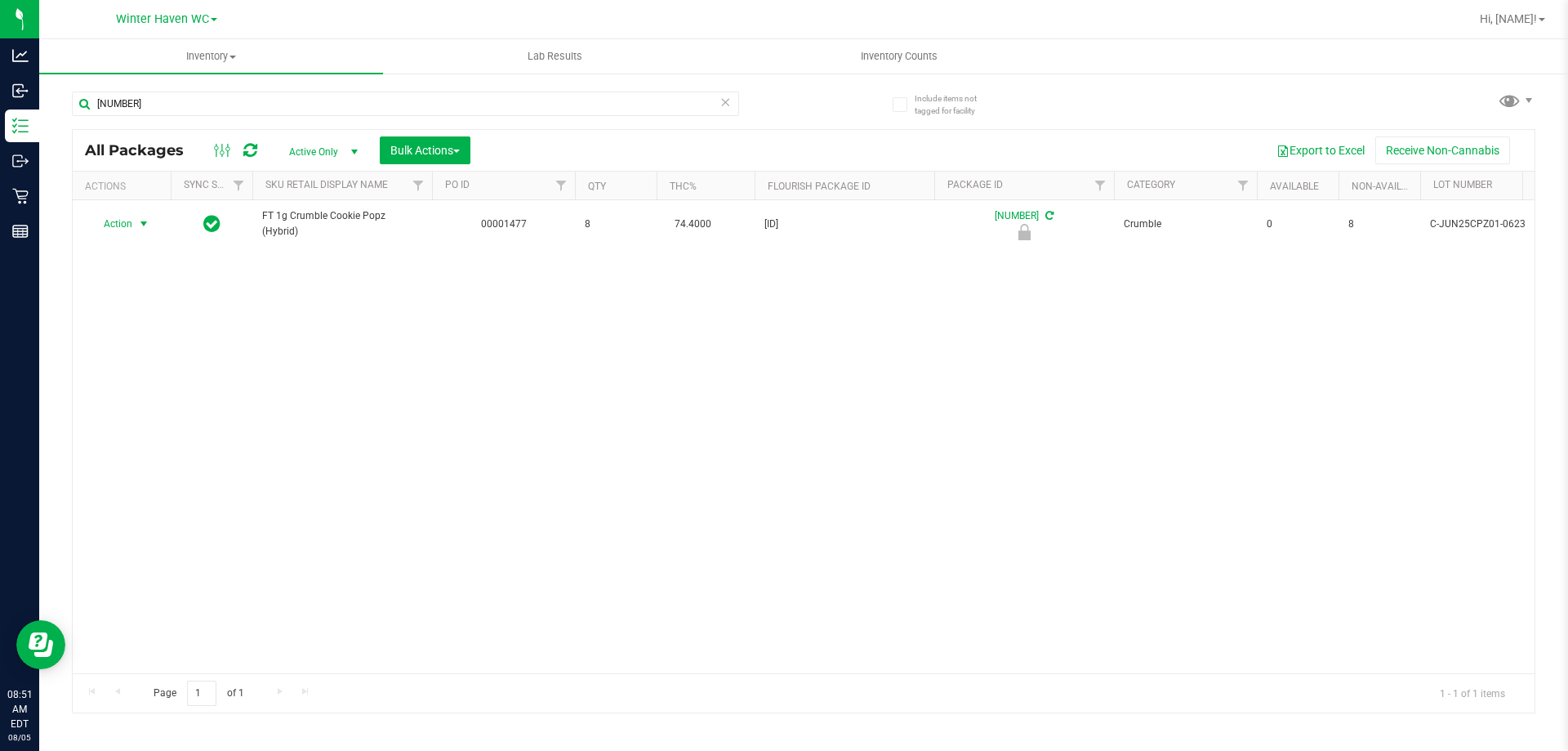 drag, startPoint x: 112, startPoint y: 230, endPoint x: 204, endPoint y: 277, distance: 103.31021 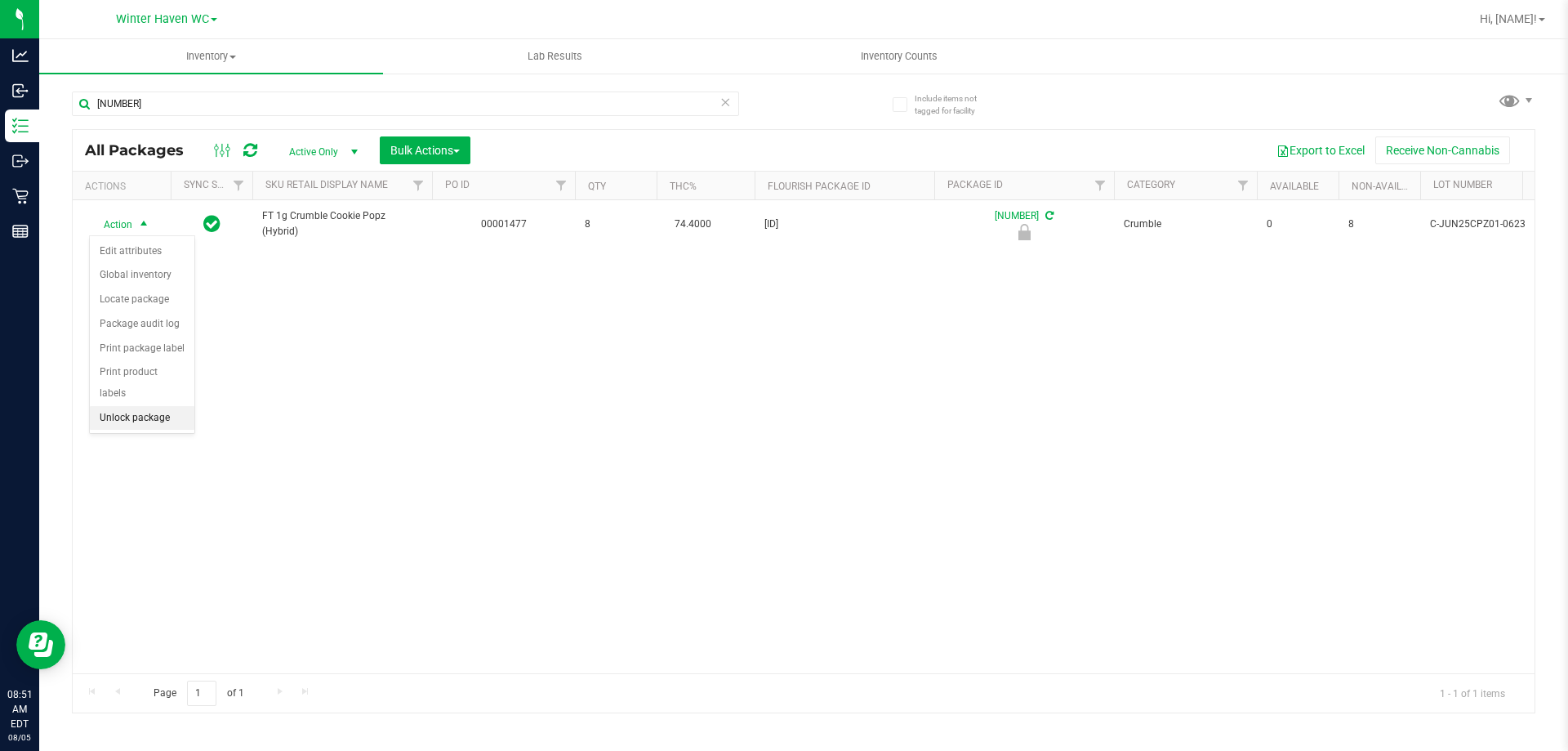 click on "Unlock package" at bounding box center [142, 418] 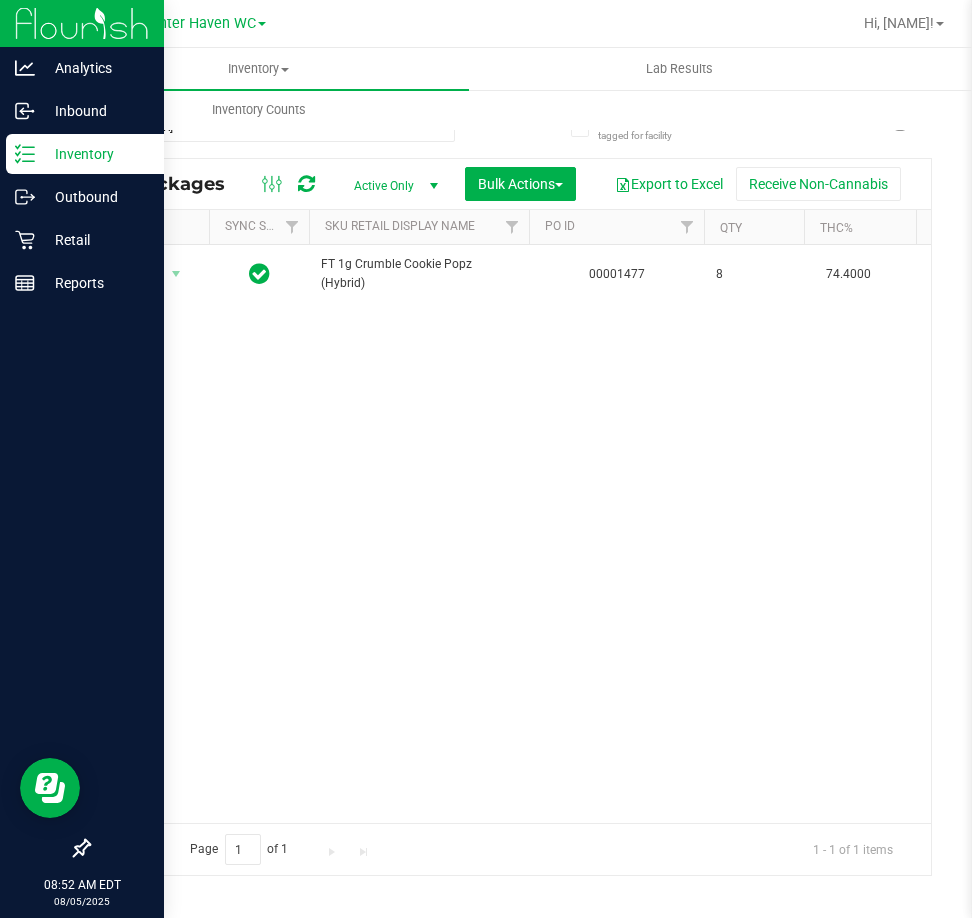 click 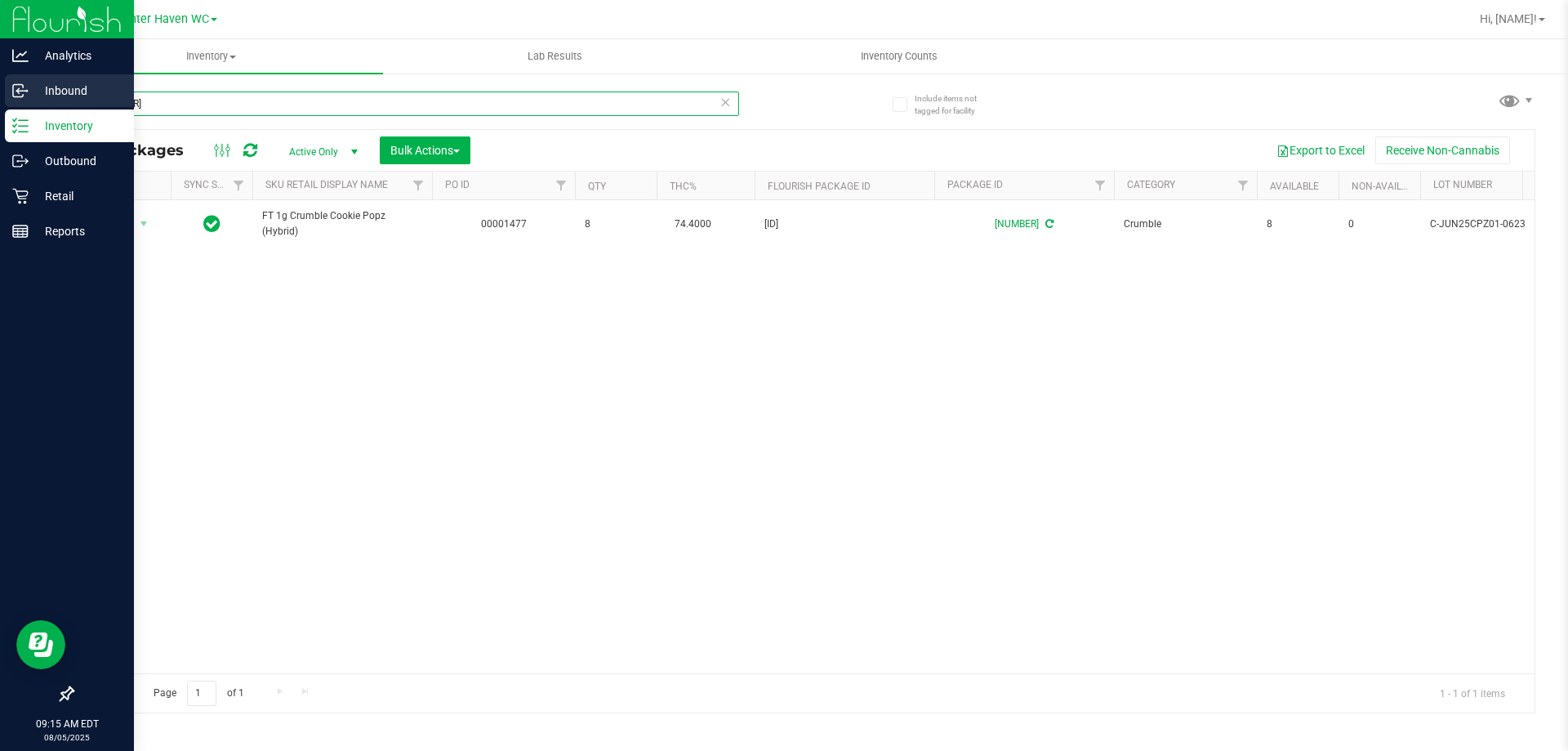 drag, startPoint x: 278, startPoint y: 110, endPoint x: 0, endPoint y: 94, distance: 278.4601 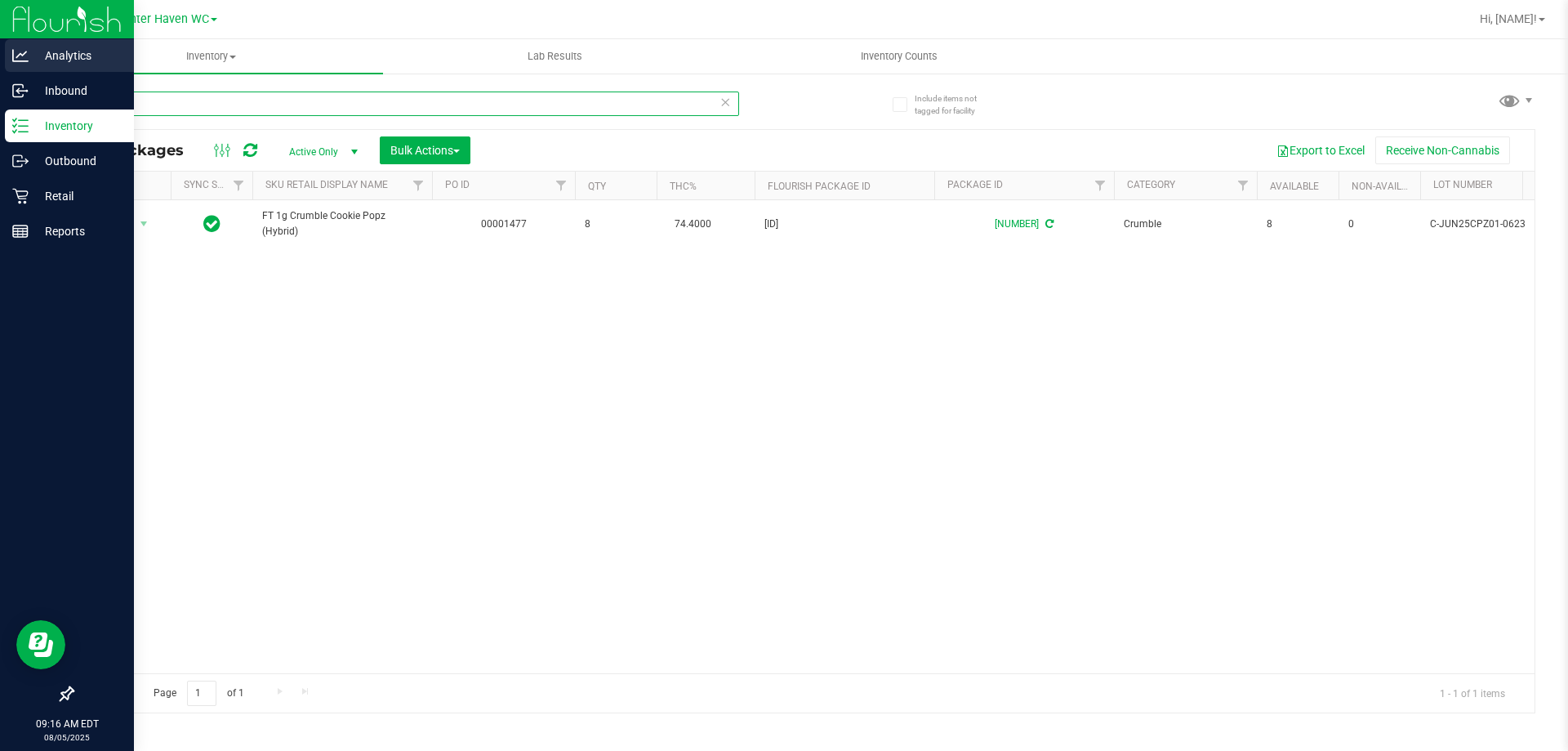 type on "a" 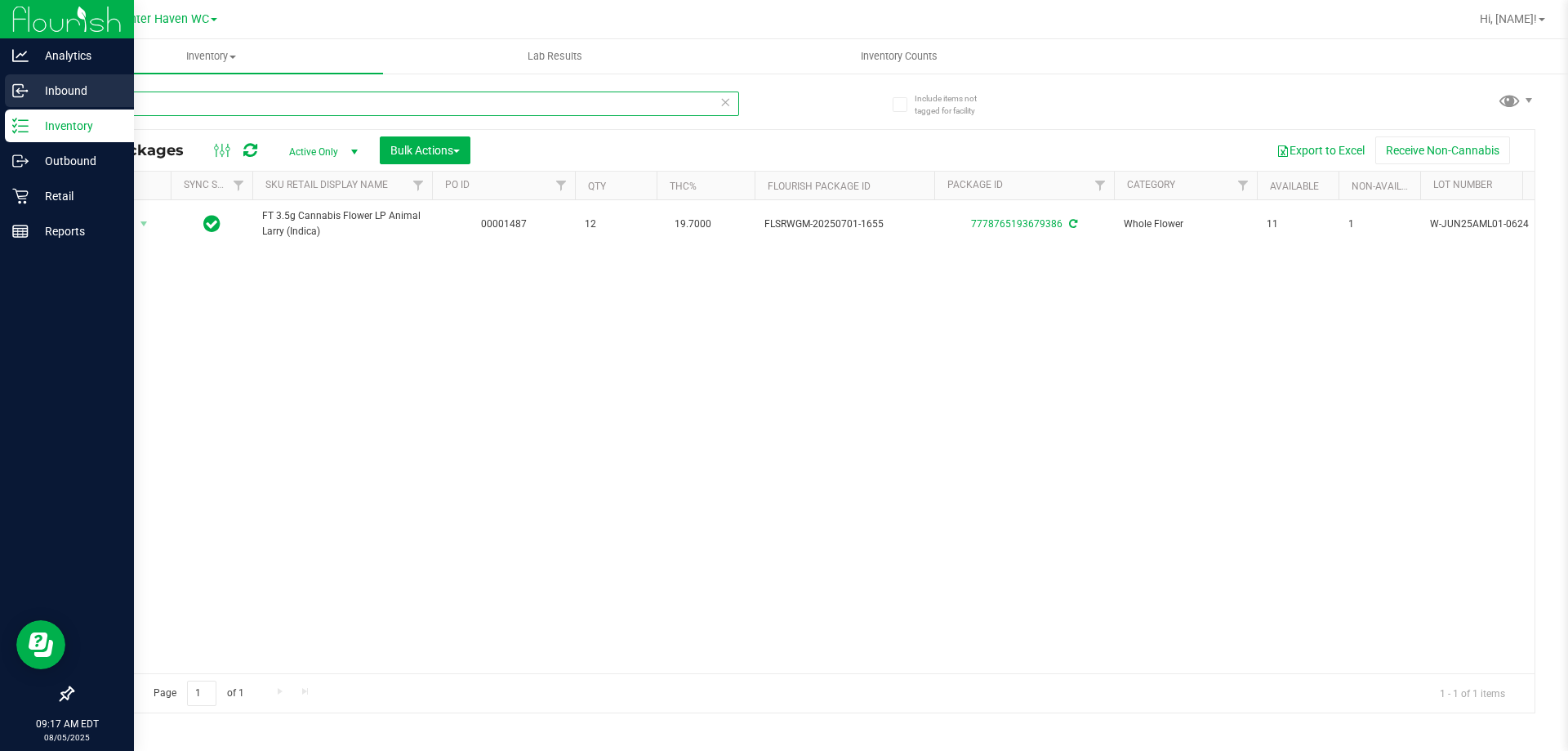 drag, startPoint x: 268, startPoint y: 105, endPoint x: 0, endPoint y: 104, distance: 268.00187 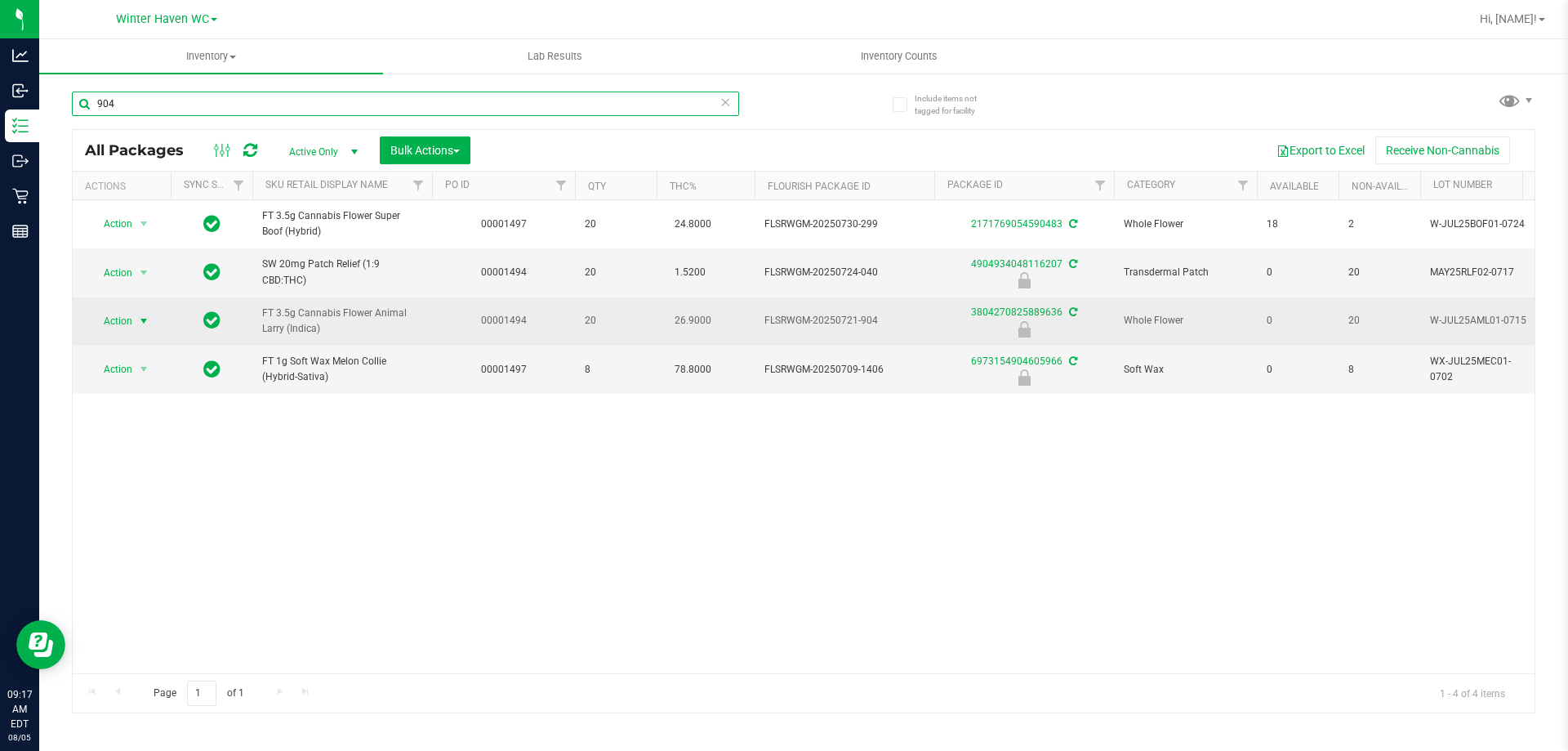 type on "904" 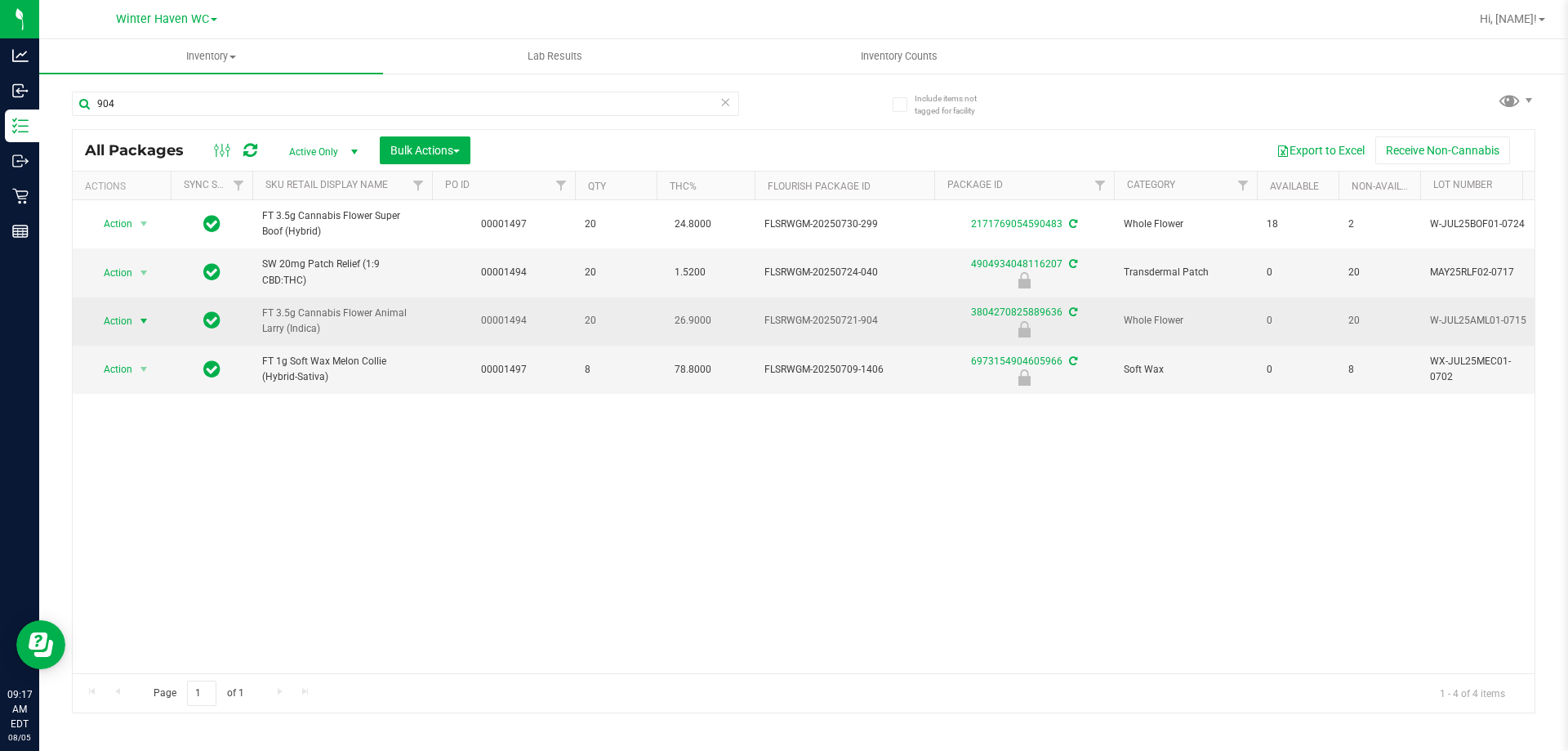 click on "Action" at bounding box center [111, 321] 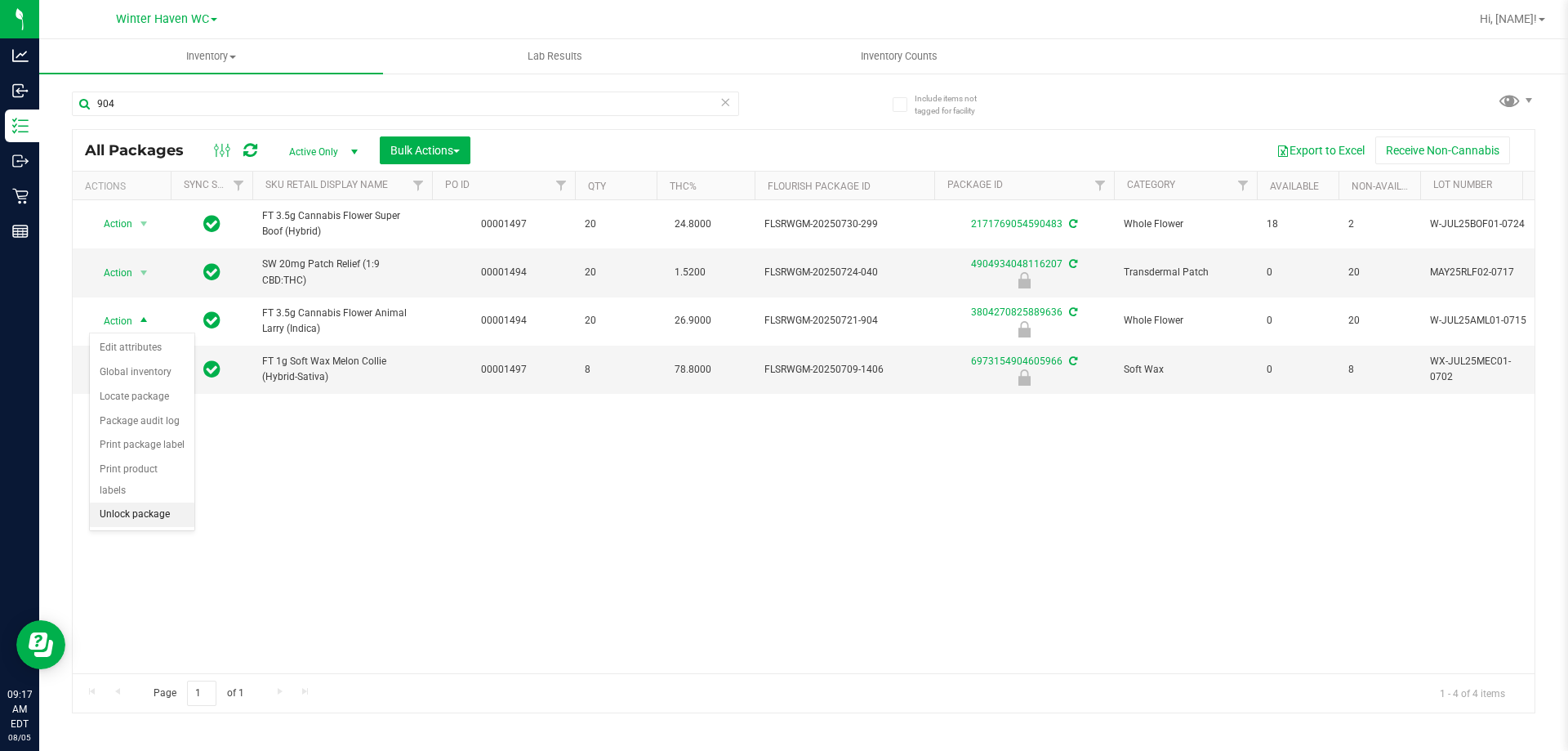click on "Unlock package" at bounding box center [142, 515] 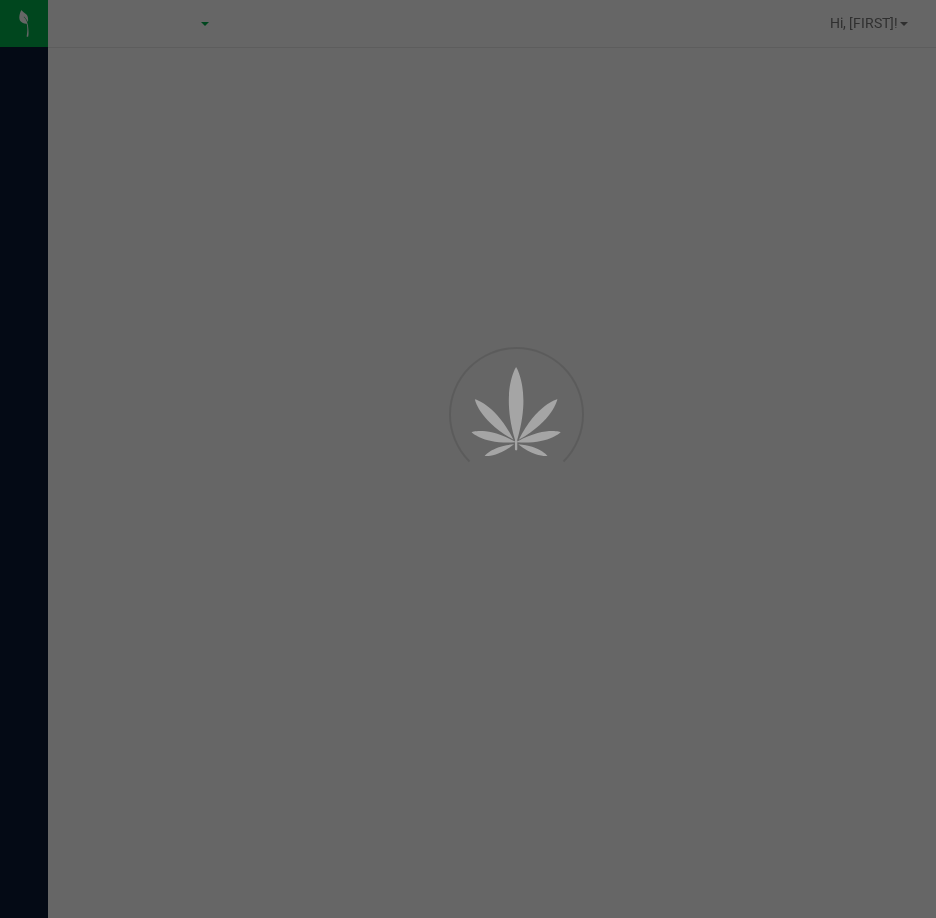 scroll, scrollTop: 0, scrollLeft: 0, axis: both 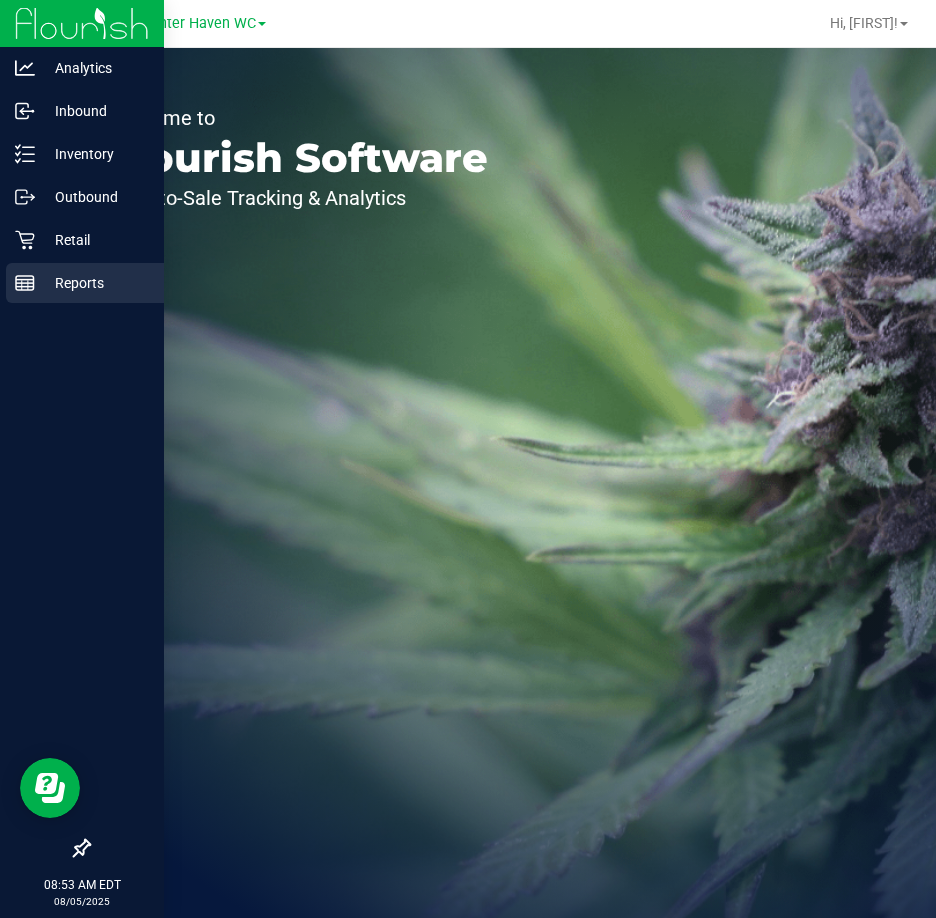 click on "Reports" at bounding box center (85, 283) 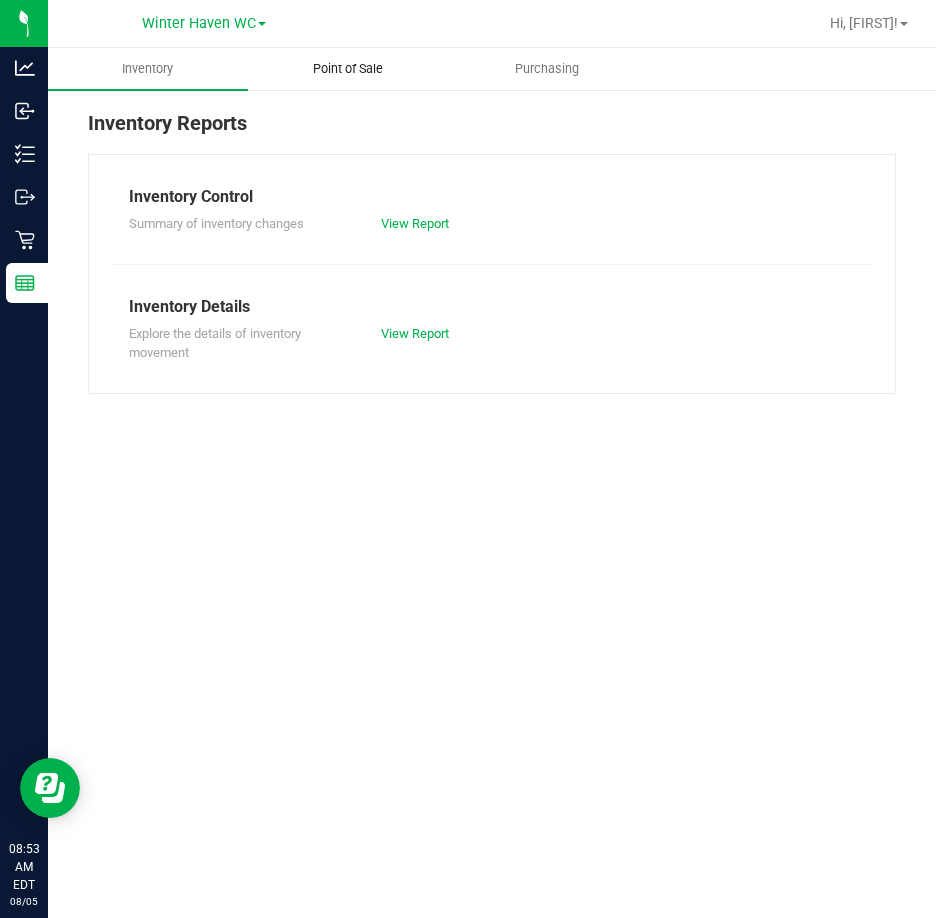 click on "Point of Sale" at bounding box center (348, 69) 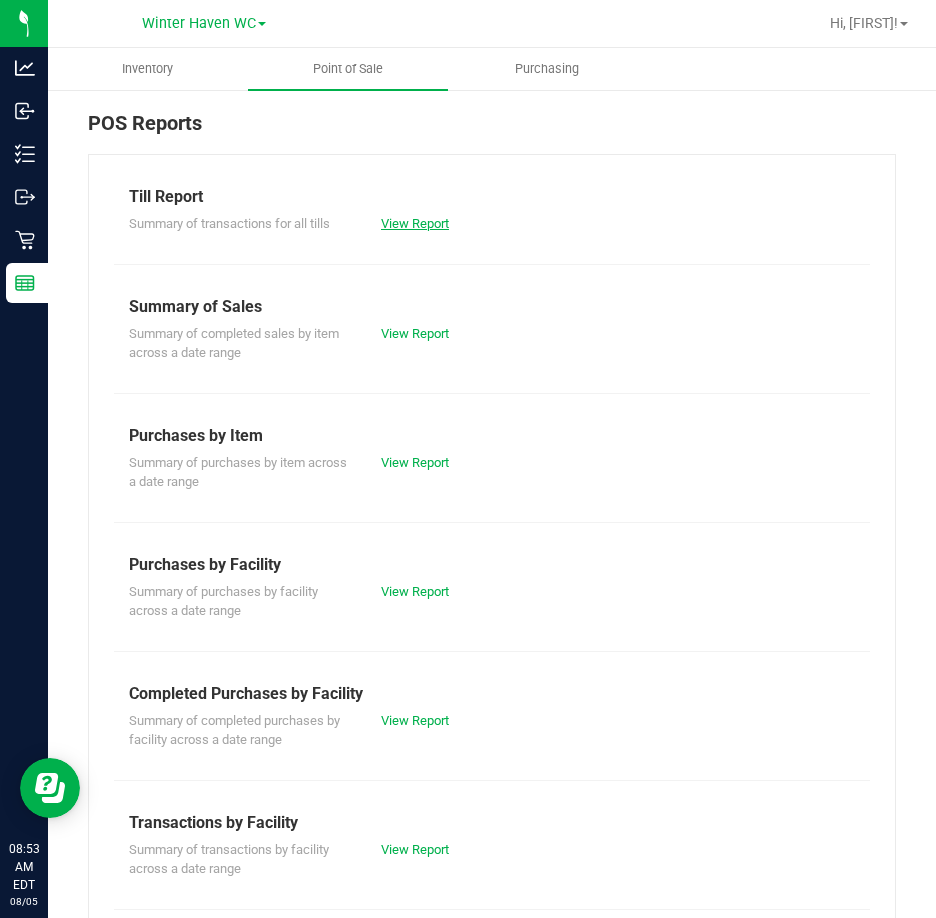 click on "View Report" at bounding box center [415, 223] 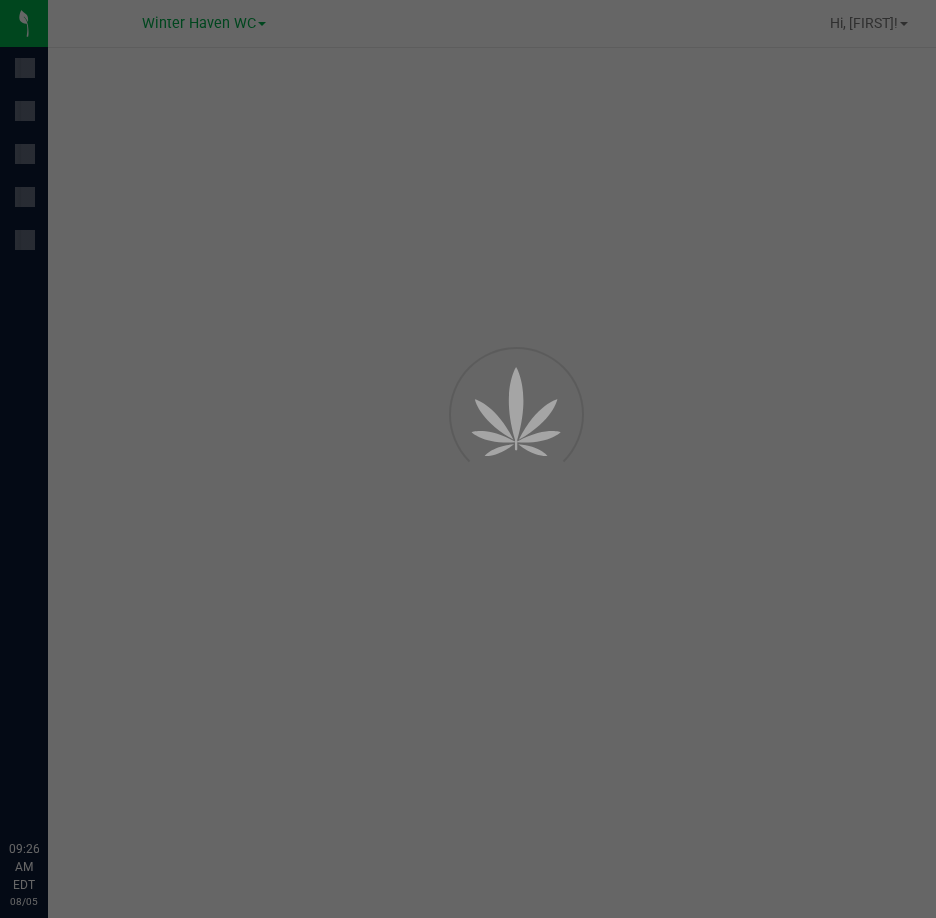 scroll, scrollTop: 0, scrollLeft: 0, axis: both 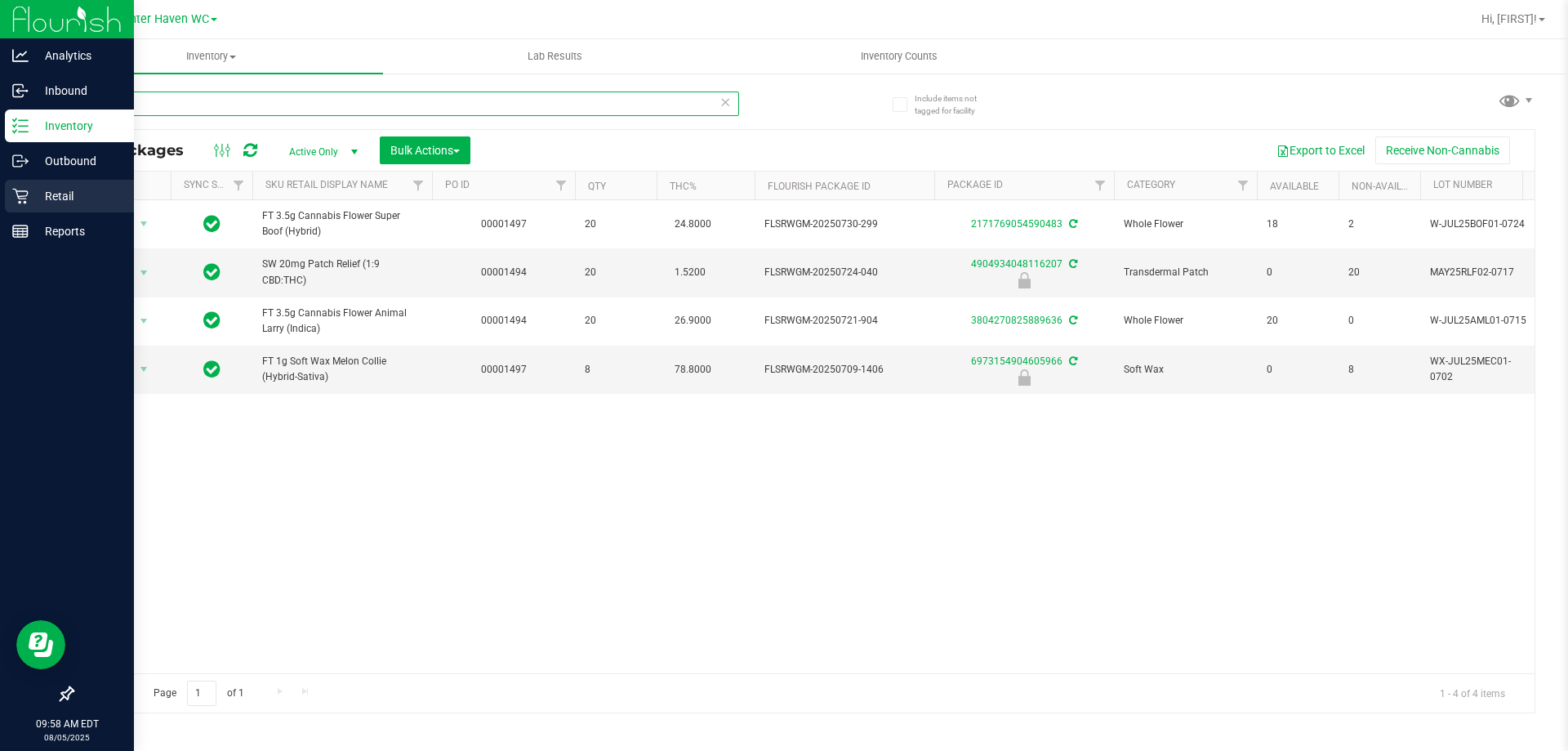 drag, startPoint x: 341, startPoint y: 108, endPoint x: 0, endPoint y: 193, distance: 351.4342 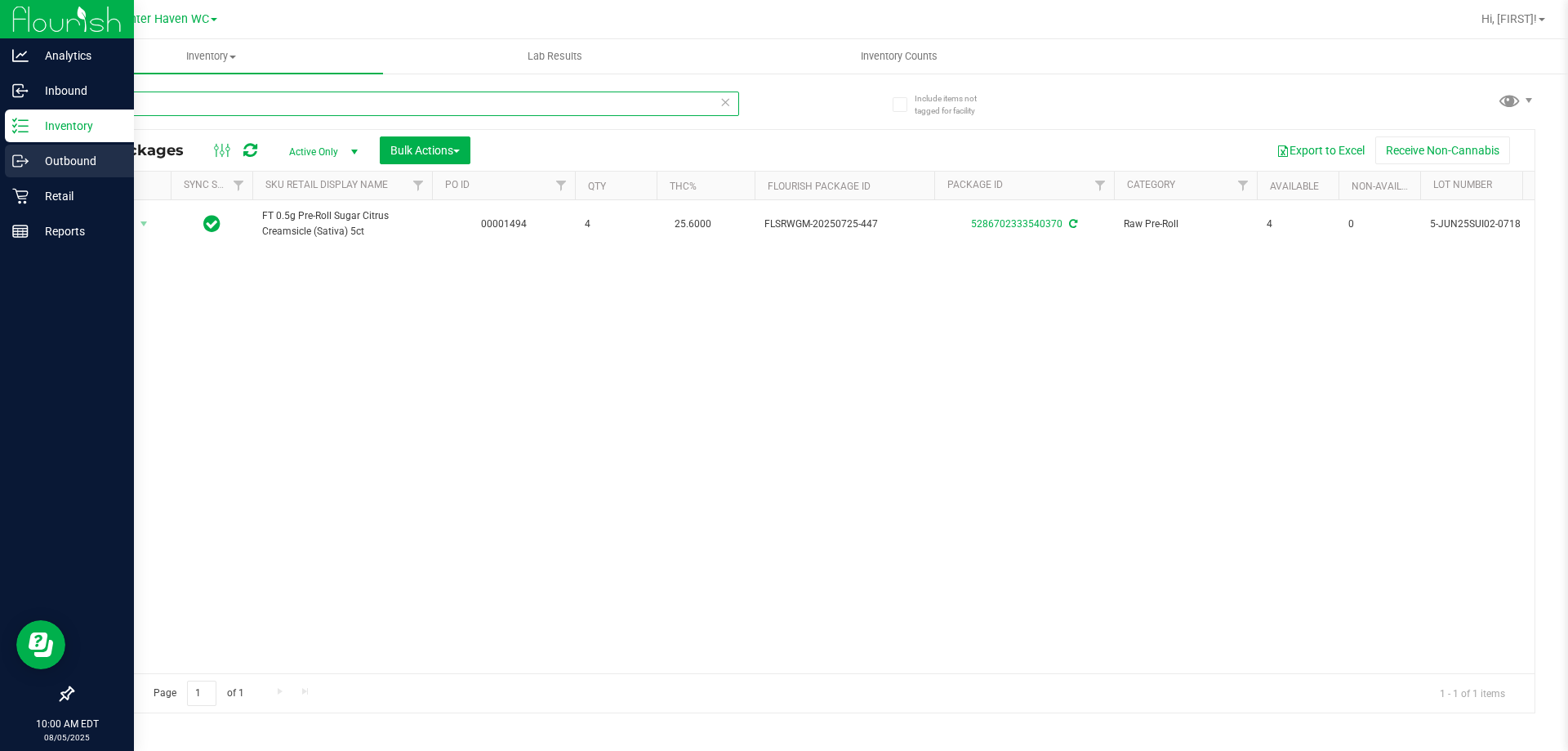 drag, startPoint x: 126, startPoint y: 113, endPoint x: 0, endPoint y: 162, distance: 135.19246 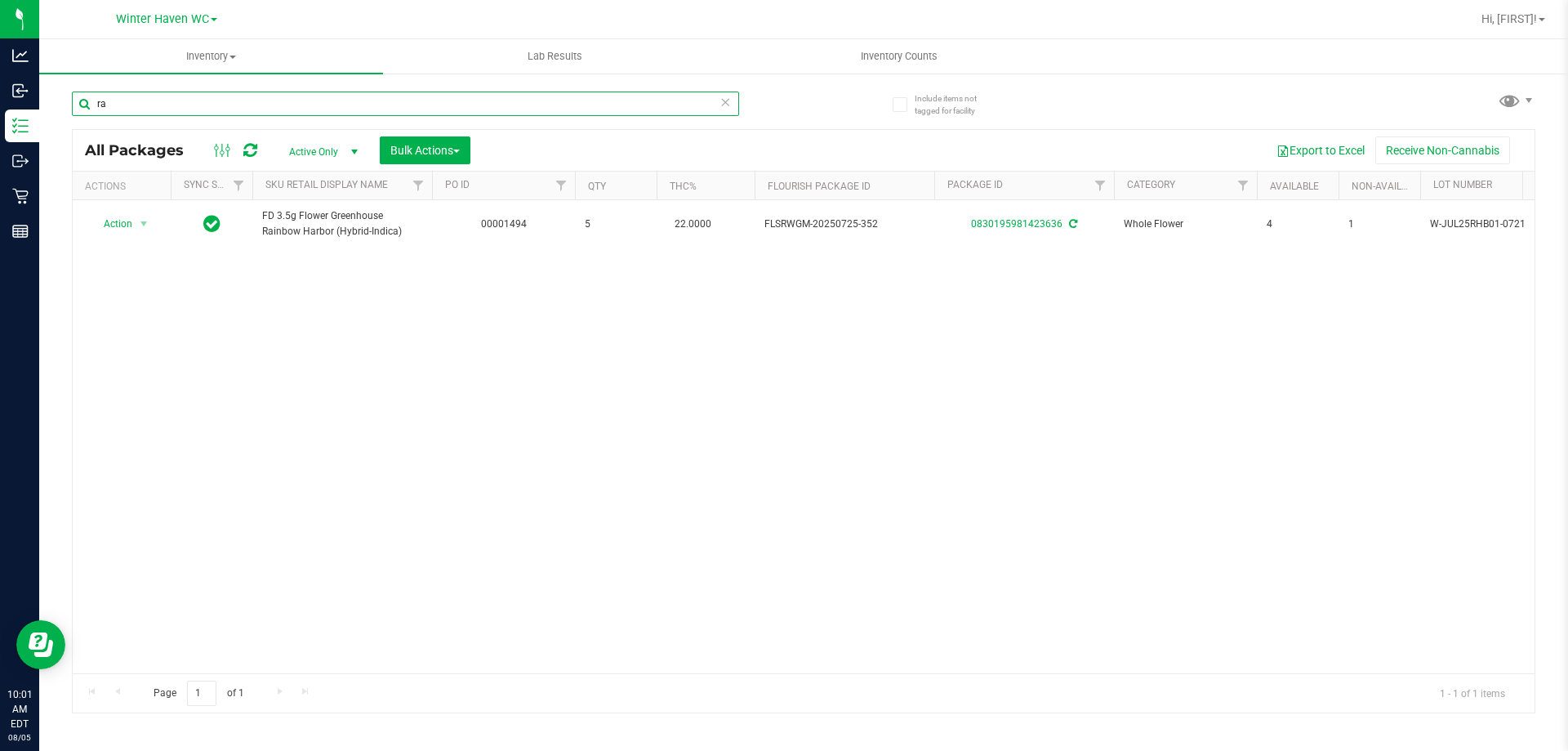 type on "r" 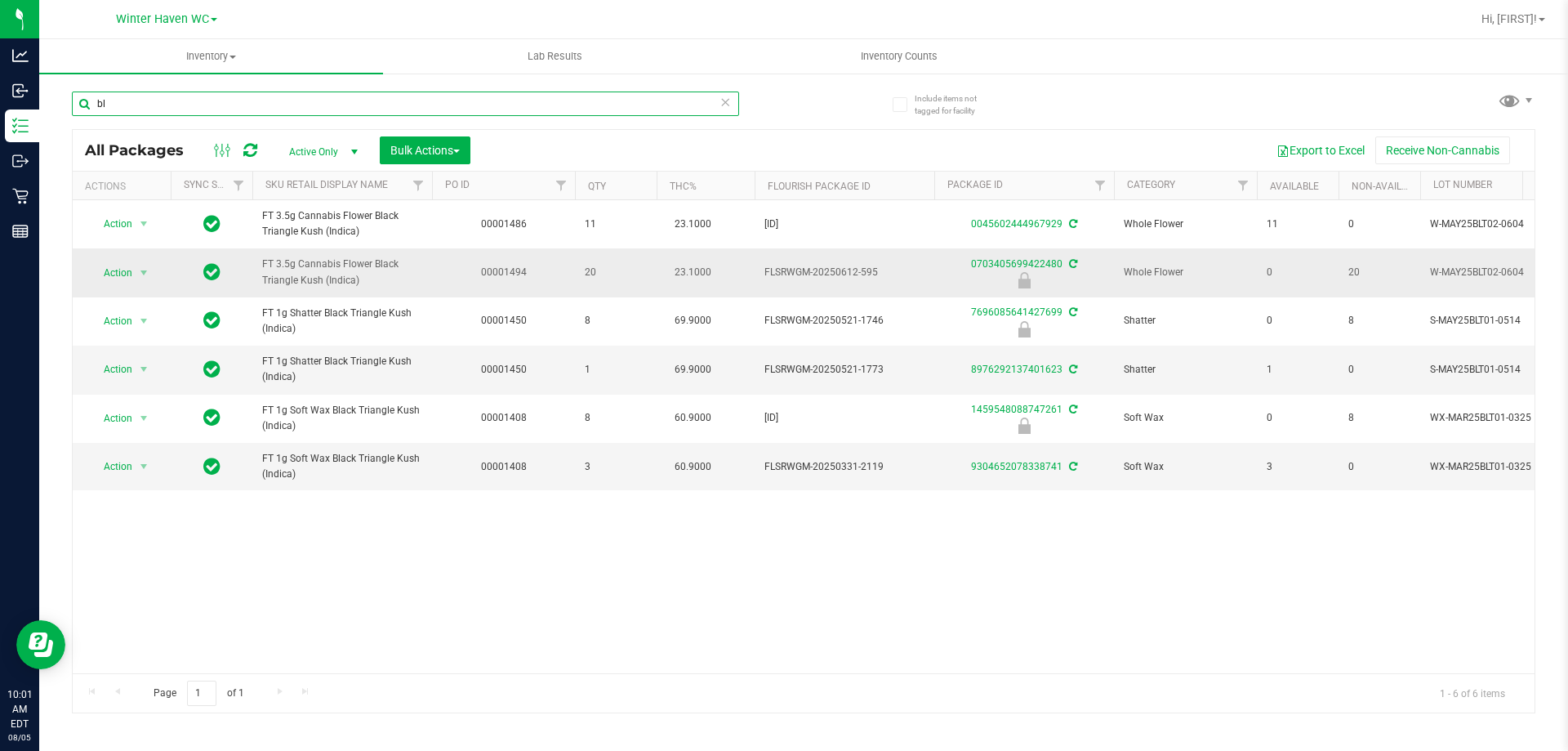 type on "b" 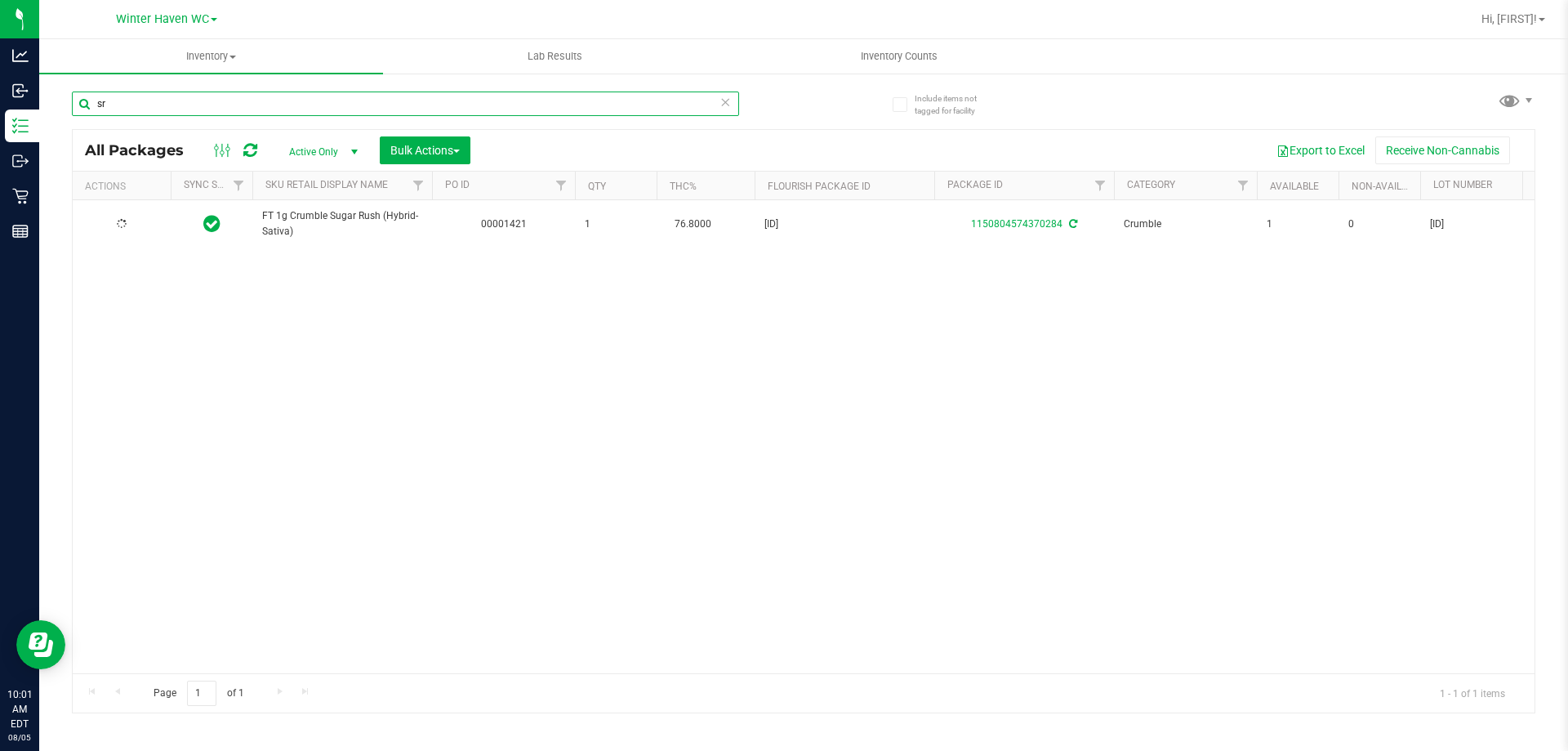type on "s" 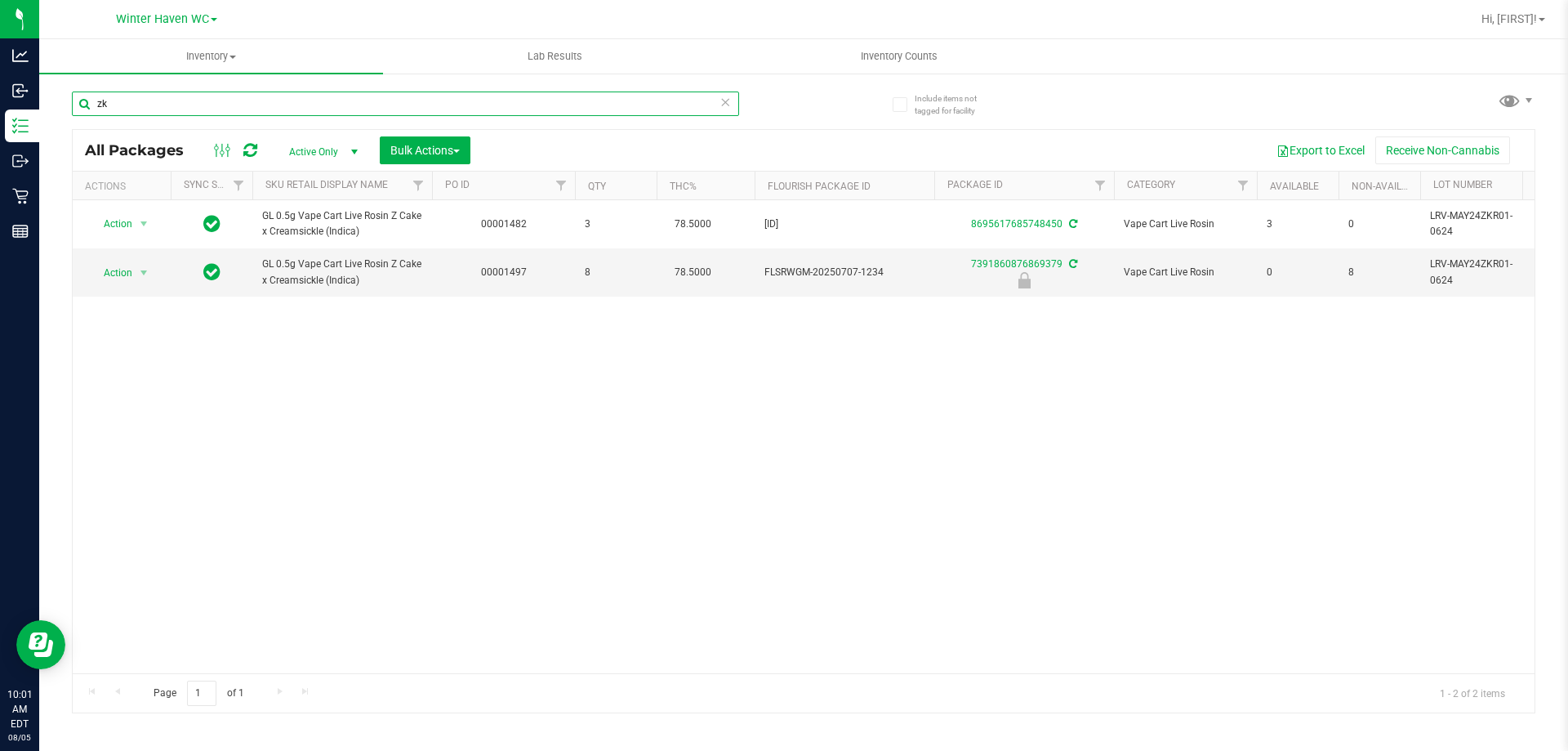 type on "z" 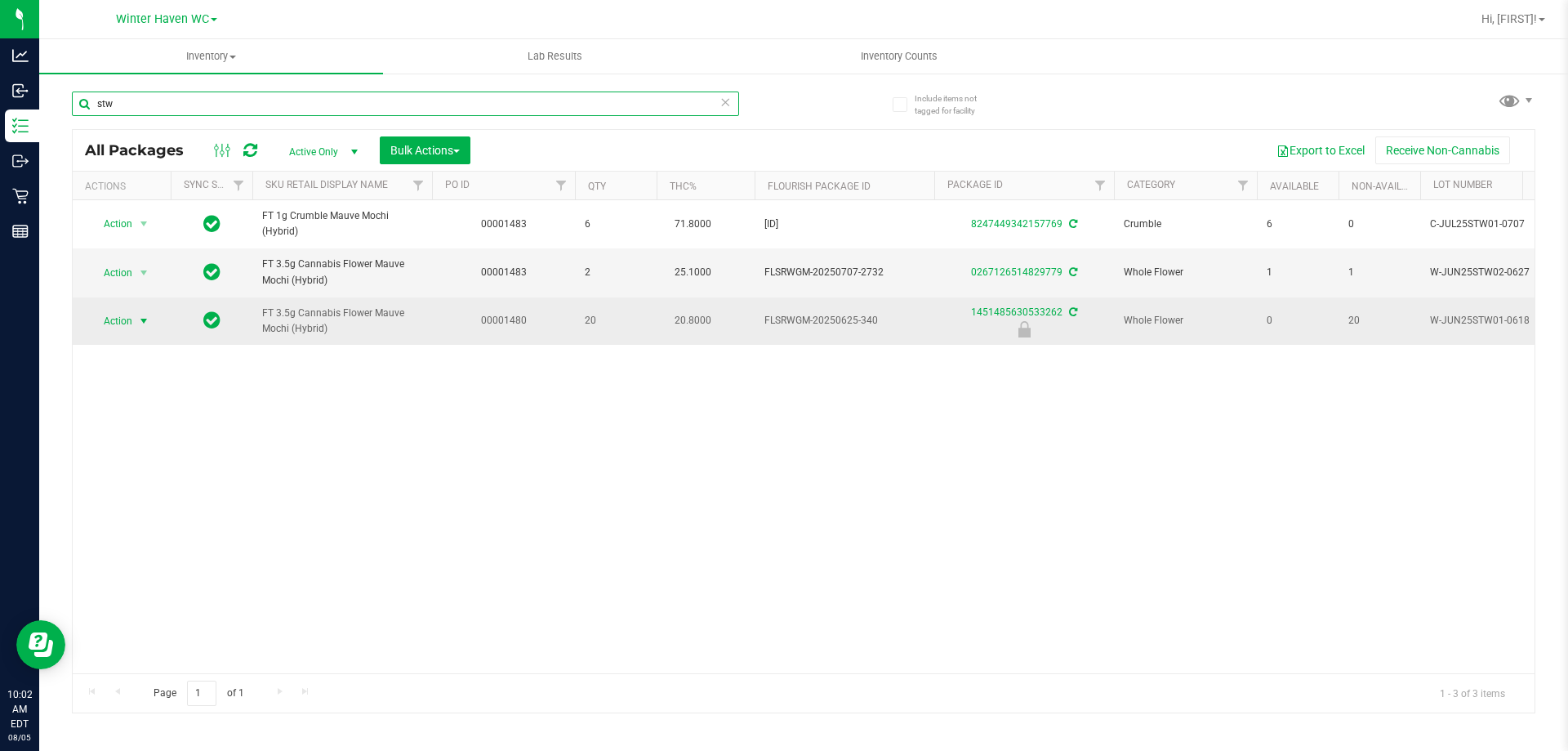 type on "stw" 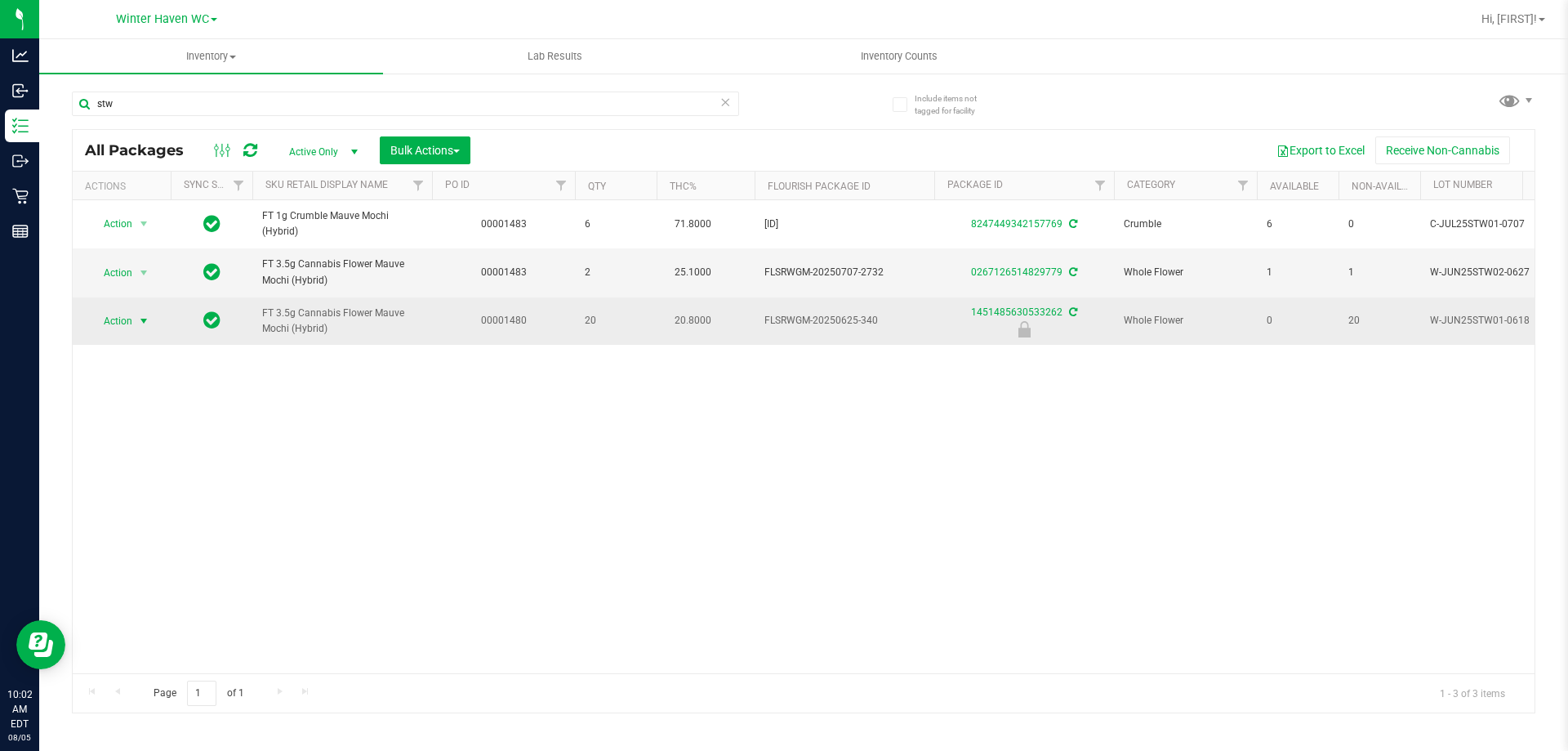 click at bounding box center (144, 321) 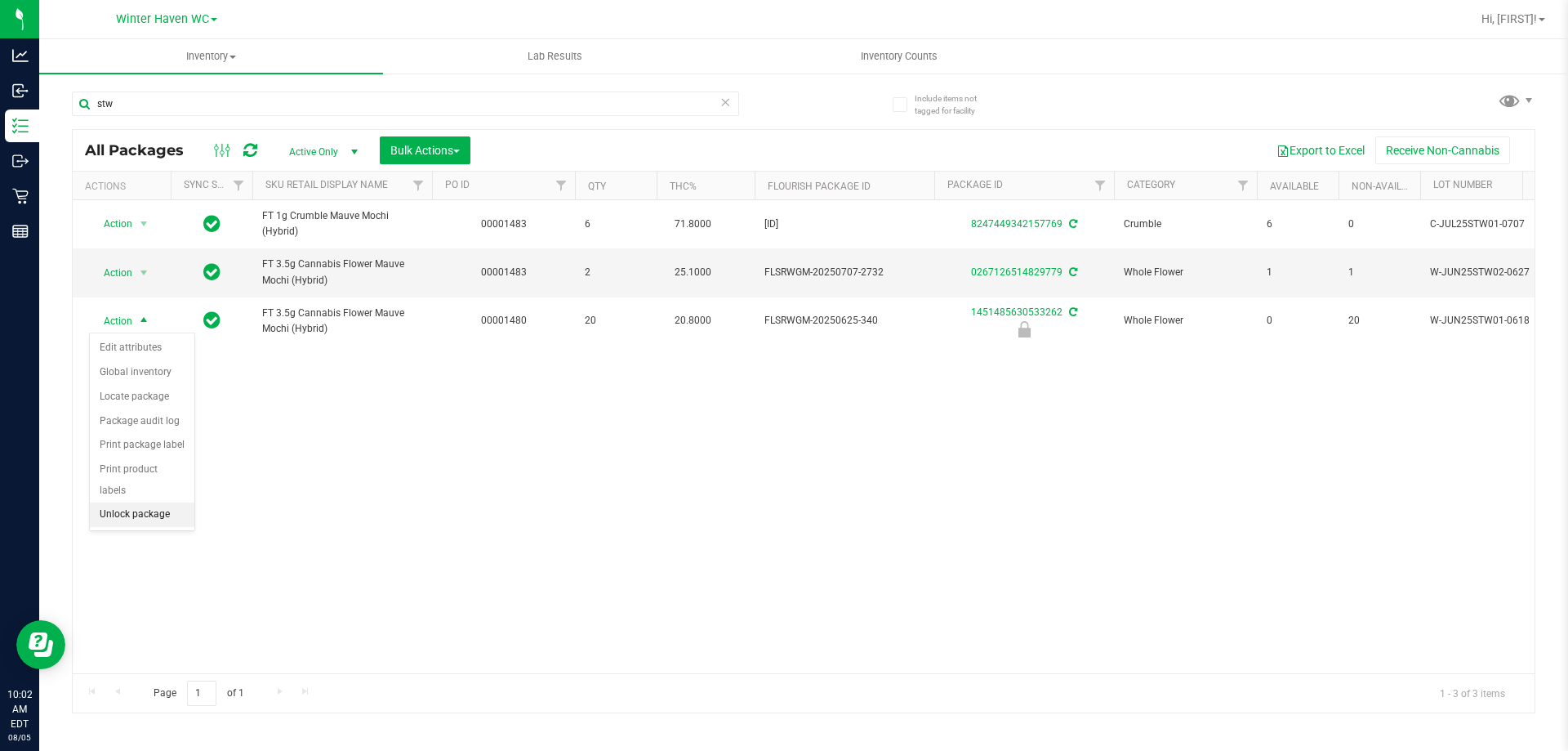click on "Unlock package" at bounding box center (142, 515) 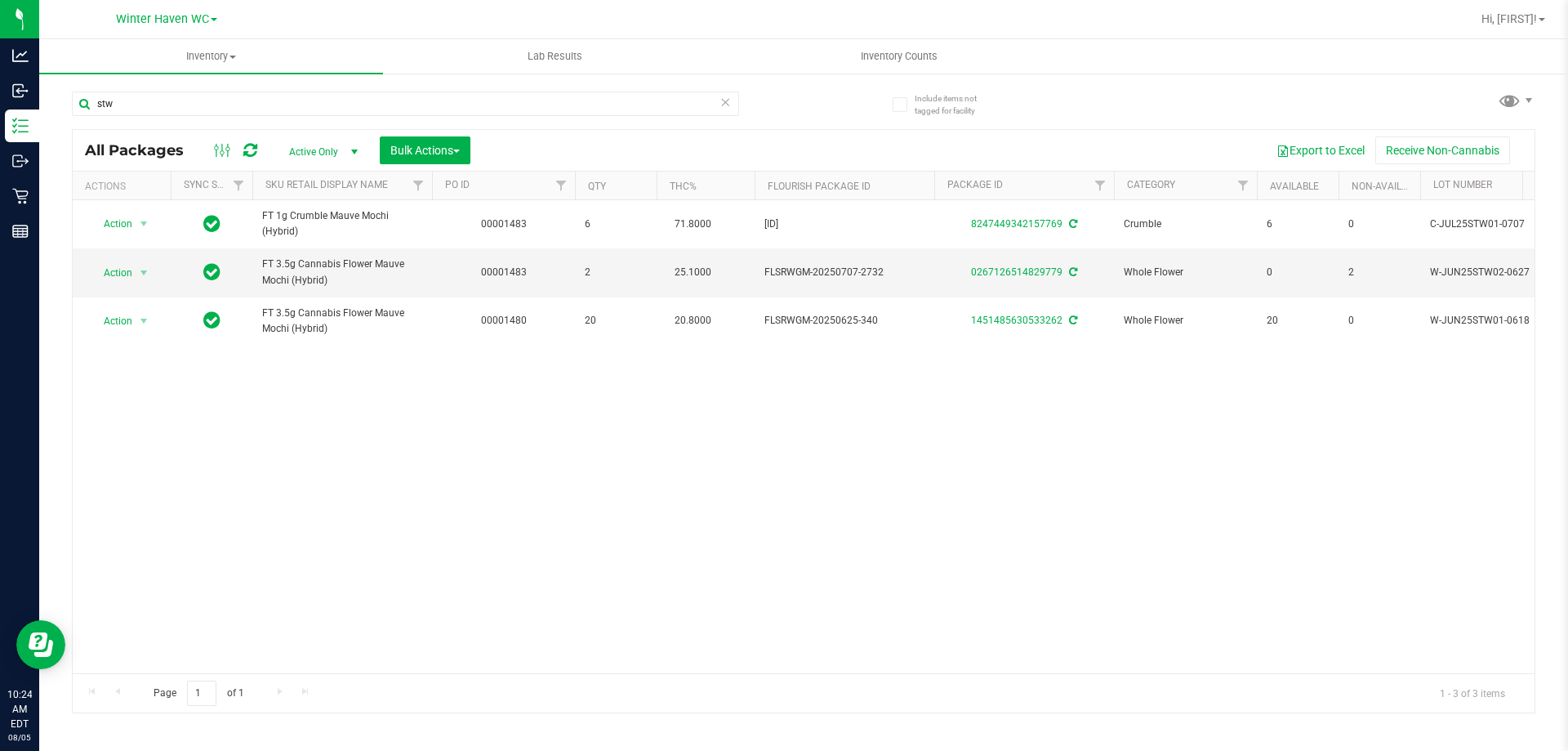 click on "stw" at bounding box center (438, 103) 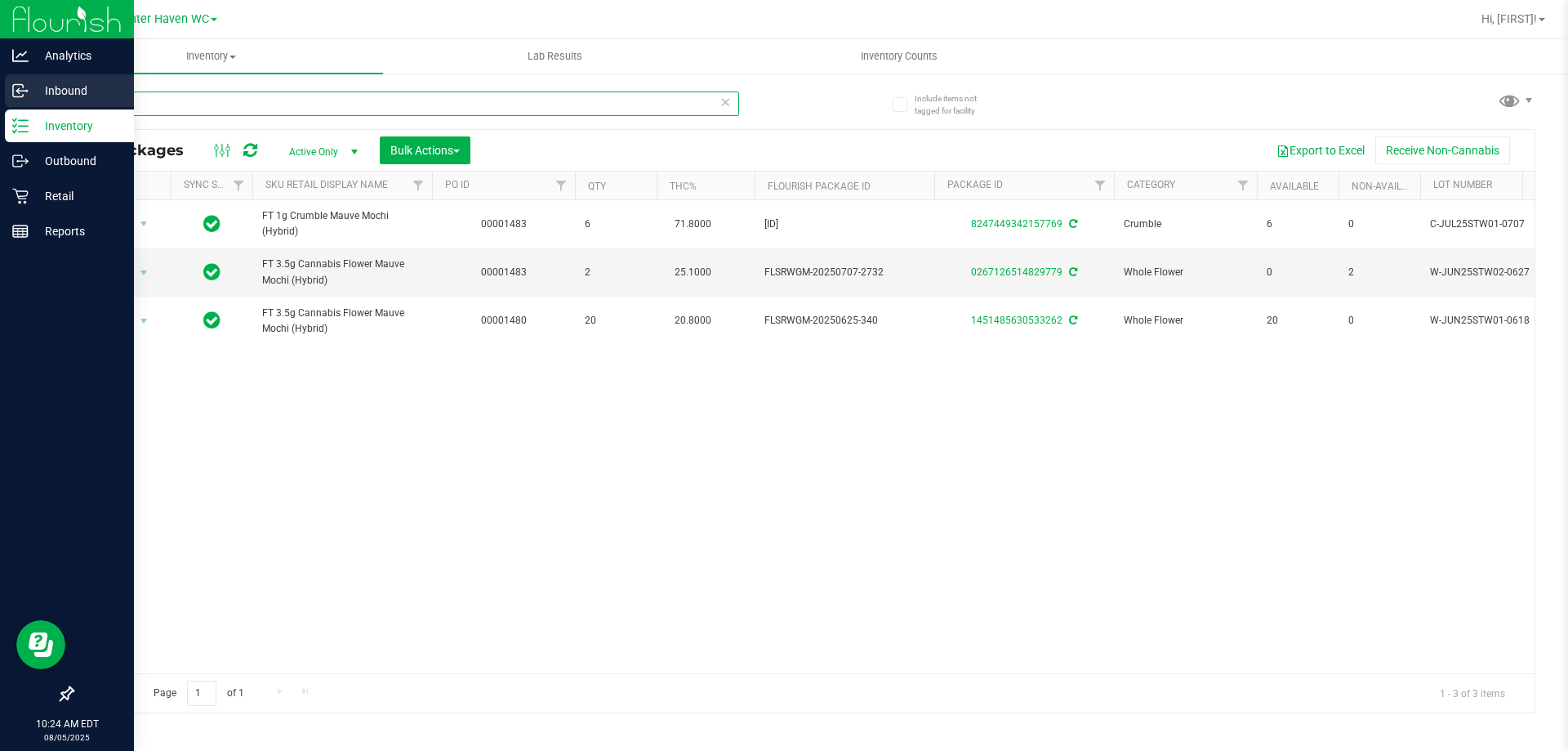 drag, startPoint x: 468, startPoint y: 98, endPoint x: 44, endPoint y: 78, distance: 424.4714 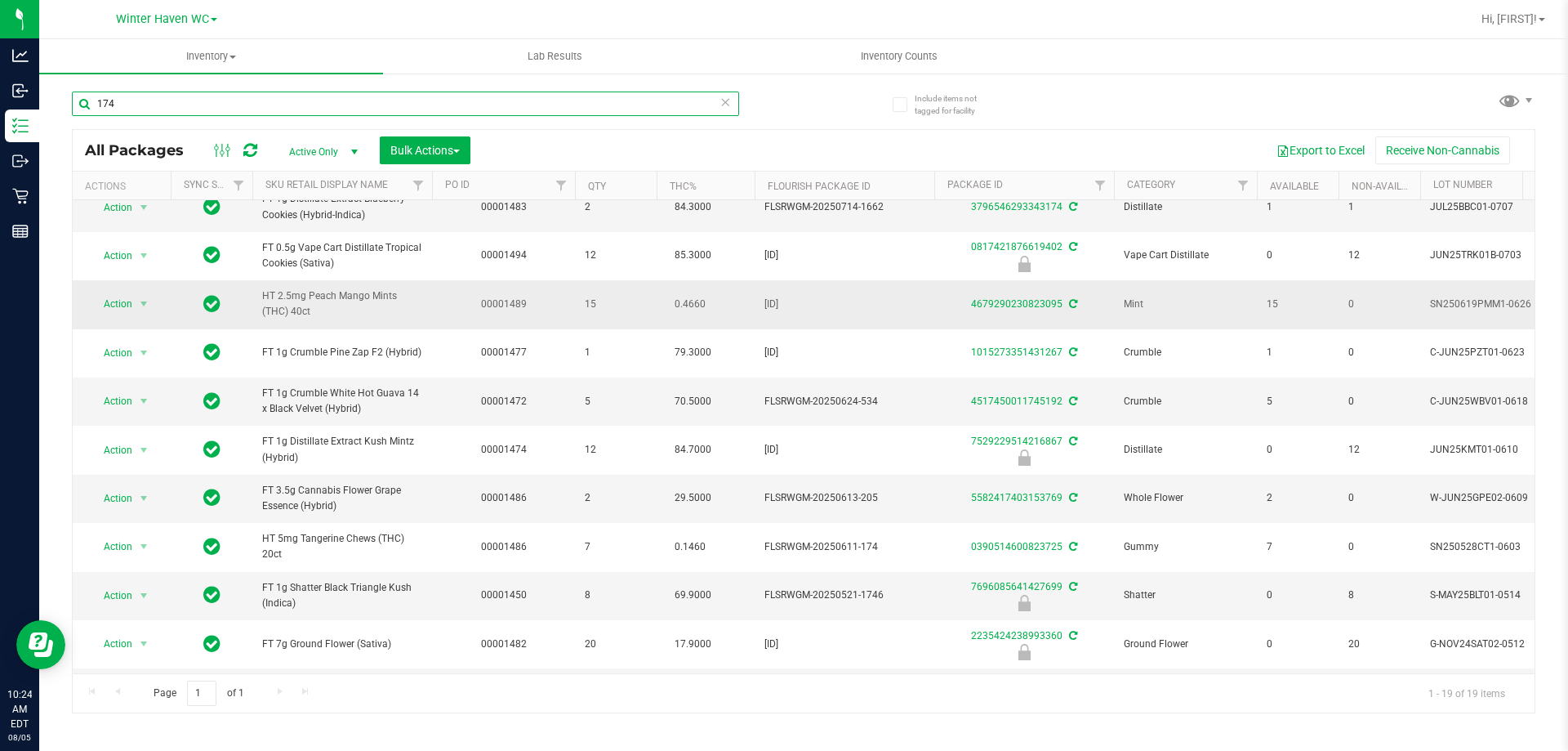 scroll, scrollTop: 163, scrollLeft: 0, axis: vertical 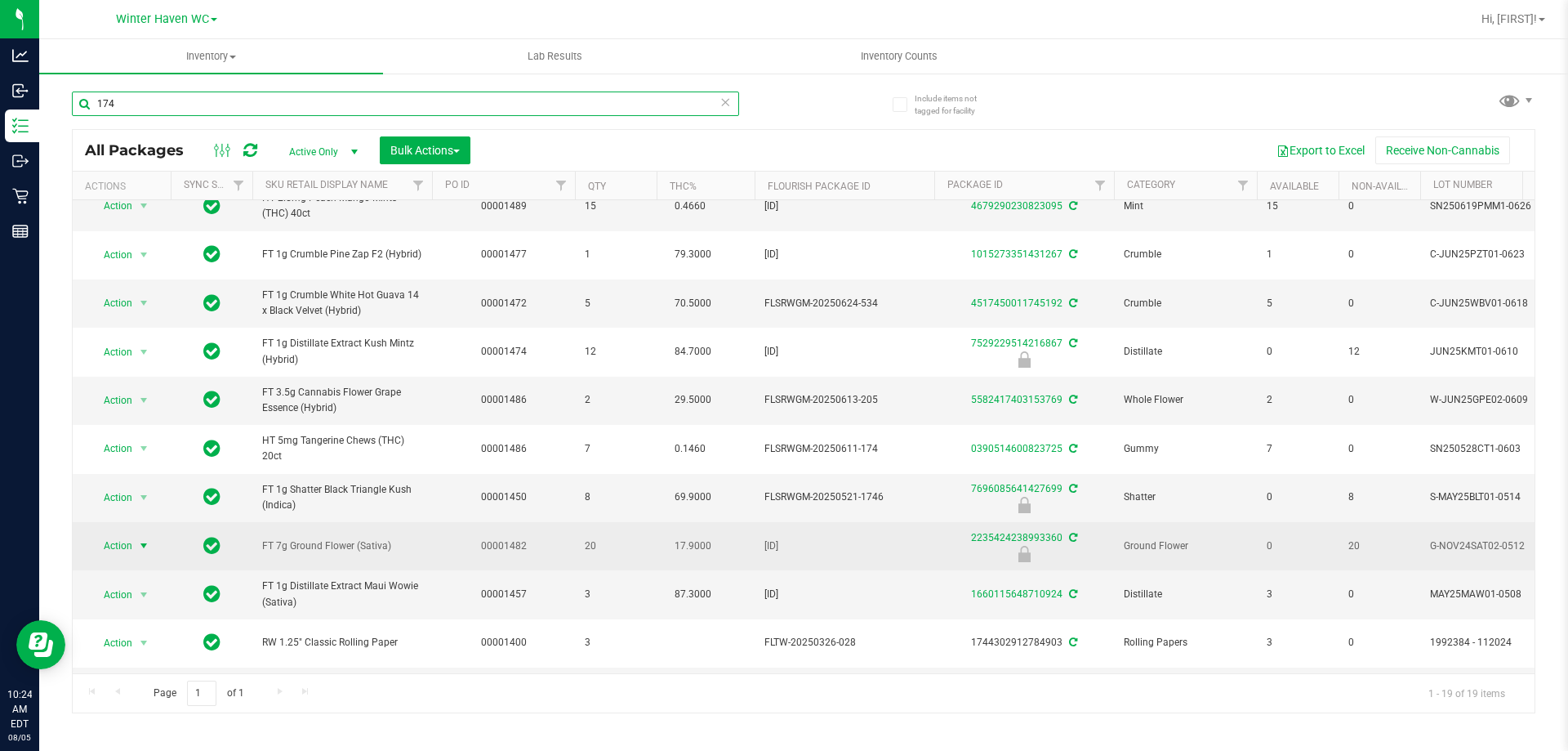 type on "174" 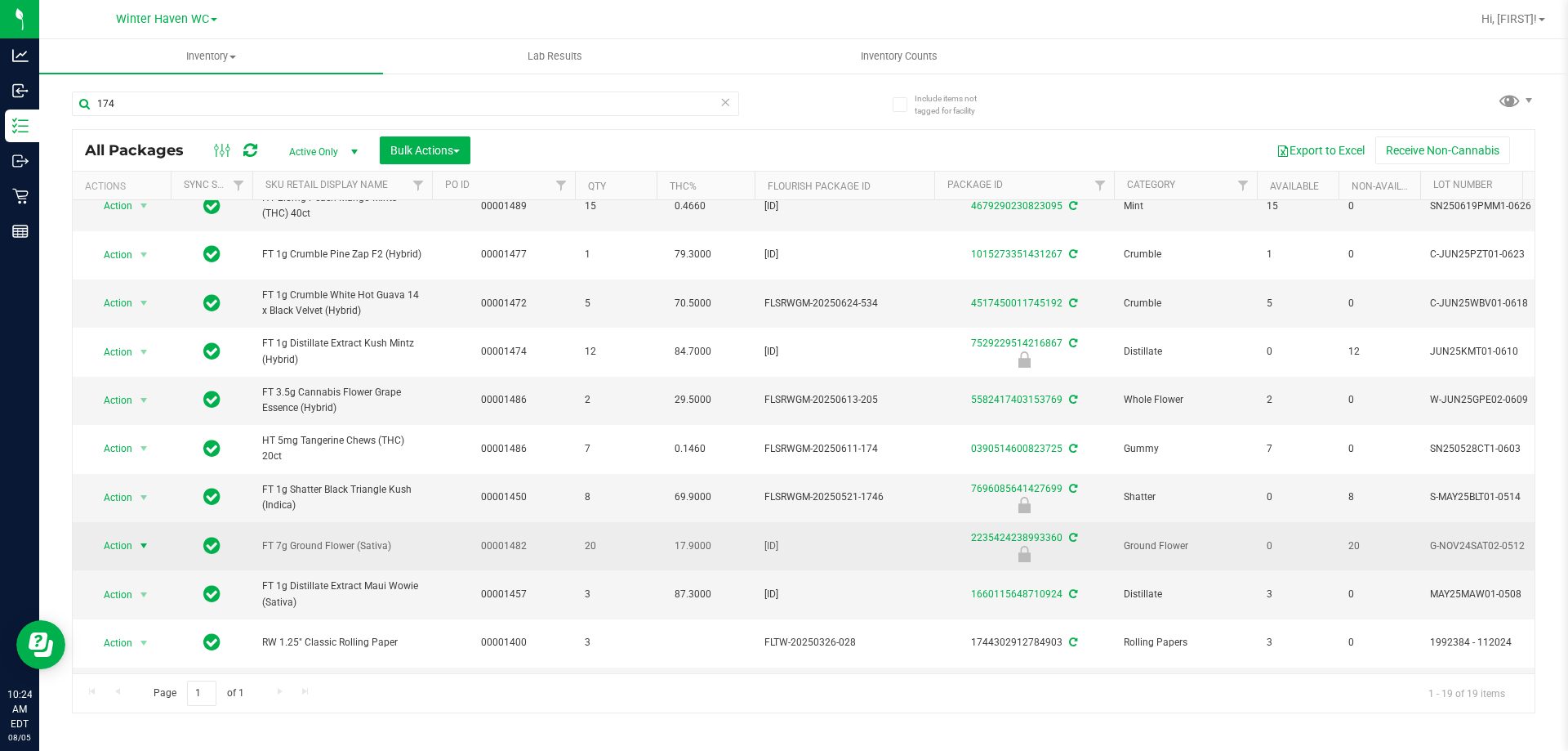 click at bounding box center (144, 546) 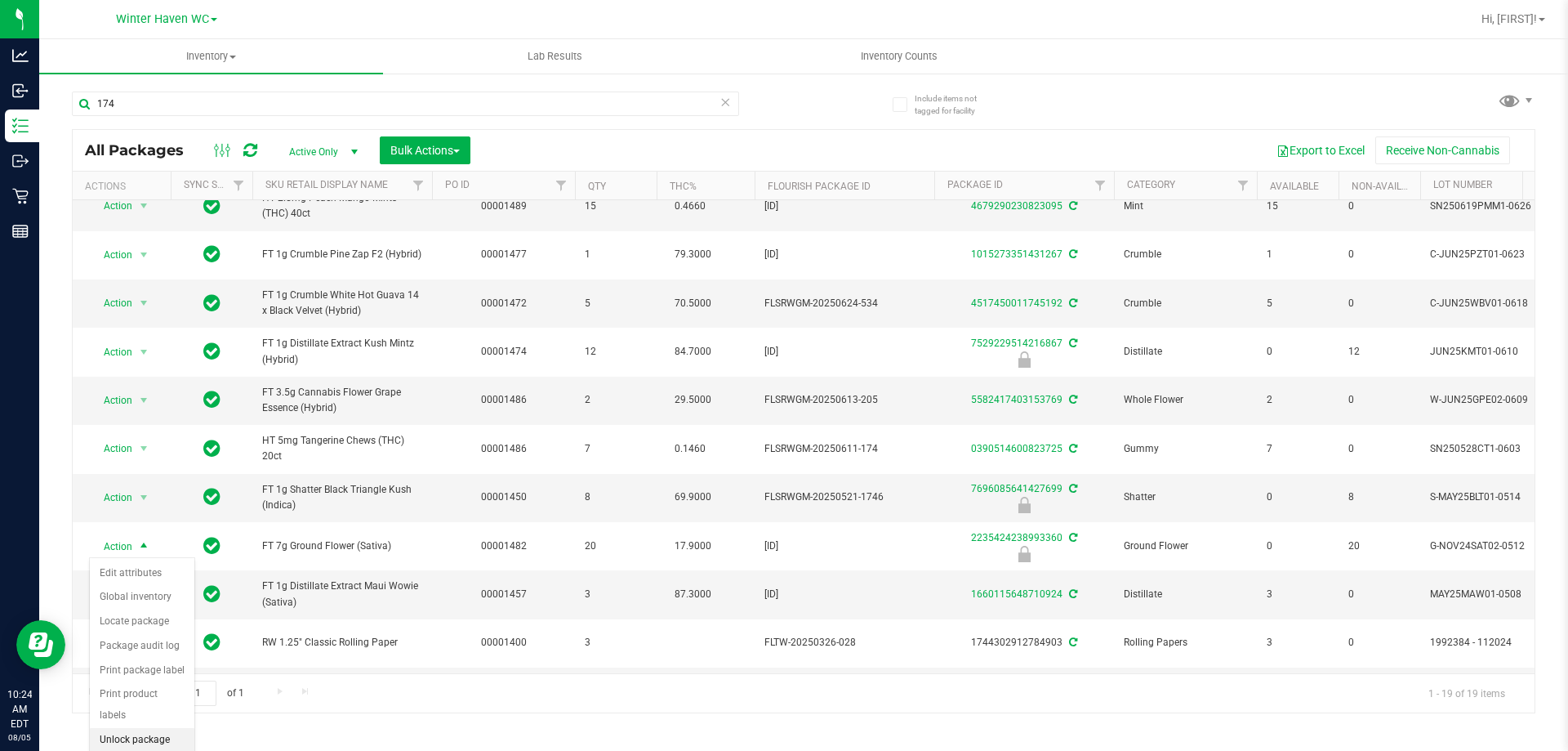 click on "Unlock package" at bounding box center (142, 740) 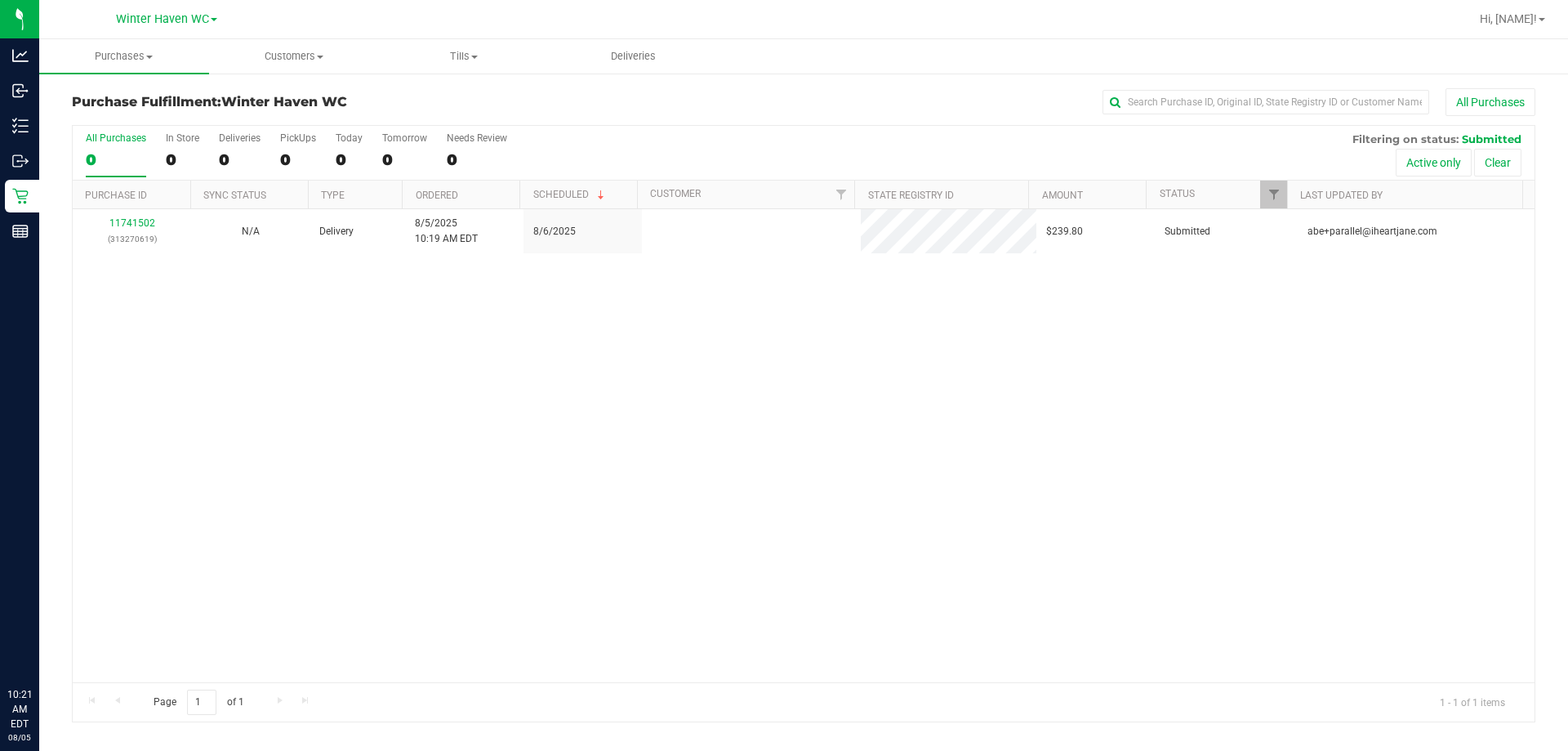 scroll, scrollTop: 0, scrollLeft: 0, axis: both 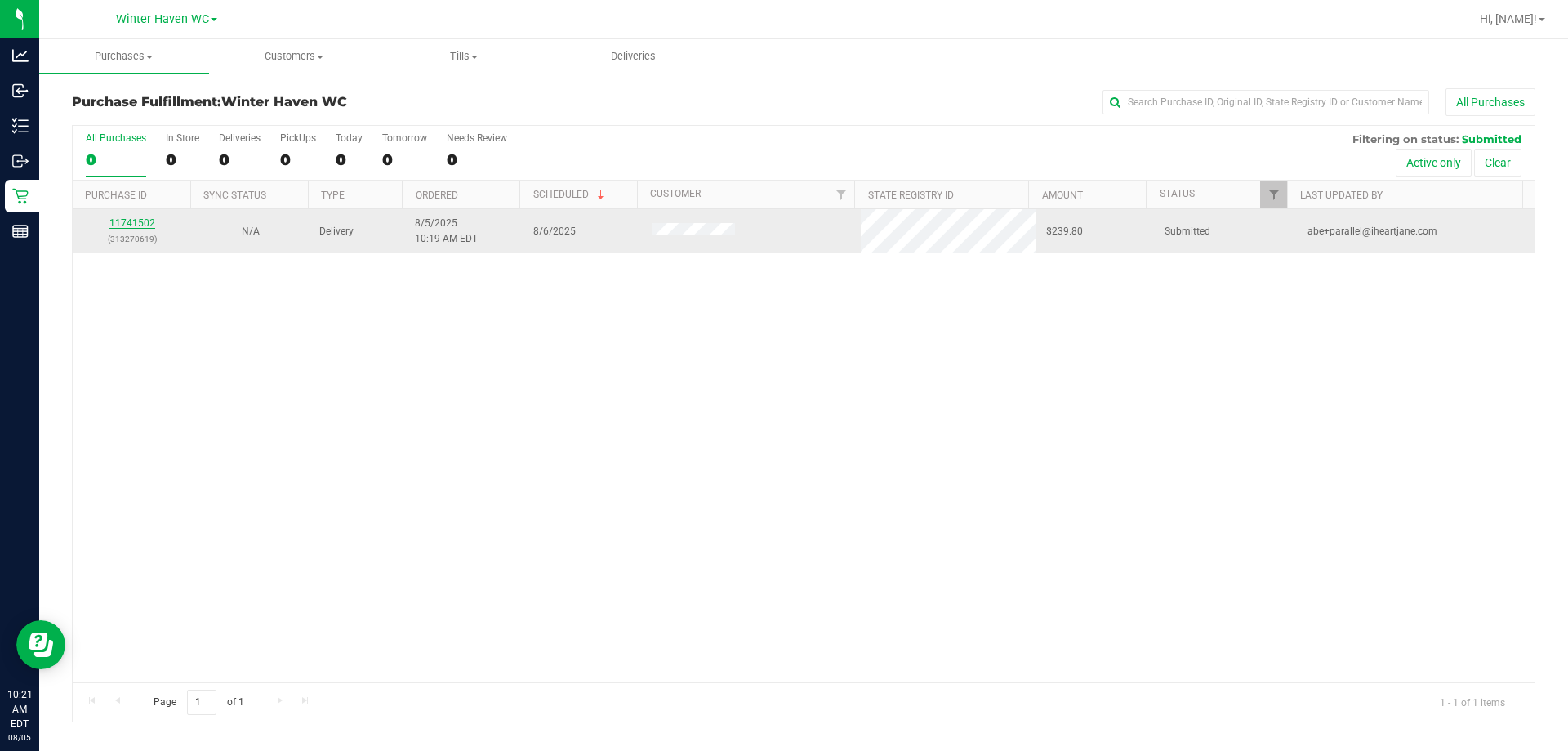 click on "11741502" at bounding box center [132, 223] 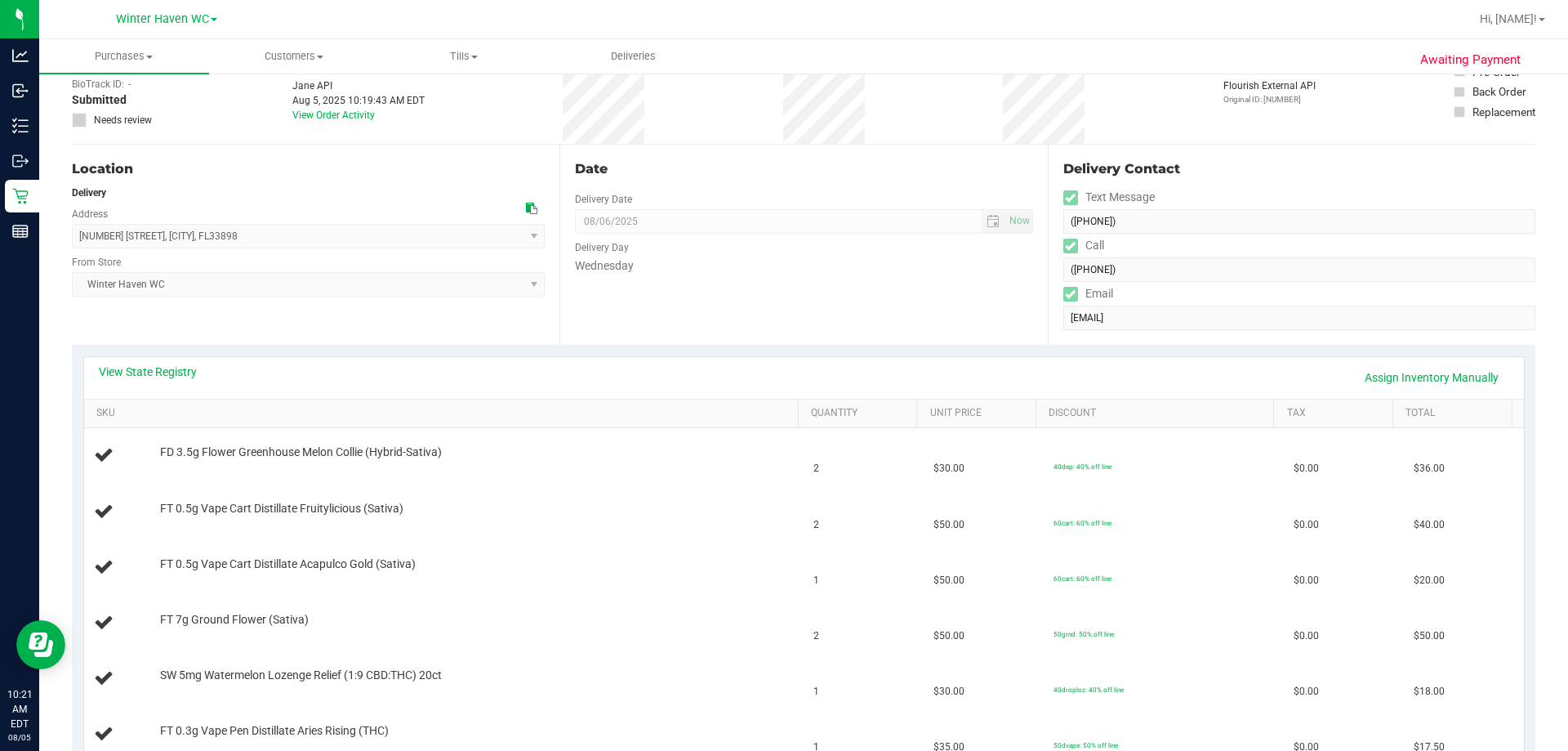 scroll, scrollTop: 245, scrollLeft: 0, axis: vertical 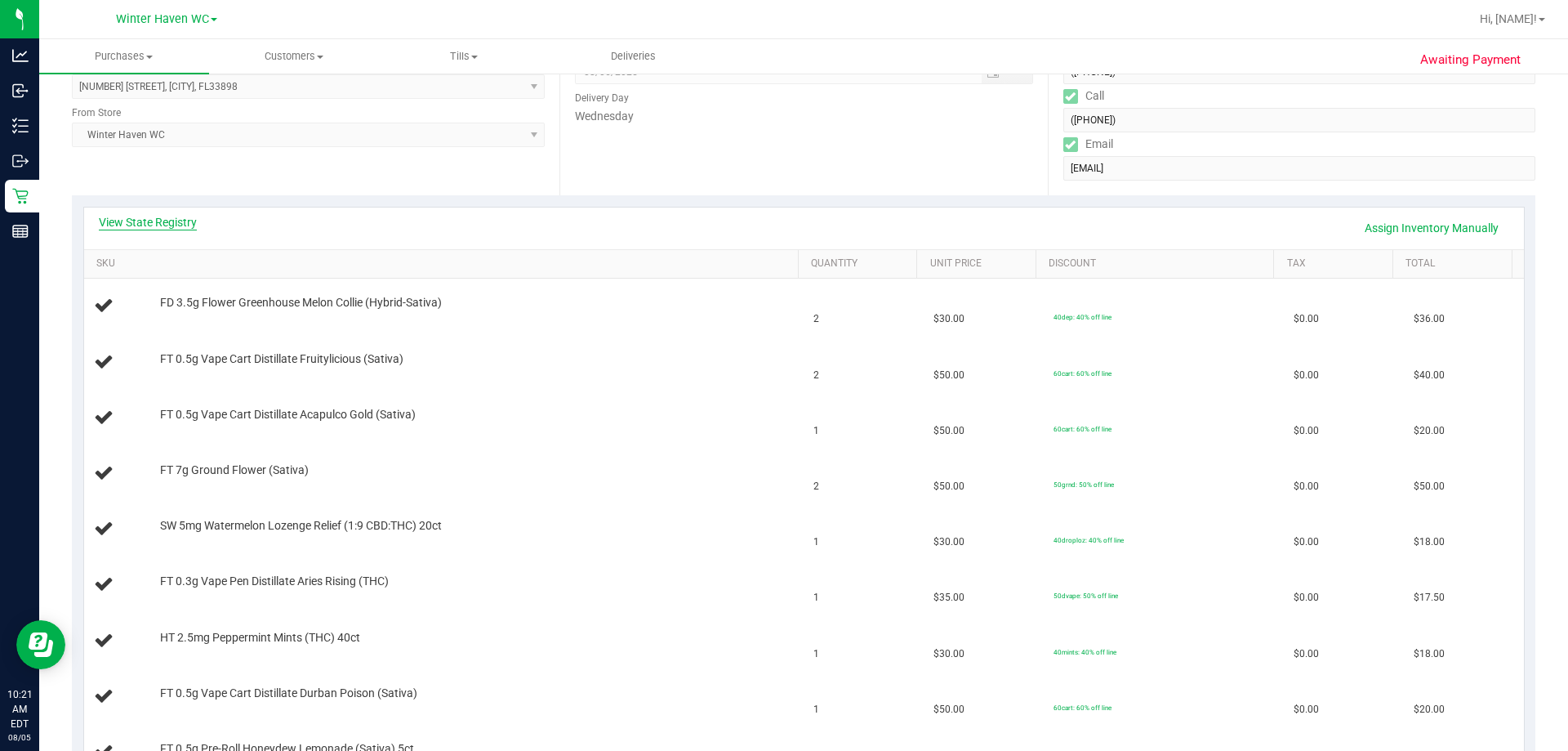 click on "View State Registry" at bounding box center (148, 222) 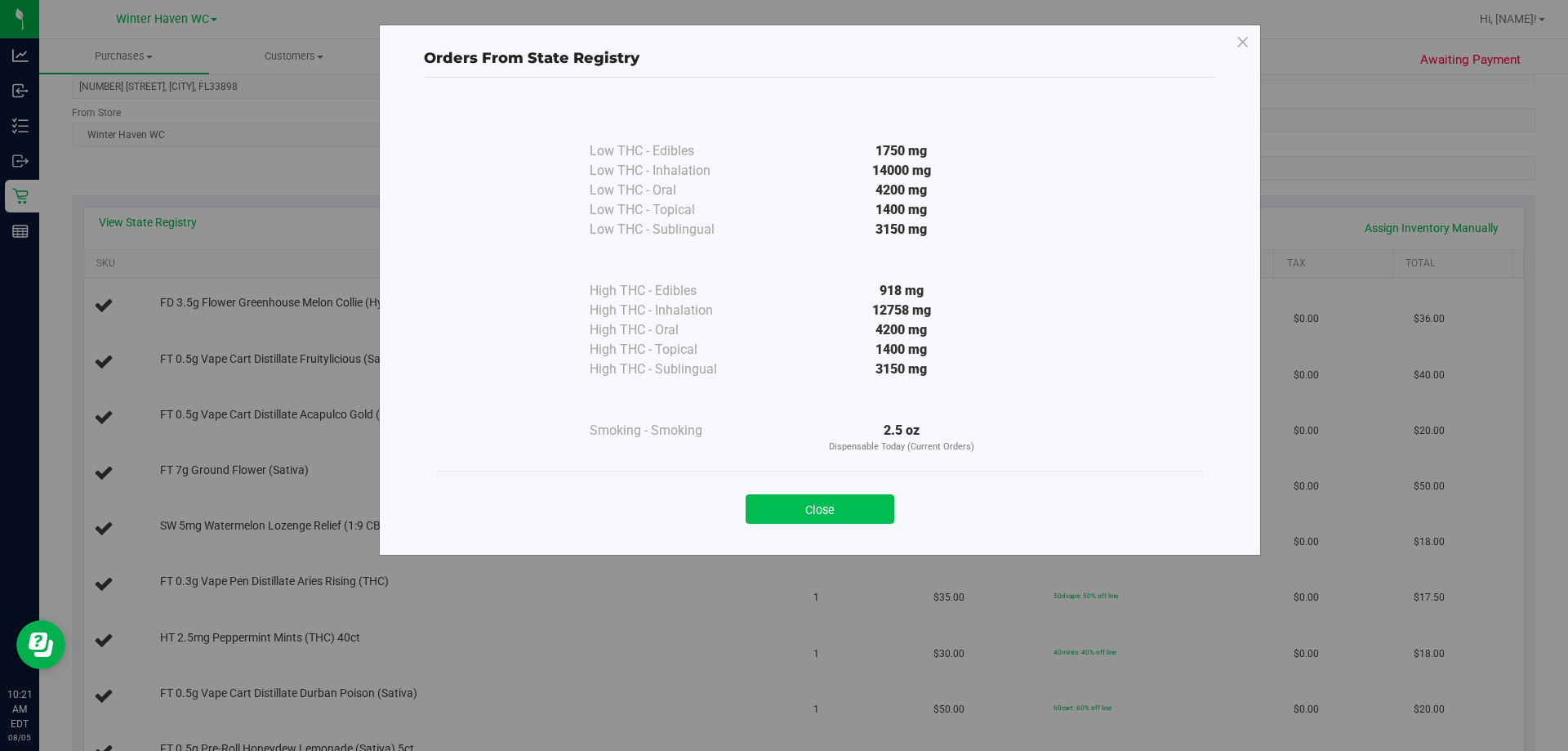 click on "Close" at bounding box center [820, 509] 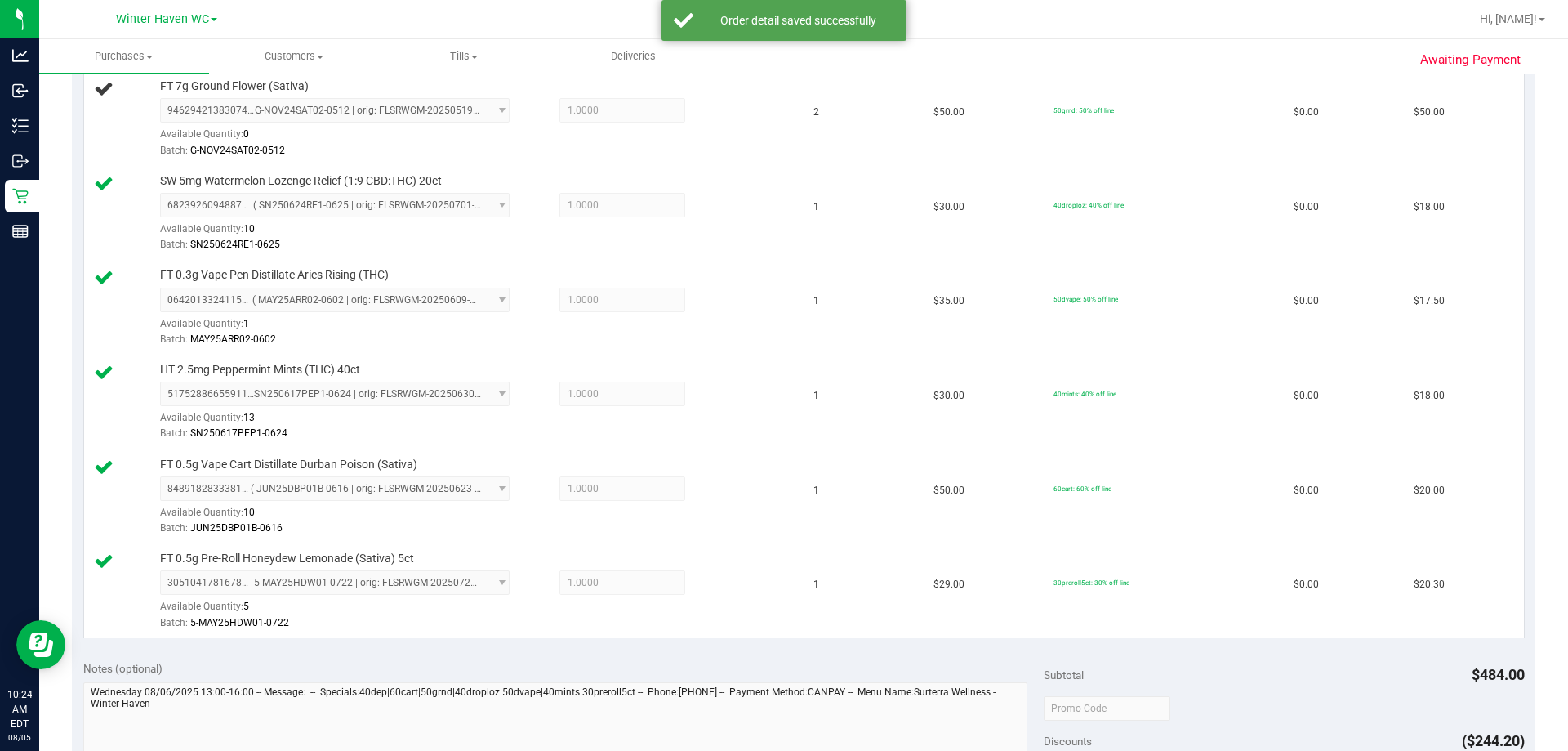 scroll, scrollTop: 572, scrollLeft: 0, axis: vertical 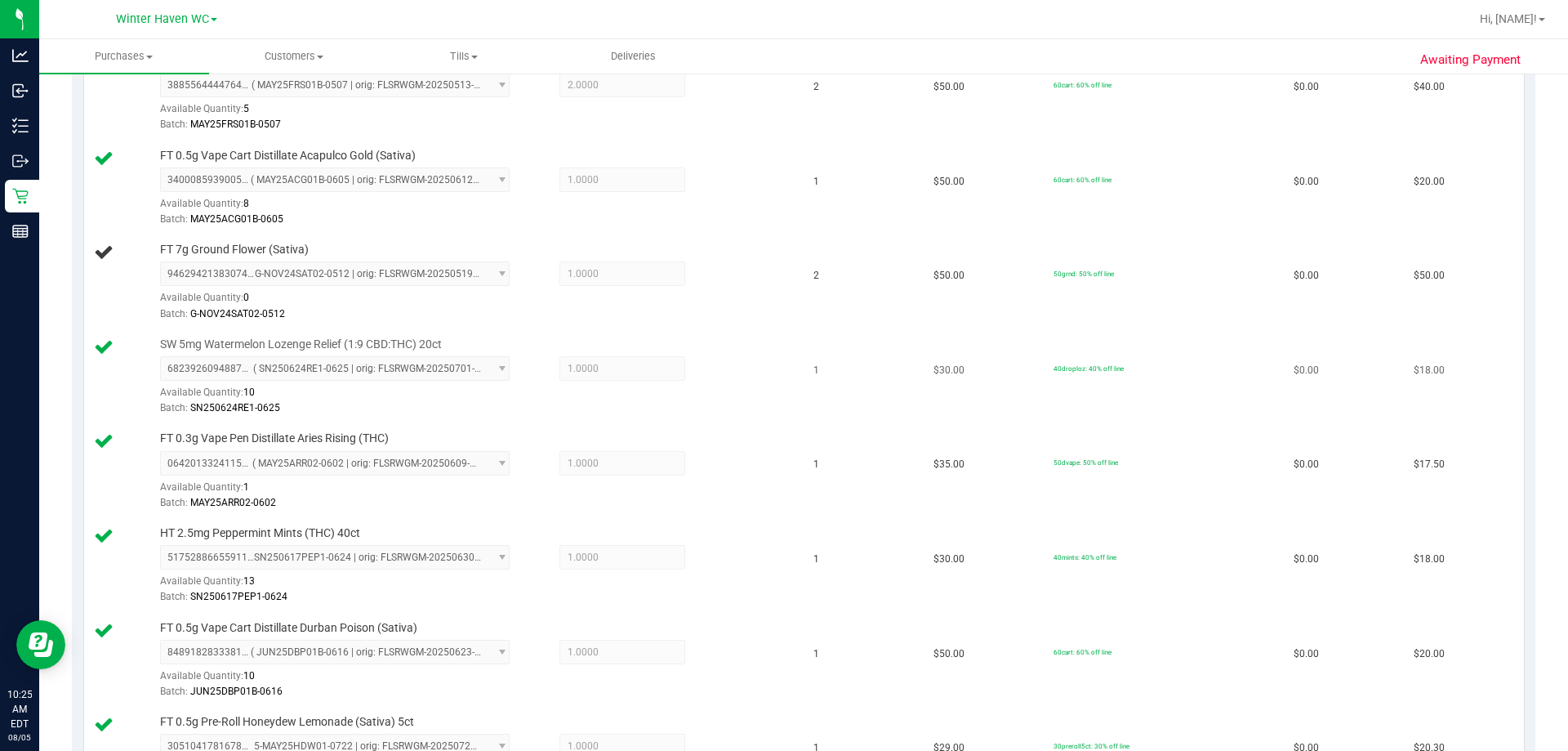 click on "6823926094887532
(
SN250624RE1-0625 | orig: FLSRWGM-20250701-445
)
6823926094887532
Available Quantity:  10
1.0000 1
Batch:
SN250624RE1-0625" at bounding box center [475, 386] 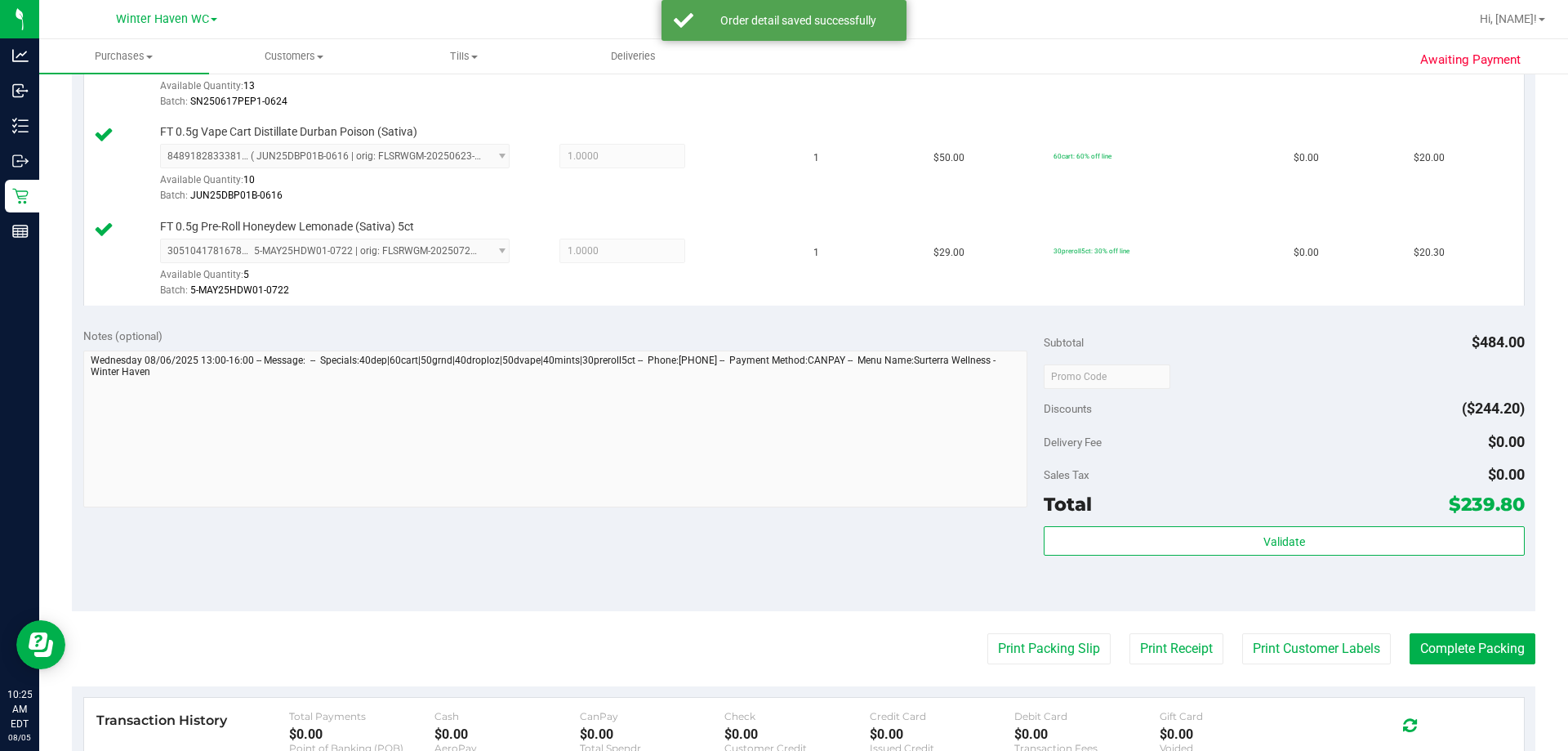 scroll, scrollTop: 1144, scrollLeft: 0, axis: vertical 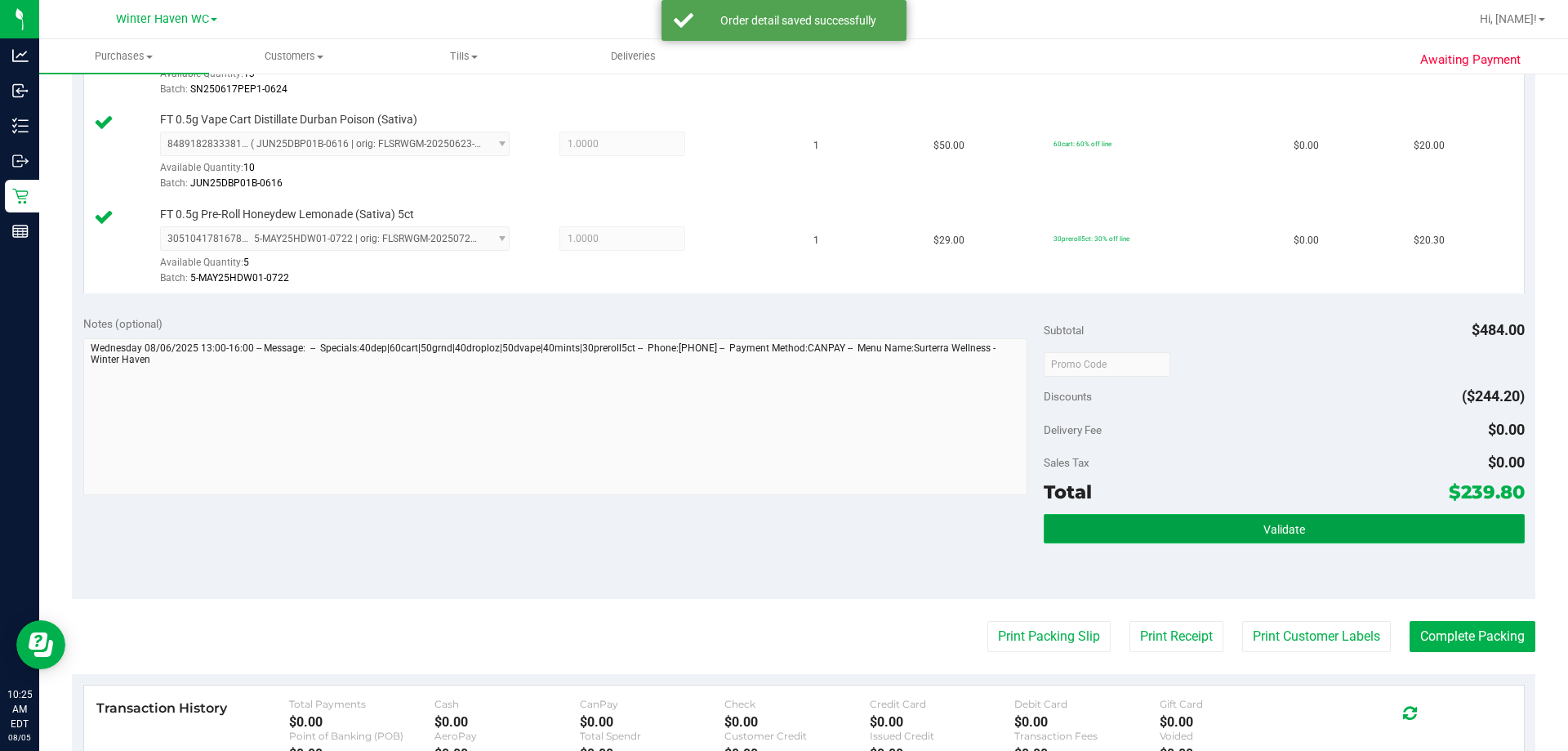 click on "Validate" at bounding box center (1284, 529) 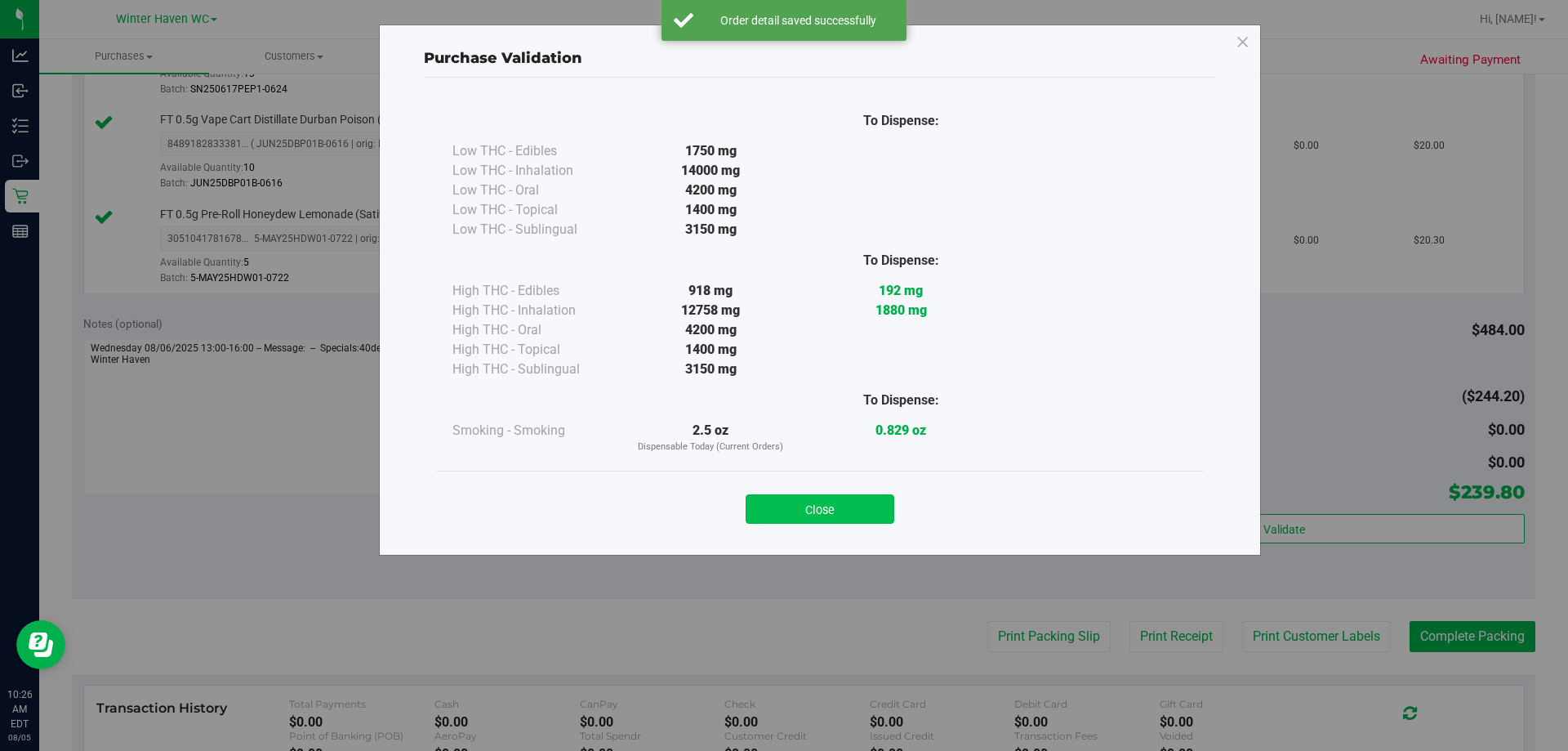 click on "Close" at bounding box center (820, 509) 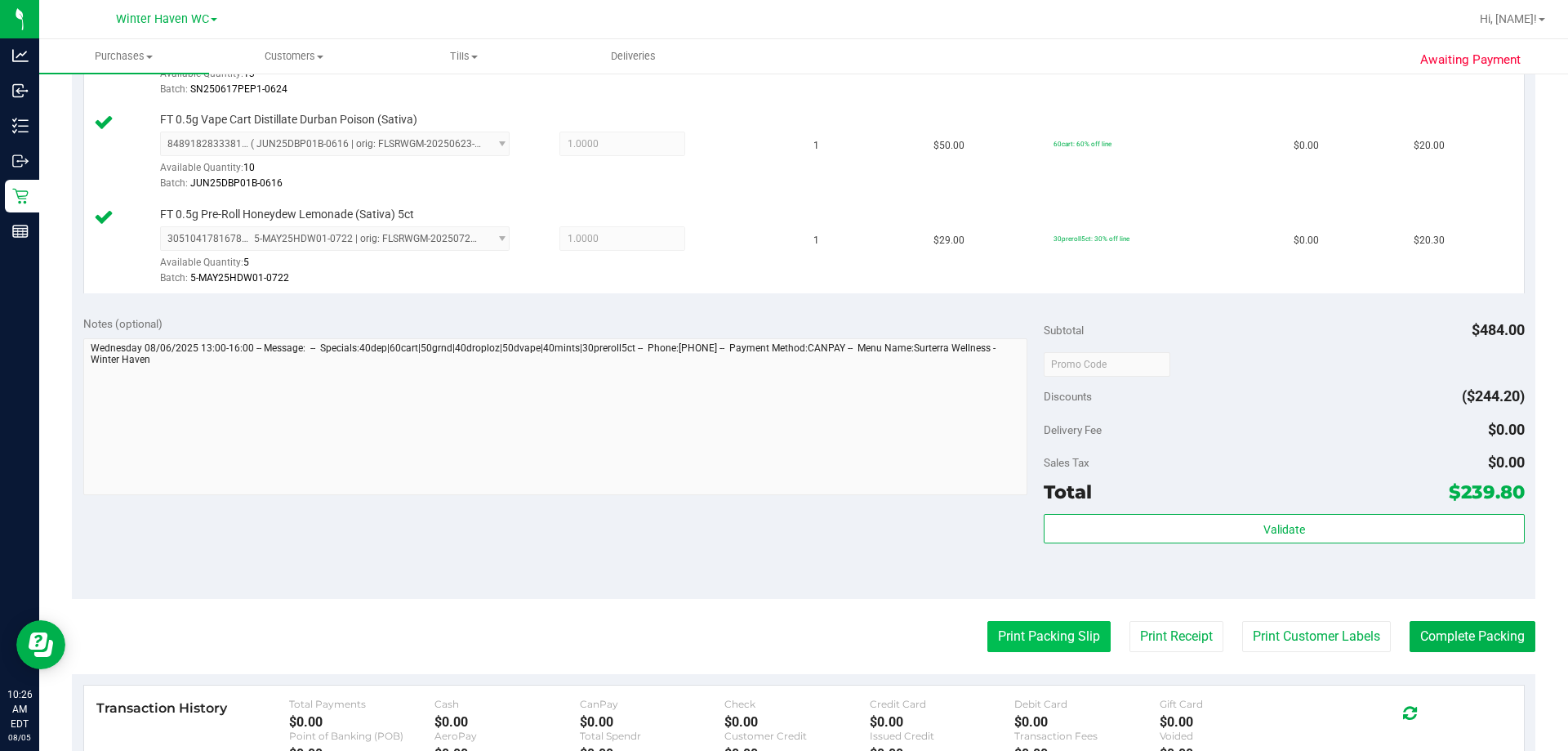 click on "Print Packing Slip" at bounding box center (1049, 637) 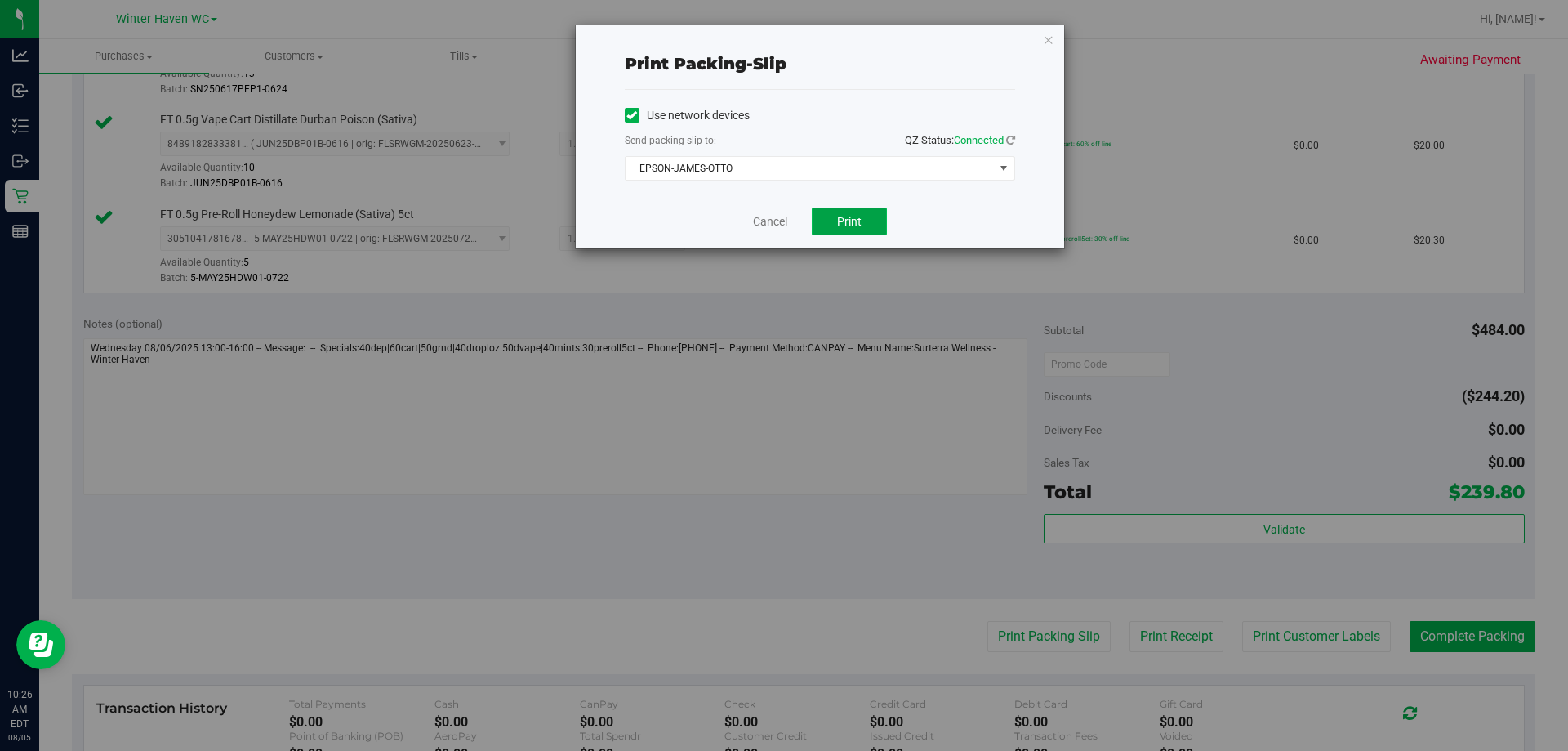 click on "Print" at bounding box center (849, 221) 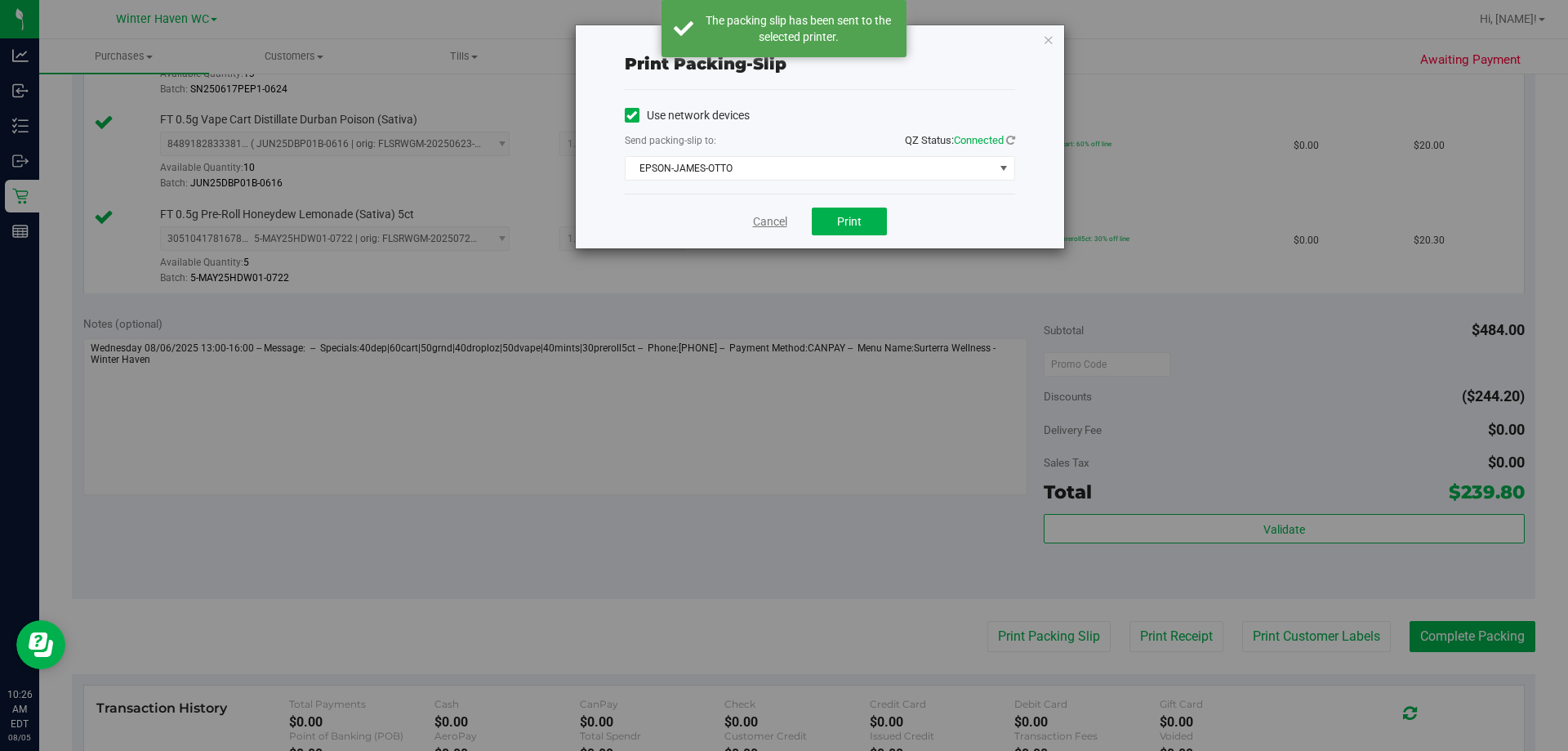 click on "Cancel" at bounding box center [770, 221] 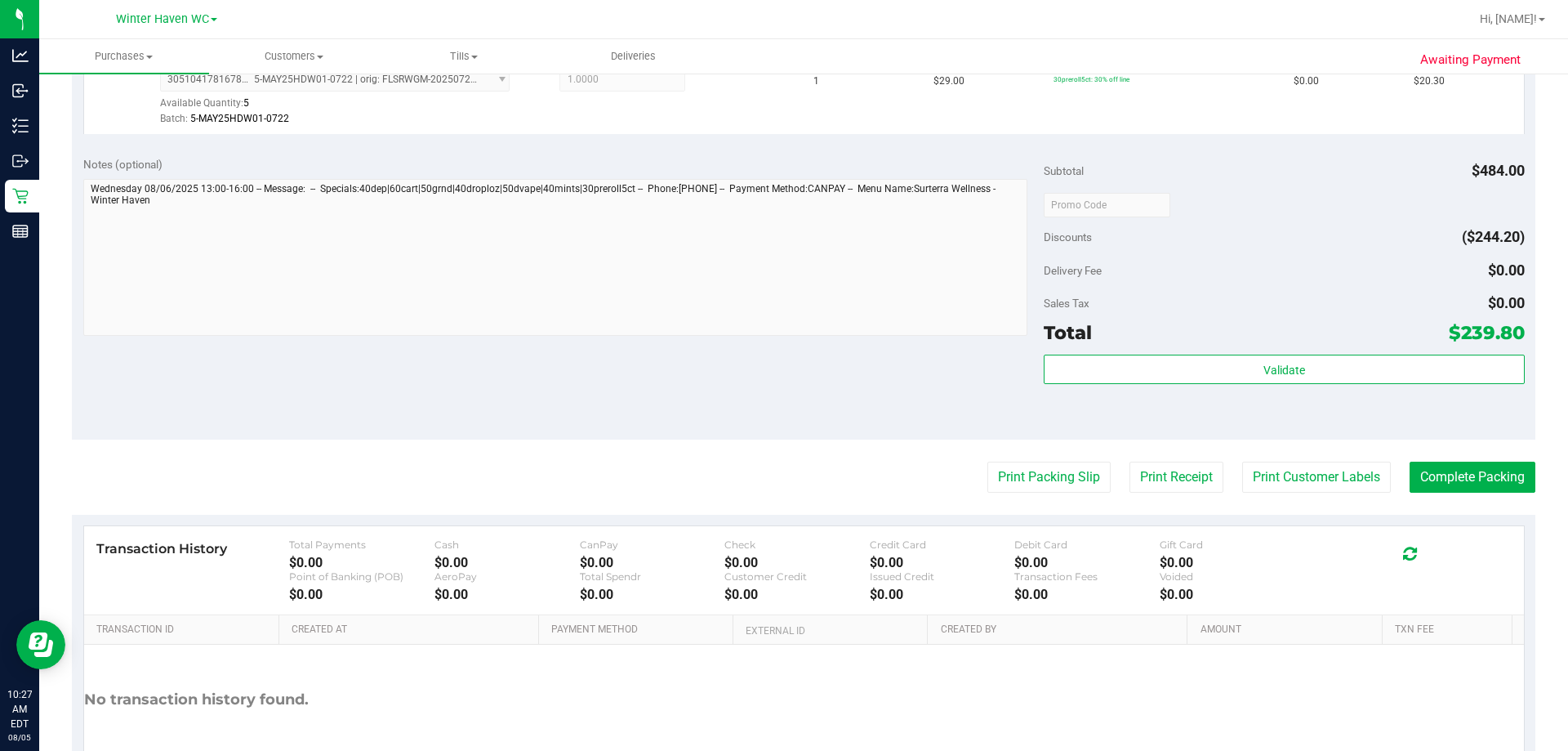 scroll, scrollTop: 1308, scrollLeft: 0, axis: vertical 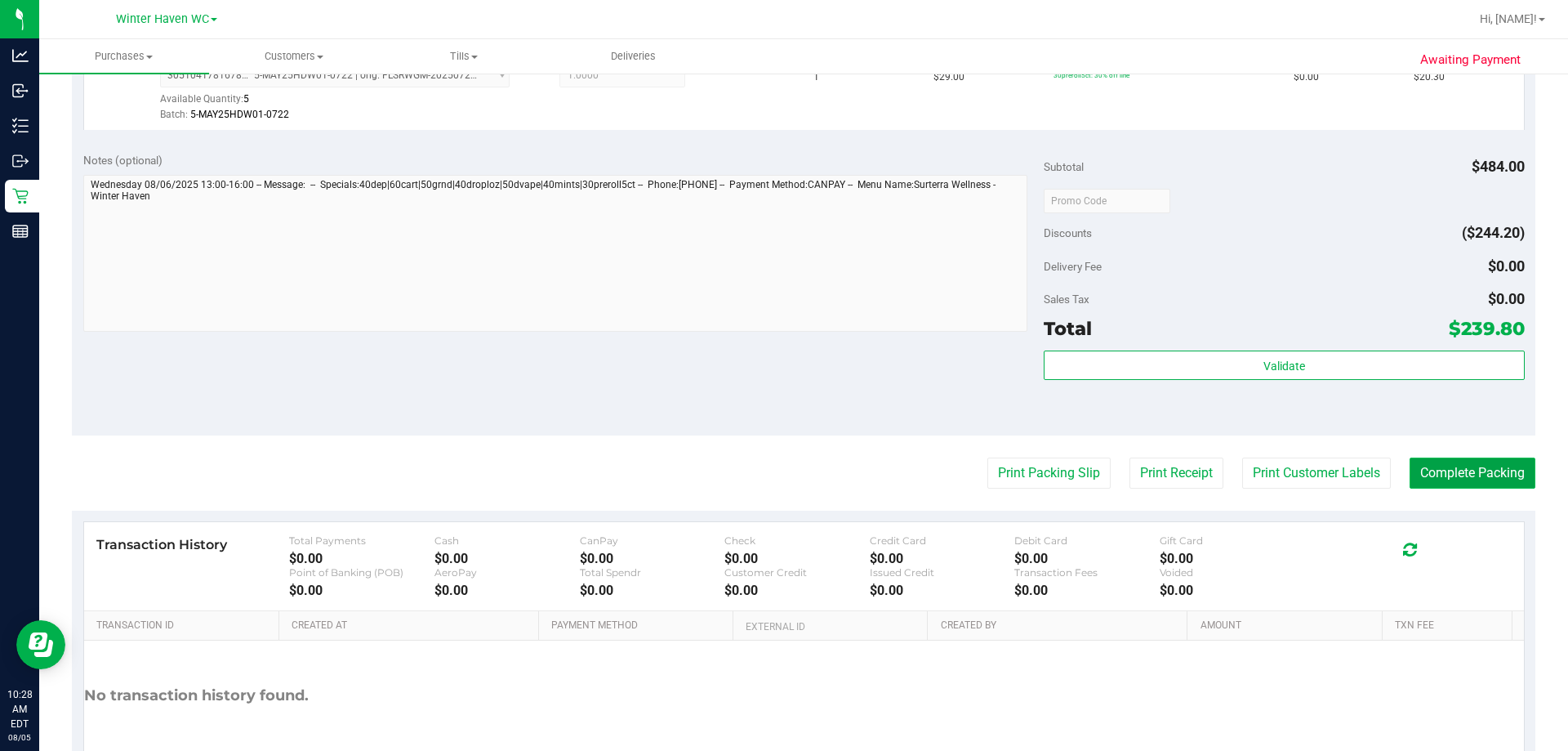 click on "Complete Packing" at bounding box center [1472, 473] 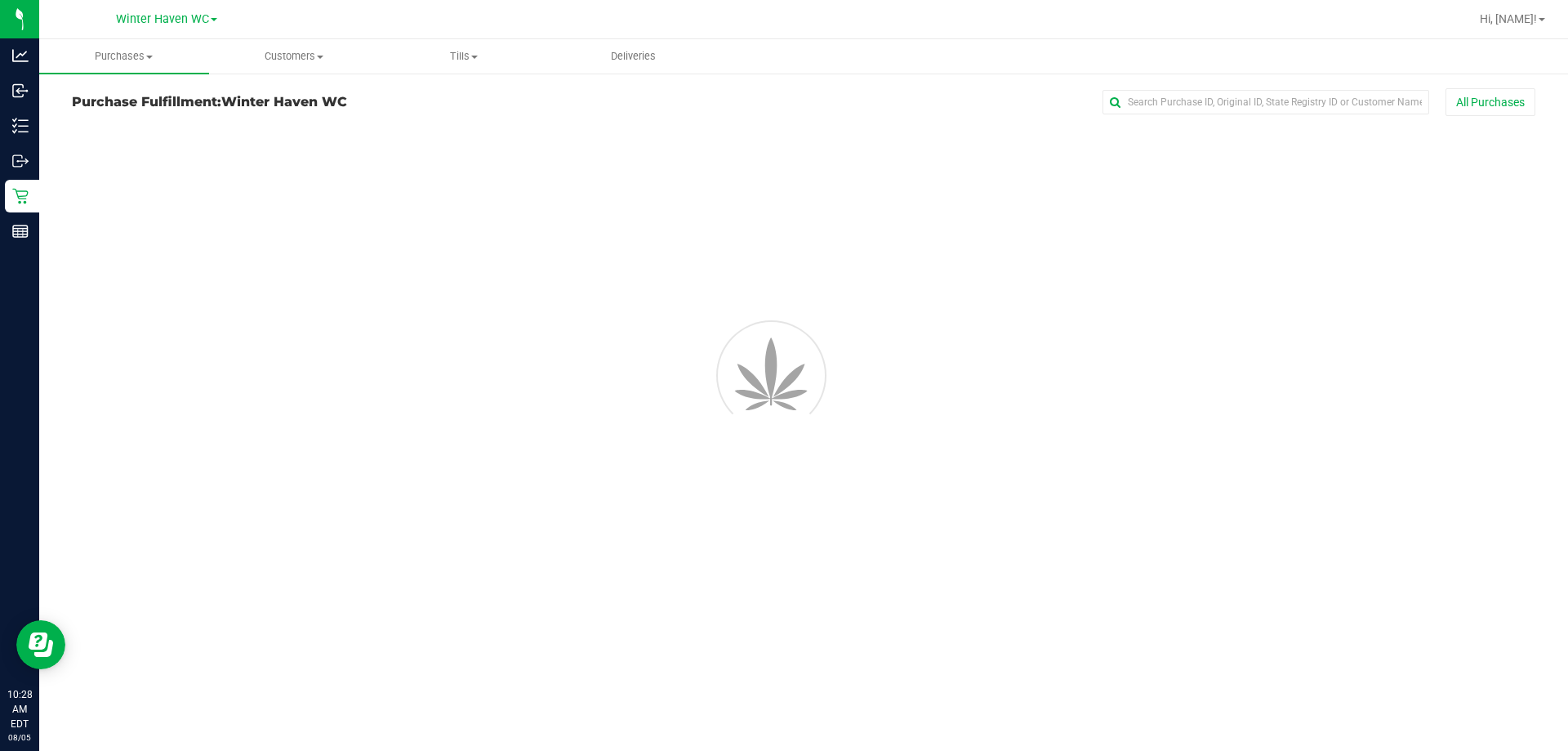 scroll, scrollTop: 0, scrollLeft: 0, axis: both 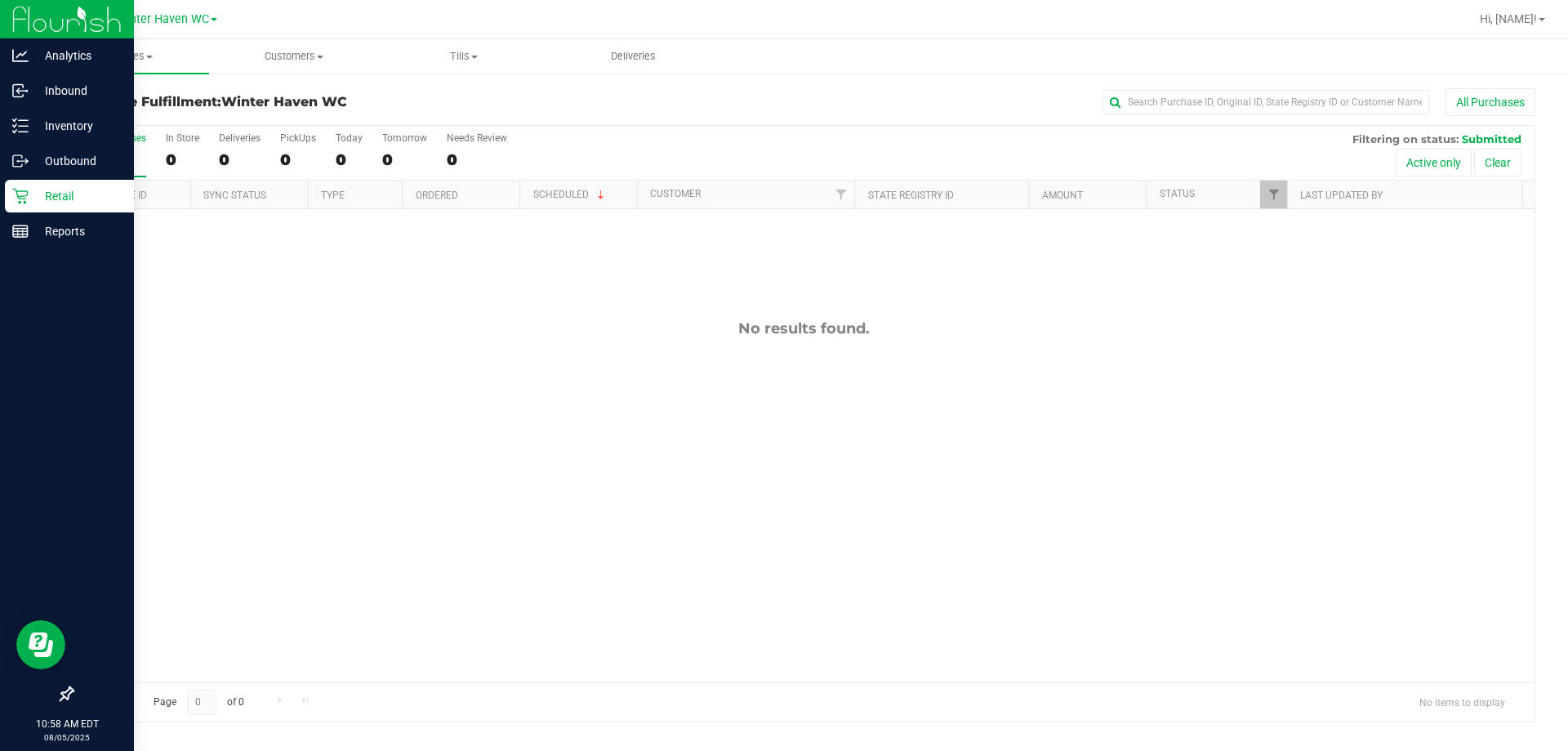 click on "Retail" at bounding box center (69, 196) 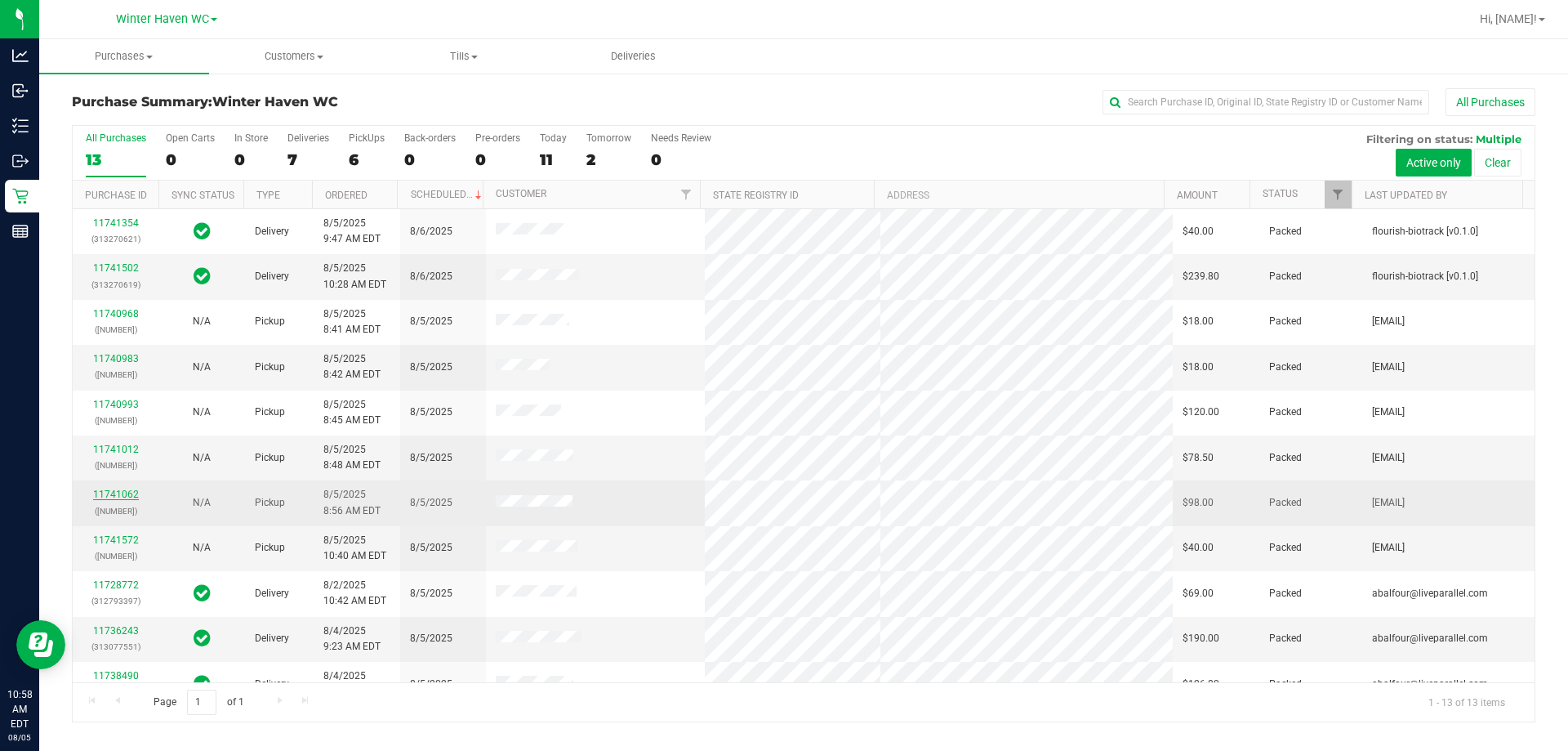 click on "11741062" at bounding box center (116, 494) 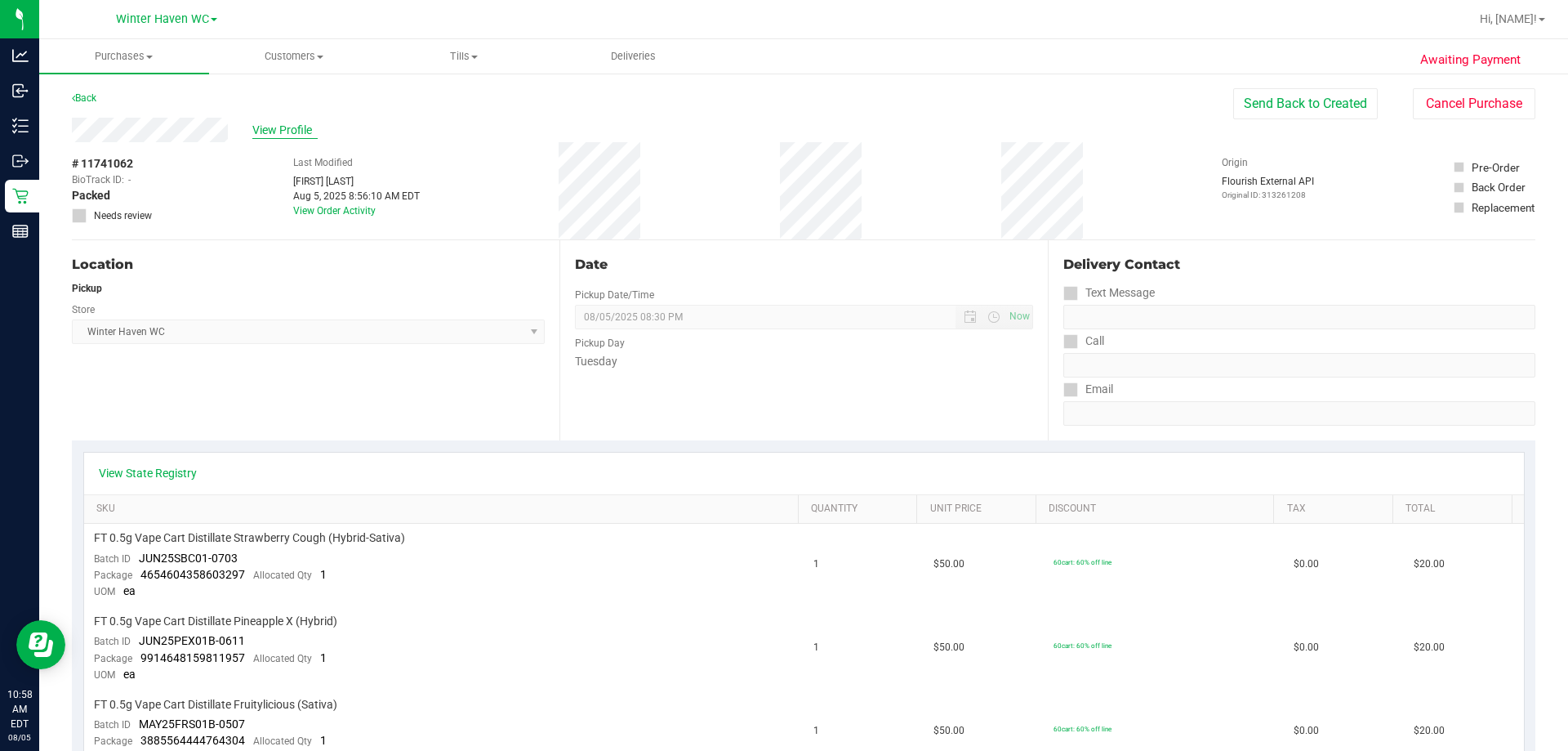 click on "View Profile" at bounding box center (285, 130) 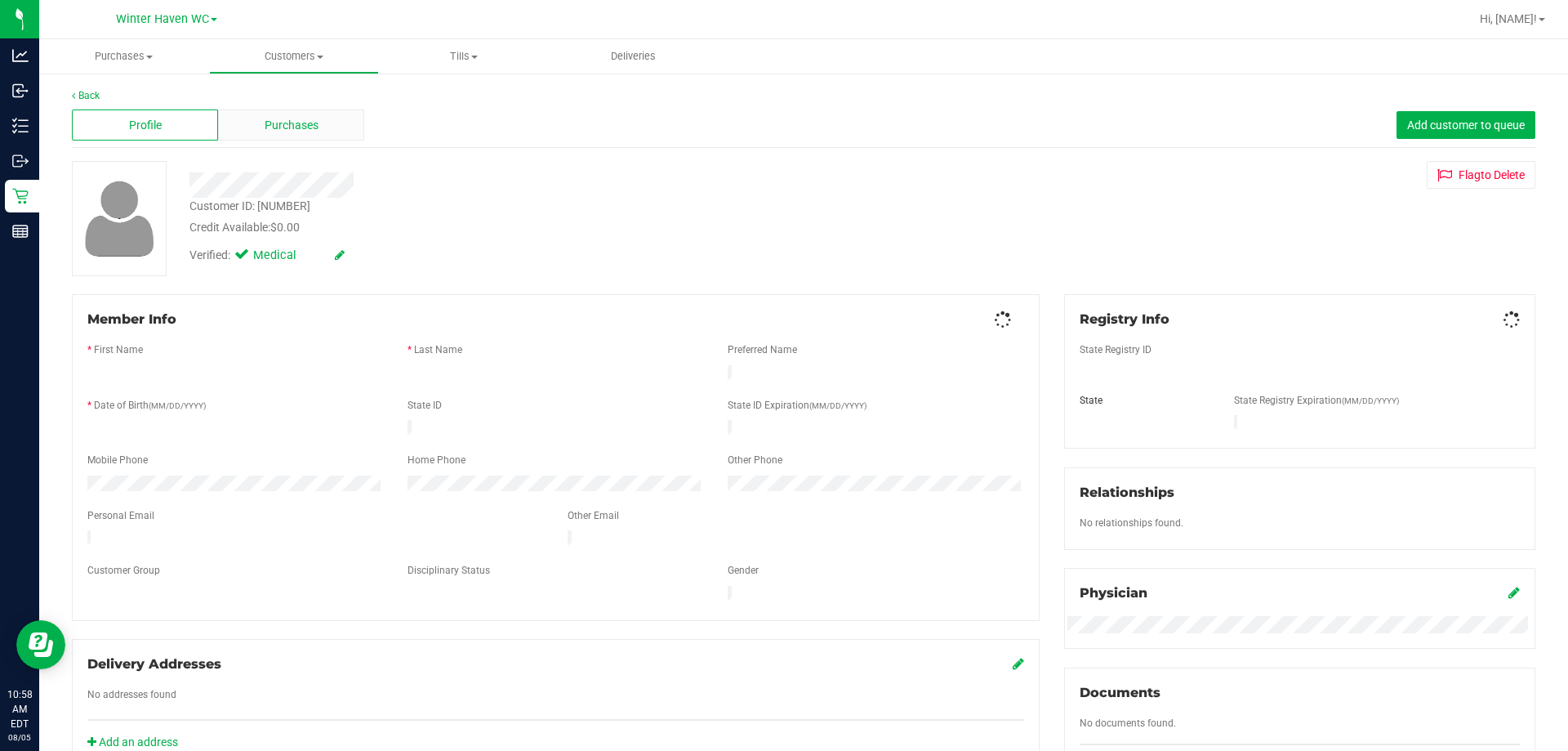 click on "Purchases" at bounding box center (292, 125) 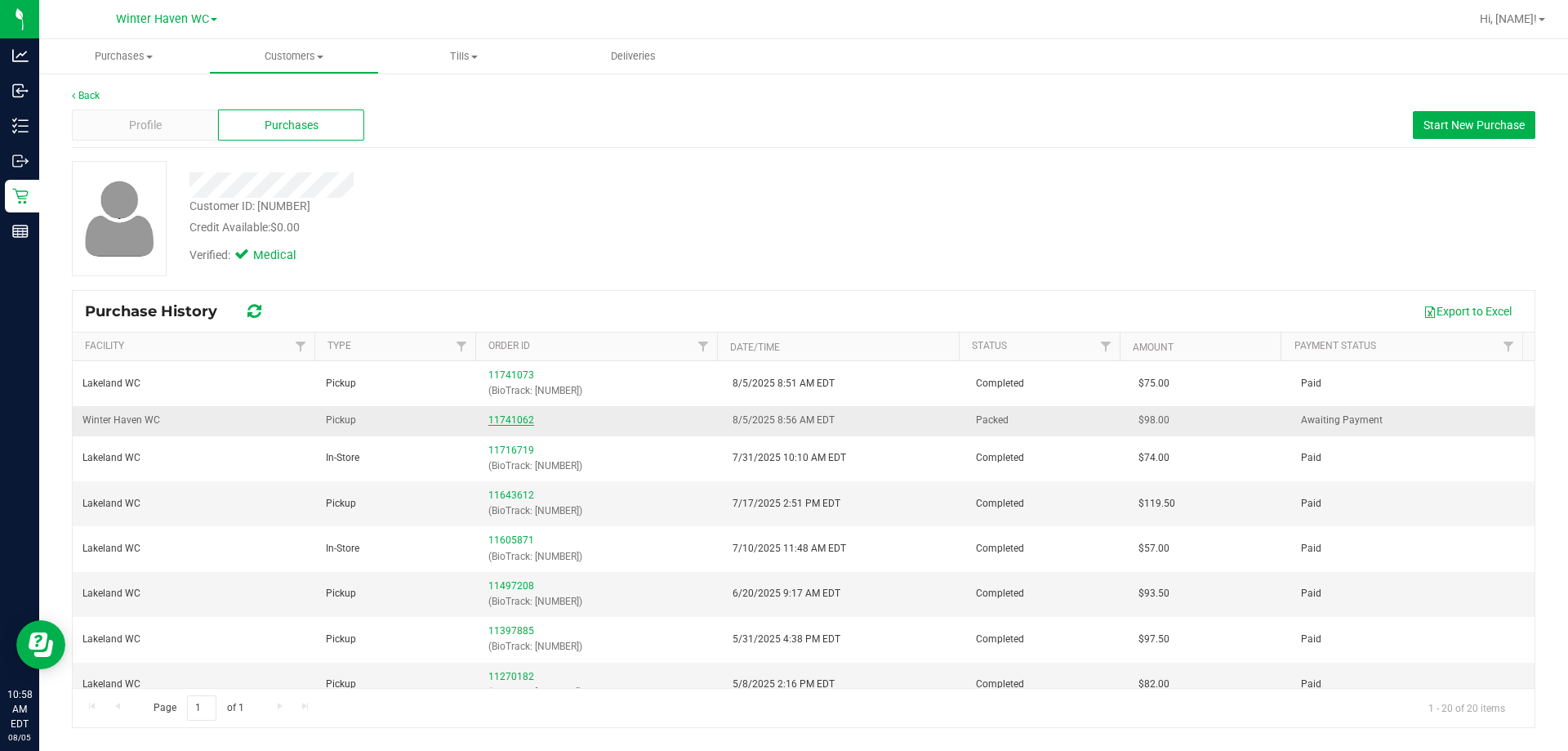 click on "11741062" at bounding box center (511, 420) 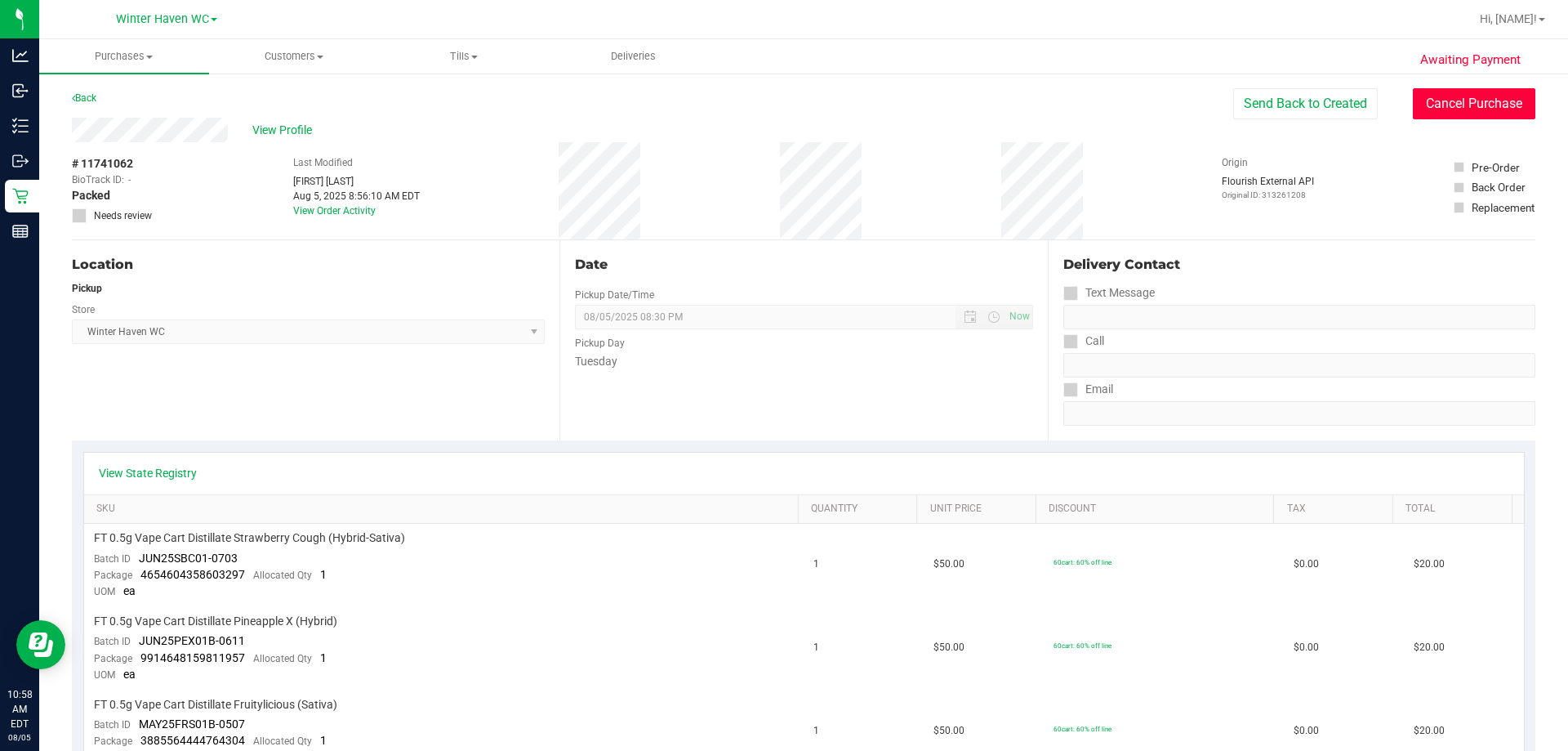 click on "Cancel Purchase" at bounding box center (1474, 104) 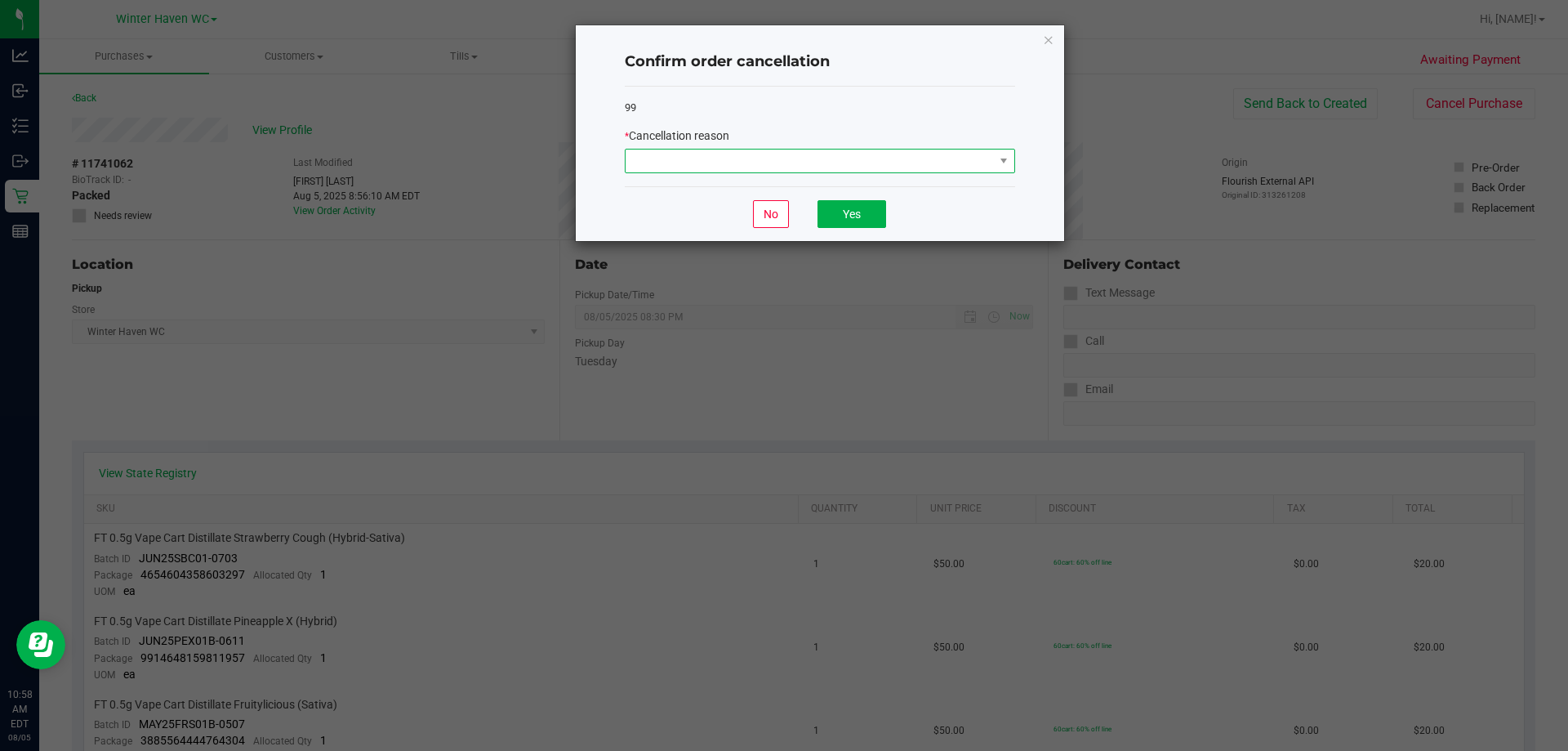 click at bounding box center (809, 161) 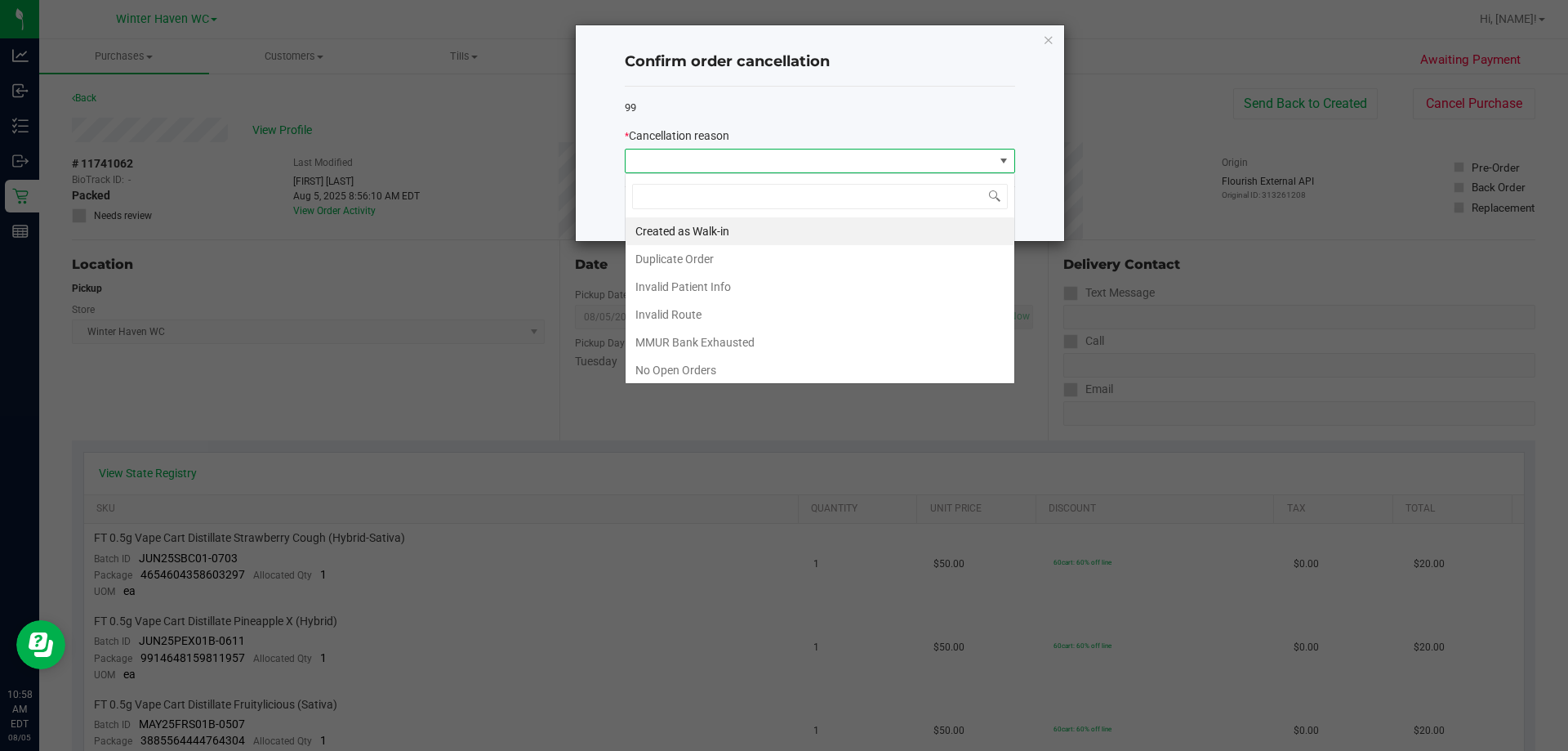 scroll, scrollTop: 81695, scrollLeft: 81276, axis: both 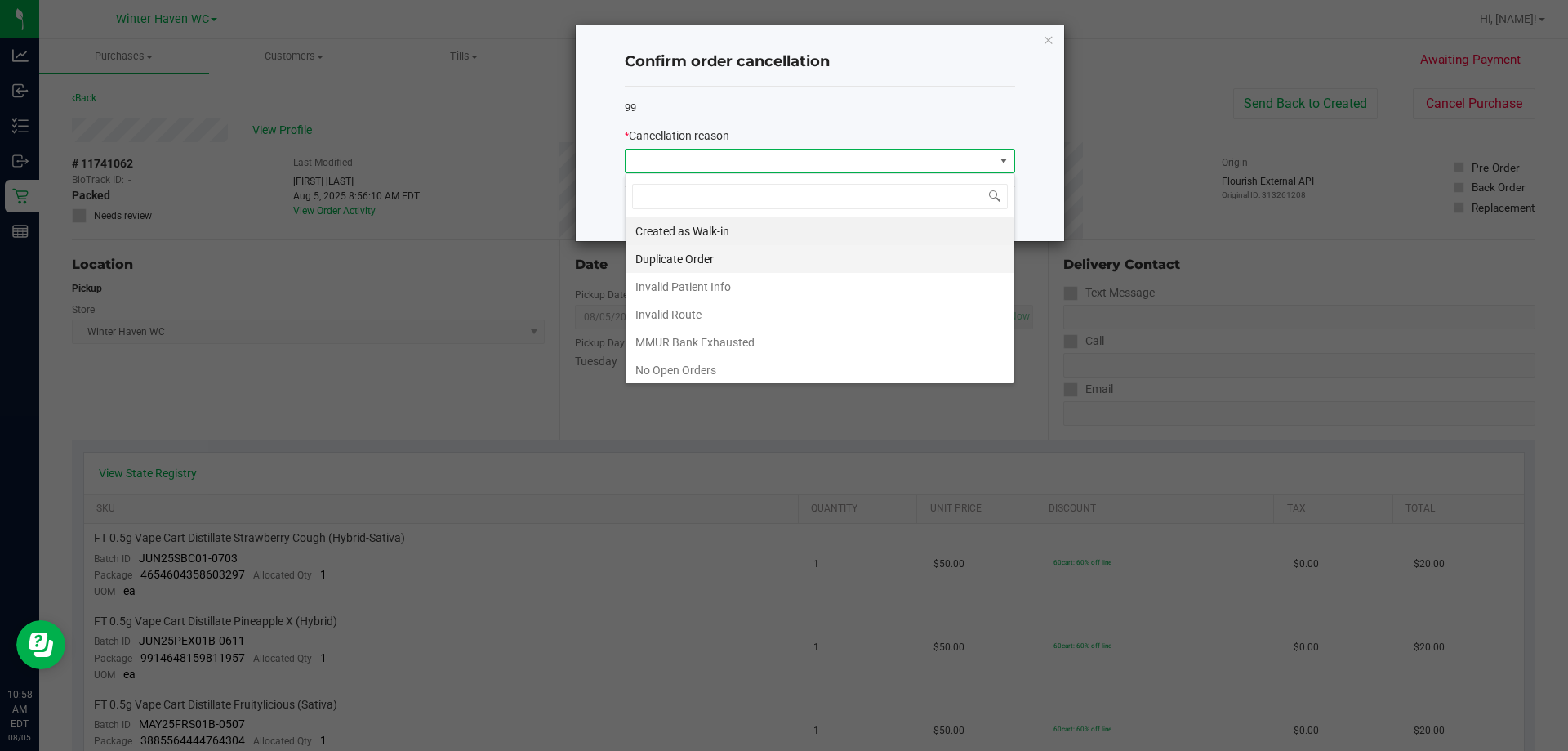 click on "Duplicate Order" at bounding box center (820, 259) 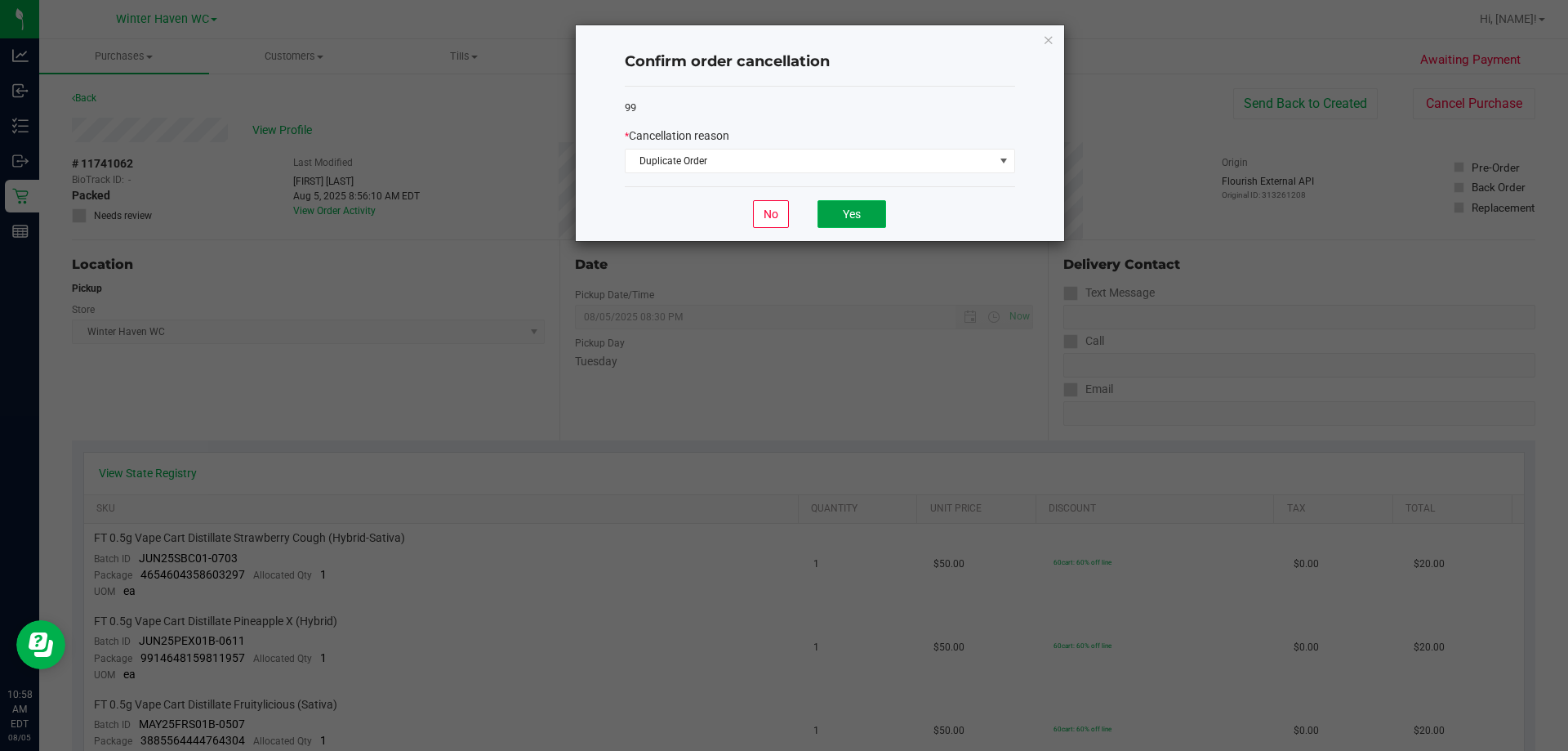 click on "Yes" 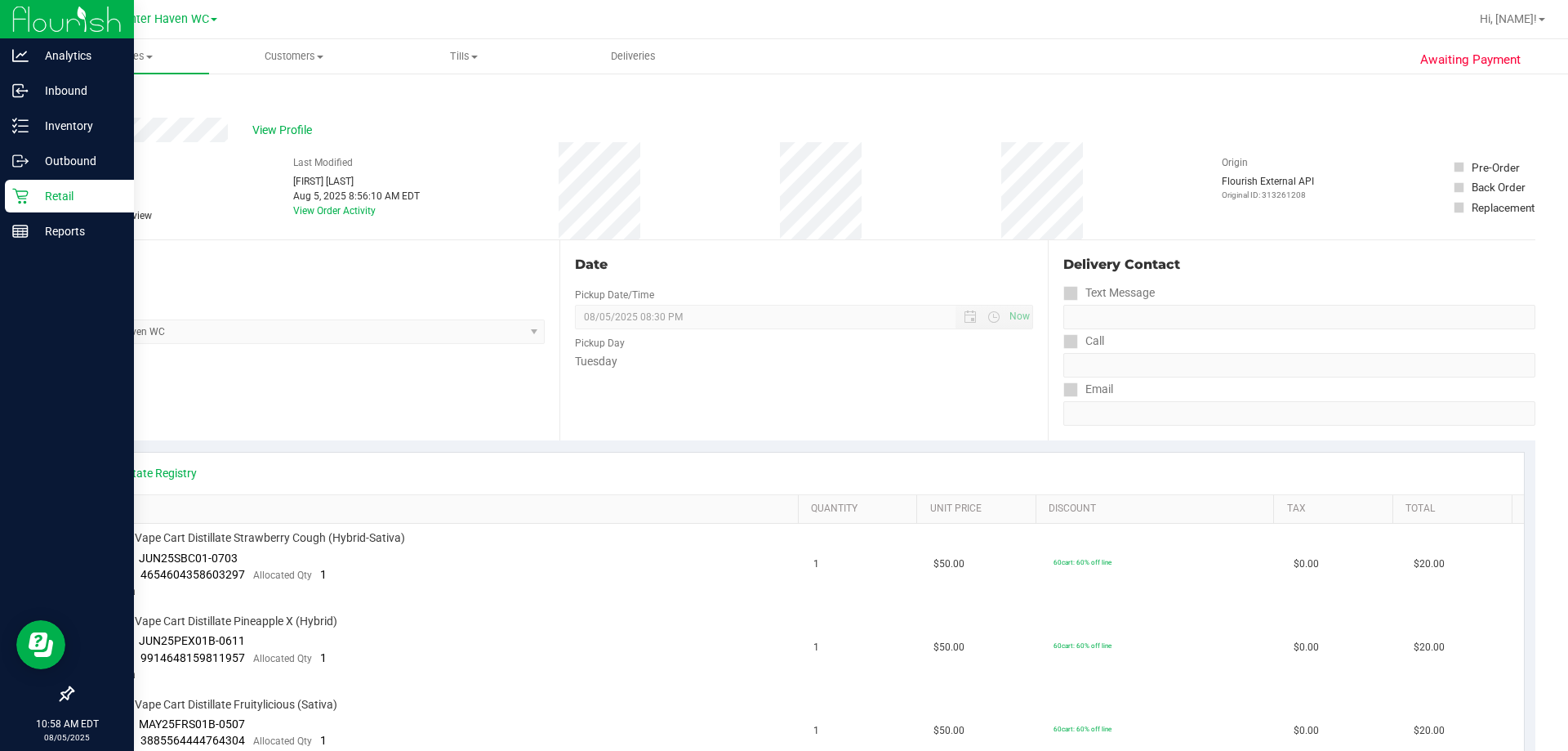click on "Retail" at bounding box center [69, 196] 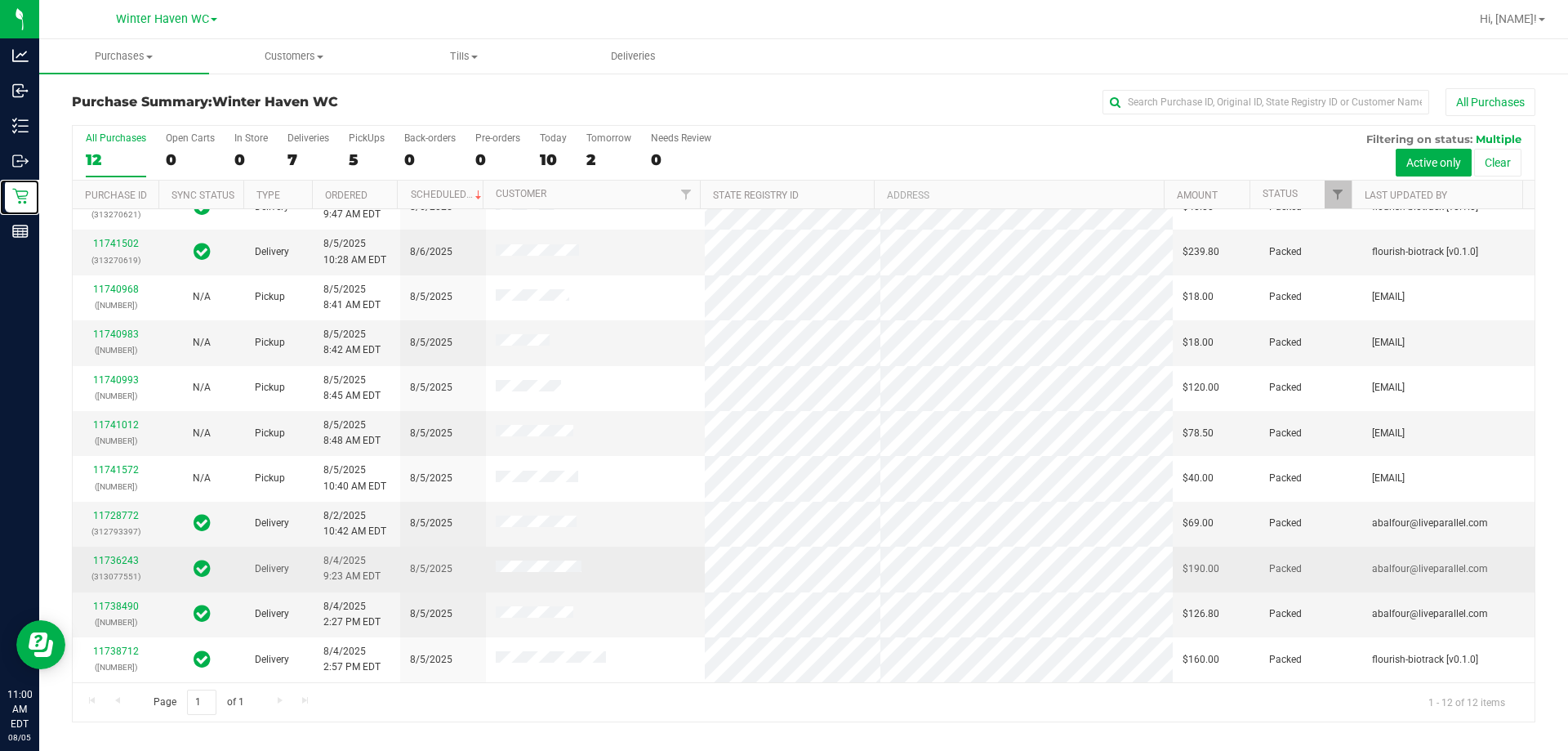 scroll, scrollTop: 0, scrollLeft: 0, axis: both 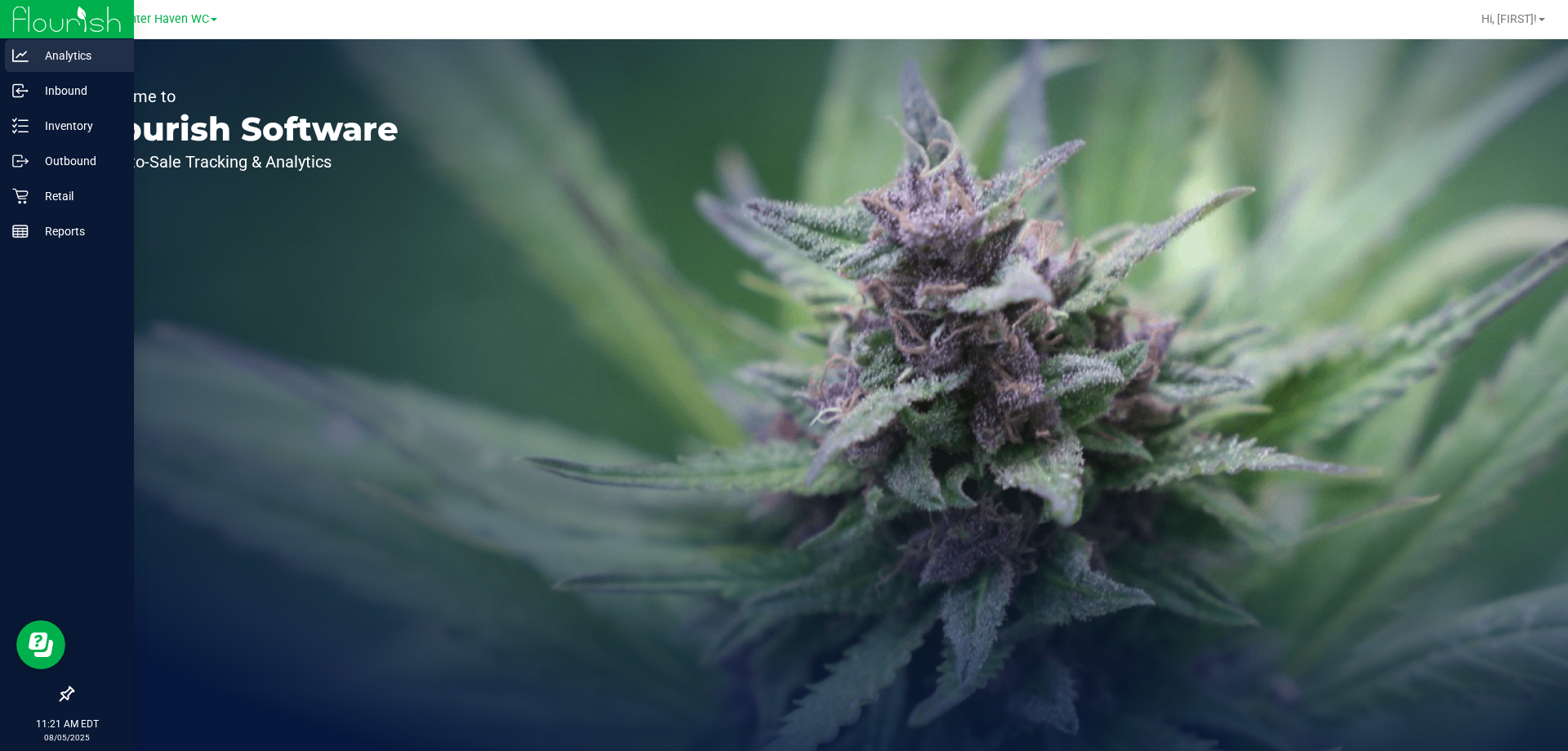 click on "Analytics" at bounding box center [69, 56] 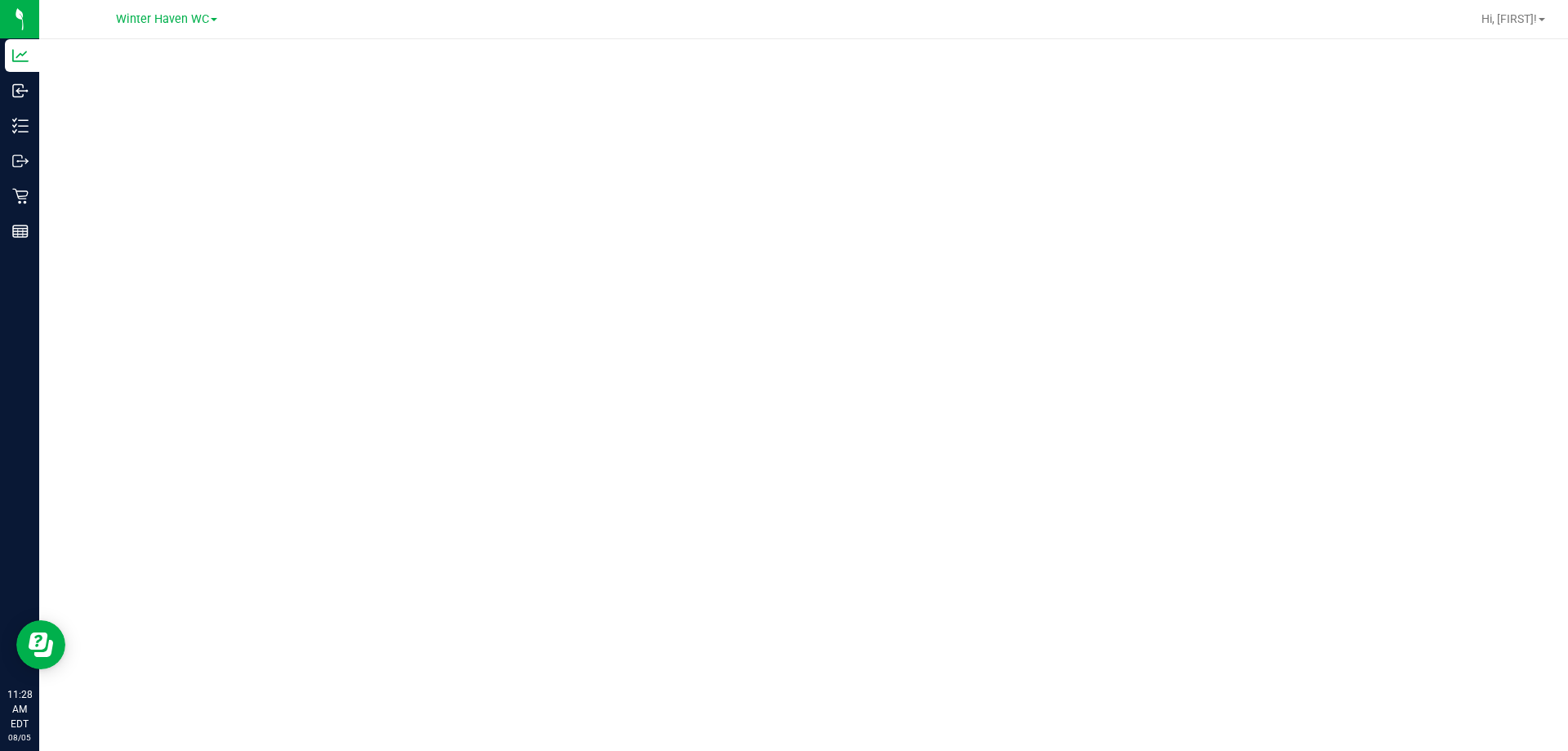 click at bounding box center [804, 390] 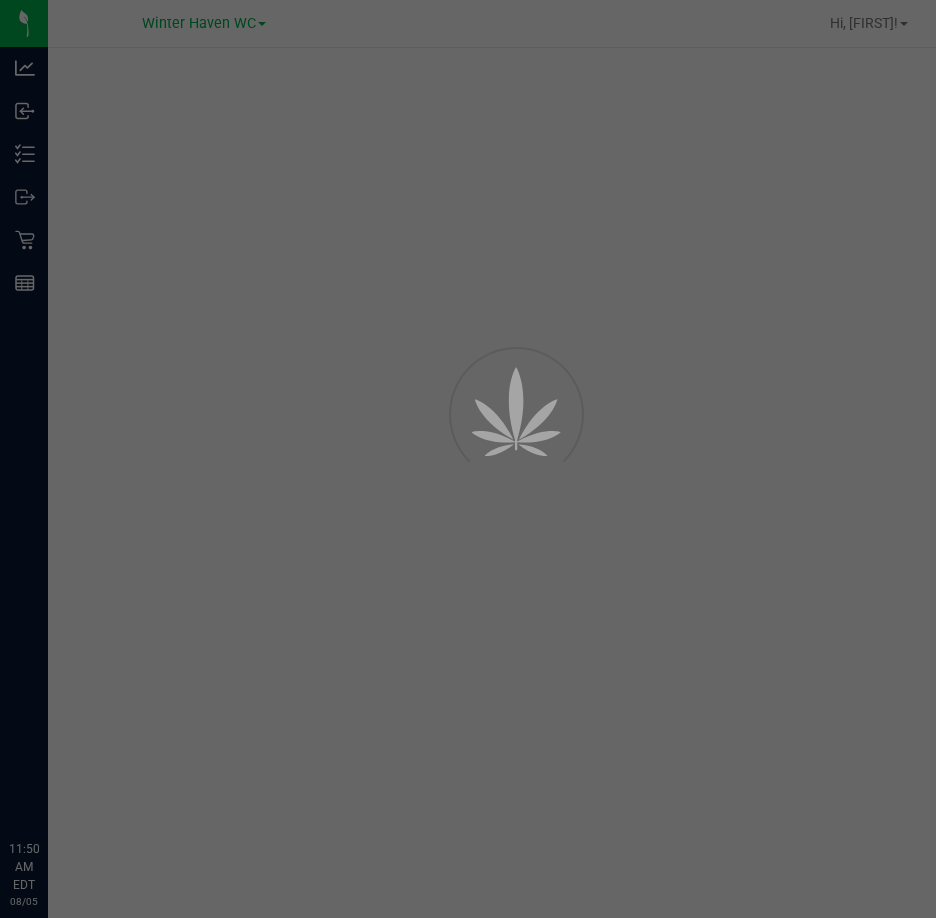 scroll, scrollTop: 0, scrollLeft: 0, axis: both 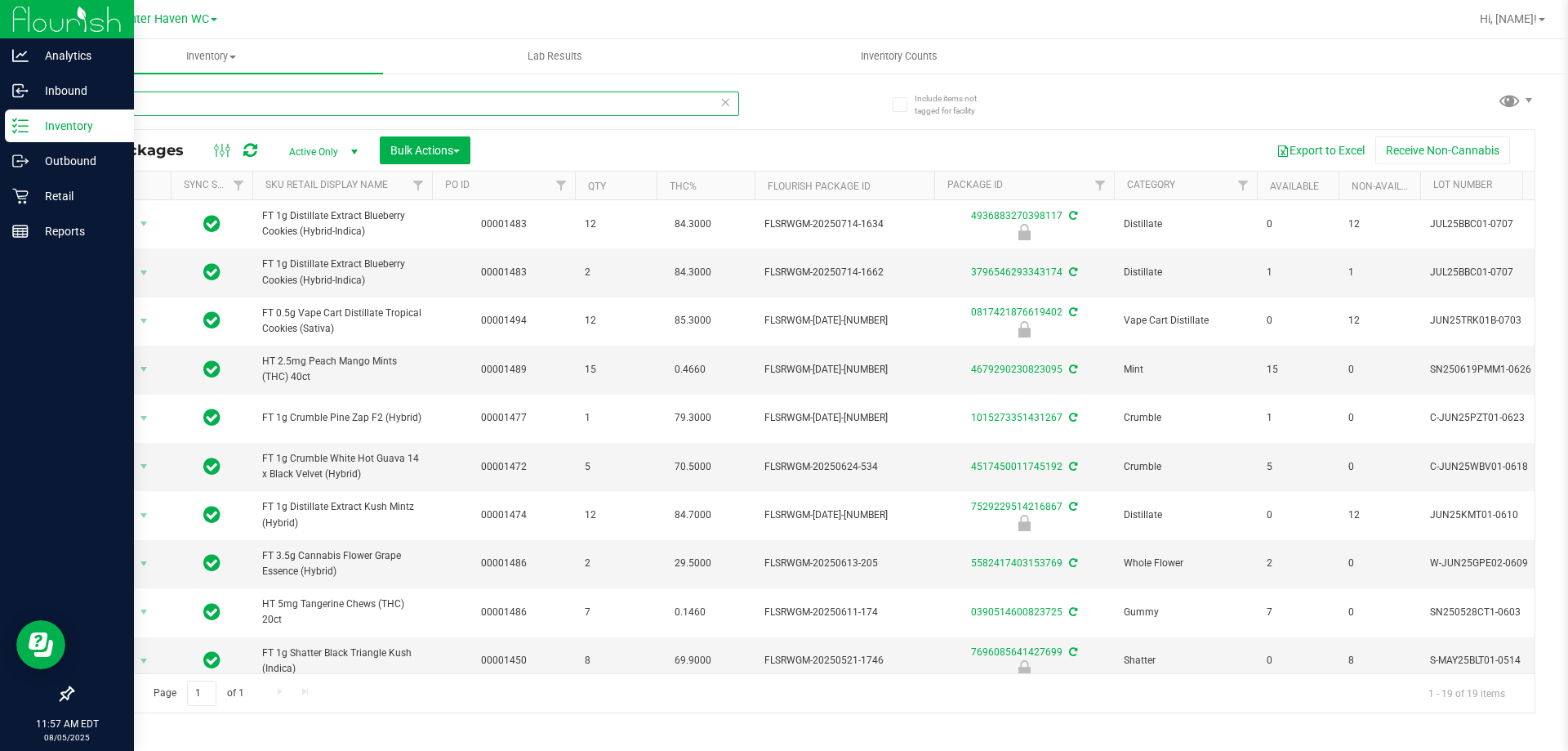 drag, startPoint x: 0, startPoint y: 0, endPoint x: 0, endPoint y: 110, distance: 110 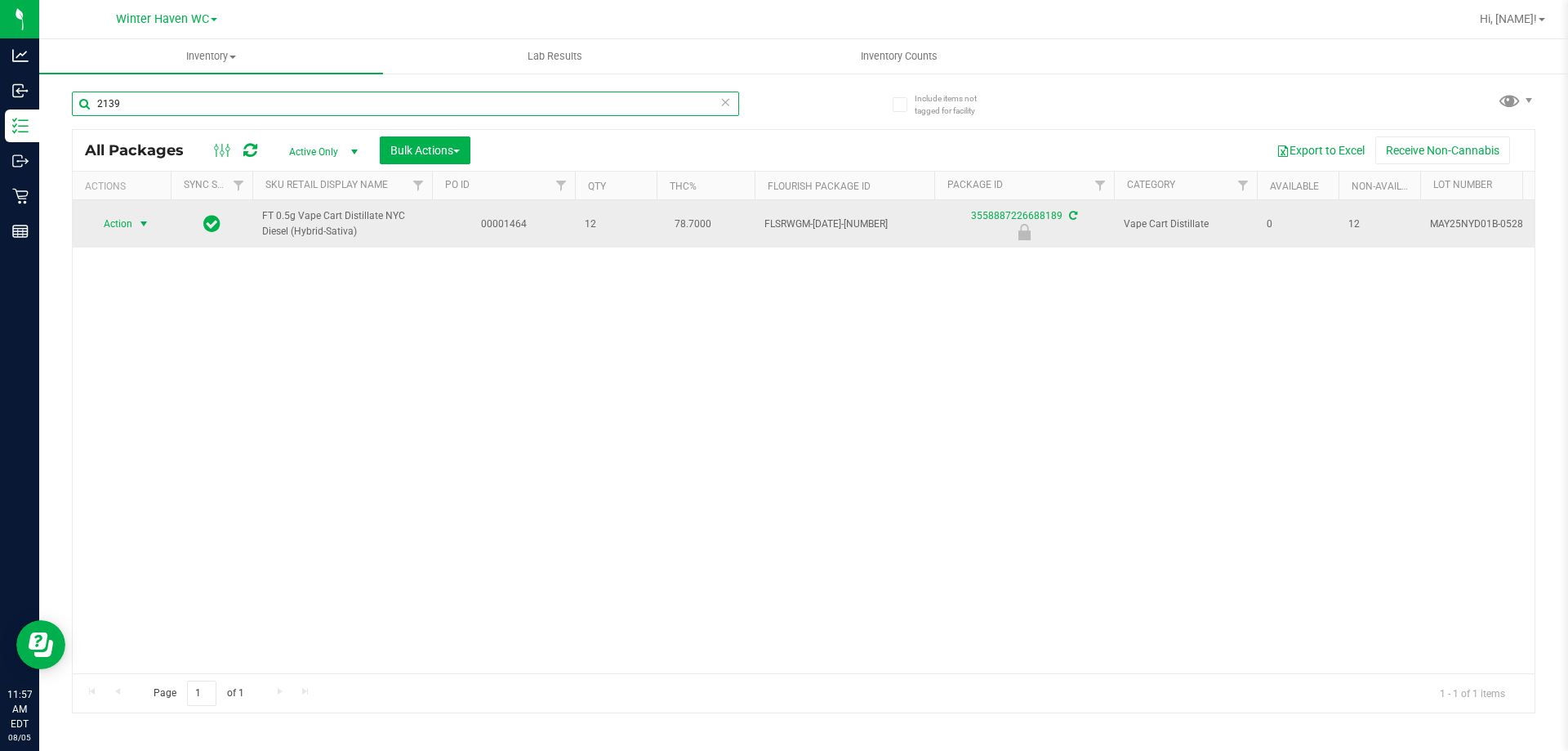 type on "2139" 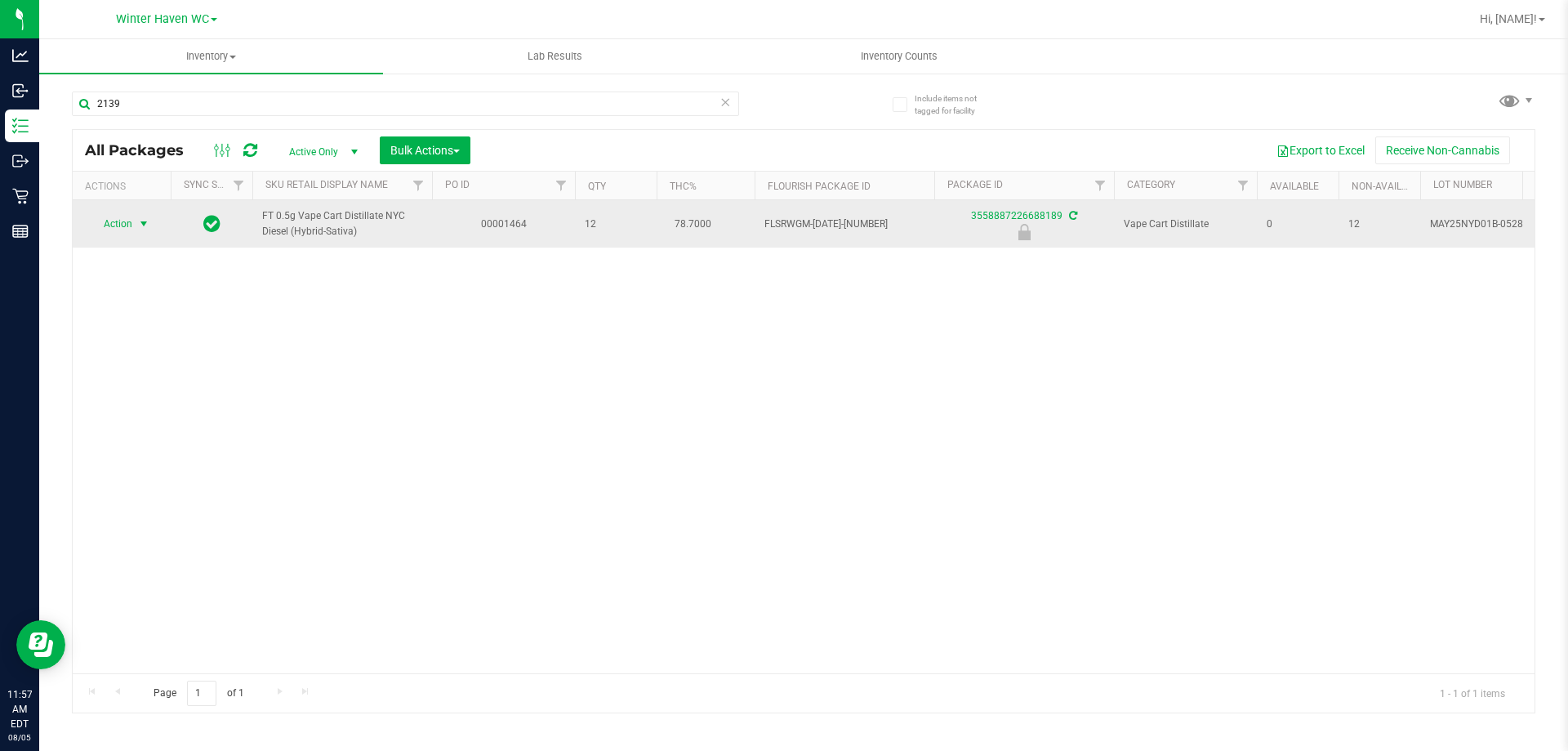 click on "Action" at bounding box center [111, 224] 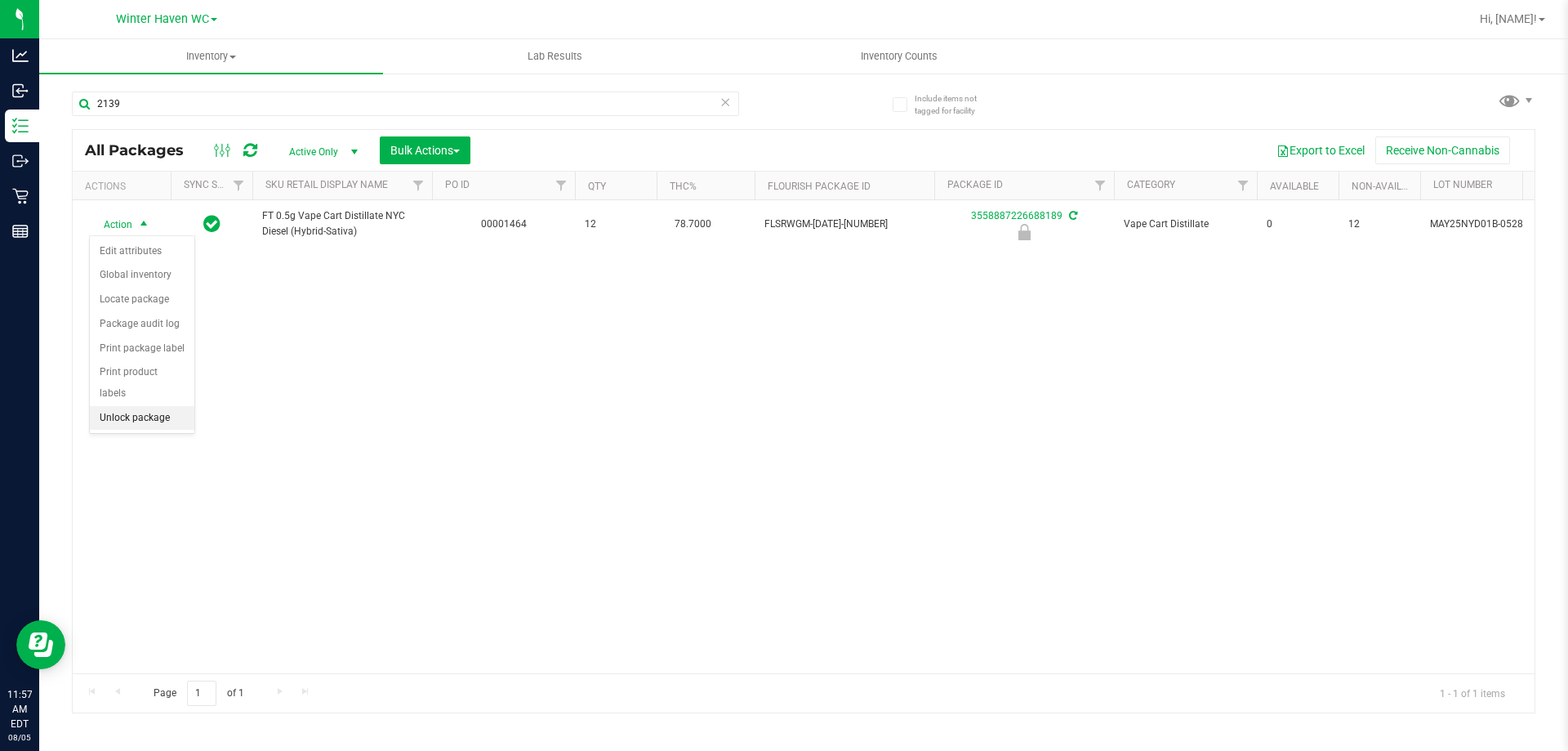 click on "Unlock package" at bounding box center [142, 418] 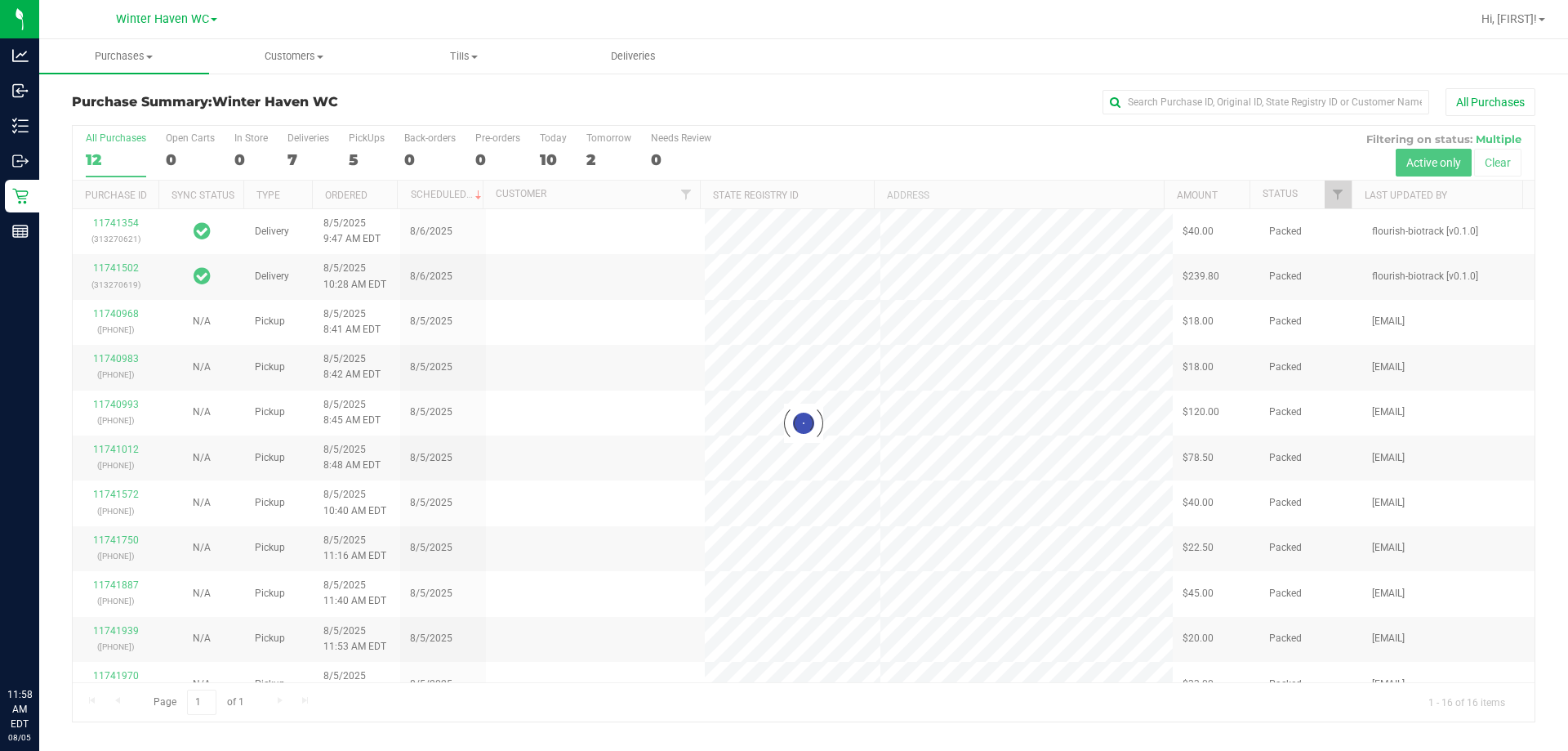 scroll, scrollTop: 0, scrollLeft: 0, axis: both 